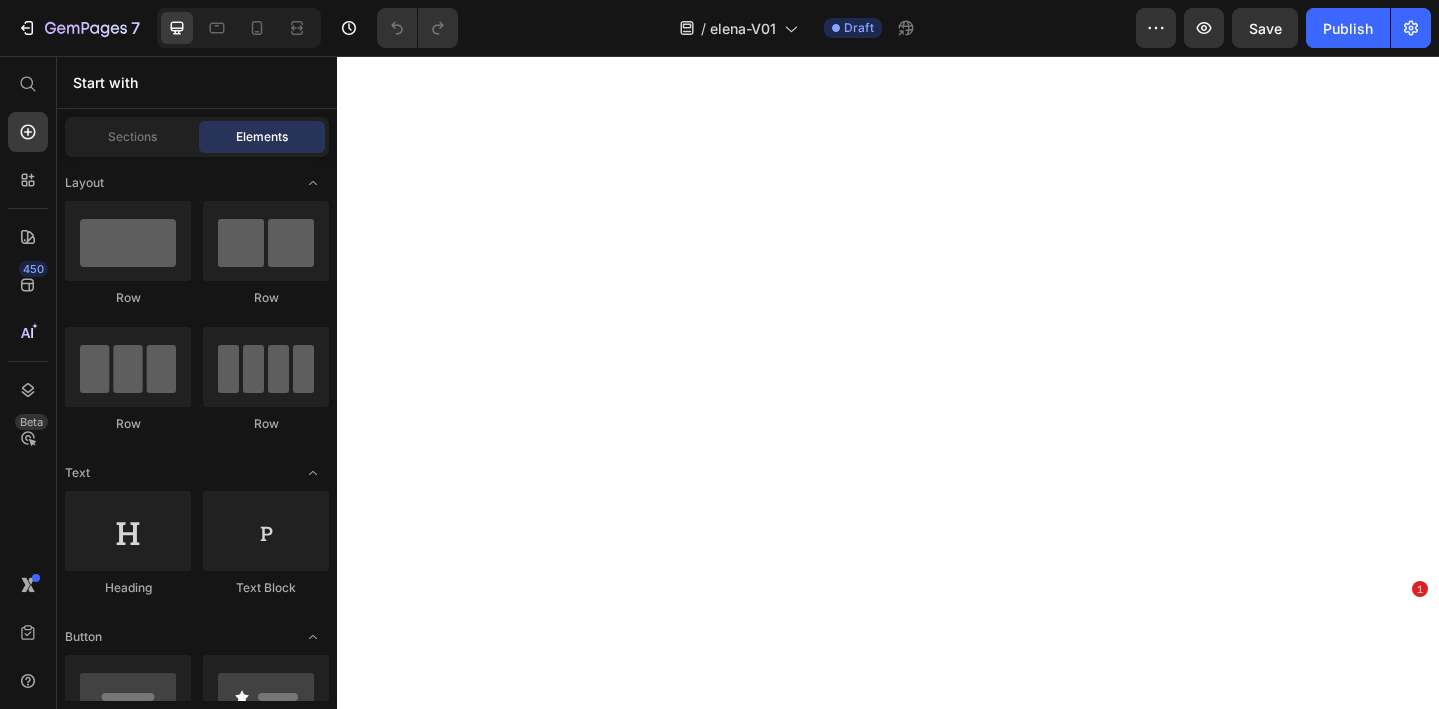 scroll, scrollTop: 0, scrollLeft: 0, axis: both 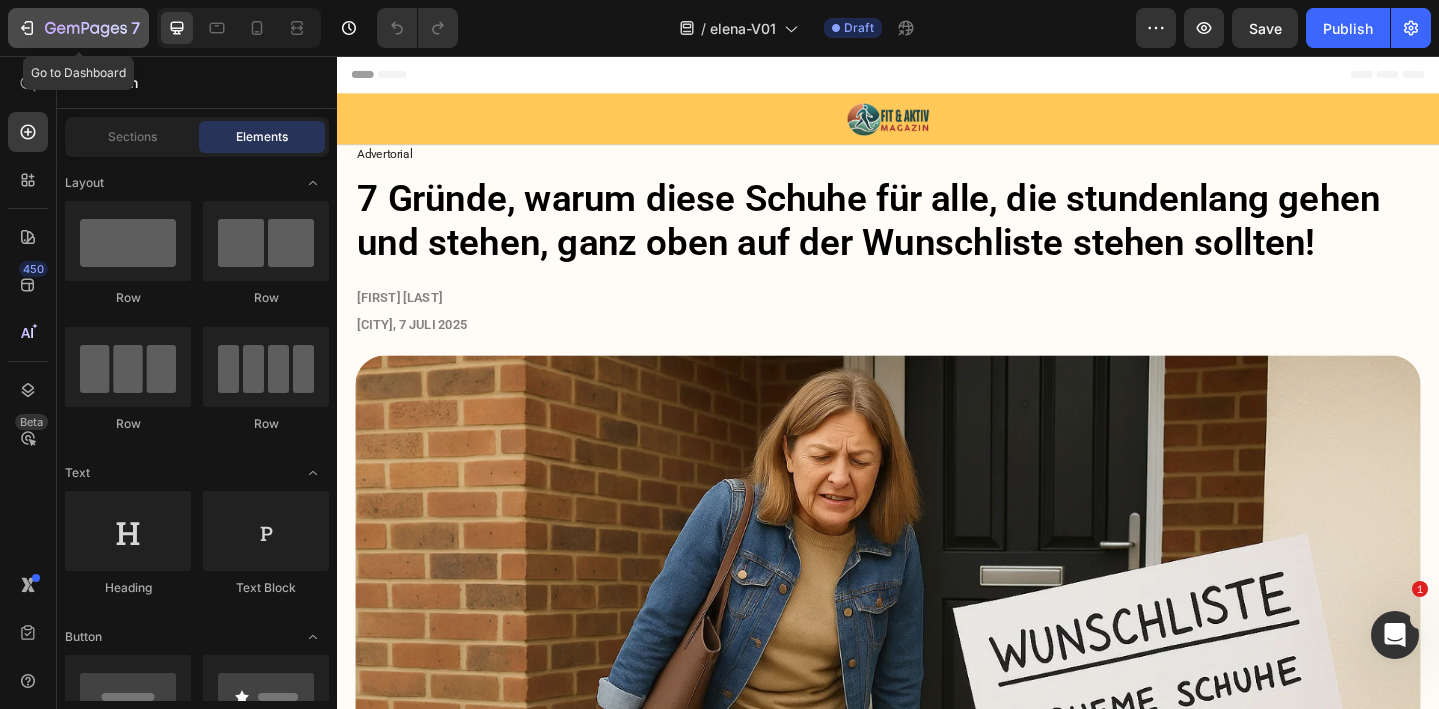 click 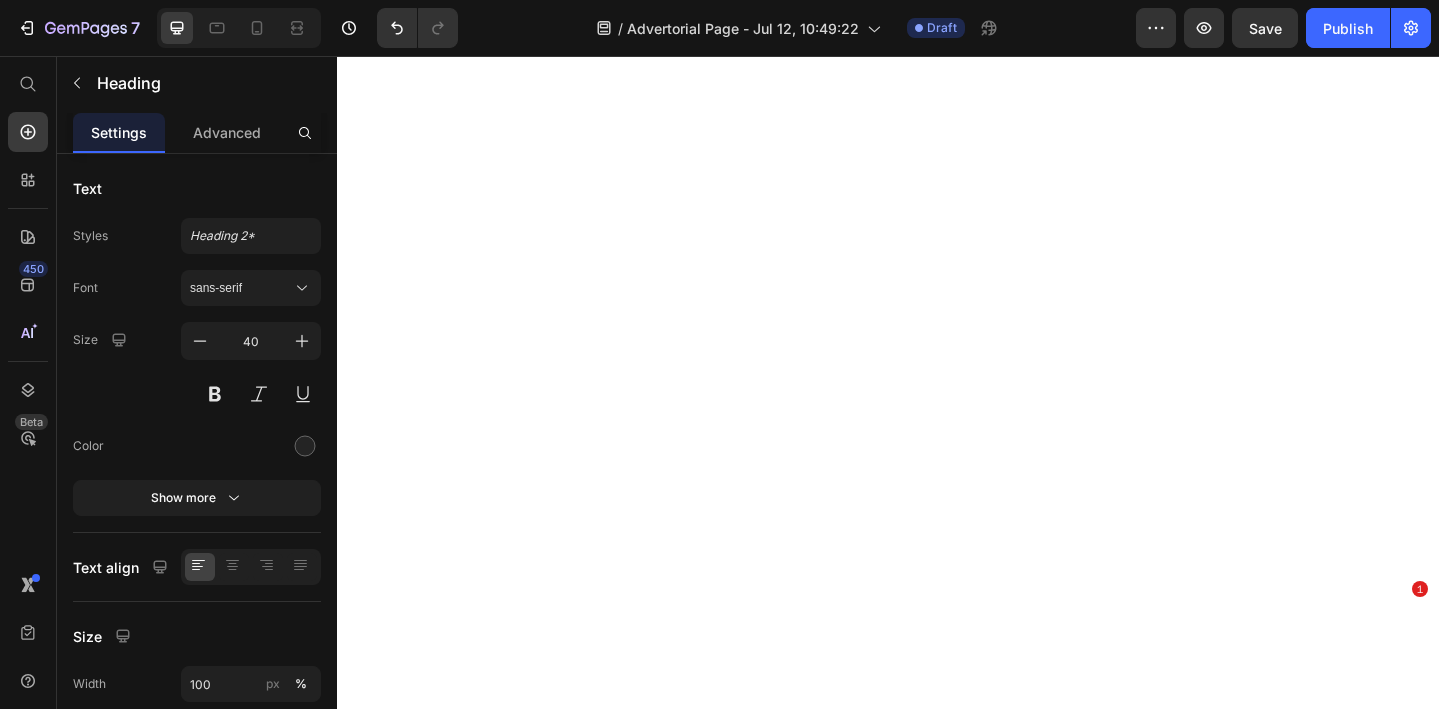 scroll, scrollTop: 0, scrollLeft: 0, axis: both 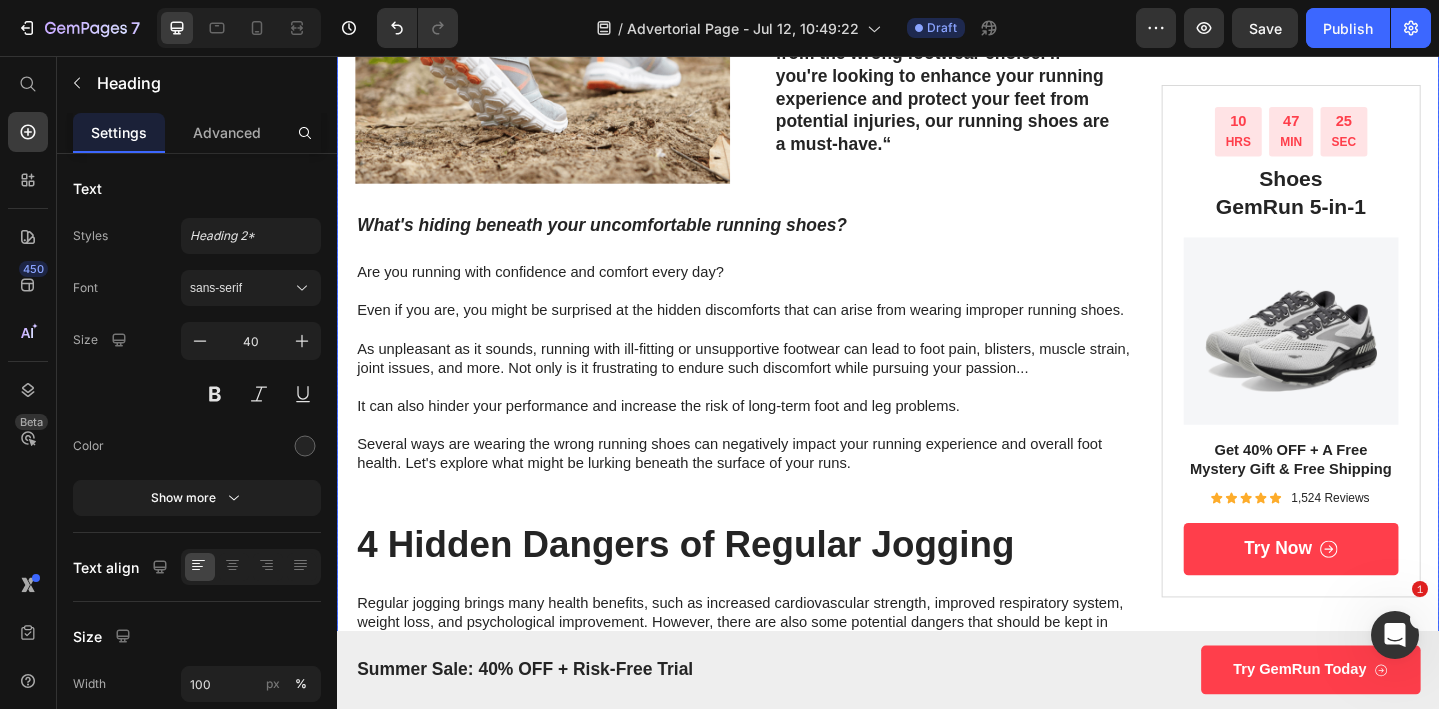 click on "Are you running with confidence and comfort every day?  Even if you are, you might be surprised at the hidden discomforts that can arise from wearing improper running shoes.  As unpleasant as it sounds, running with ill-fitting or unsupportive footwear can lead to foot pain, blisters, muscle strain, joint issues, and more. Not only is it frustrating to endure such discomfort while pursuing your passion...  It can also hinder your performance and increase the risk of long-term foot and leg problems.  Several ways are wearing the wrong running shoes can negatively impact your running experience and overall foot health. Let's explore what might be lurking beneath the surface of your runs." at bounding box center (781, 396) 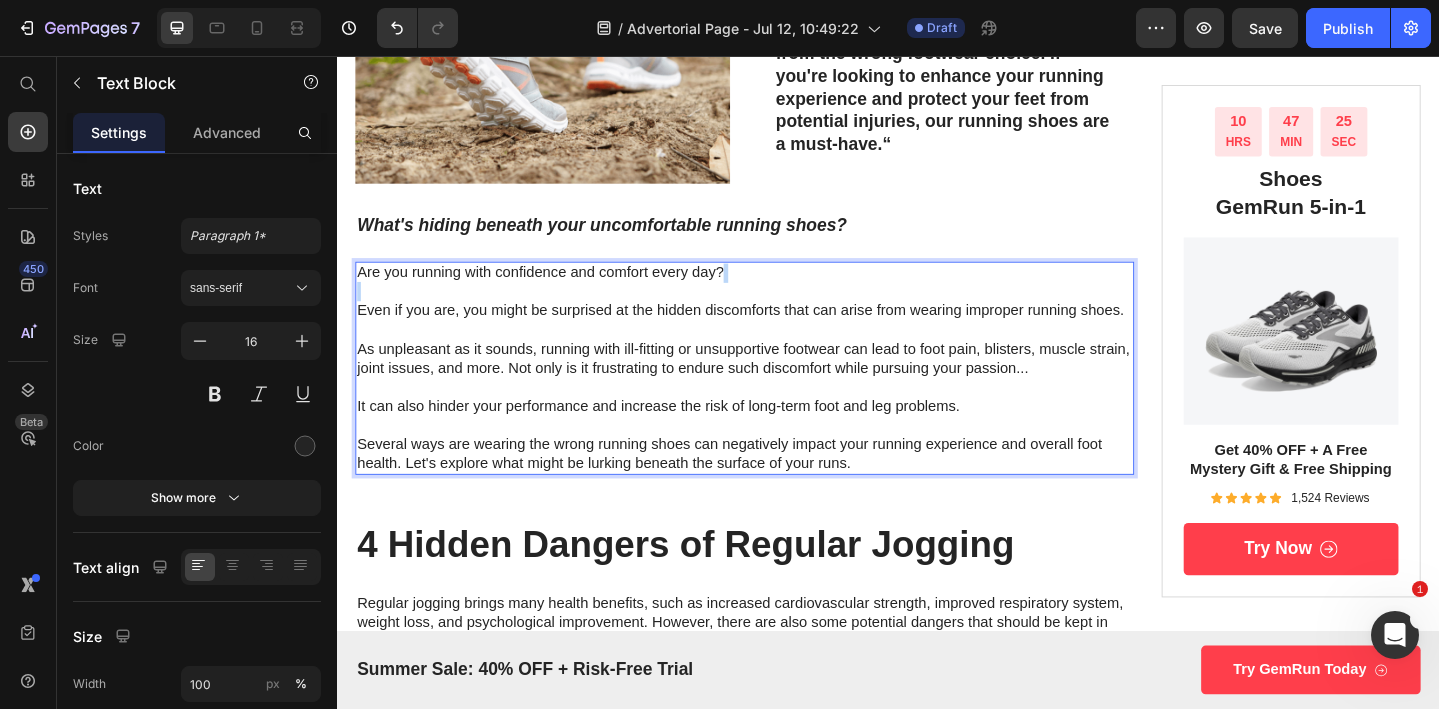 click on "Are you running with confidence and comfort every day?  Even if you are, you might be surprised at the hidden discomforts that can arise from wearing improper running shoes.  As unpleasant as it sounds, running with ill-fitting or unsupportive footwear can lead to foot pain, blisters, muscle strain, joint issues, and more. Not only is it frustrating to endure such discomfort while pursuing your passion...  It can also hinder your performance and increase the risk of long-term foot and leg problems.  Several ways are wearing the wrong running shoes can negatively impact your running experience and overall foot health. Let's explore what might be lurking beneath the surface of your runs." at bounding box center (781, 396) 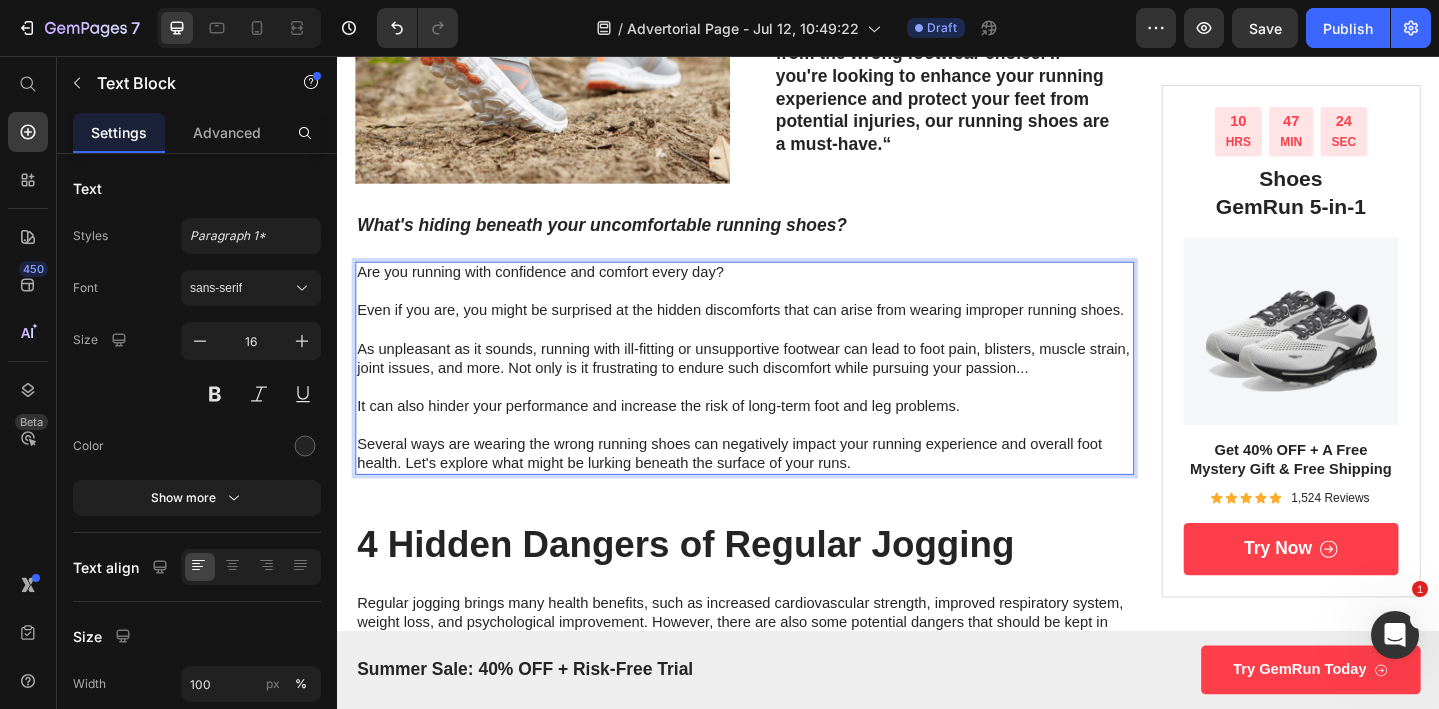 click on "Are you running with confidence and comfort every day?  Even if you are, you might be surprised at the hidden discomforts that can arise from wearing improper running shoes.  As unpleasant as it sounds, running with ill-fitting or unsupportive footwear can lead to foot pain, blisters, muscle strain, joint issues, and more. Not only is it frustrating to endure such discomfort while pursuing your passion...  It can also hinder your performance and increase the risk of long-term foot and leg problems.  Several ways are wearing the wrong running shoes can negatively impact your running experience and overall foot health. Let's explore what might be lurking beneath the surface of your runs." at bounding box center [781, 396] 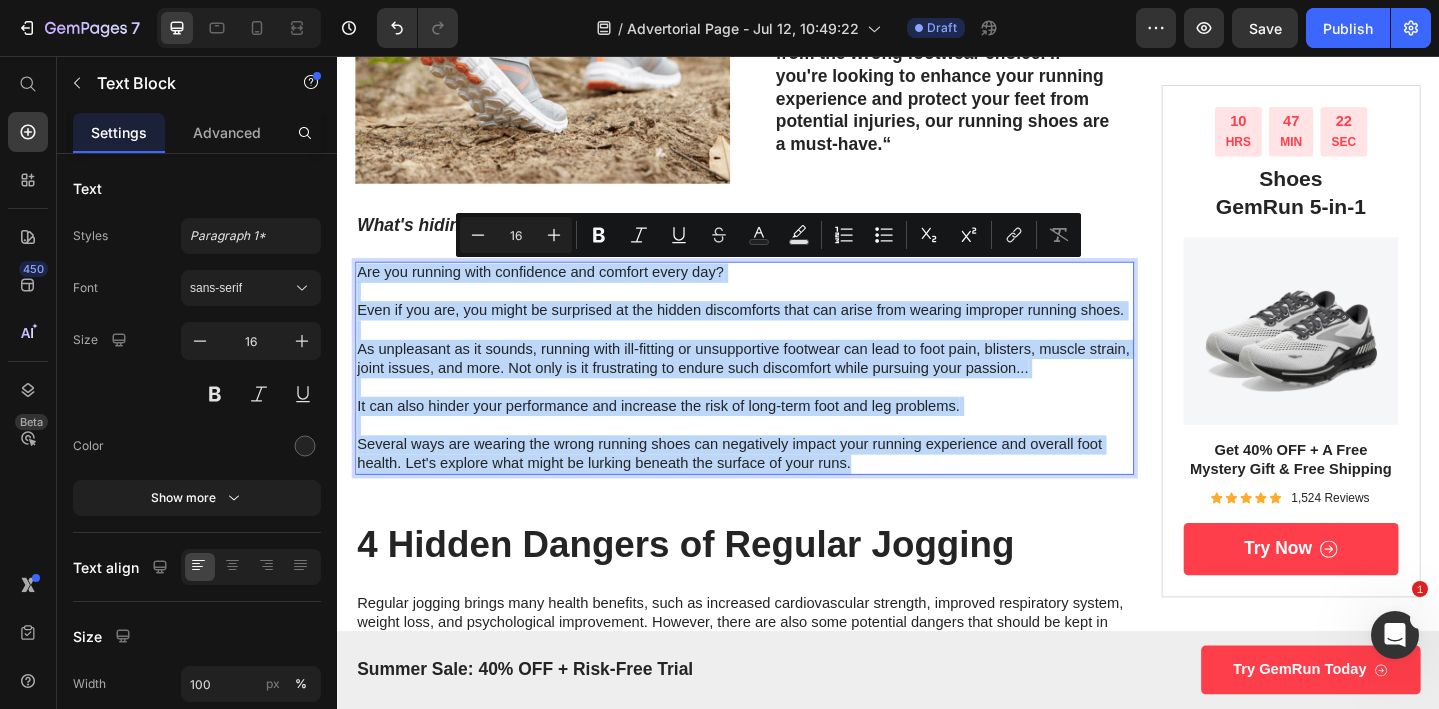 drag, startPoint x: 920, startPoint y: 501, endPoint x: 359, endPoint y: 285, distance: 601.1464 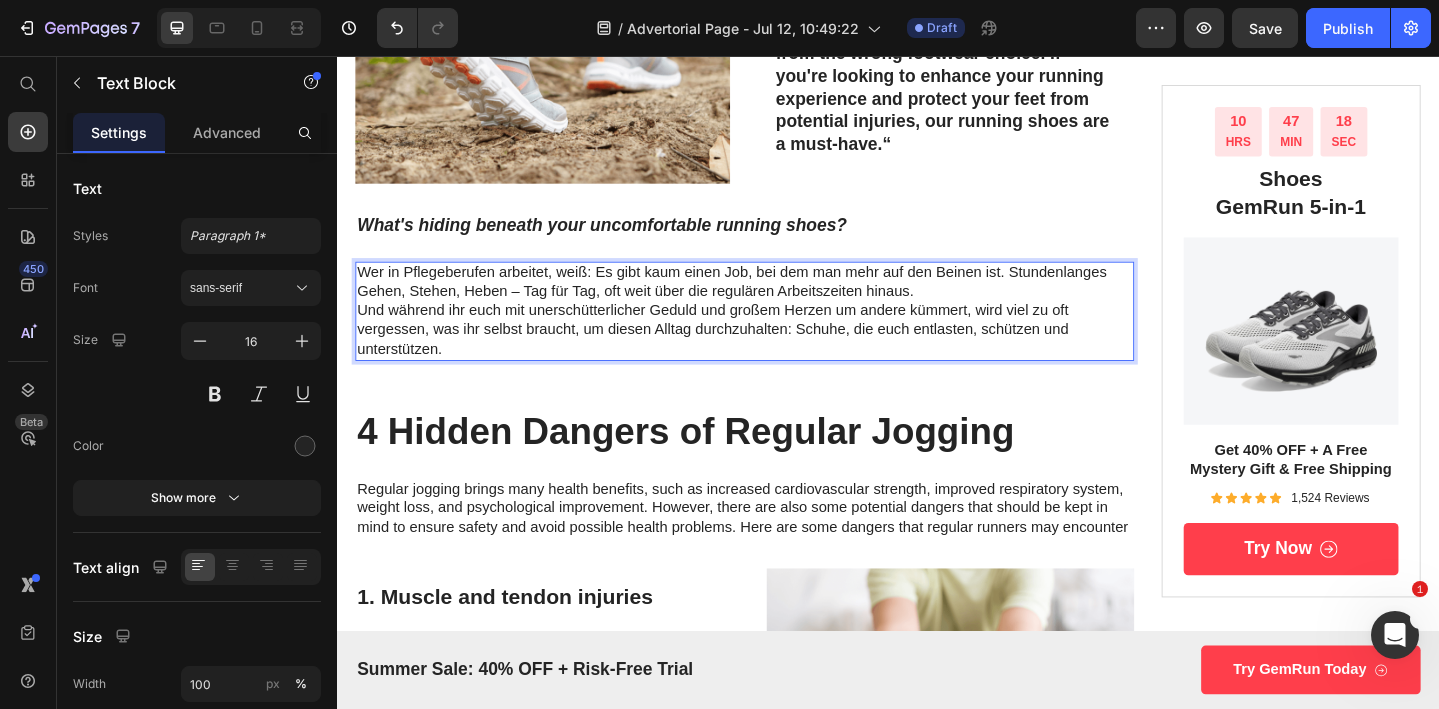 click on "Wer in Pflegeberufen arbeitet, weiß: Es gibt kaum einen Job, bei dem man mehr auf den Beinen ist. Stundenlanges Gehen, Stehen, Heben – Tag für Tag, oft weit über die regulären Arbeitszeiten hinaus." at bounding box center [781, 303] 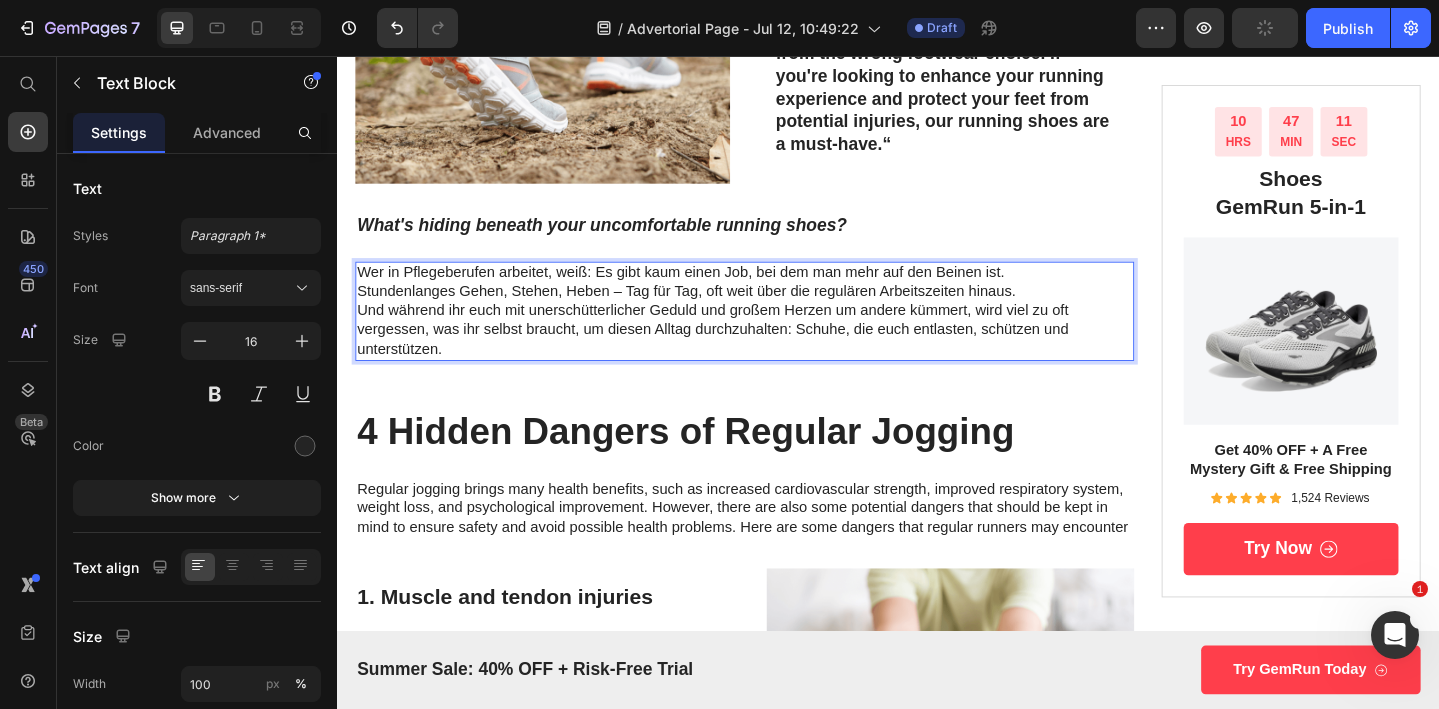 click on "Stundenlanges Gehen, Stehen, Heben – Tag für Tag, oft weit über die regulären Arbeitszeiten hinaus." at bounding box center (781, 312) 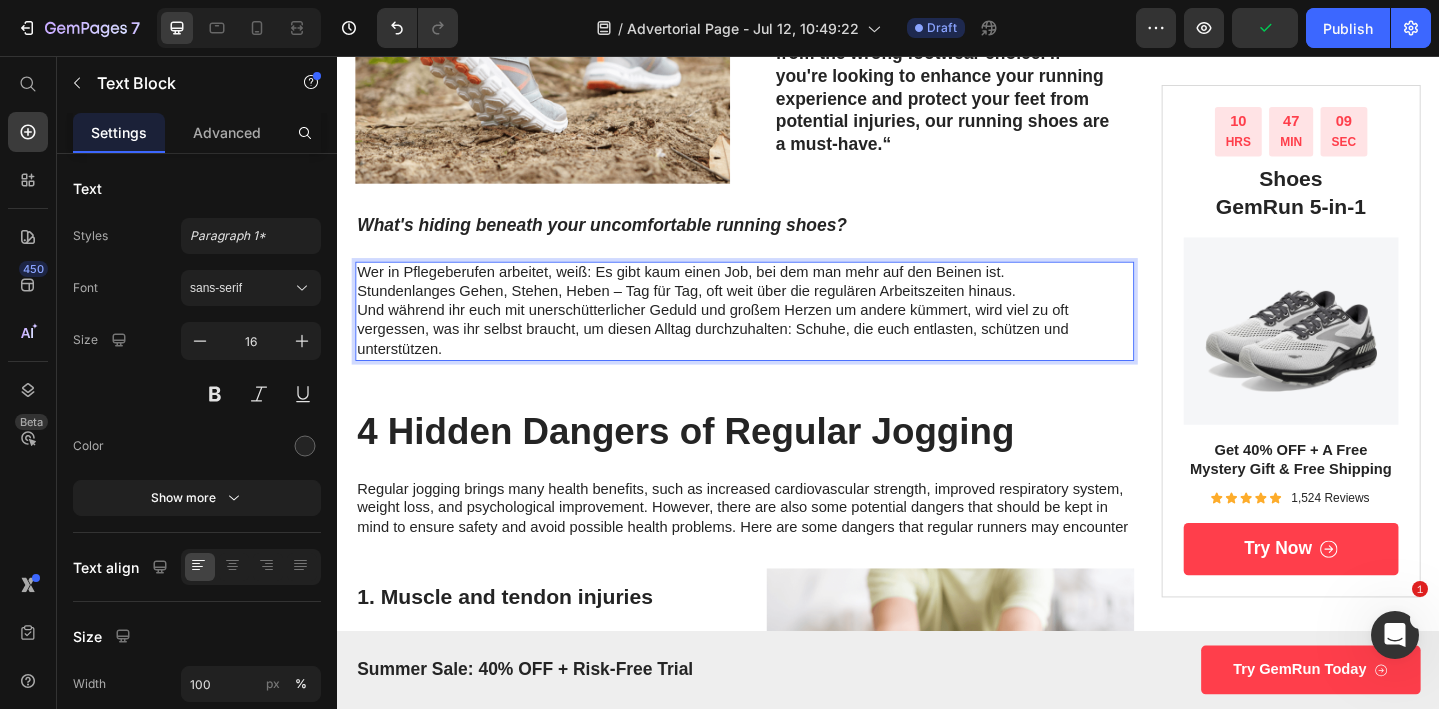 click on "Stundenlanges Gehen, Stehen, Heben – Tag für Tag, oft weit über die regulären Arbeitszeiten hinaus." at bounding box center (781, 312) 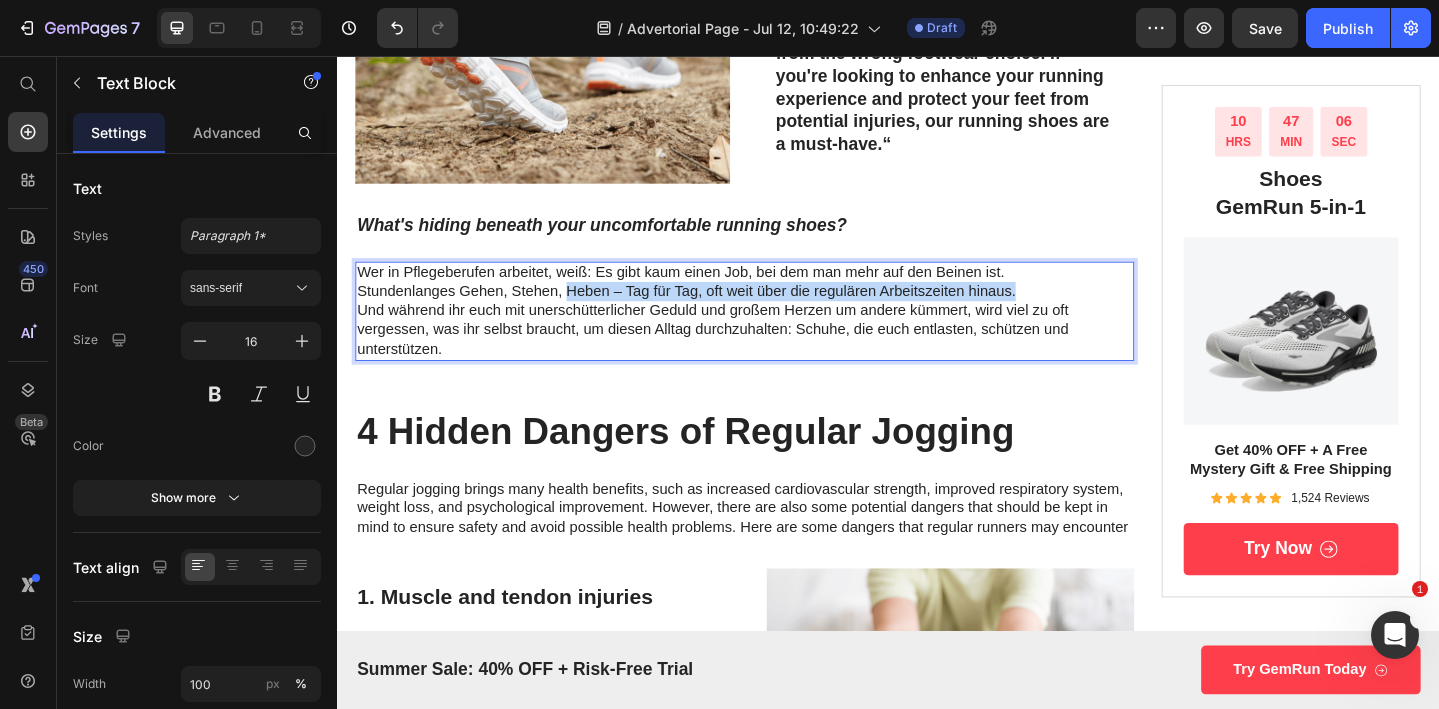 drag, startPoint x: 586, startPoint y: 309, endPoint x: 1119, endPoint y: 314, distance: 533.02344 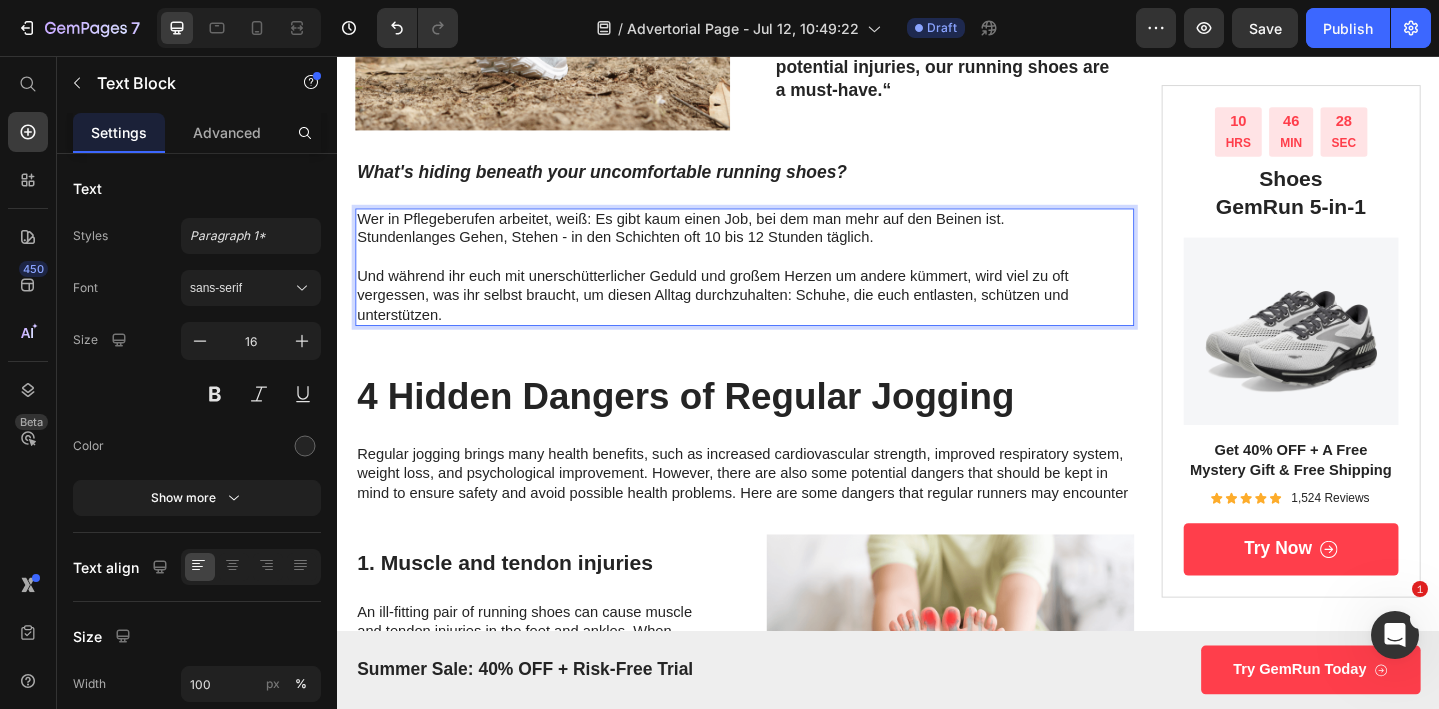 scroll, scrollTop: 507, scrollLeft: 0, axis: vertical 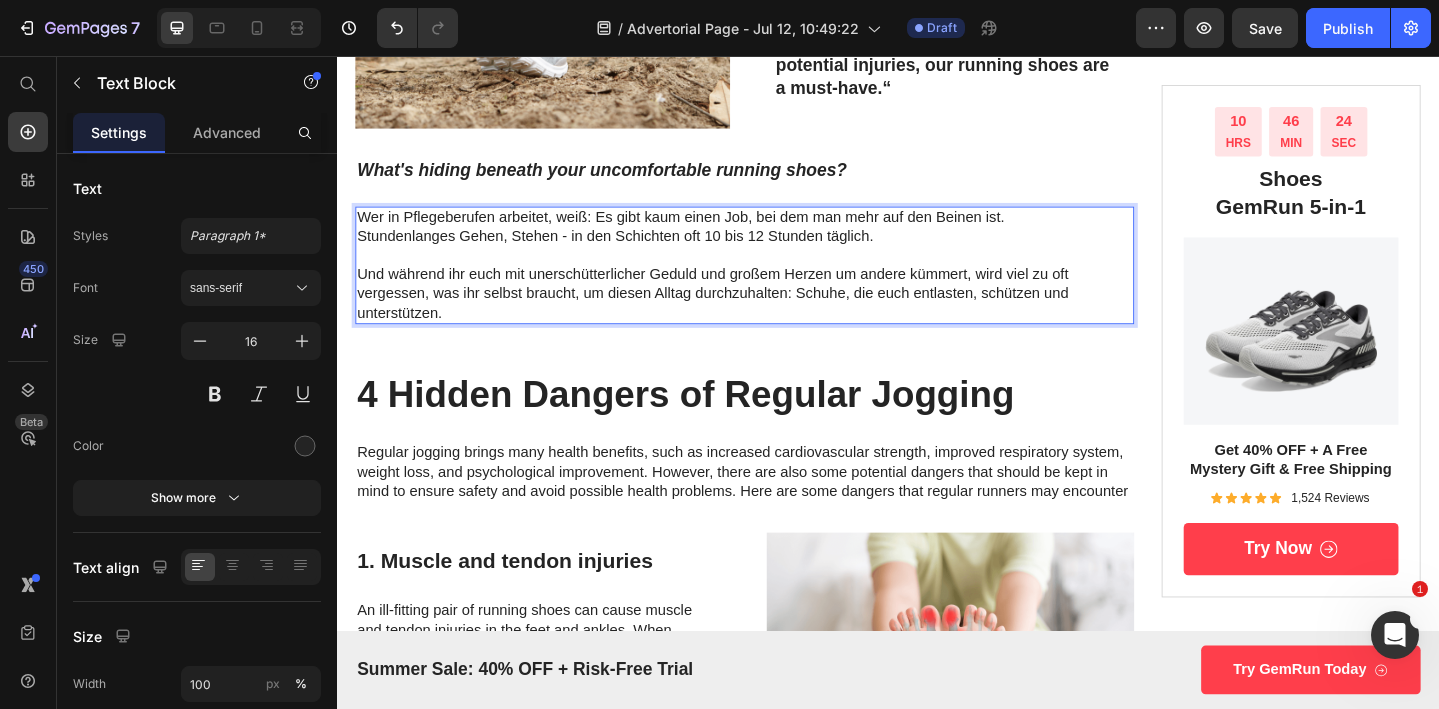 click on "Und während ihr euch mit unerschütterlicher Geduld und großem Herzen um andere kümmert, wird viel zu oft vergessen, was ihr selbst braucht, um diesen Alltag durchzuhalten: Schuhe, die euch entlasten, schützen und unterstützen." at bounding box center [781, 315] 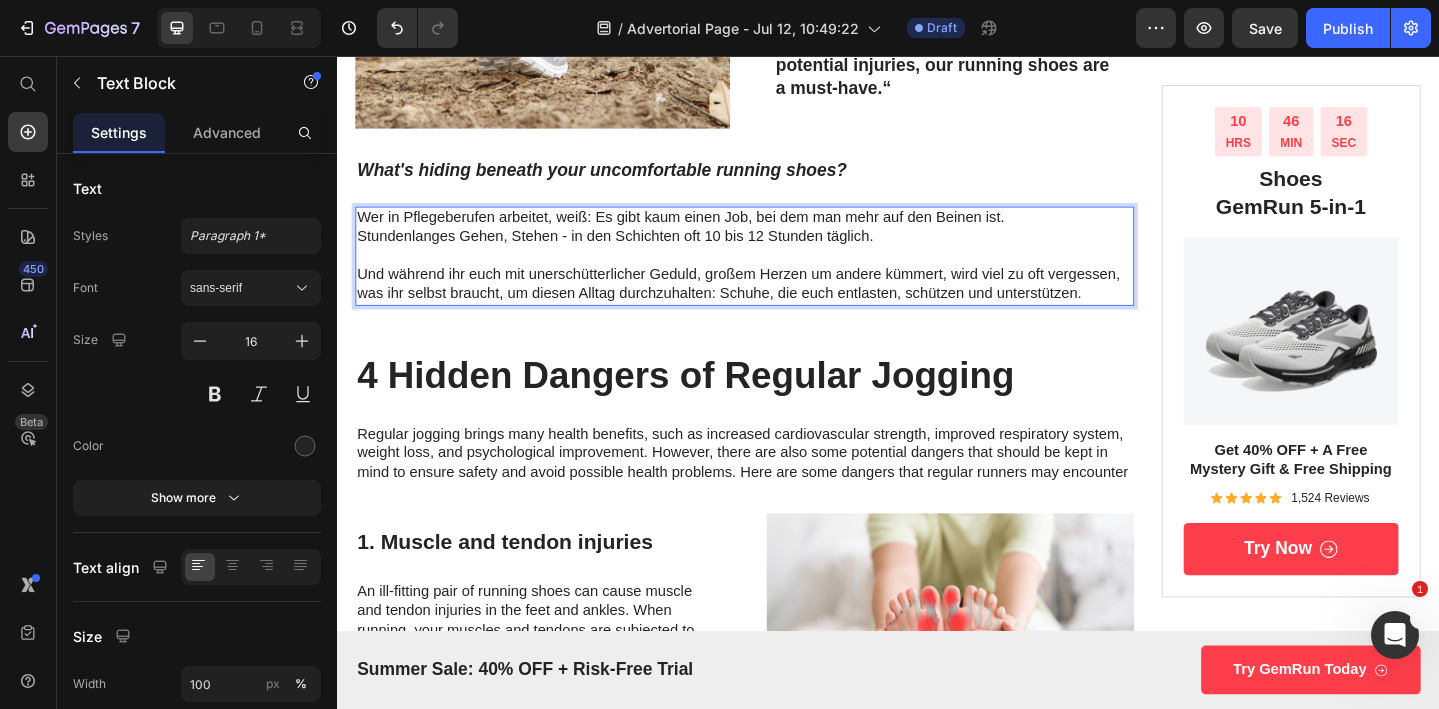 click on "Und während ihr euch mit unerschütterlicher Geduld, großem Herzen um andere kümmert, wird viel zu oft vergessen, was ihr selbst braucht, um diesen Alltag durchzuhalten: Schuhe, die euch entlasten, schützen und unterstützen." at bounding box center [781, 305] 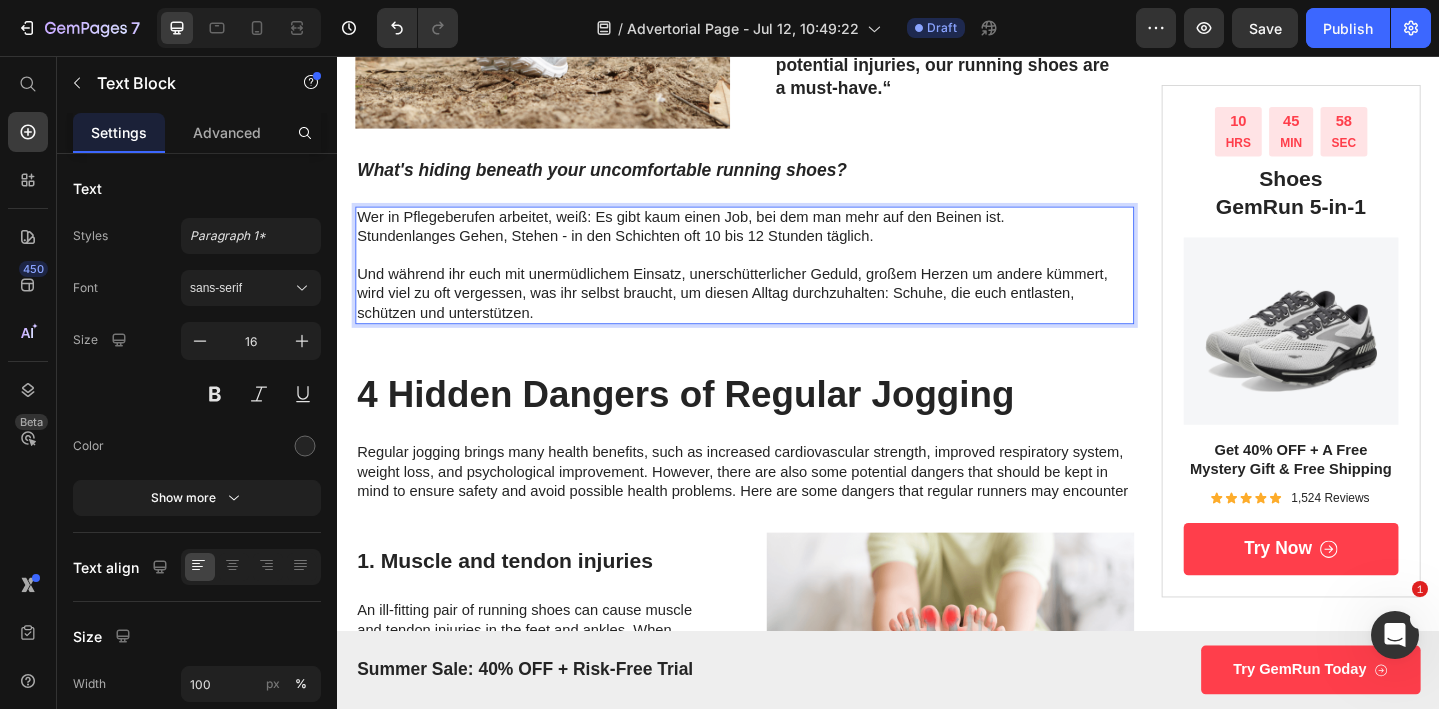 click on "Und während ihr euch mit unermüdlichem Einsatz, unerschütterlicher Geduld, großem Herzen um andere kümmert, wird viel zu oft vergessen, was ihr selbst braucht, um diesen Alltag durchzuhalten: Schuhe, die euch entlasten, schützen und unterstützen." at bounding box center (781, 315) 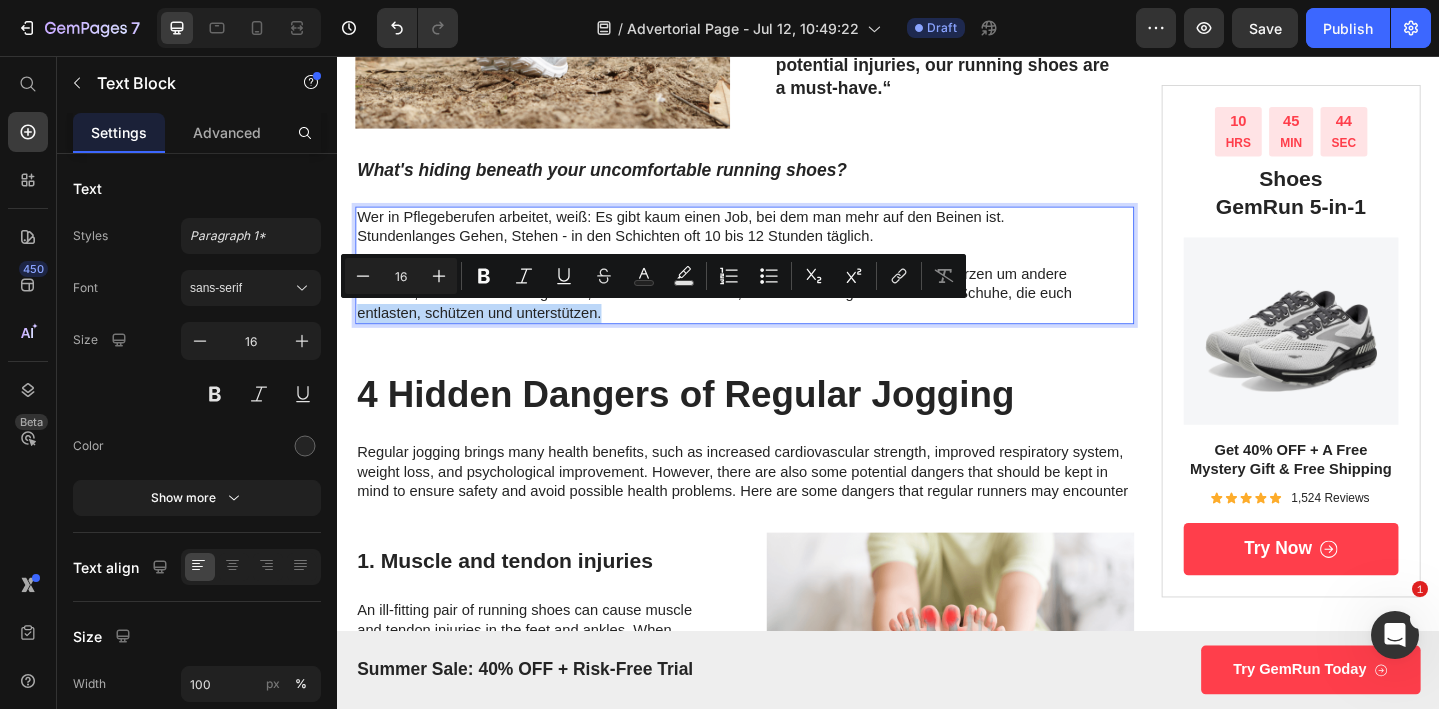 drag, startPoint x: 361, startPoint y: 337, endPoint x: 635, endPoint y: 335, distance: 274.0073 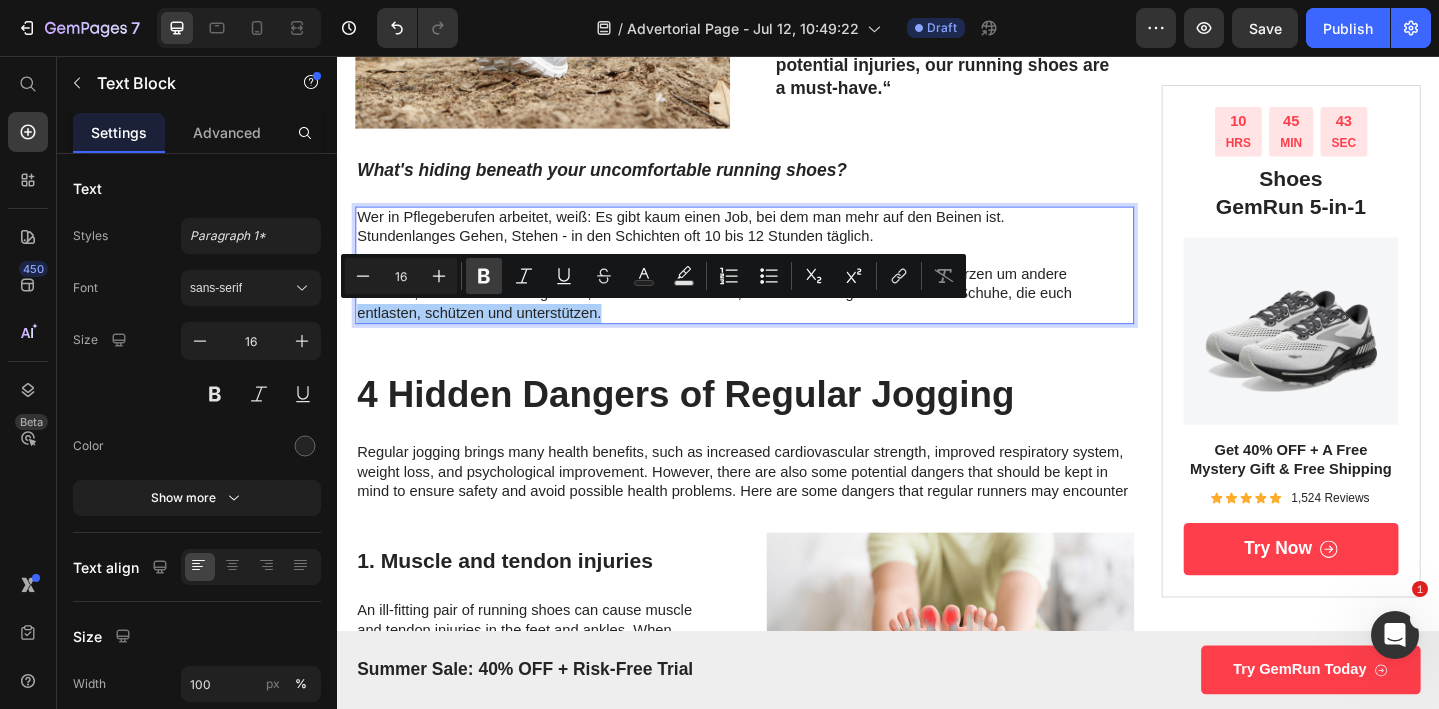 click 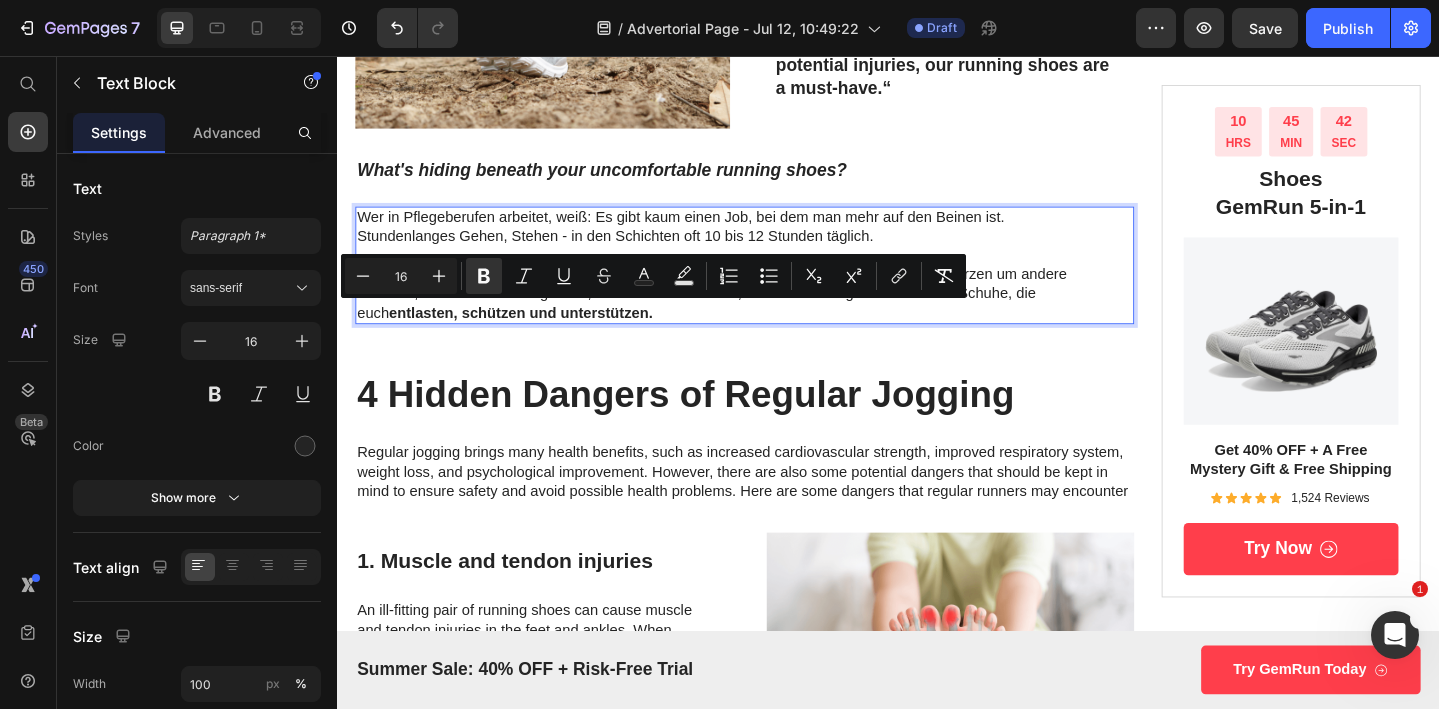 click on "Und während ihr euch mit unermüdlichem Einsatz, unerschütterlicher Geduld und großem Herzen um andere kümmert, wird viel zu oft vergessen, was ihr selbst braucht, um diesen Alltag durchzuhalten: Schuhe, die euch  entlasten, schützen und unterstützen." at bounding box center [781, 315] 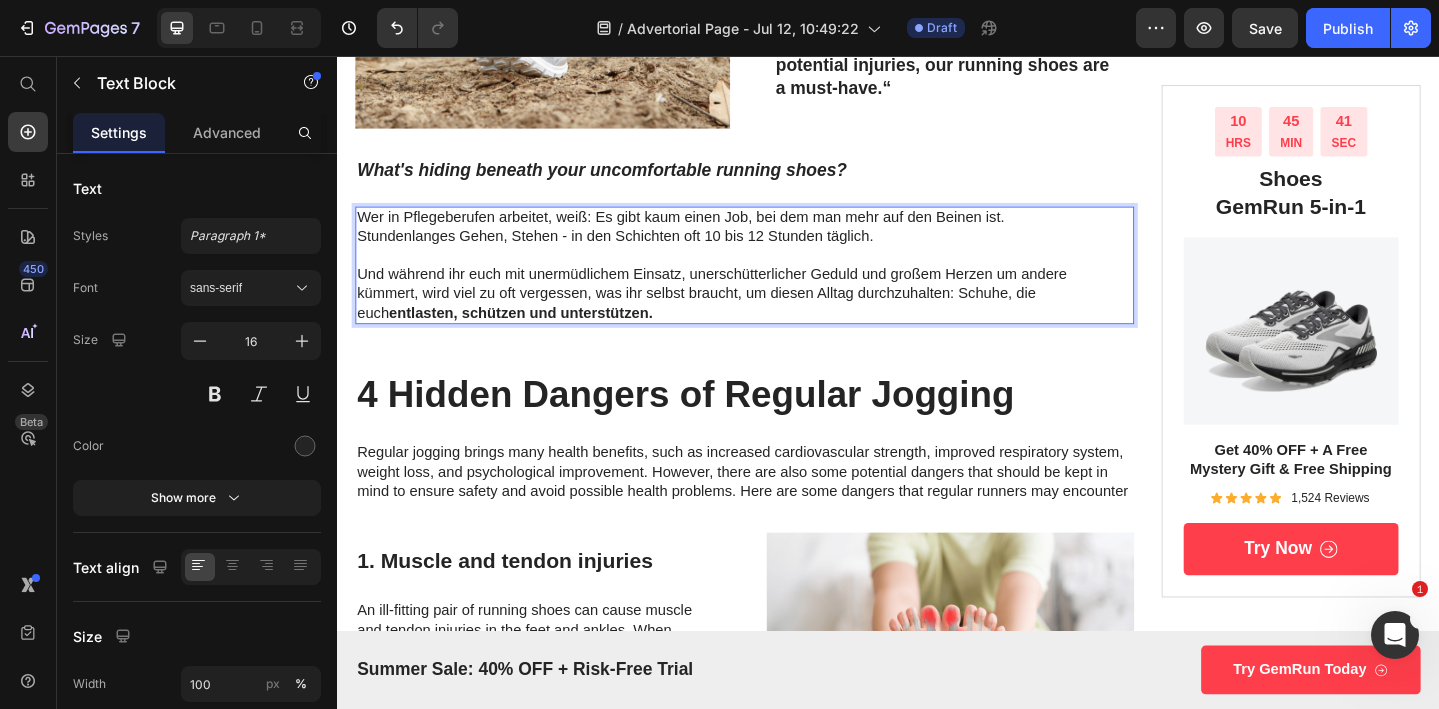 scroll, scrollTop: 481, scrollLeft: 0, axis: vertical 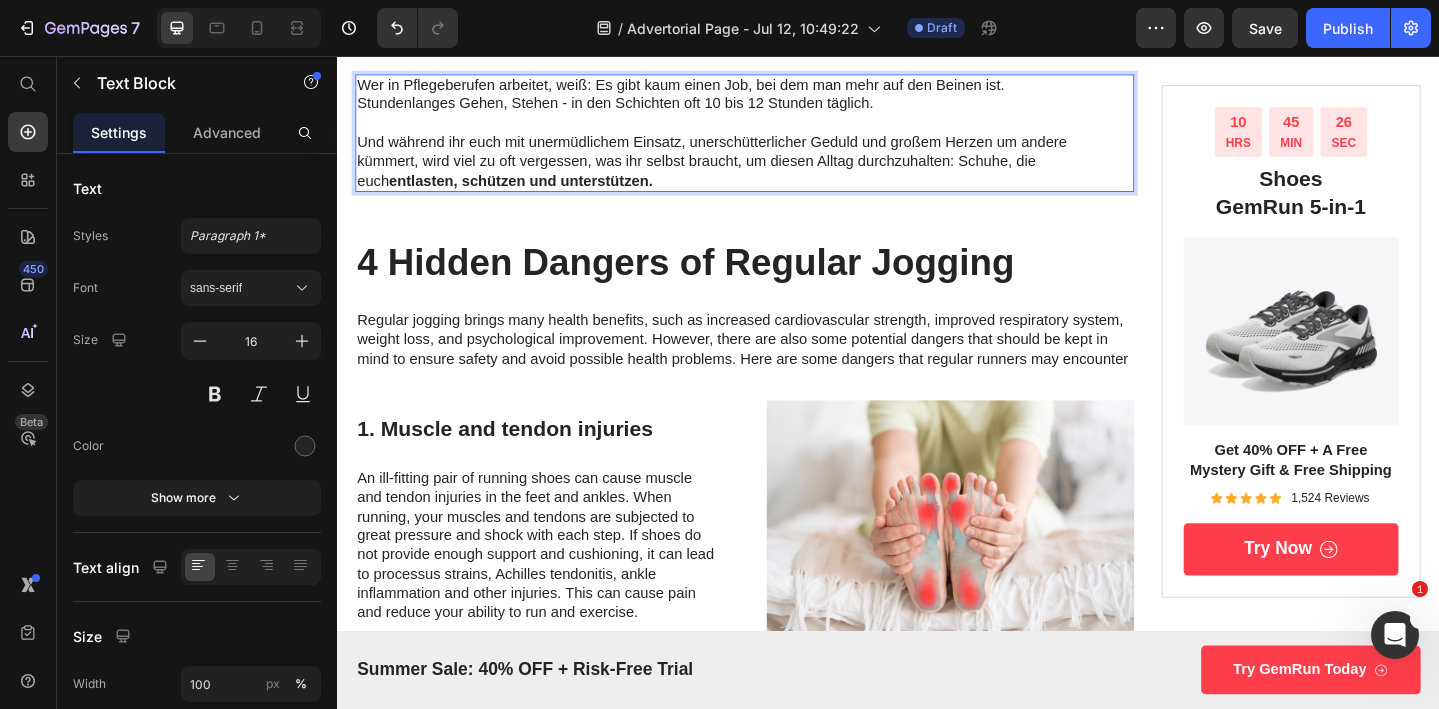 click on "4 Hidden Dangers of Regular Jogging" at bounding box center (781, 280) 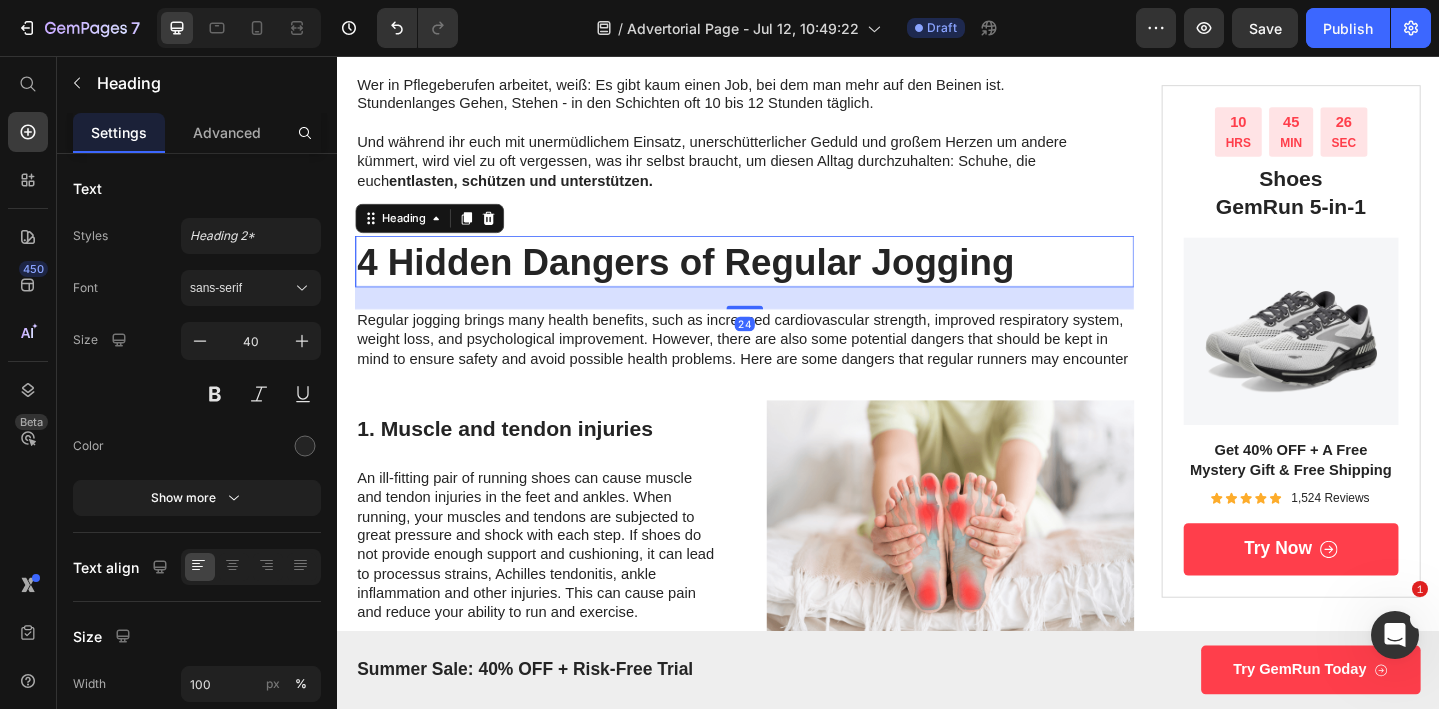 click on "4 Hidden Dangers of Regular Jogging" at bounding box center (781, 280) 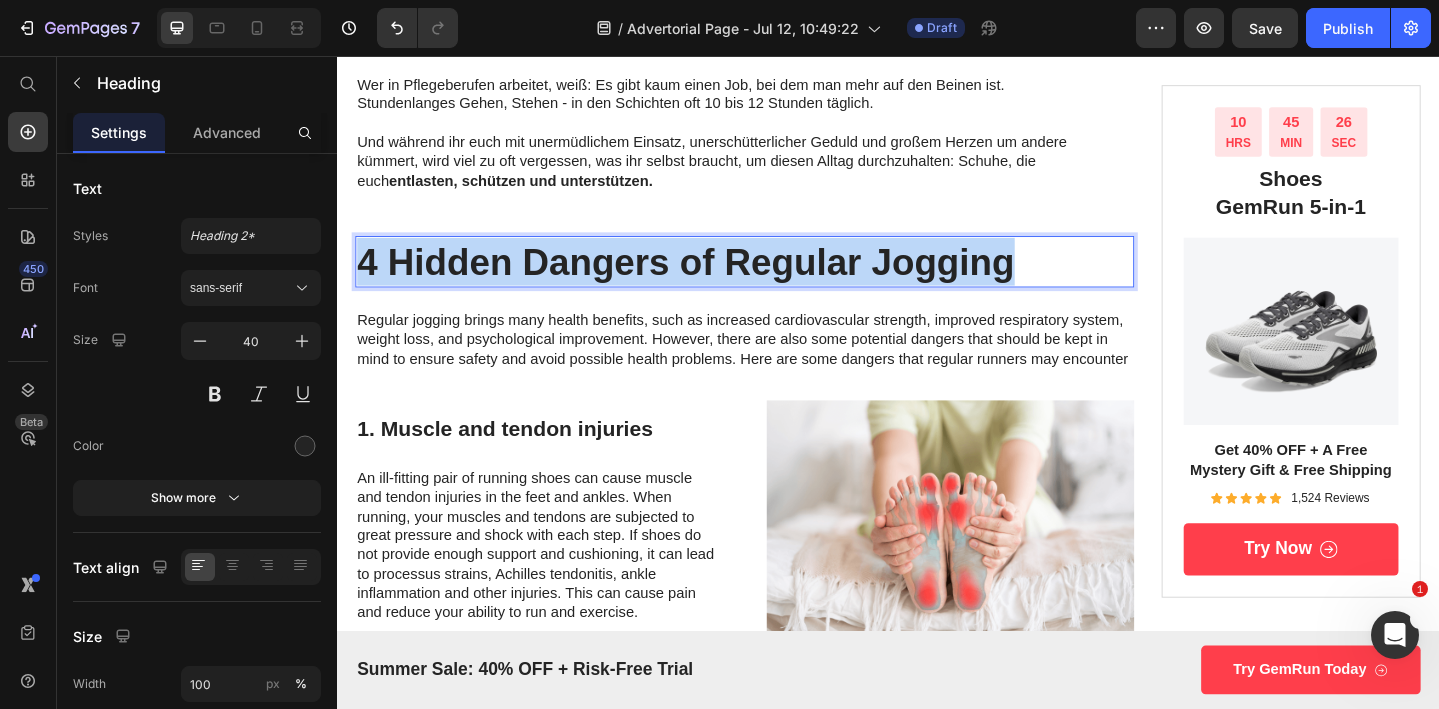 click on "4 Hidden Dangers of Regular Jogging" at bounding box center (781, 280) 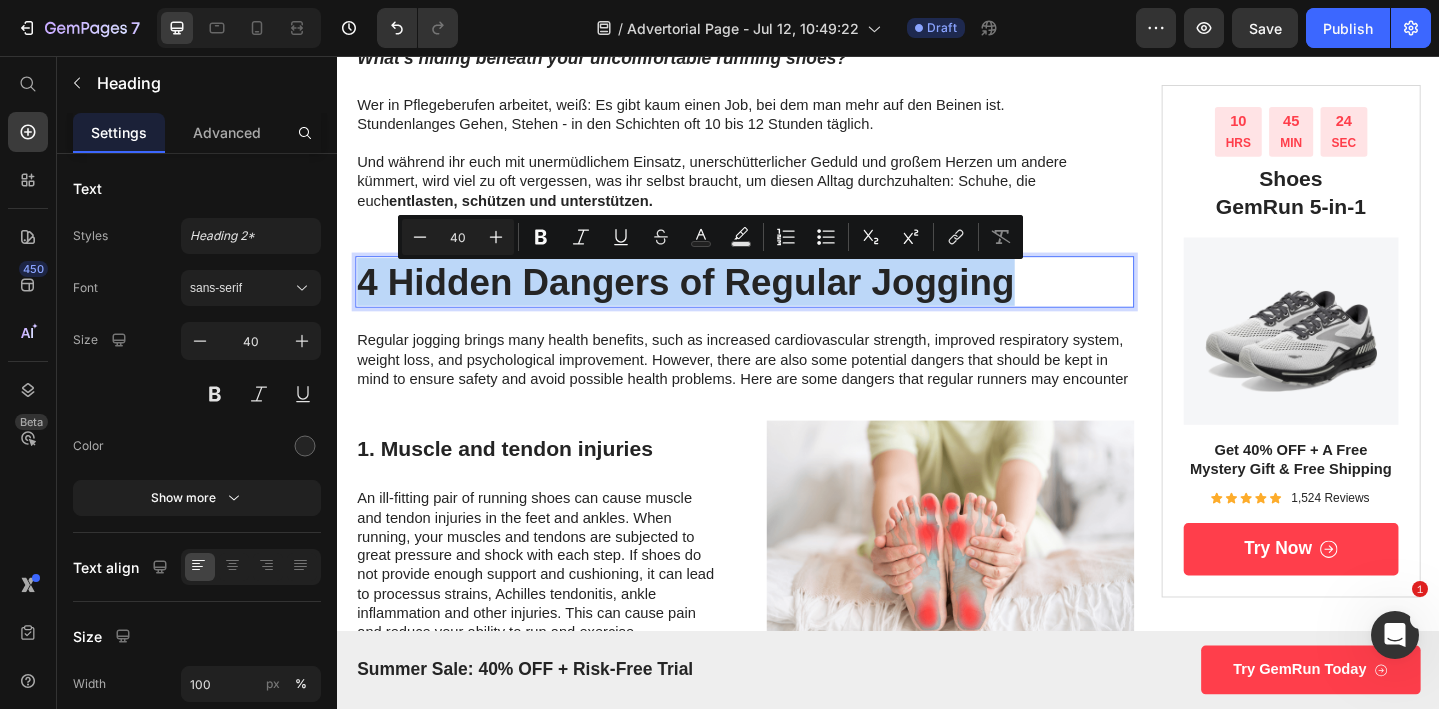 scroll, scrollTop: 624, scrollLeft: 0, axis: vertical 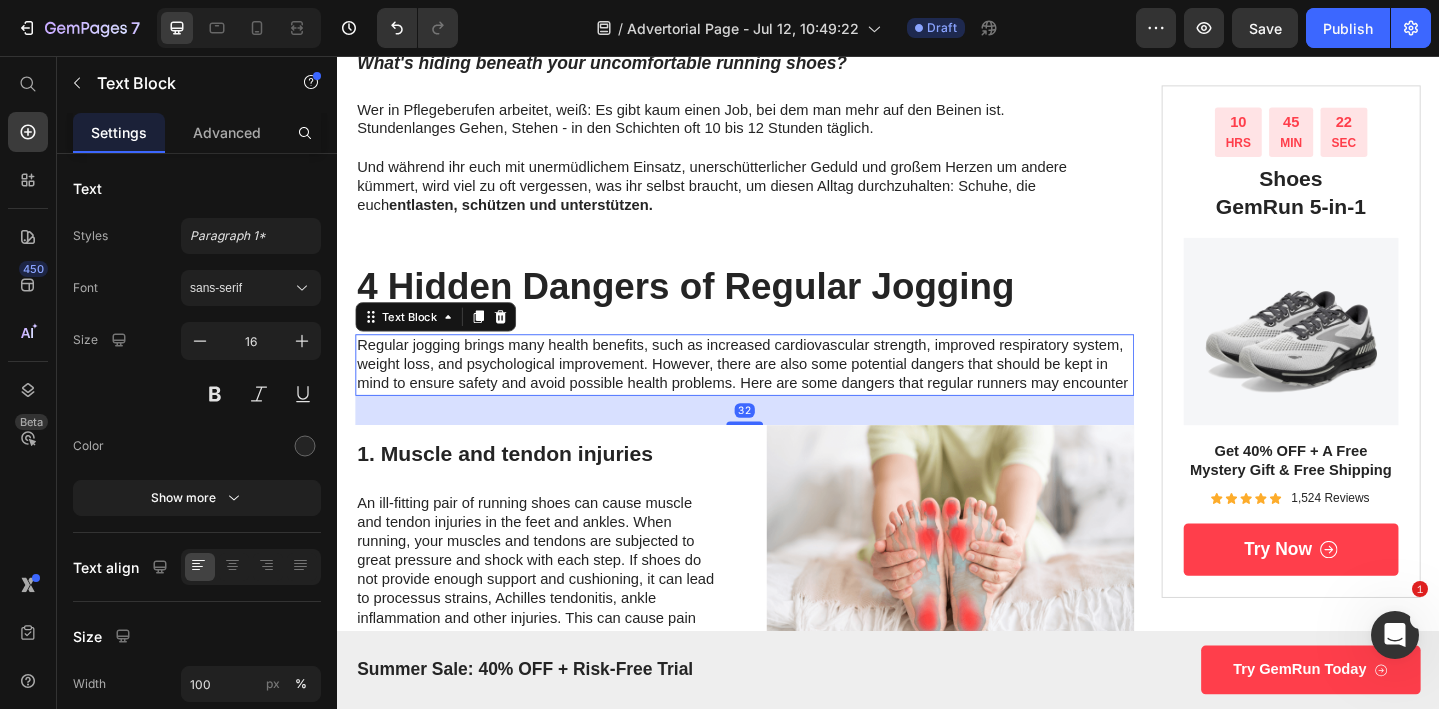 click on "Regular jogging brings many health benefits, such as increased cardiovascular strength, improved respiratory system, weight loss, and psychological improvement. However, there are also some potential dangers that should be kept in mind to ensure safety and avoid possible health problems. Here are some dangers that regular runners may encounter" at bounding box center (781, 392) 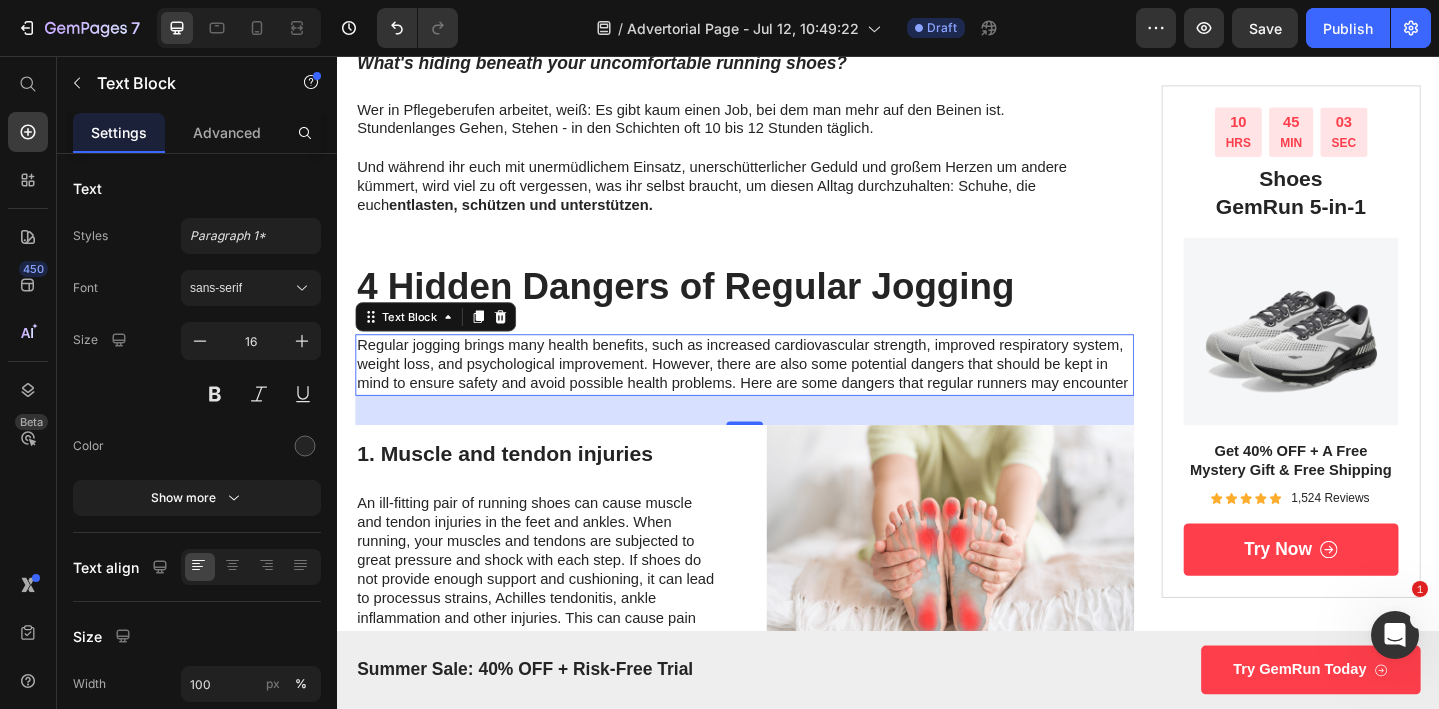 click on "Regular jogging brings many health benefits, such as increased cardiovascular strength, improved respiratory system, weight loss, and psychological improvement. However, there are also some potential dangers that should be kept in mind to ensure safety and avoid possible health problems. Here are some dangers that regular runners may encounter" at bounding box center [781, 392] 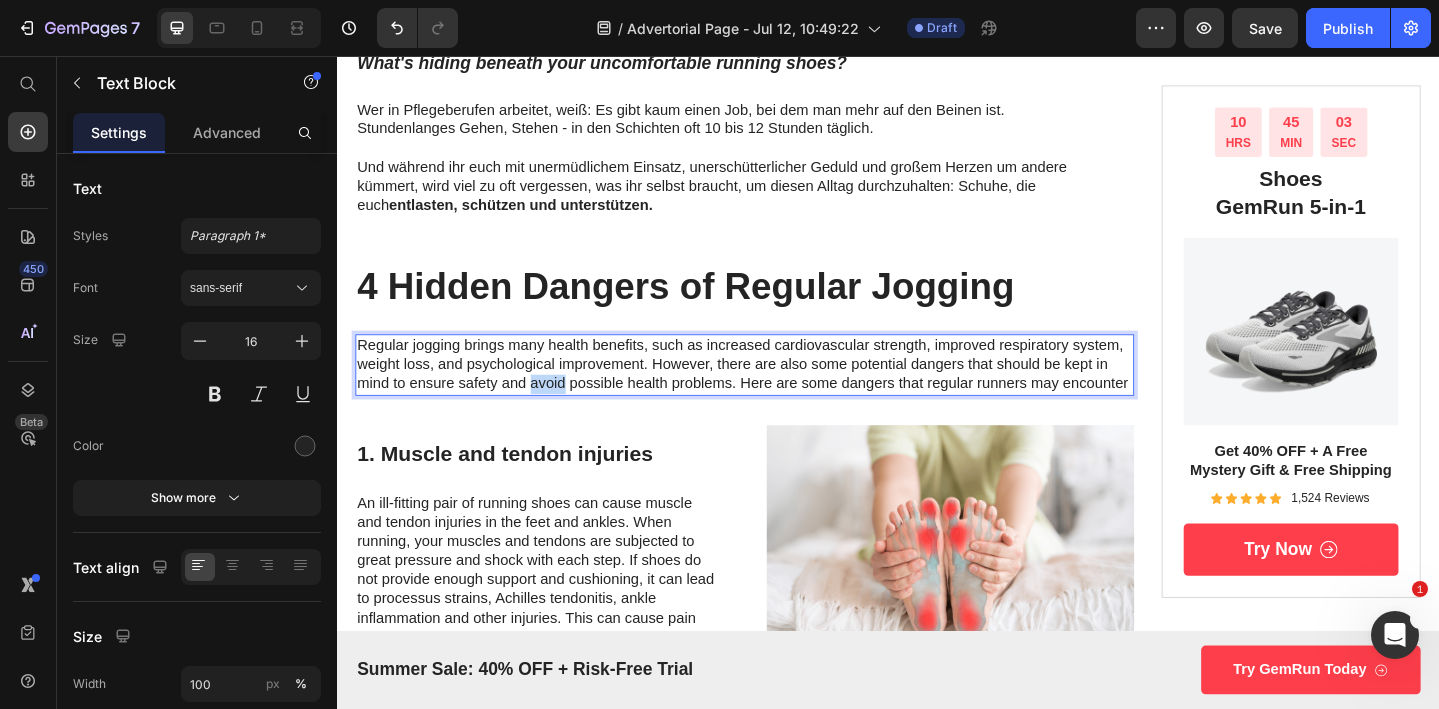 click on "Regular jogging brings many health benefits, such as increased cardiovascular strength, improved respiratory system, weight loss, and psychological improvement. However, there are also some potential dangers that should be kept in mind to ensure safety and avoid possible health problems. Here are some dangers that regular runners may encounter" at bounding box center (781, 392) 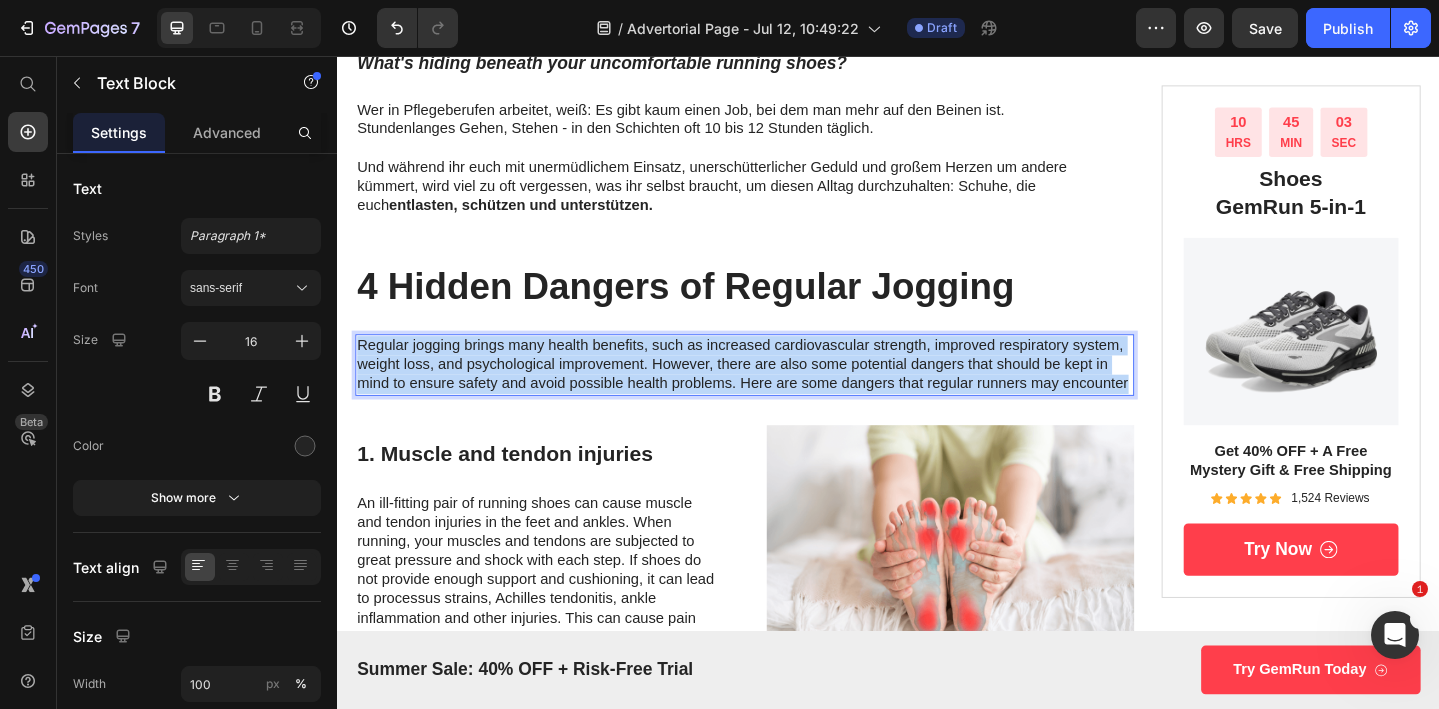 click on "Regular jogging brings many health benefits, such as increased cardiovascular strength, improved respiratory system, weight loss, and psychological improvement. However, there are also some potential dangers that should be kept in mind to ensure safety and avoid possible health problems. Here are some dangers that regular runners may encounter" at bounding box center (781, 392) 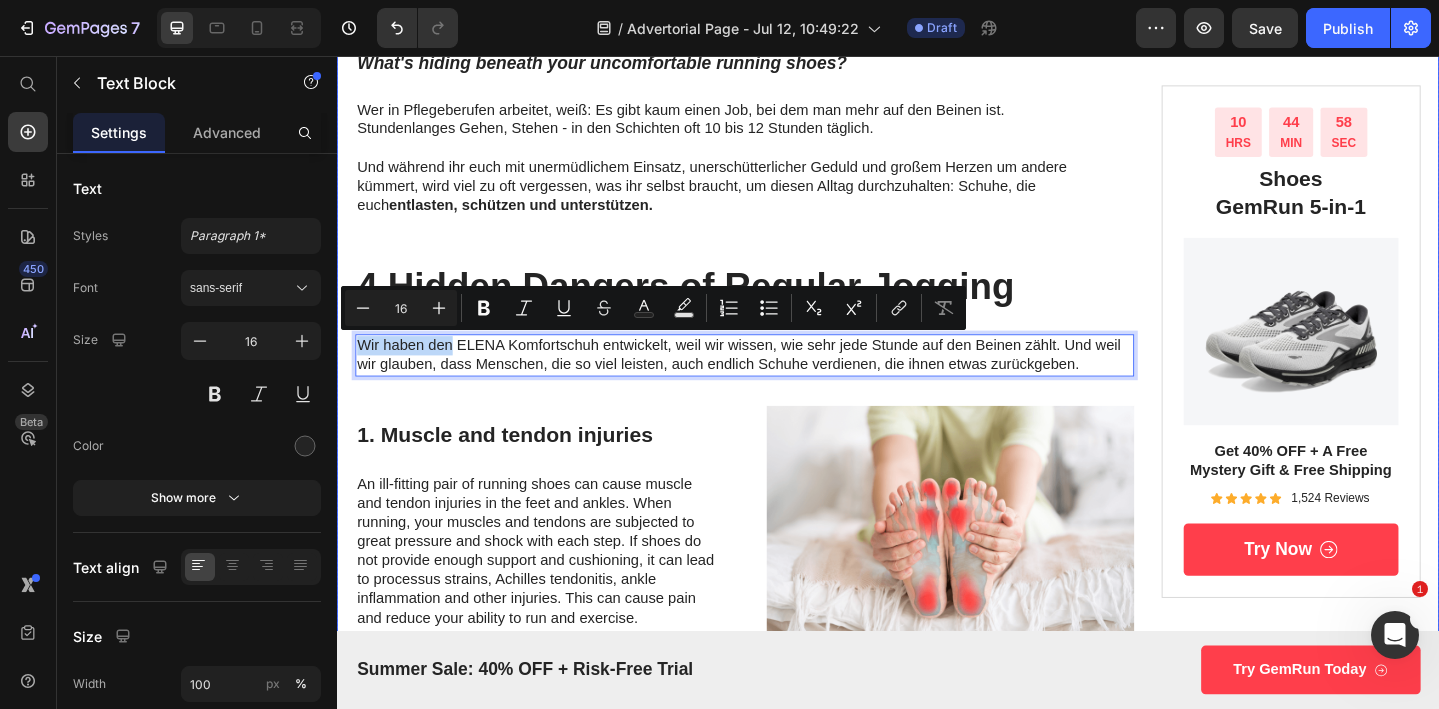 drag, startPoint x: 464, startPoint y: 368, endPoint x: 354, endPoint y: 370, distance: 110.01818 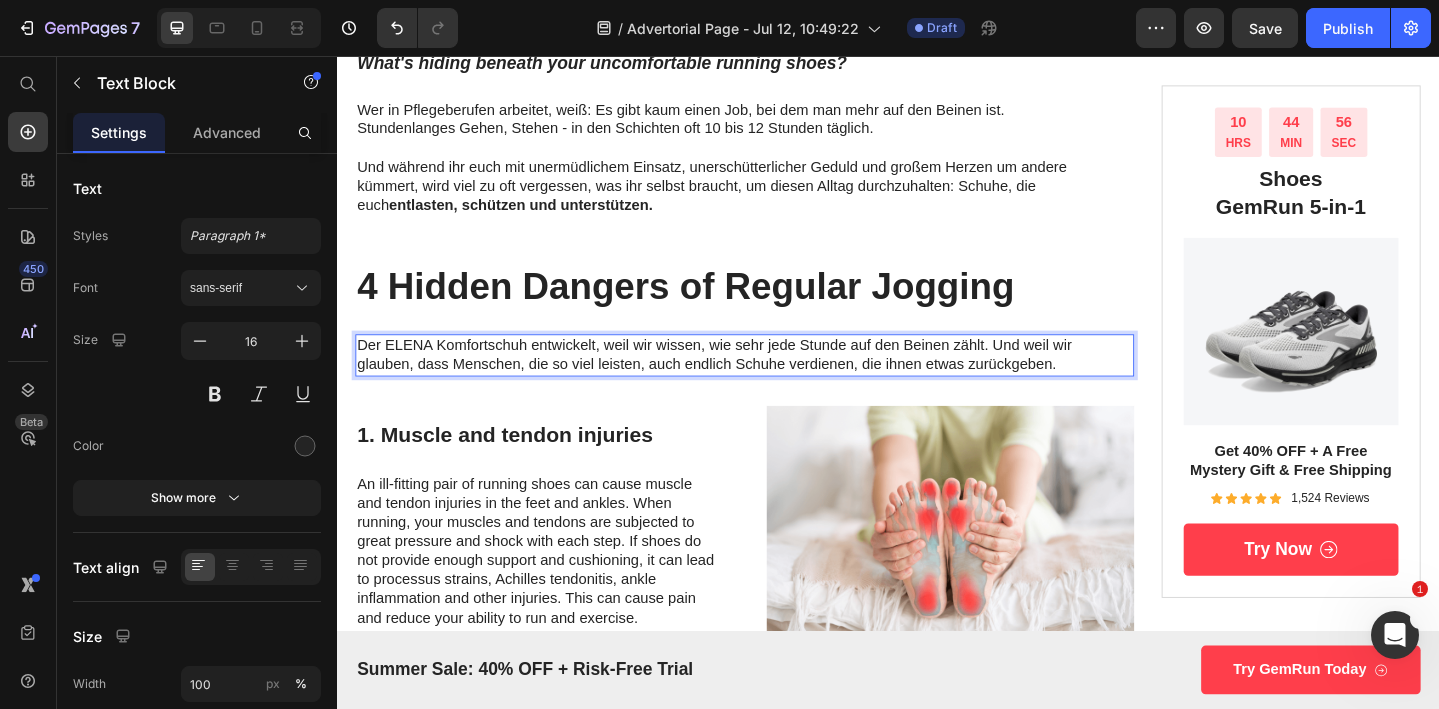 click on "Der ELENA Komfortschuh entwickelt, weil wir wissen, wie sehr jede Stunde auf den Beinen zählt. Und weil wir glauben, dass Menschen, die so viel leisten, auch endlich Schuhe verdienen, die ihnen etwas zurückgeben." at bounding box center [781, 382] 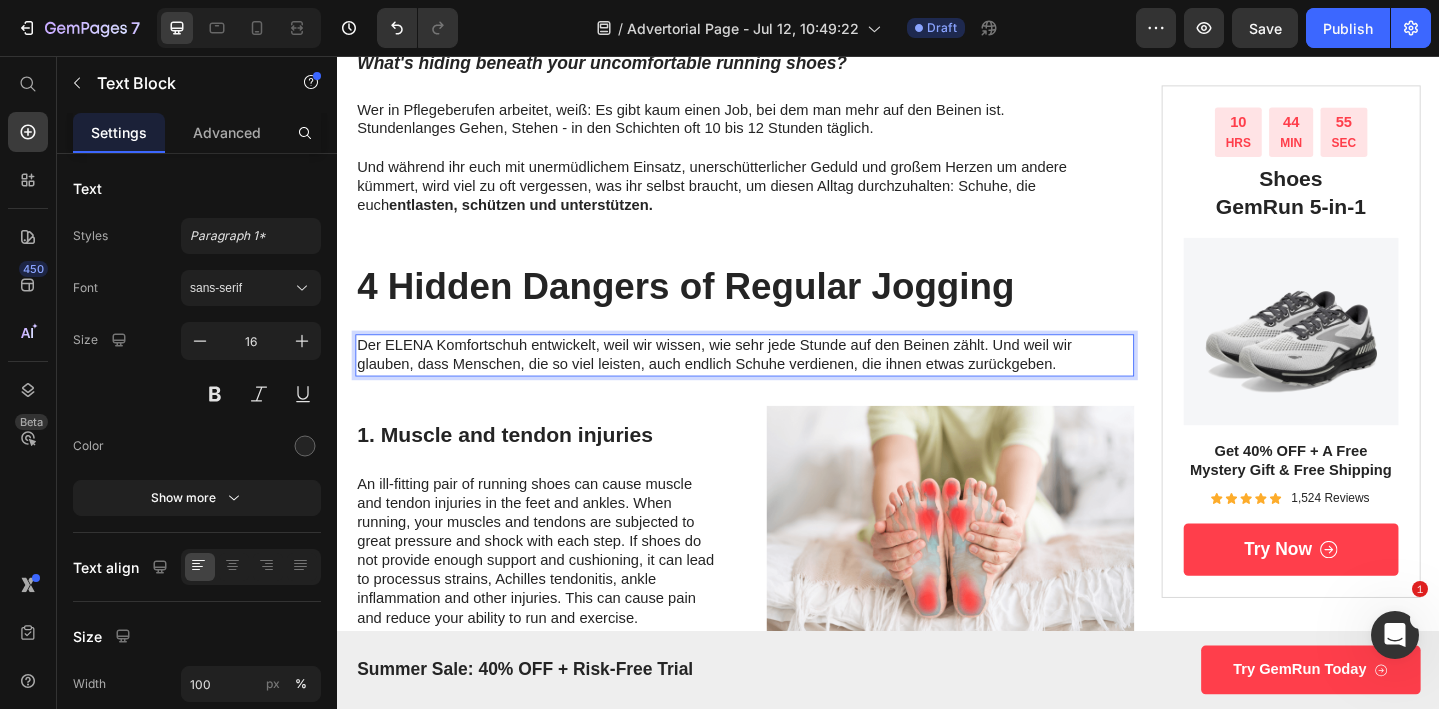 click on "Der ELENA Komfortschuh entwickelt, weil wir wissen, wie sehr jede Stunde auf den Beinen zählt. Und weil wir glauben, dass Menschen, die so viel leisten, auch endlich Schuhe verdienen, die ihnen etwas zurückgeben." at bounding box center (781, 382) 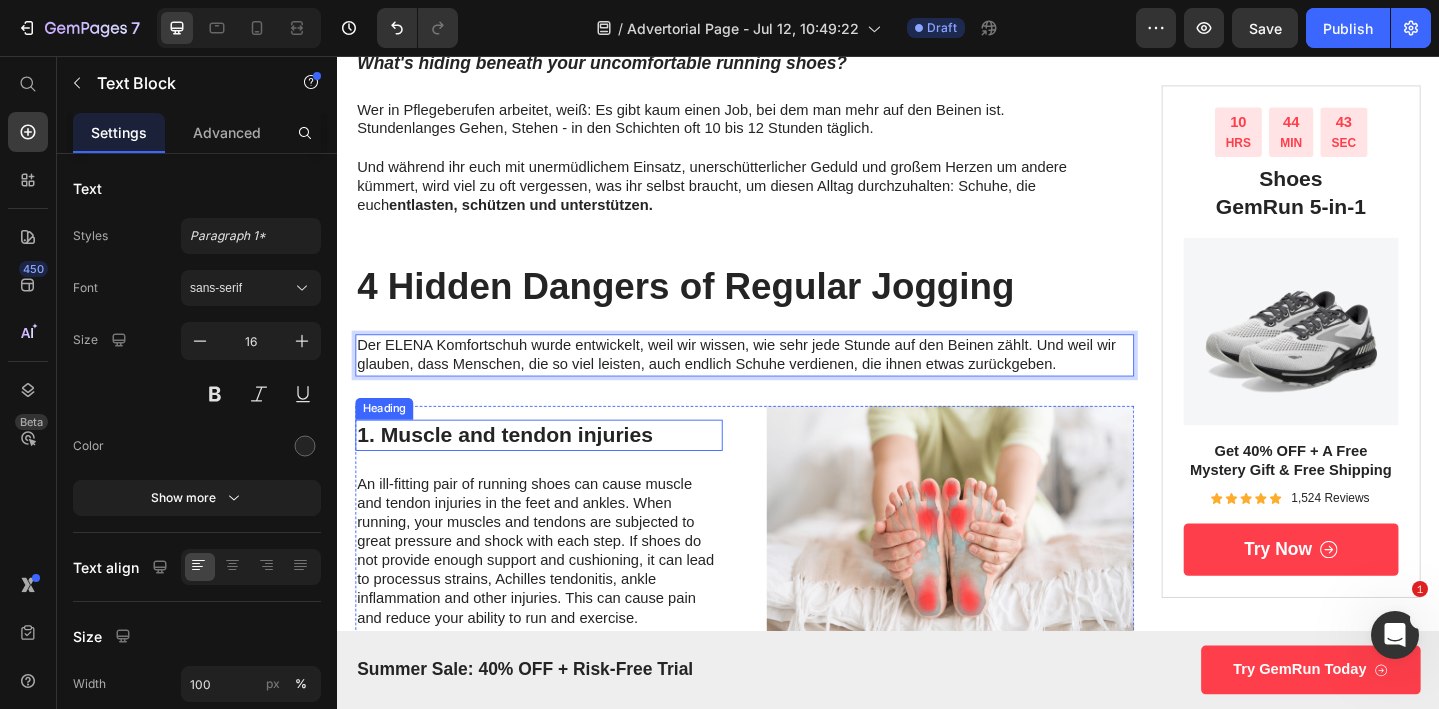 click on "1. Muscle and tendon injuries" at bounding box center [557, 469] 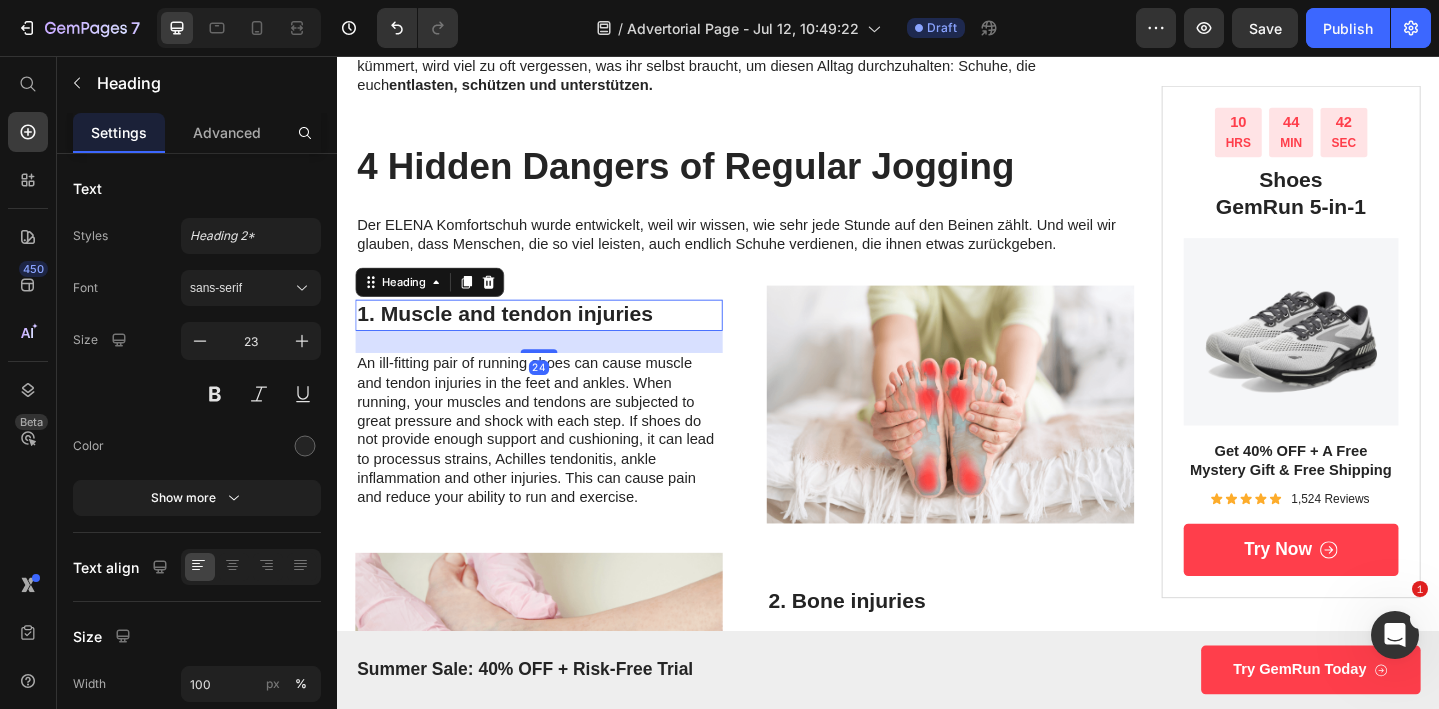 scroll, scrollTop: 774, scrollLeft: 0, axis: vertical 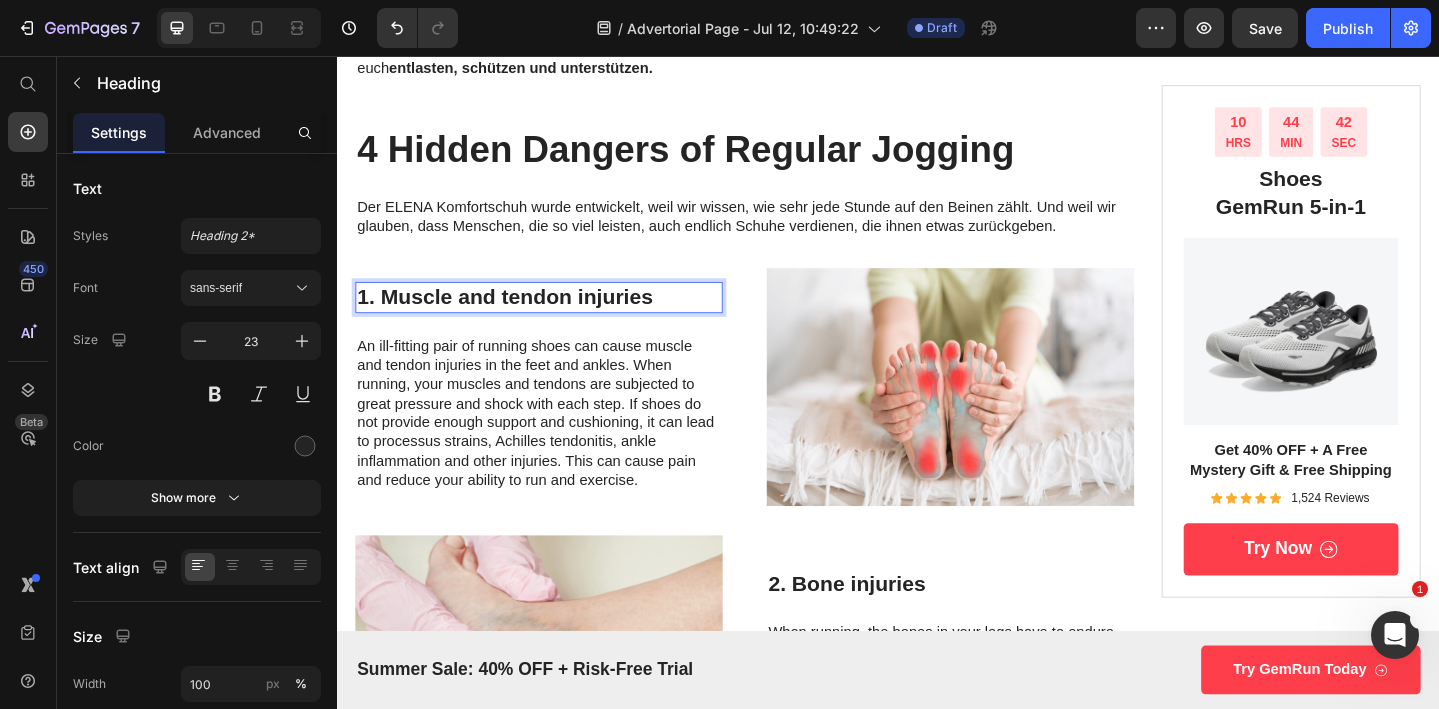 click on "1. Muscle and tendon injuries" at bounding box center [557, 319] 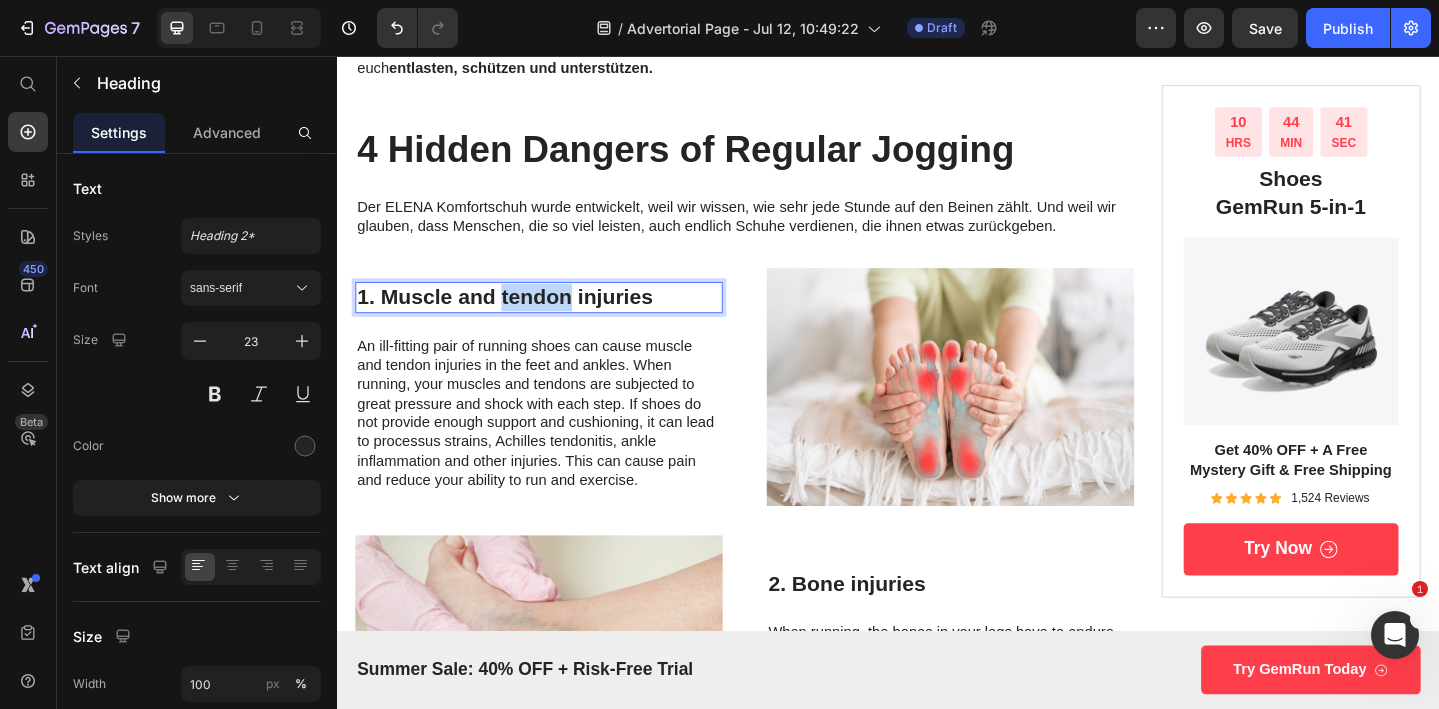 click on "1. Muscle and tendon injuries" at bounding box center (557, 319) 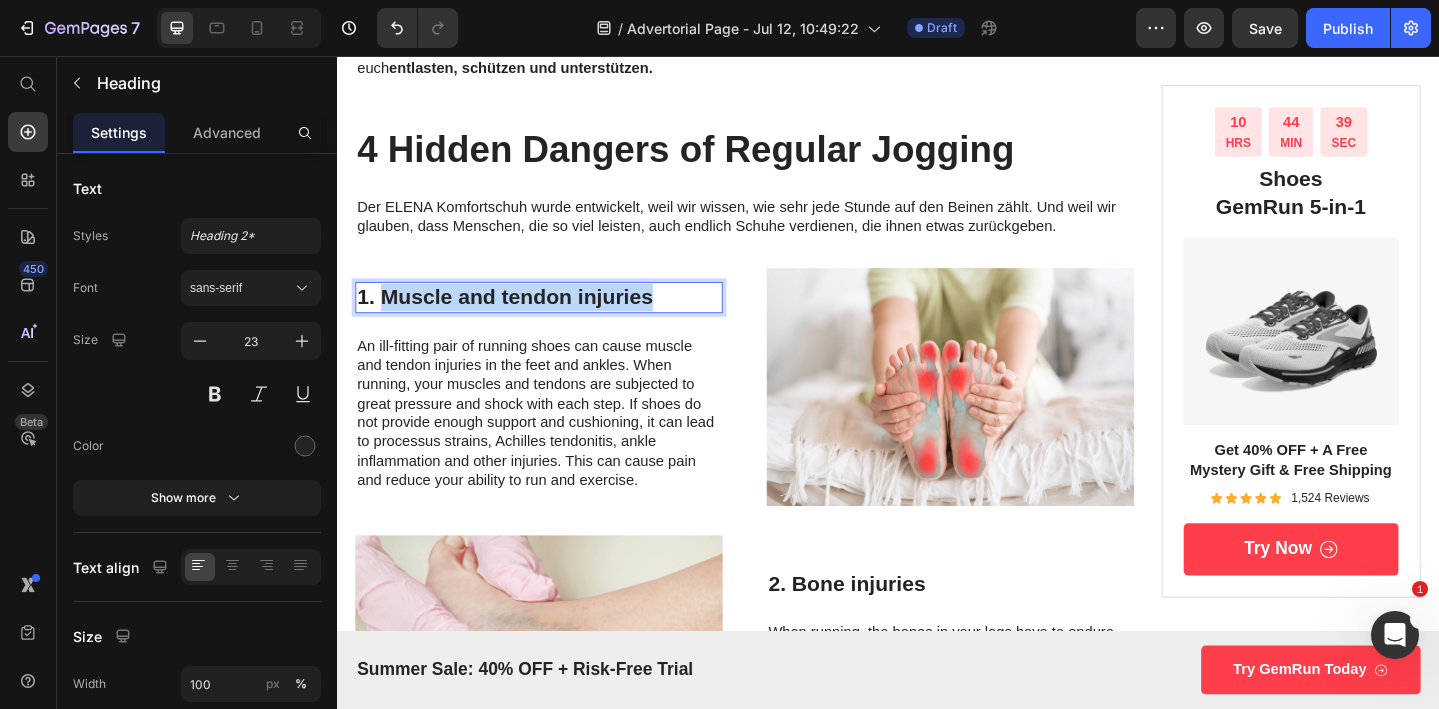 drag, startPoint x: 720, startPoint y: 320, endPoint x: 386, endPoint y: 316, distance: 334.02396 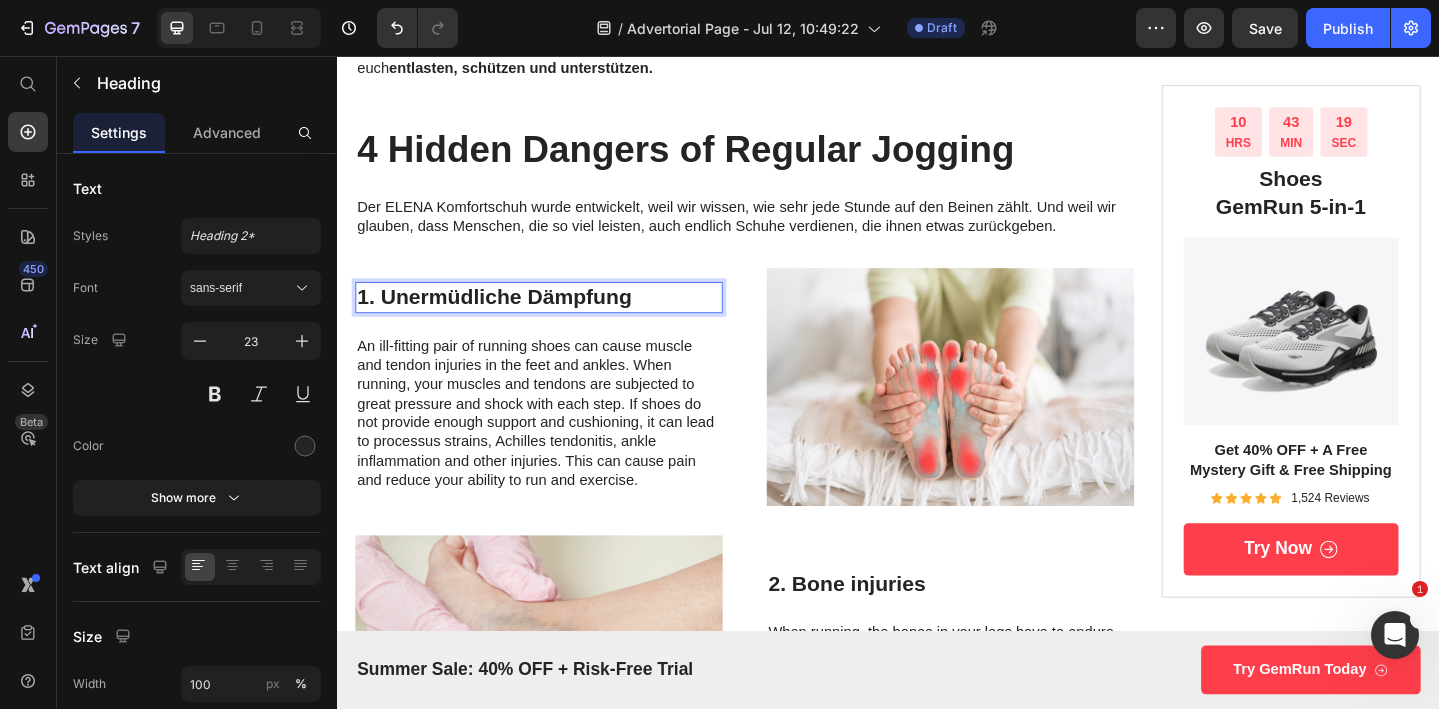 click on "1. Unermüdliche Dämpfung" at bounding box center [557, 319] 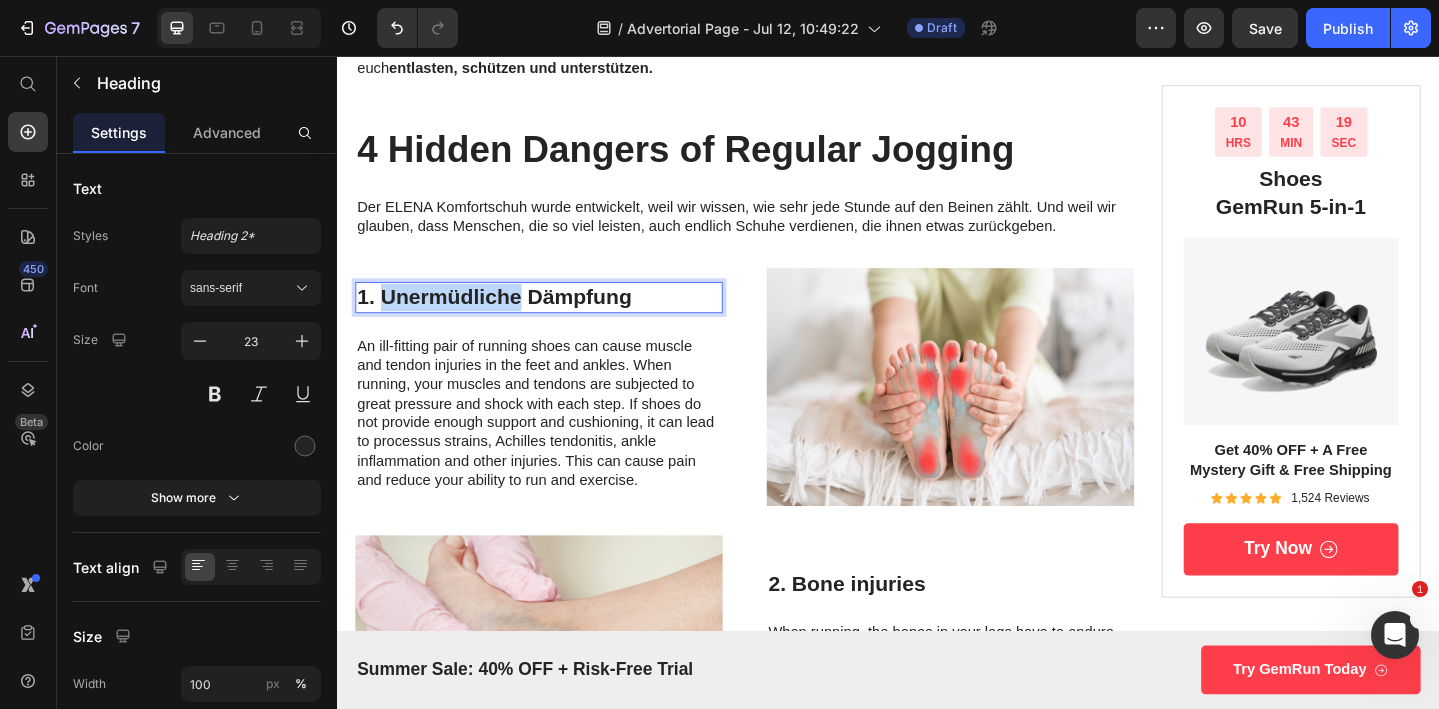 click on "1. Unermüdliche Dämpfung" at bounding box center [557, 319] 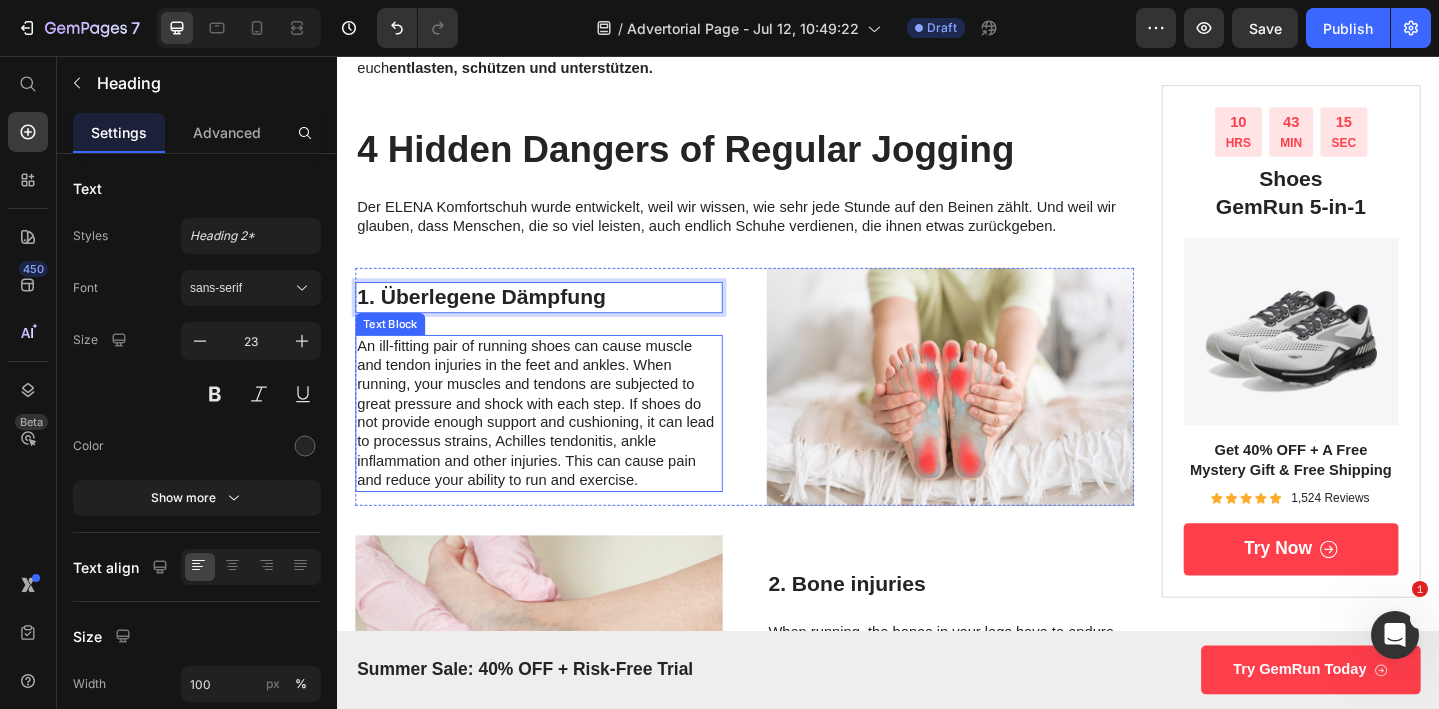 click on "An ill-fitting pair of running shoes can cause muscle and tendon injuries in the feet and ankles. When running, your muscles and tendons are subjected to great pressure and shock with each step. If shoes do not provide enough support and cushioning, it can lead to processus strains, Achilles tendonitis, ankle inflammation and other injuries. This can cause pain and reduce your ability to run and exercise." at bounding box center (557, 445) 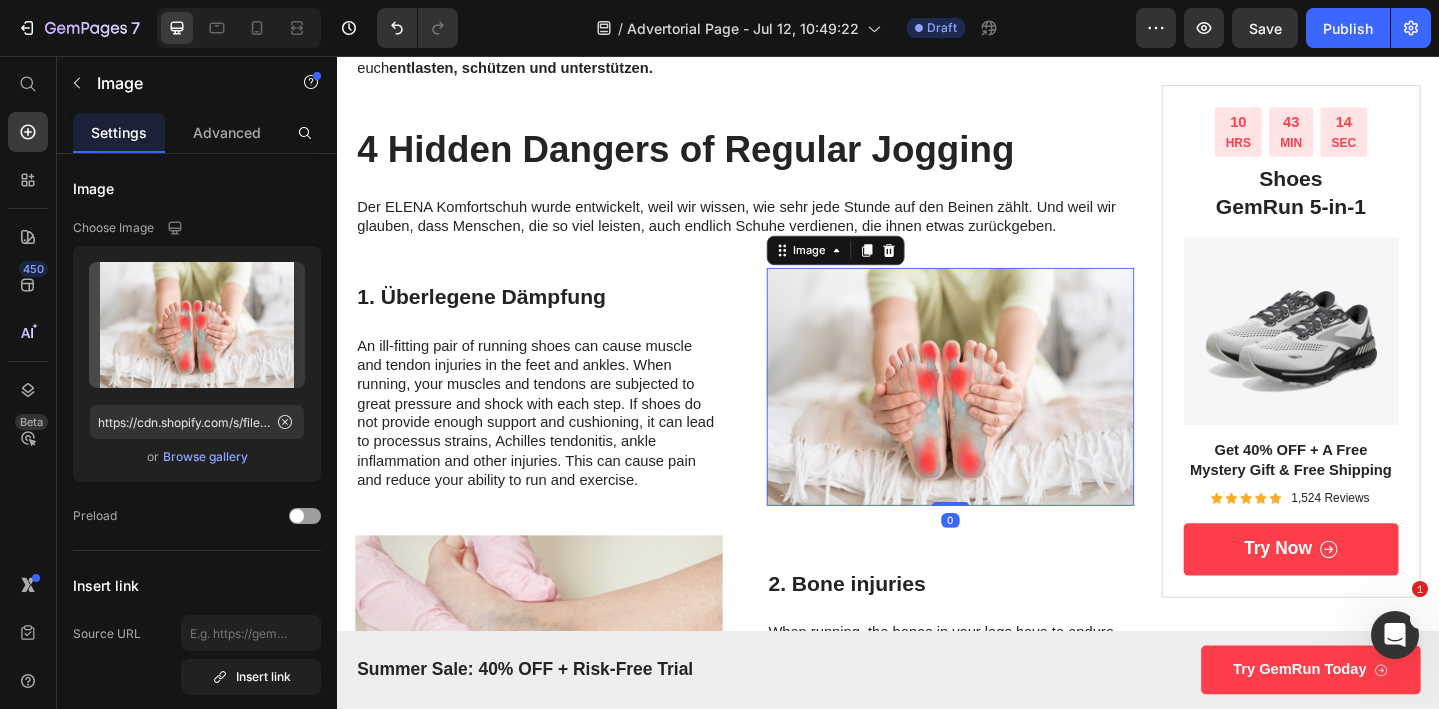 click at bounding box center [1005, 416] 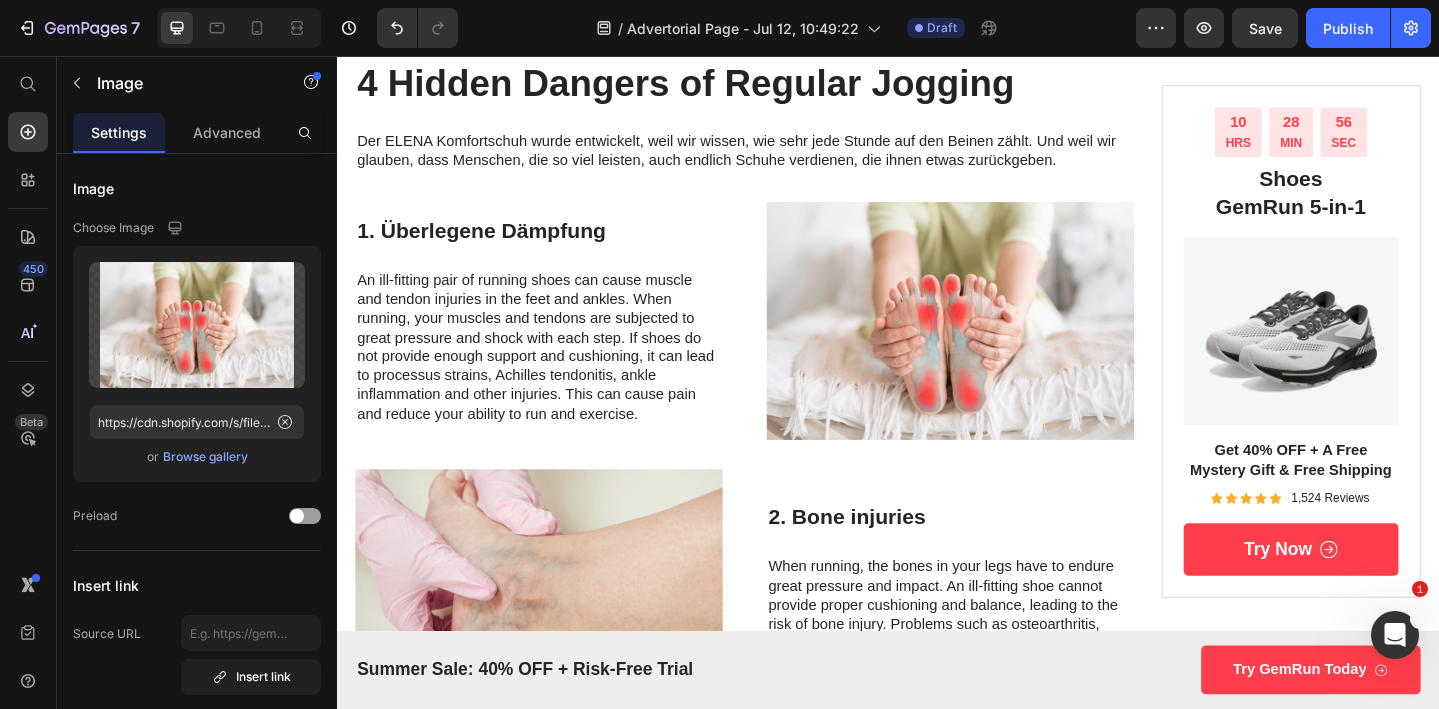 scroll, scrollTop: 816, scrollLeft: 0, axis: vertical 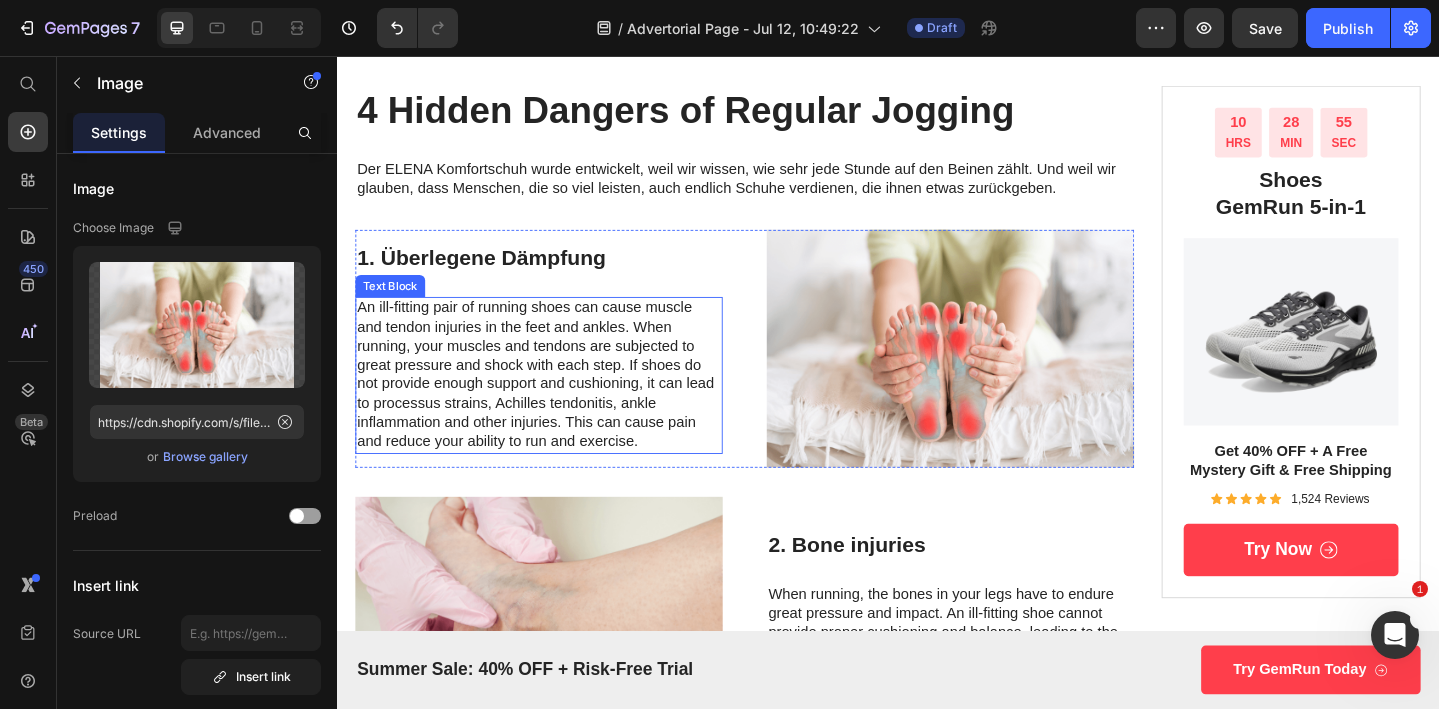 click on "An ill-fitting pair of running shoes can cause muscle and tendon injuries in the feet and ankles. When running, your muscles and tendons are subjected to great pressure and shock with each step. If shoes do not provide enough support and cushioning, it can lead to processus strains, Achilles tendonitis, ankle inflammation and other injuries. This can cause pain and reduce your ability to run and exercise." at bounding box center (557, 403) 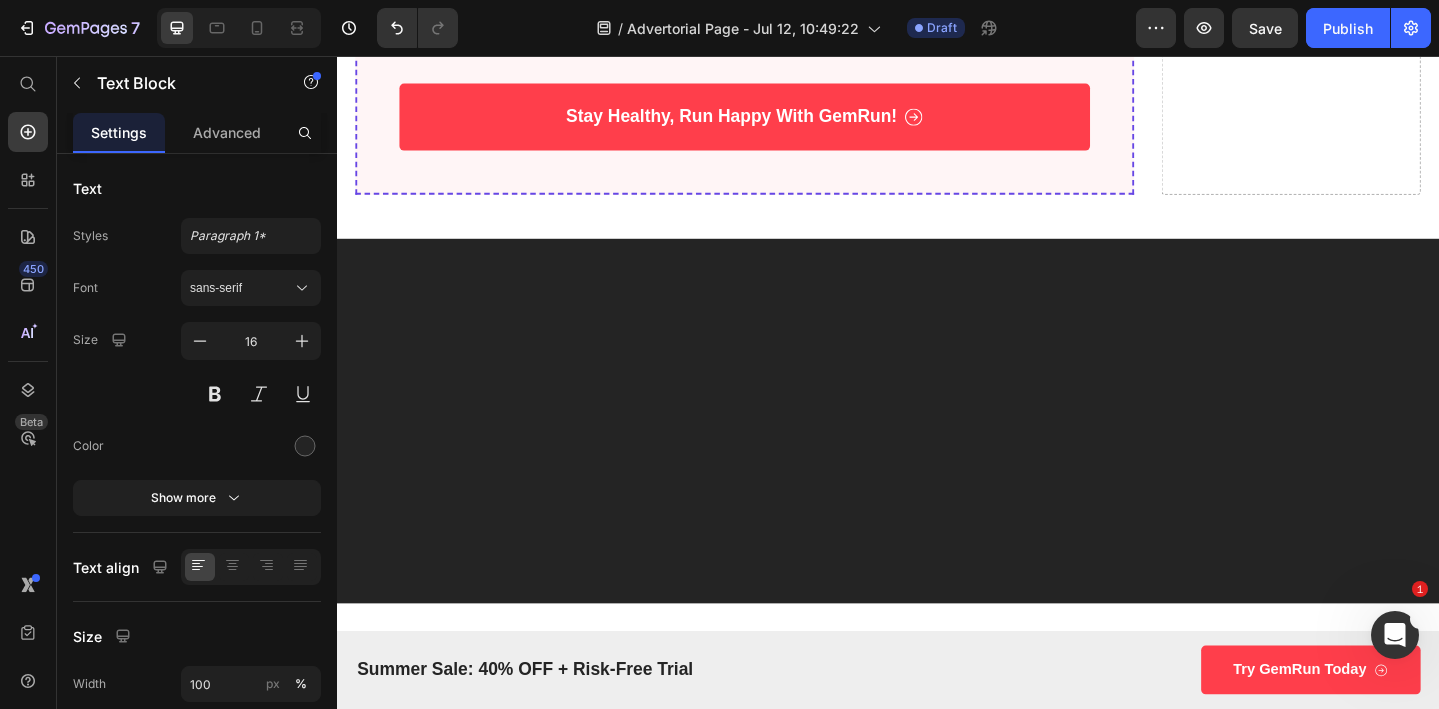 scroll, scrollTop: 4746, scrollLeft: 0, axis: vertical 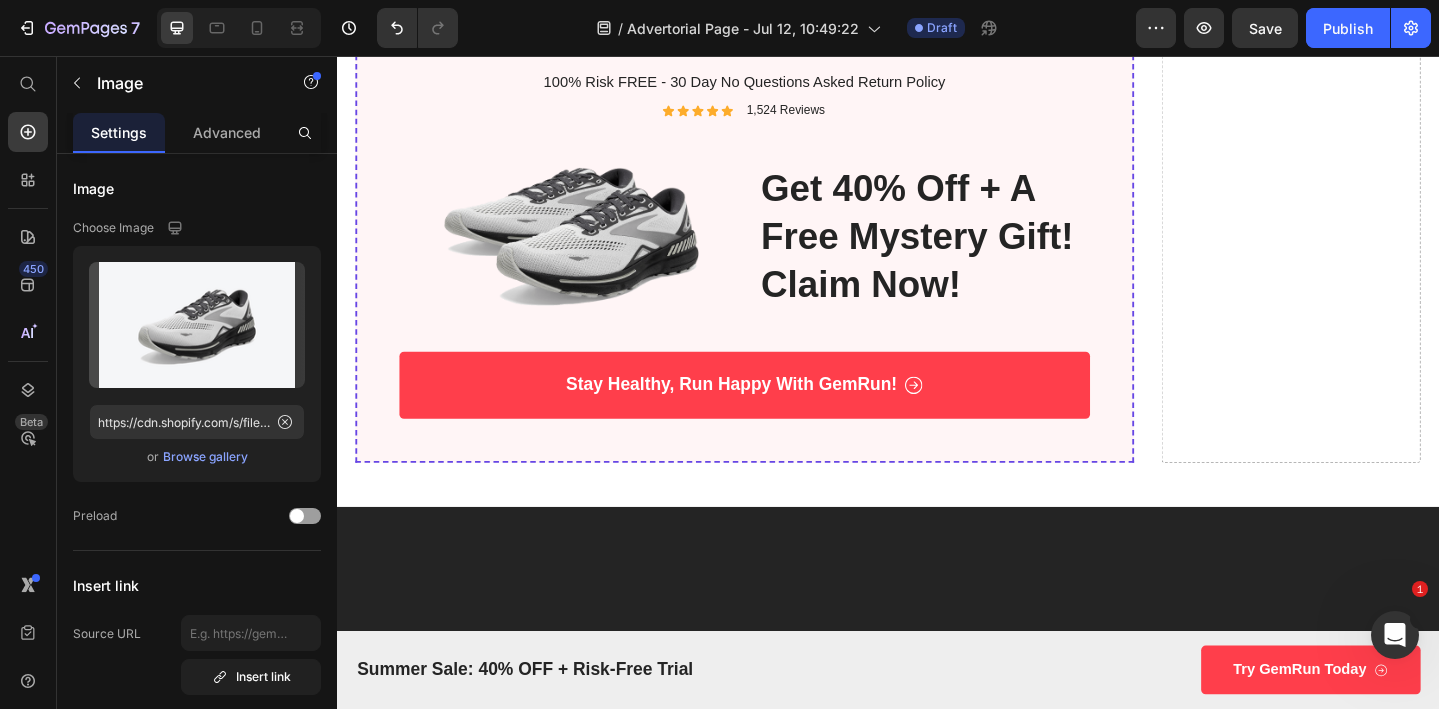 click at bounding box center (565, -820) 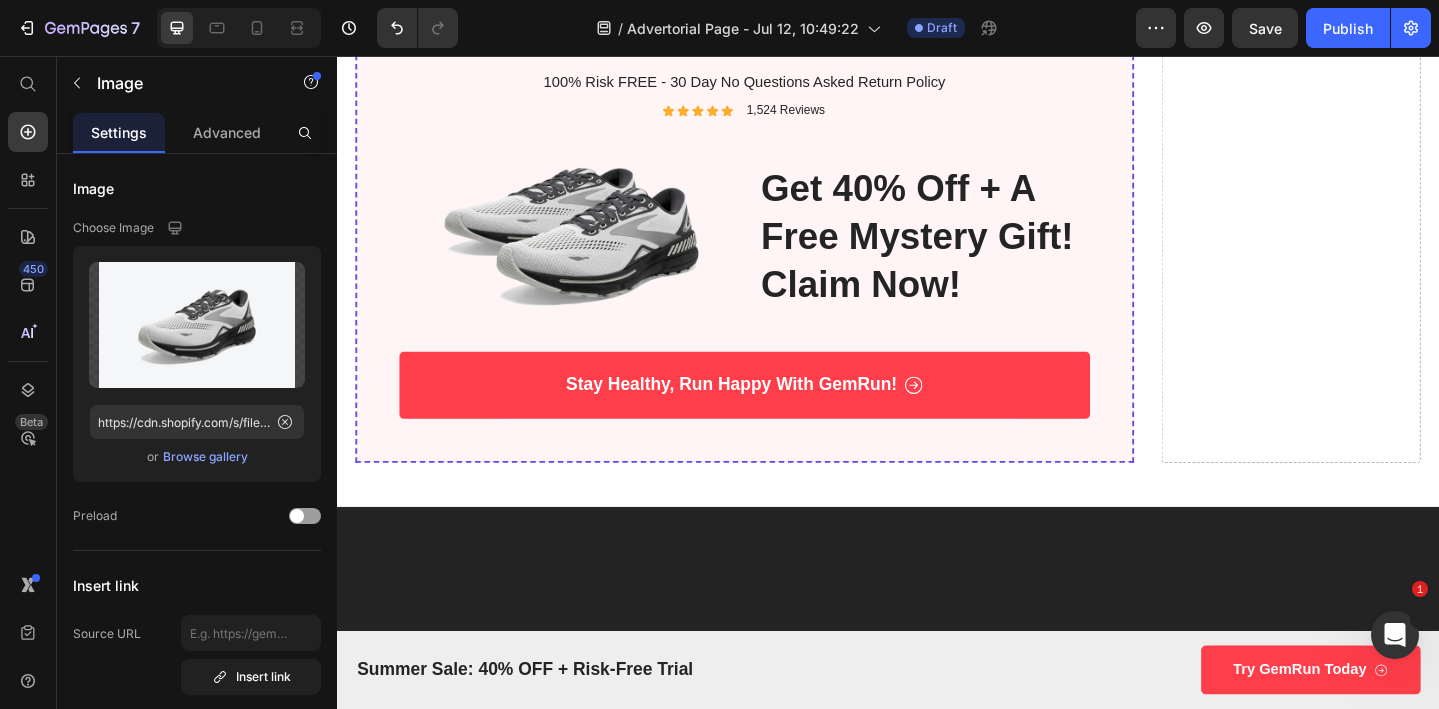 click 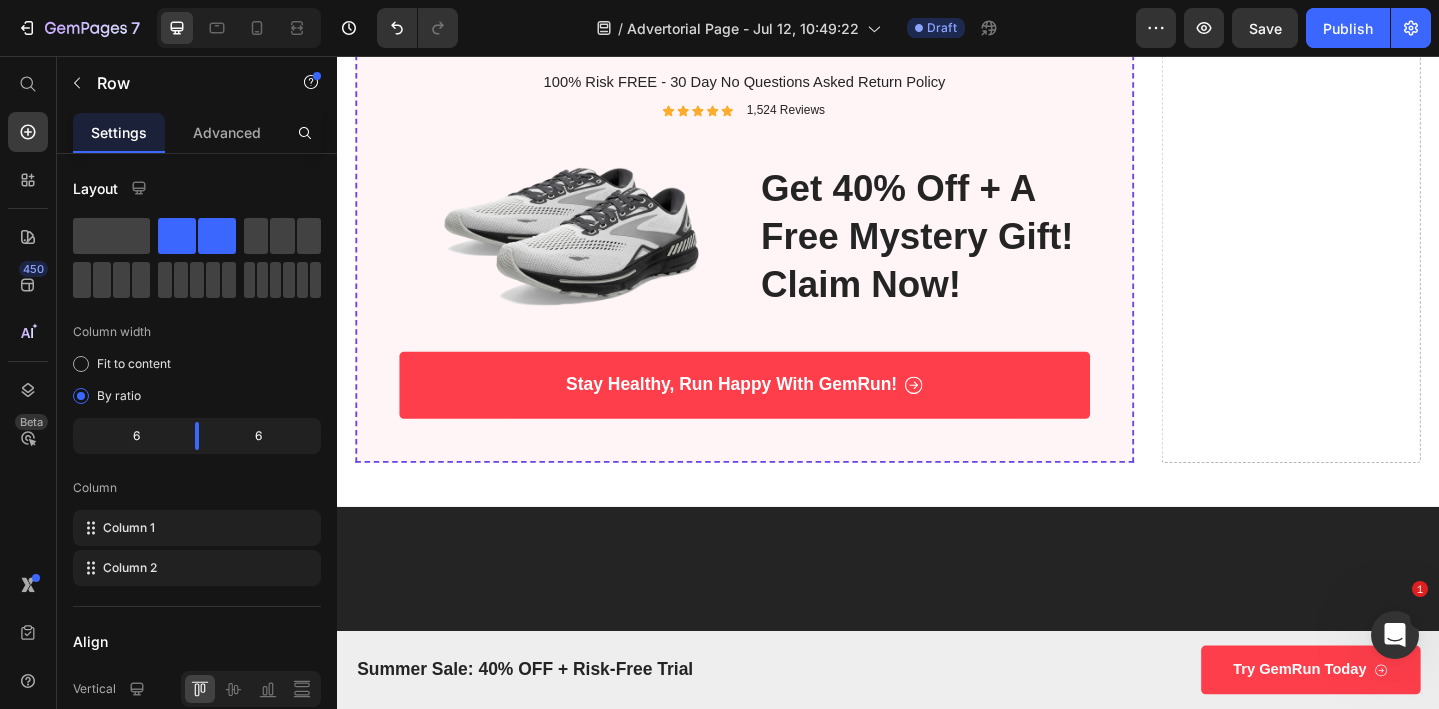 click on "Drop element here" at bounding box center (565, -820) 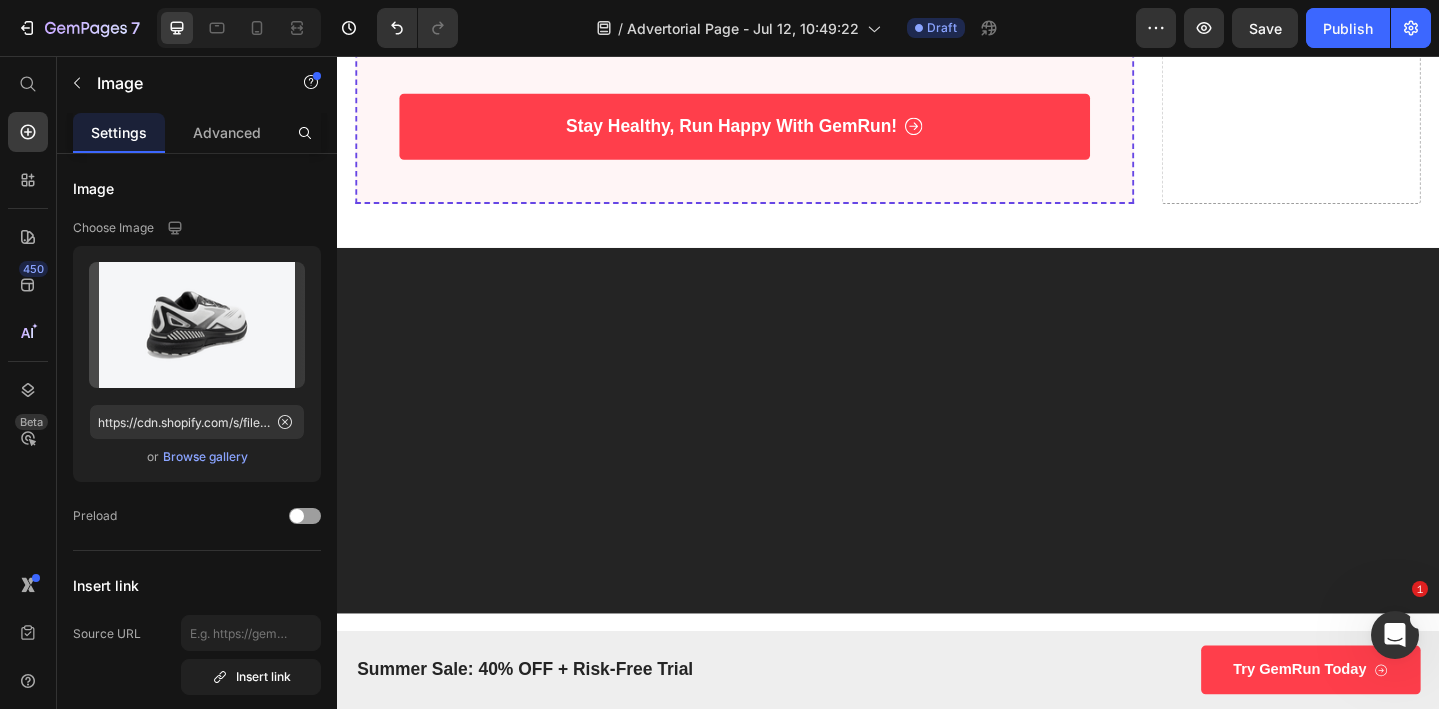 click at bounding box center (565, -820) 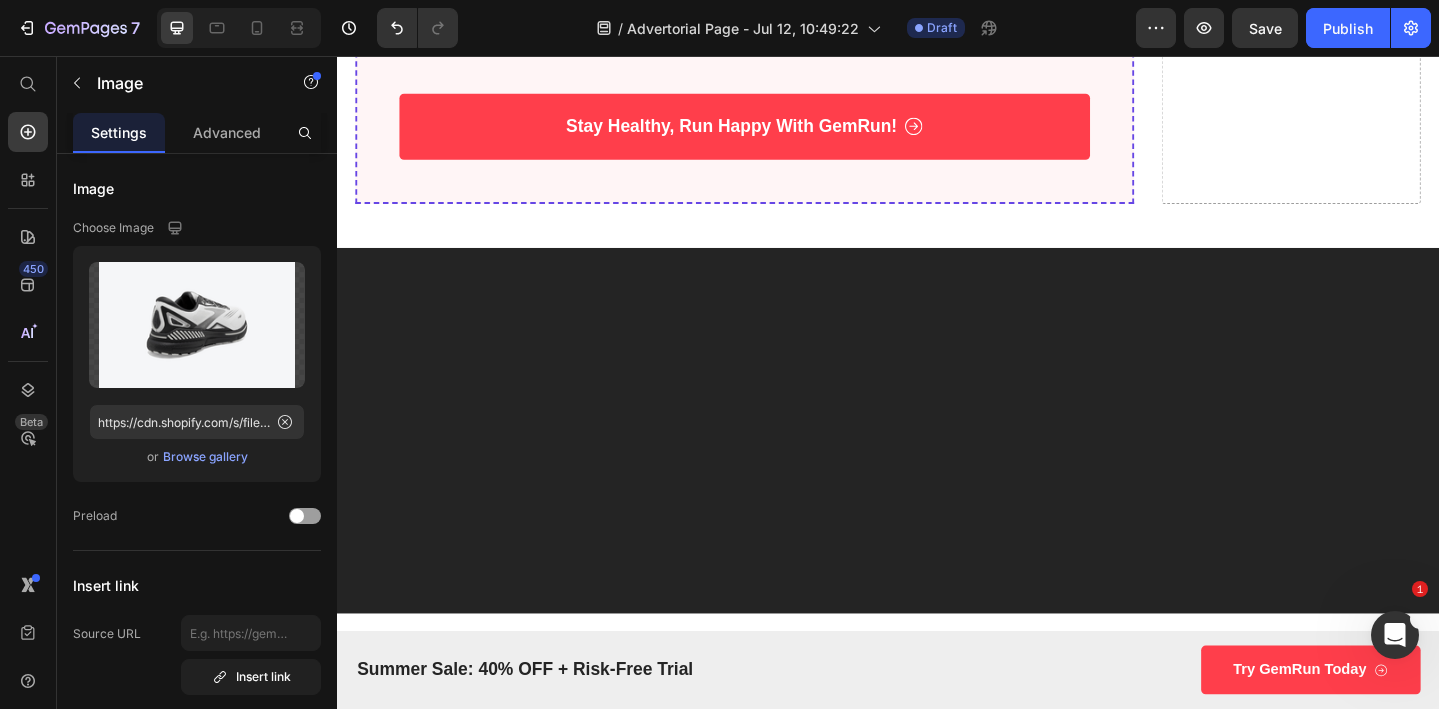 click 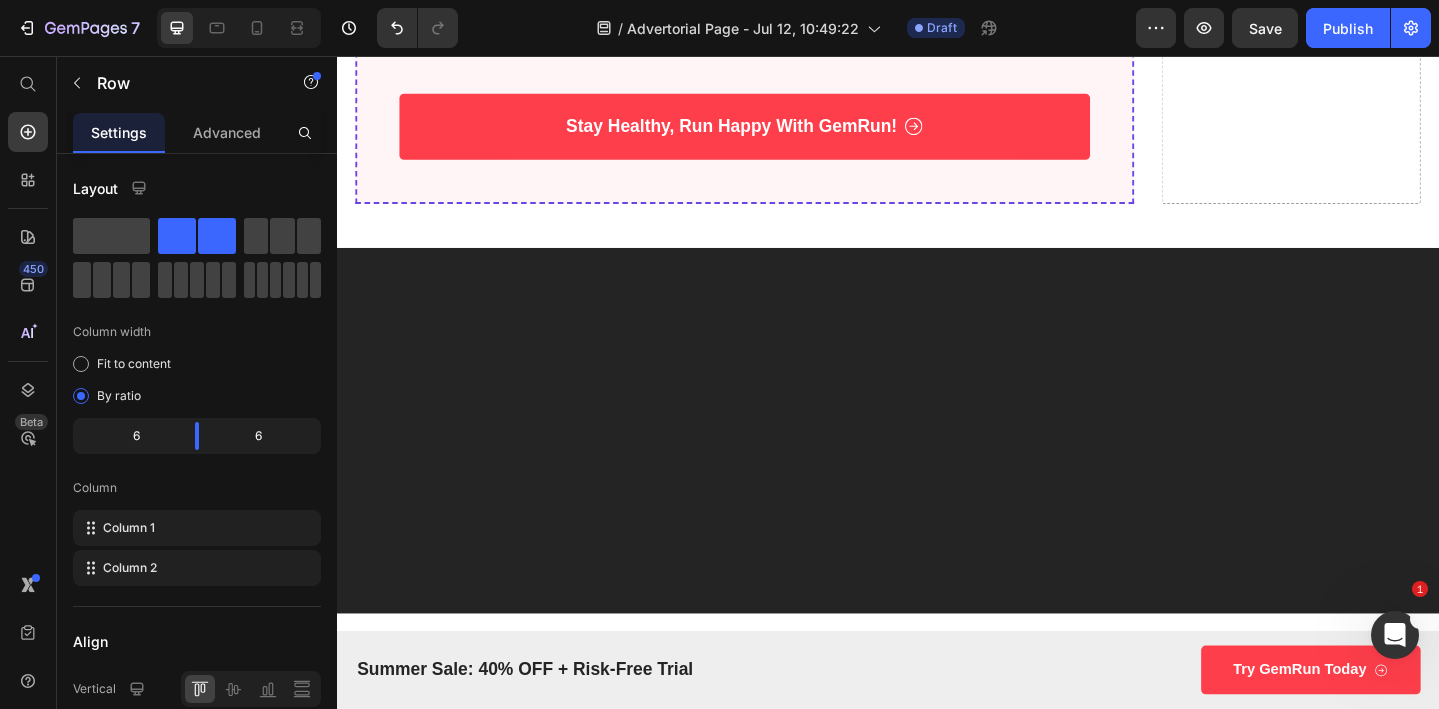 click on "Drop element here" at bounding box center (565, -820) 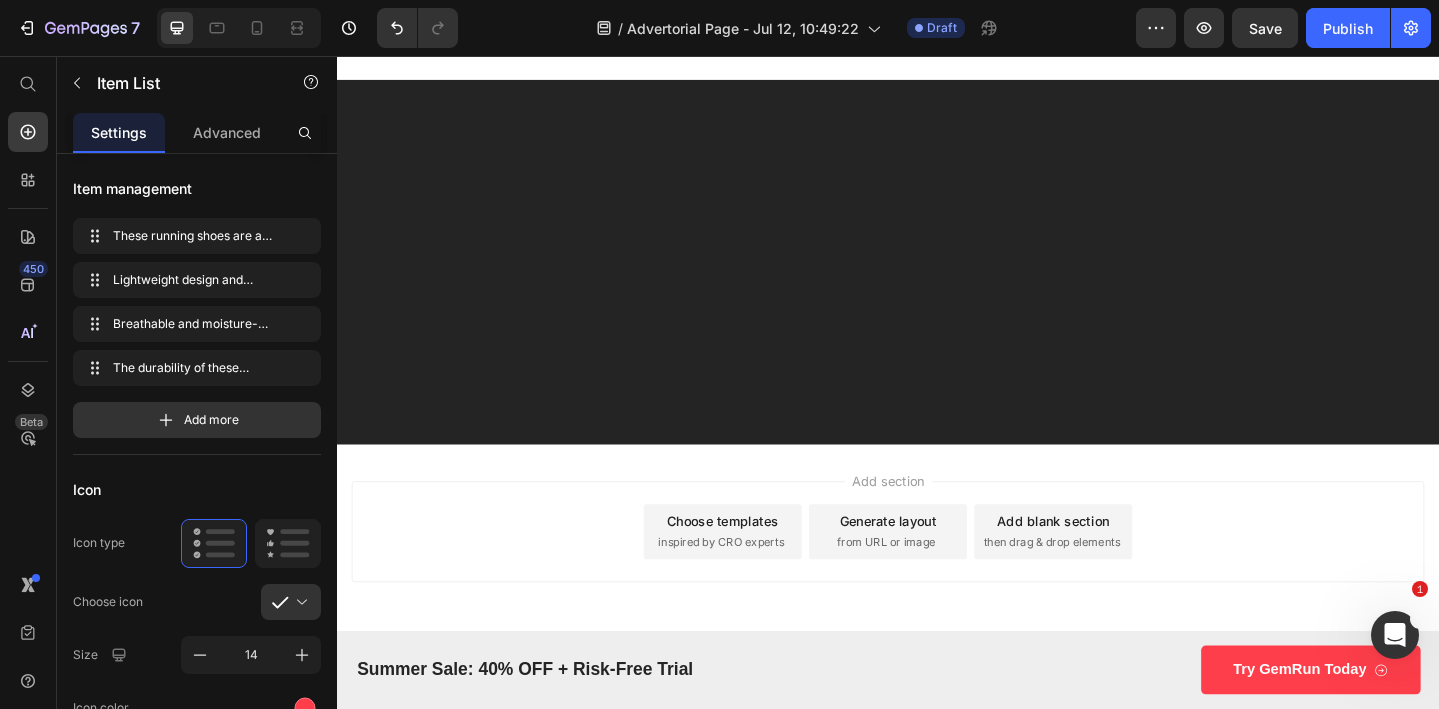 click on "These running shoes are a game-changer! Exceptional cushioning and support make my runs incredibly comfortable." at bounding box center [570, -805] 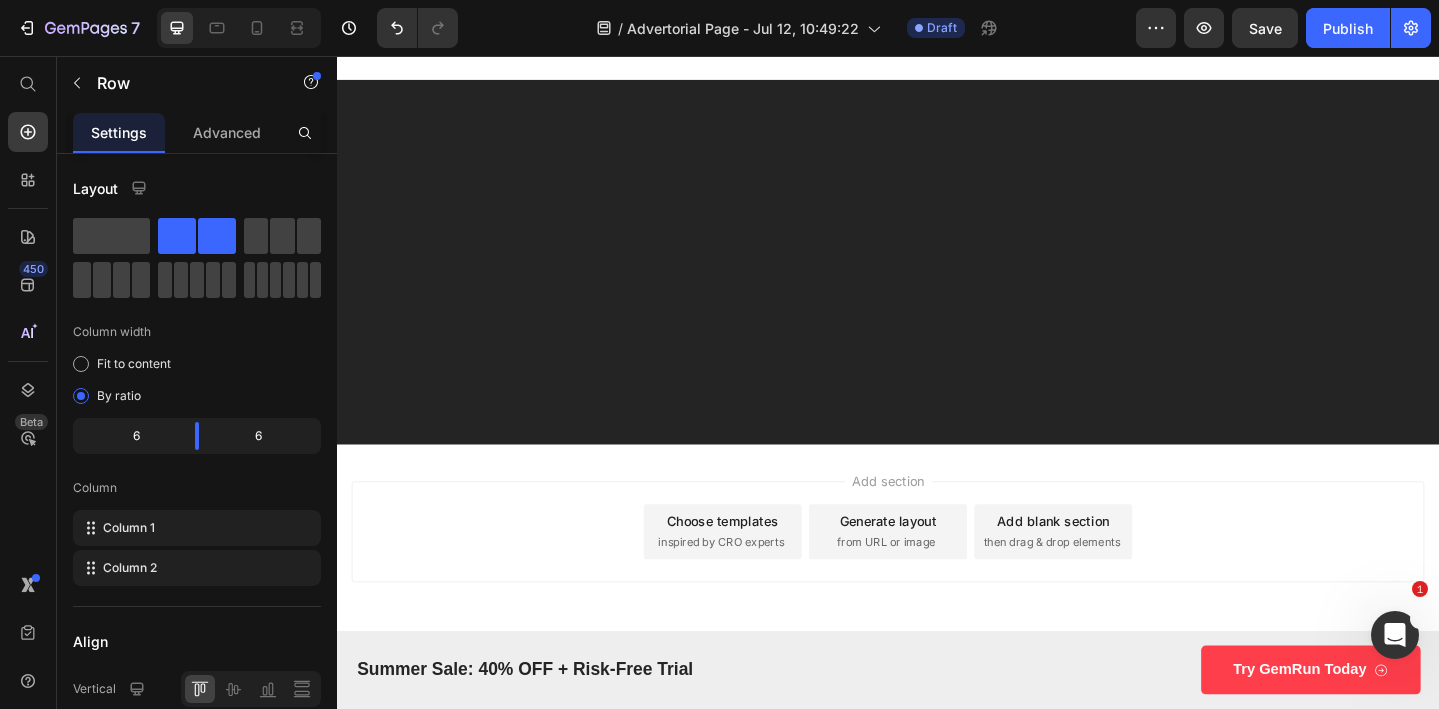 click on "These running shoes are a game-changer! Exceptional cushioning and support make my runs incredibly comfortable.
Lightweight design and excellent traction make these shoes my go-to for any terrain.
Breathable and moisture-wicking, these shoes keep my feet cool and blister-free.
The durability of these running shoes is impressive. I've put them through rigorous training, and they still look and feel like new. Item List   0
The arch support in these shoes is spot on. It provides the perfect balance of stability and flexibility, preventing any foot fatigue or pain.
Responsive and energizing, these shoes help me push my limits.
Exceptional quality, stylish design, my go-to choice for running.
Secure and comfortable fit throughout my runs. Item List Row" at bounding box center (781, -699) 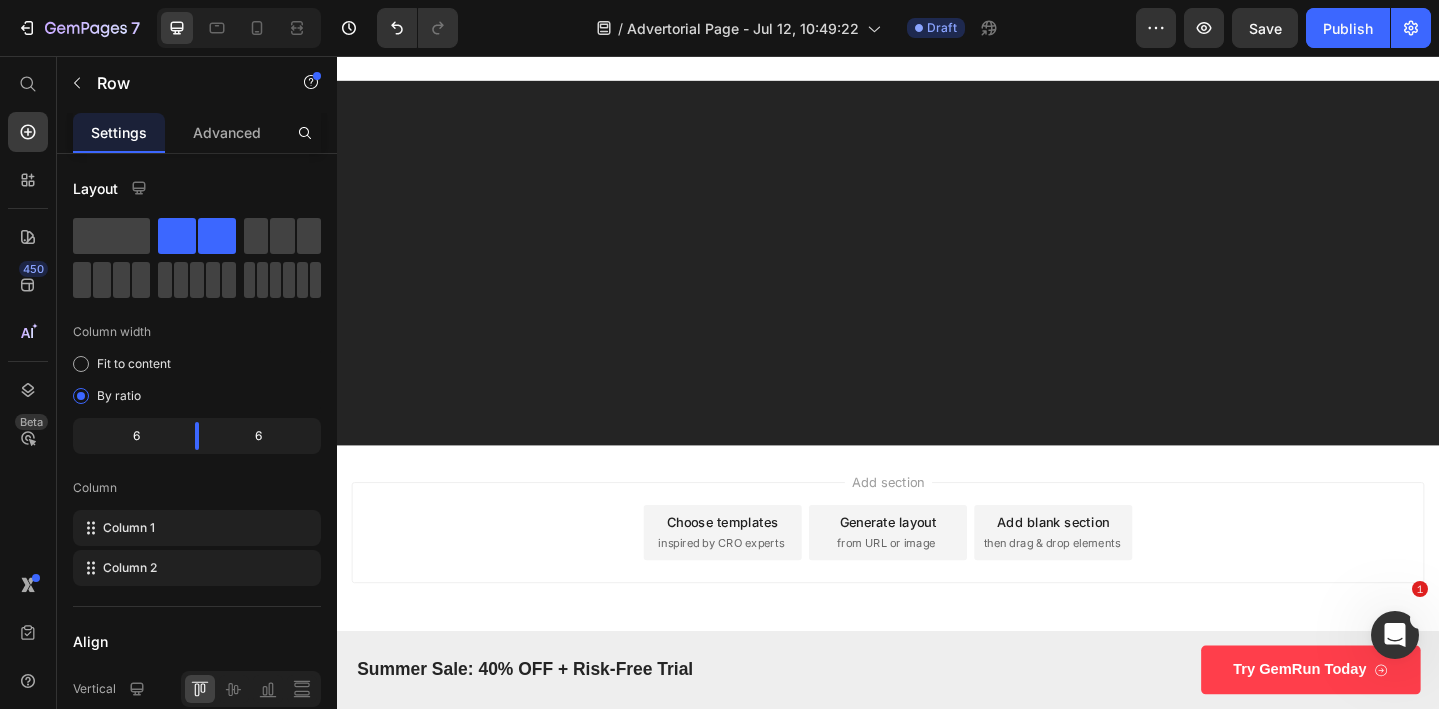 click 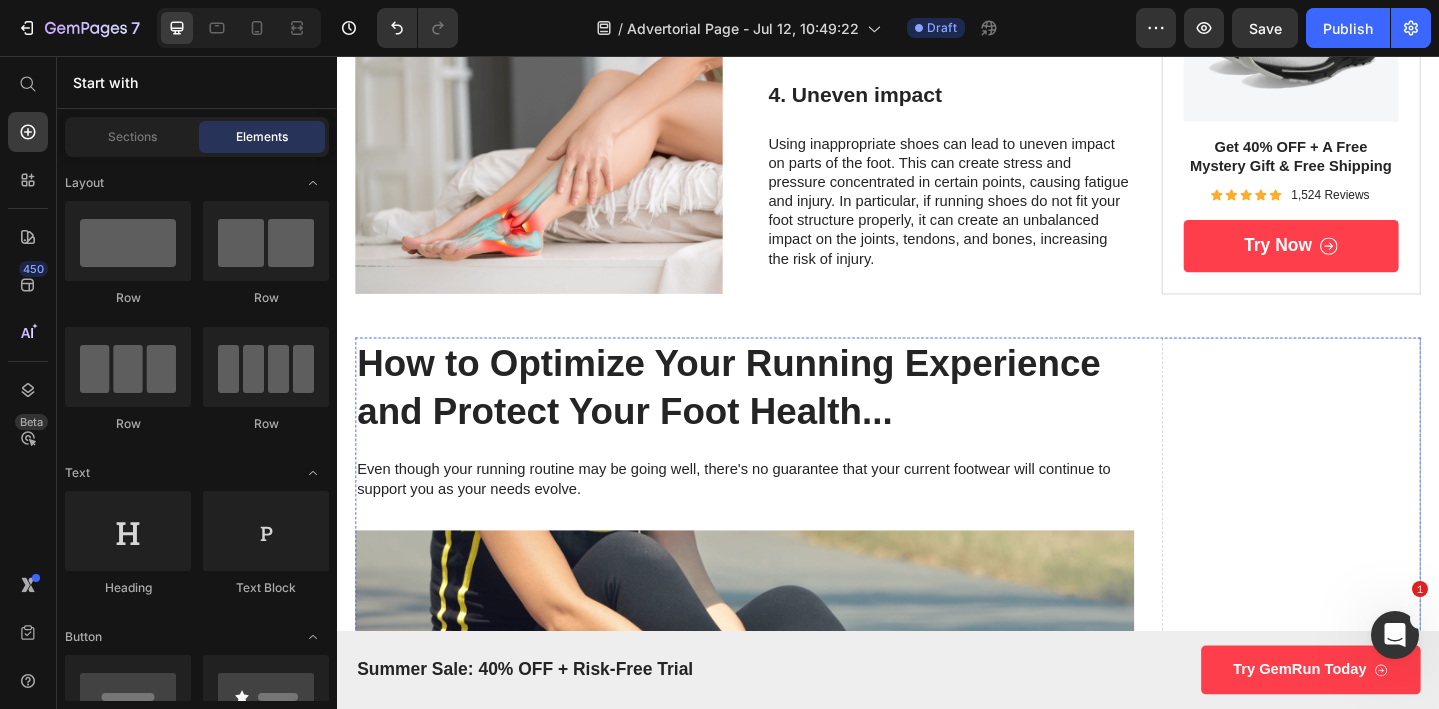 scroll, scrollTop: 1879, scrollLeft: 0, axis: vertical 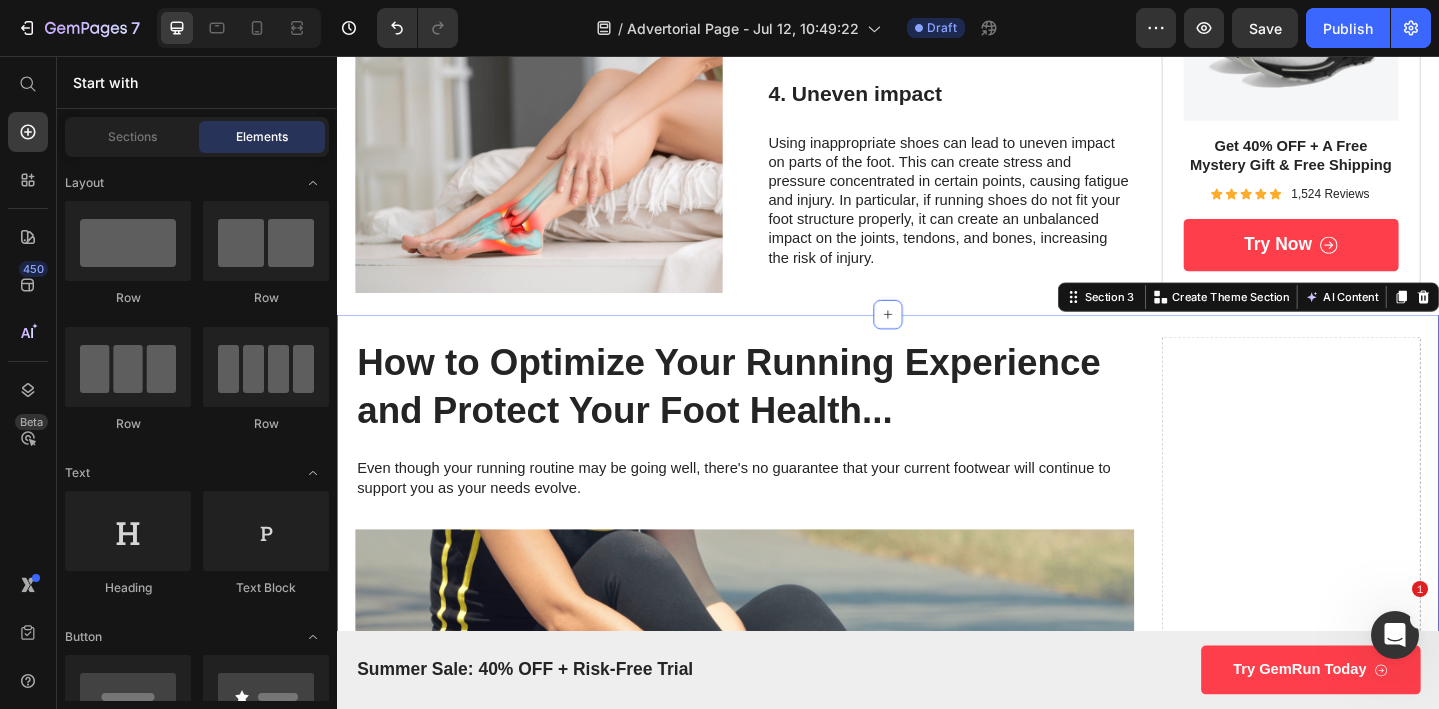 click on "How to Optimize Your Running Experience and Protect Your Foot Health... Heading Even though your running routine may be going well, there's no guarantee that your current footwear will continue to support you as your needs evolve. Text Block Image Don't wait for a crisis to arise... Text Block Luckily, there's a solution that can keep your running experience on track. One that provides support and comfort daily, weekly, seasonally, and whenever needed. That's as reliable as a trusted training partner.  It's the GemRun 5-in-1 Performance Runner Text Block Image Just one running session with the GemRun 5-in-1 Performance Runner can make the difference between discomfort and a fulfilling running experience.  It's designed for your comfort and performance, and it's effortless for you to lace up and hit the road. After just a few runs, the GemRun pays for itself!  So if you're still relying on outdated running shoes or enduring subpar performance...  Text Block 10 HRS 28 MIN 29 SEC Countdown Timer Text Block" at bounding box center (937, 1635) 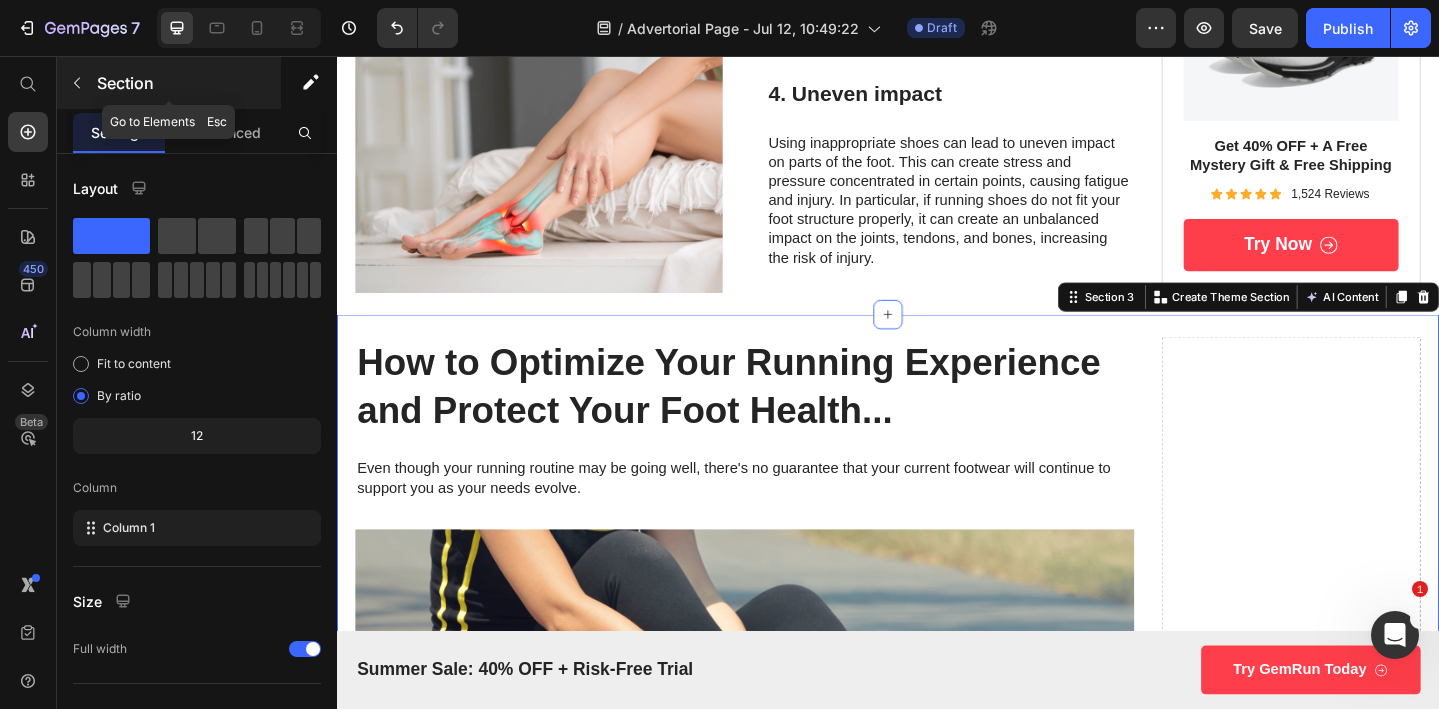 click 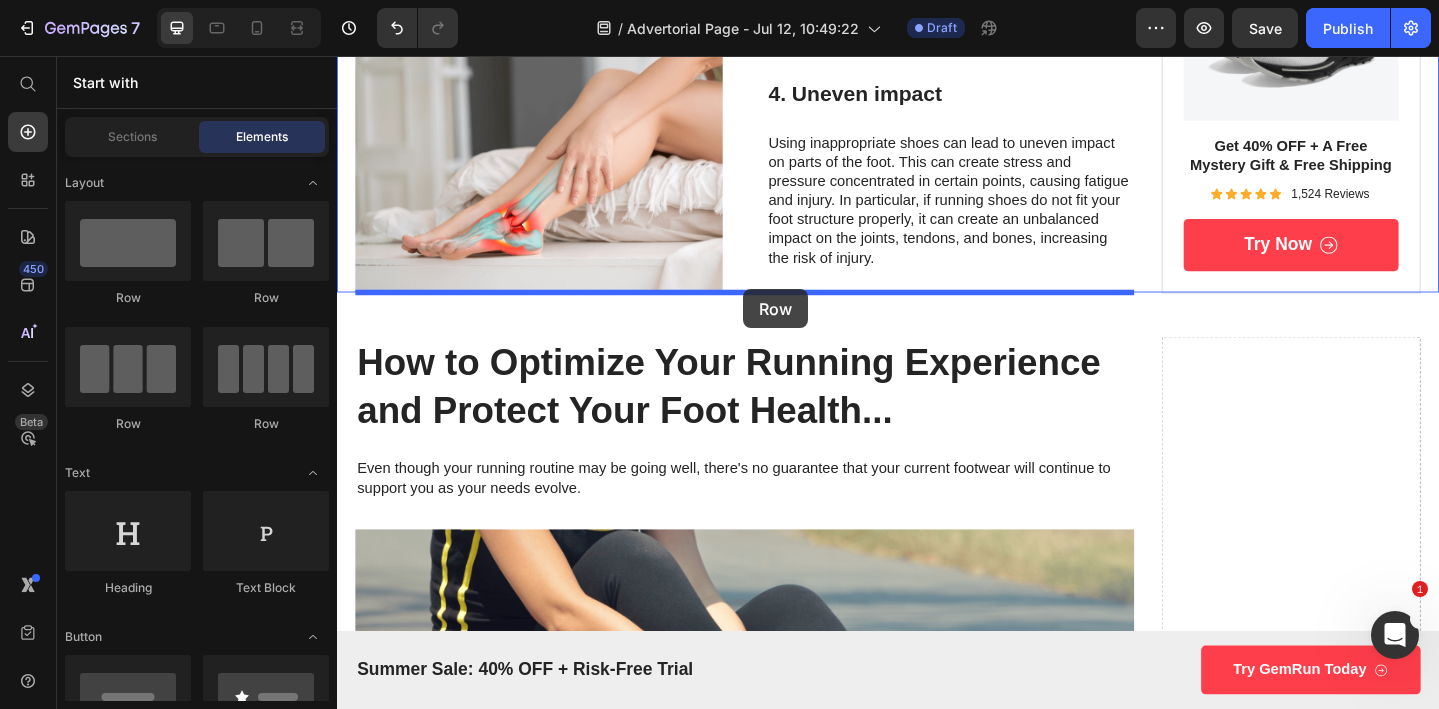 drag, startPoint x: 475, startPoint y: 287, endPoint x: 776, endPoint y: 307, distance: 301.66373 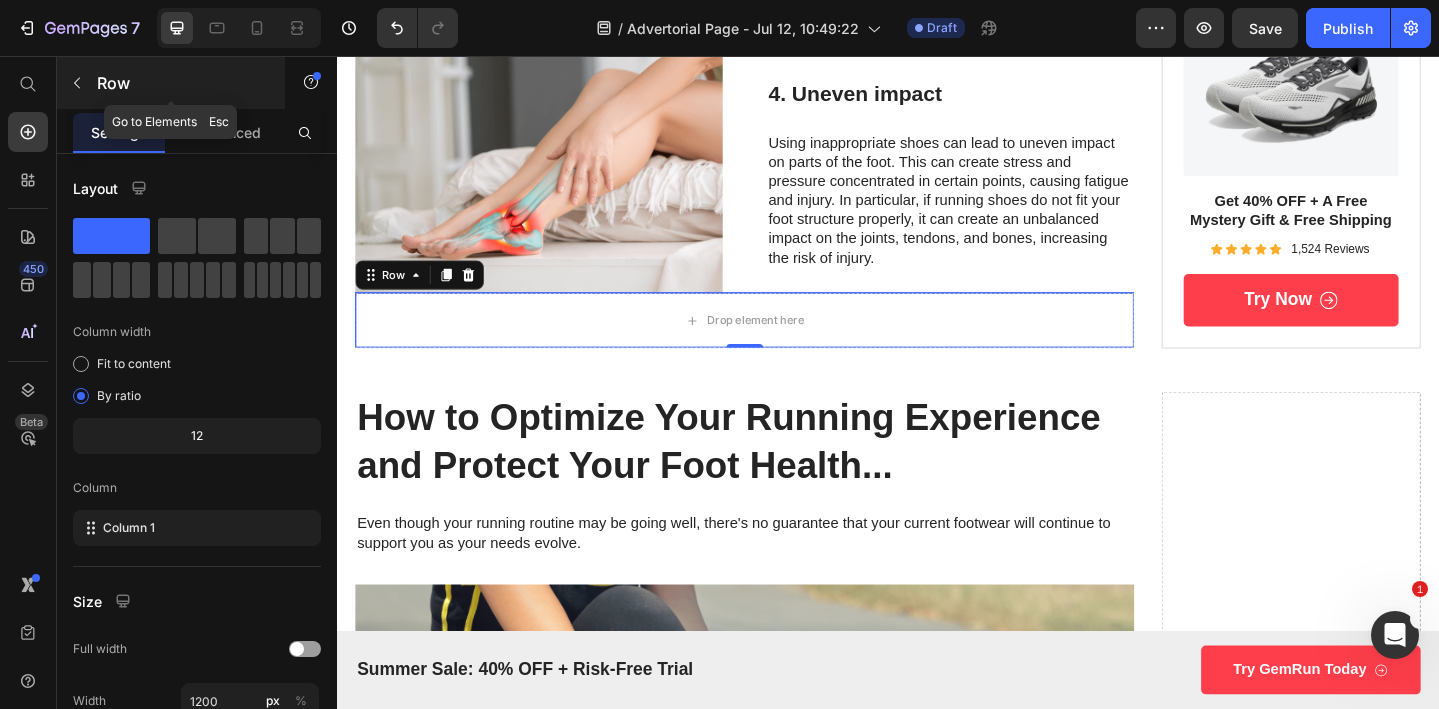 click 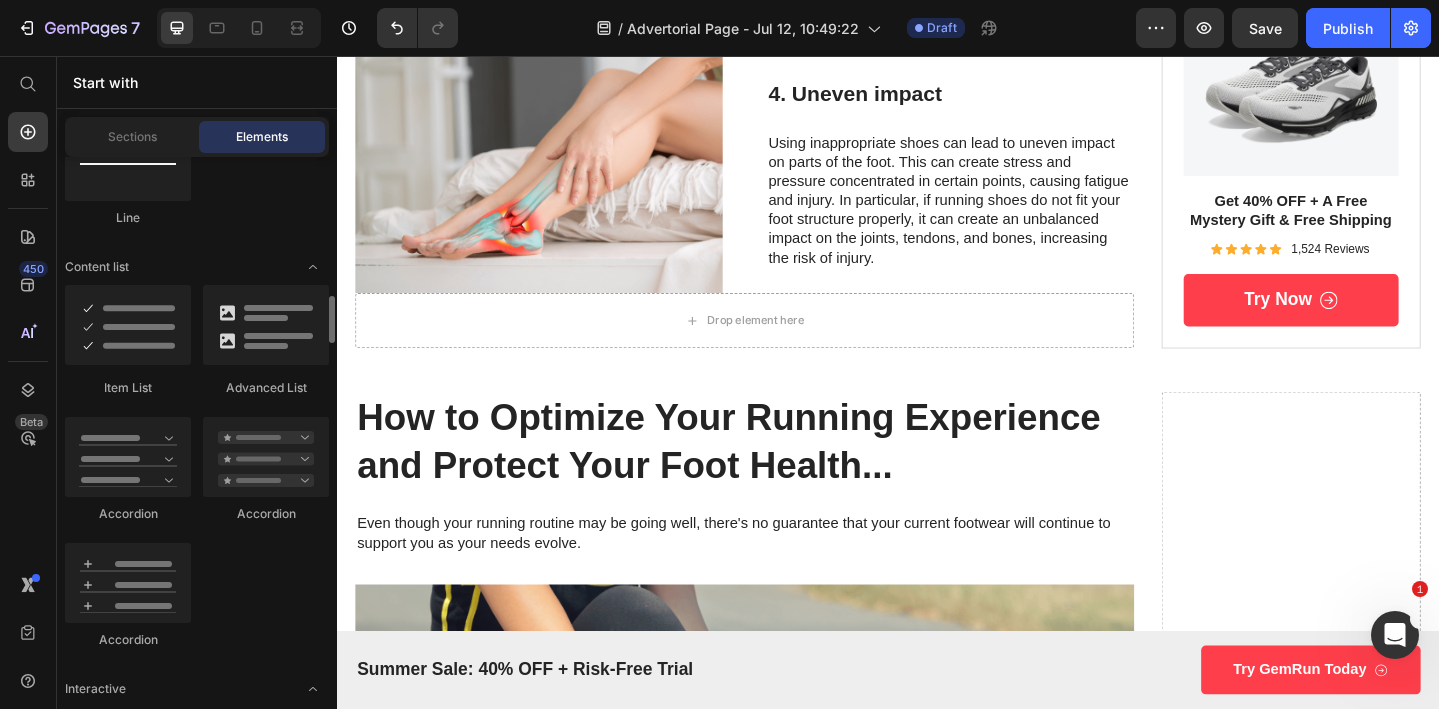 scroll, scrollTop: 1620, scrollLeft: 0, axis: vertical 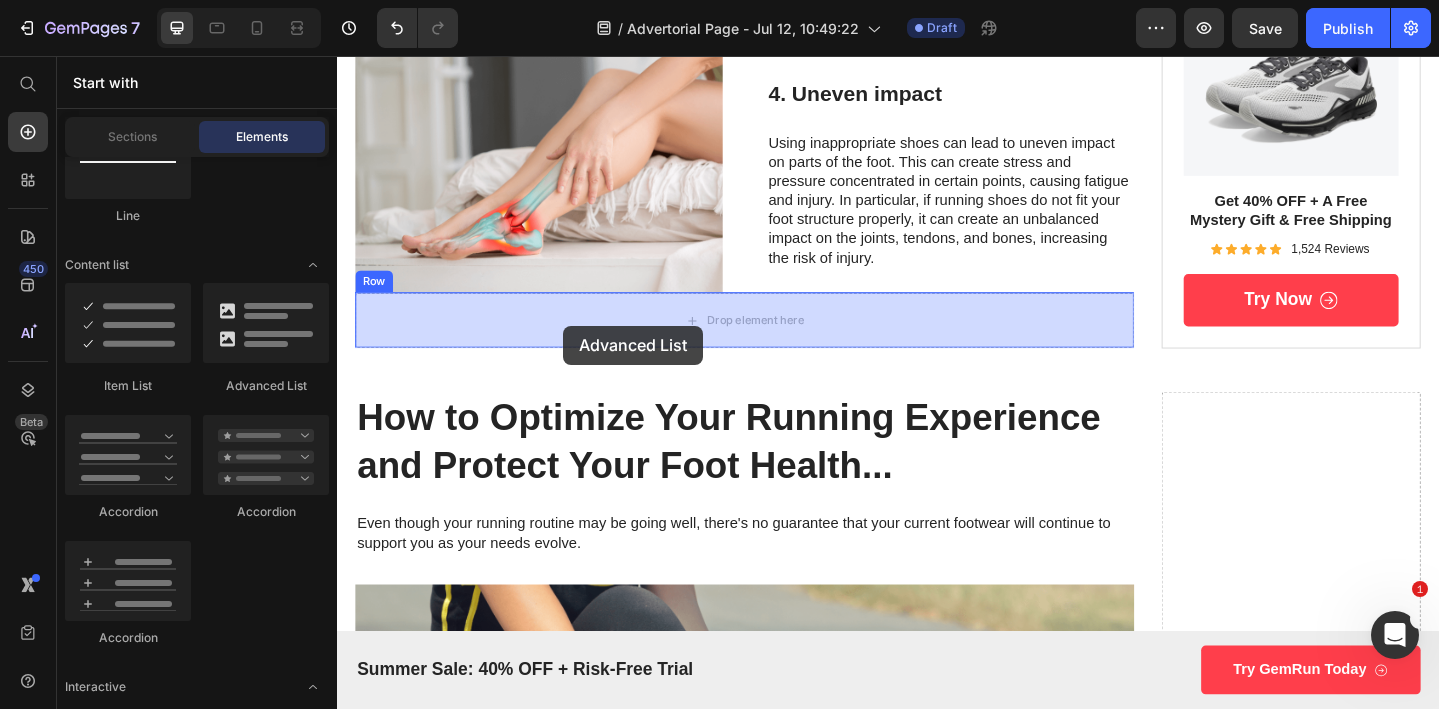 drag, startPoint x: 605, startPoint y: 392, endPoint x: 583, endPoint y: 350, distance: 47.41308 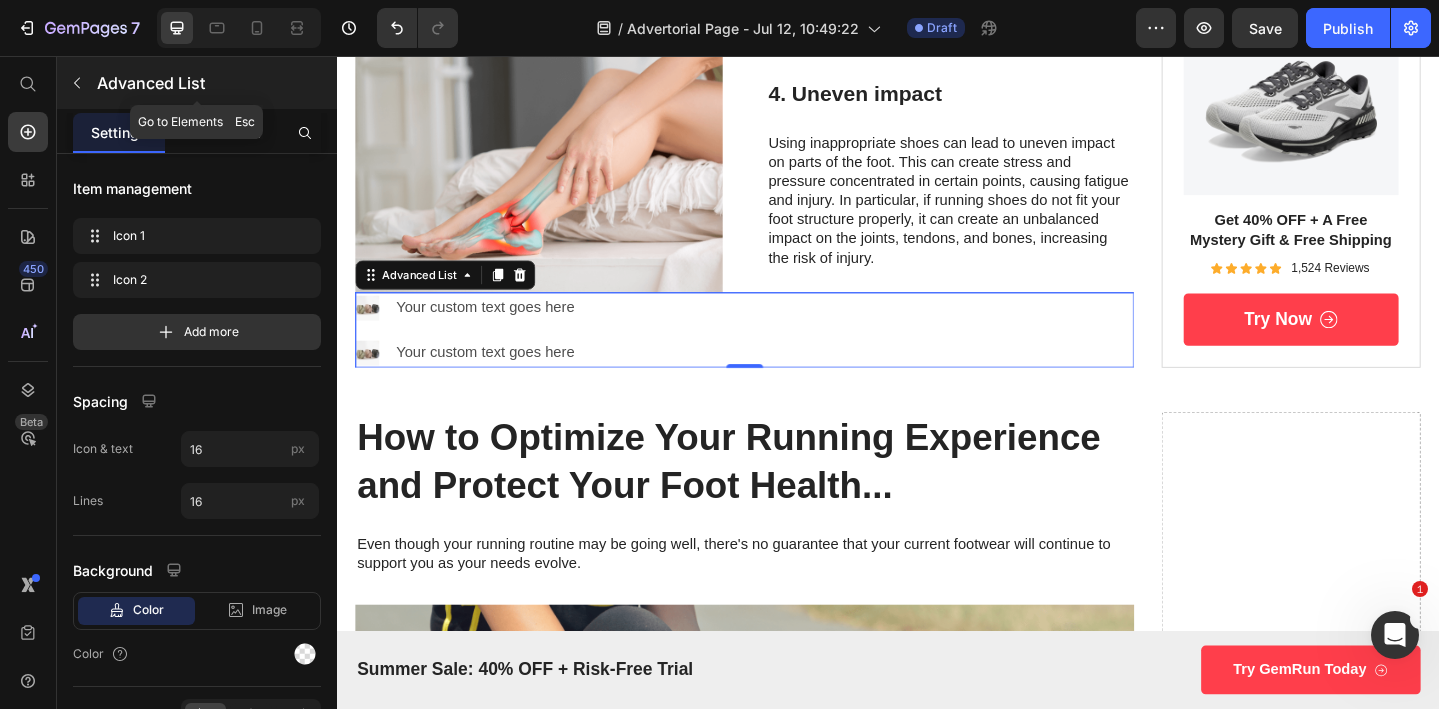 click at bounding box center [77, 83] 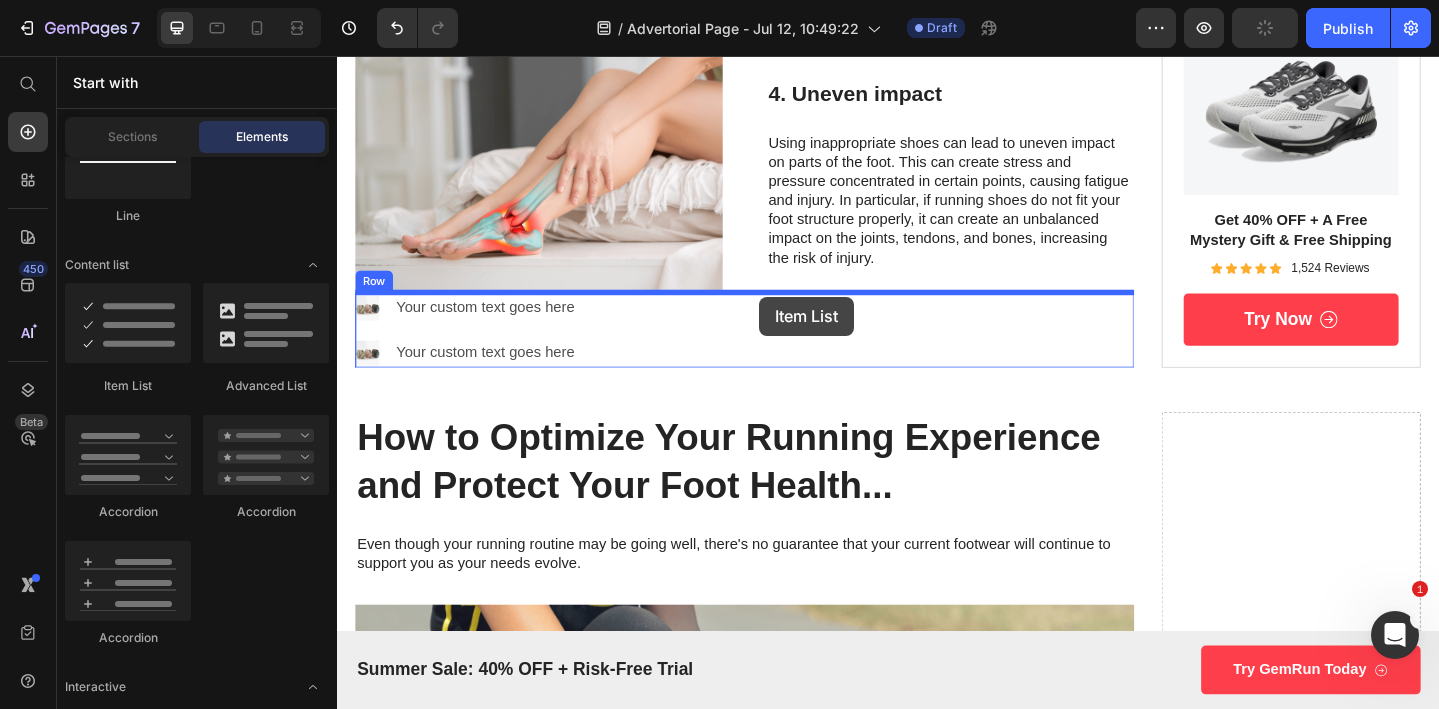 drag, startPoint x: 456, startPoint y: 382, endPoint x: 797, endPoint y: 318, distance: 346.9539 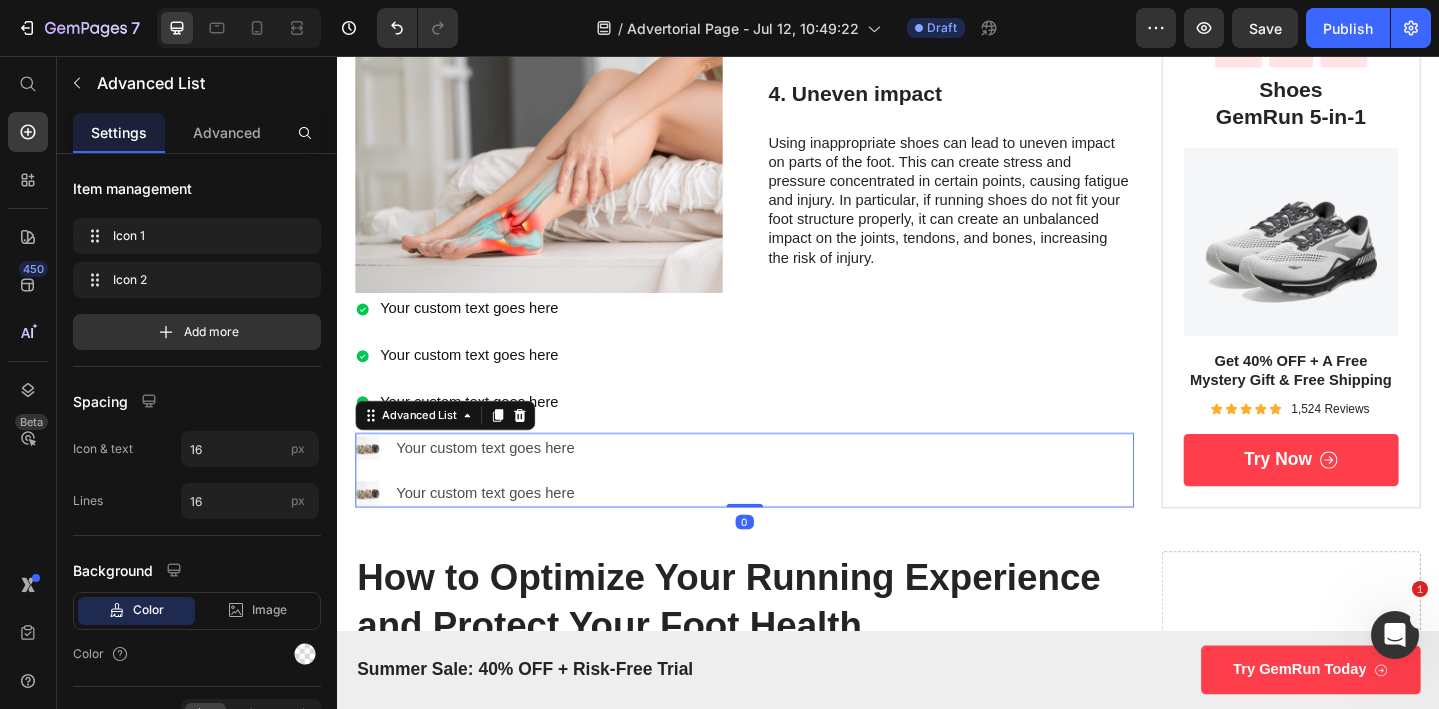 click on "Image Your custom text goes here Text Block Image Your custom text goes here Text Block" at bounding box center [781, 508] 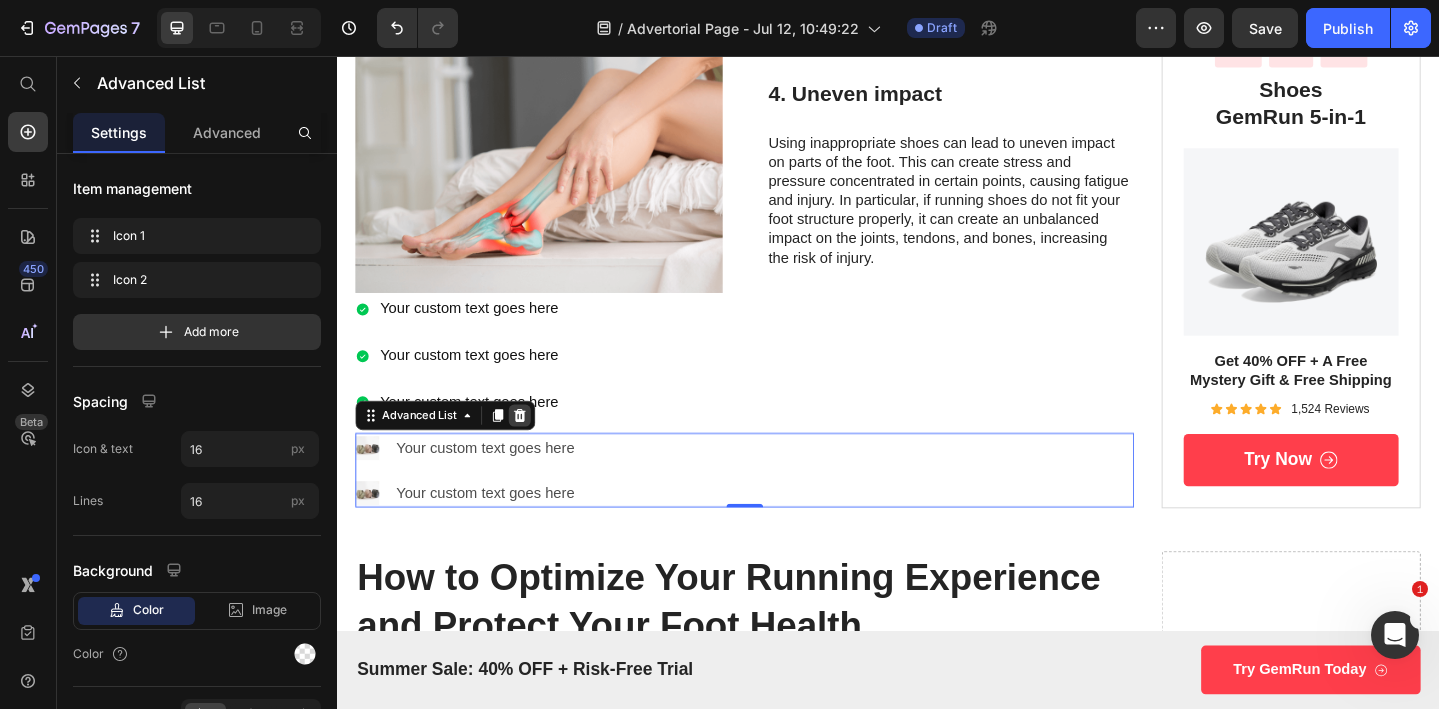click 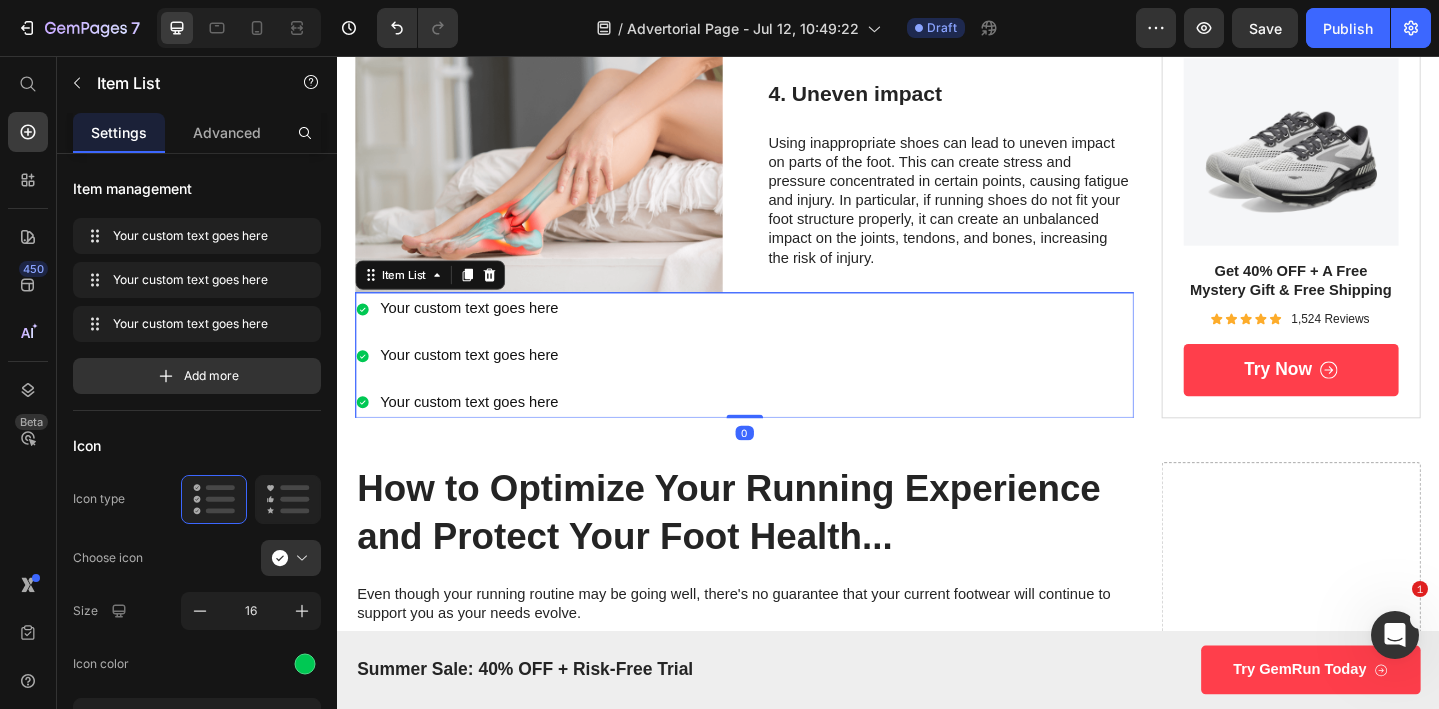 click on "Your custom text goes here" at bounding box center [481, 331] 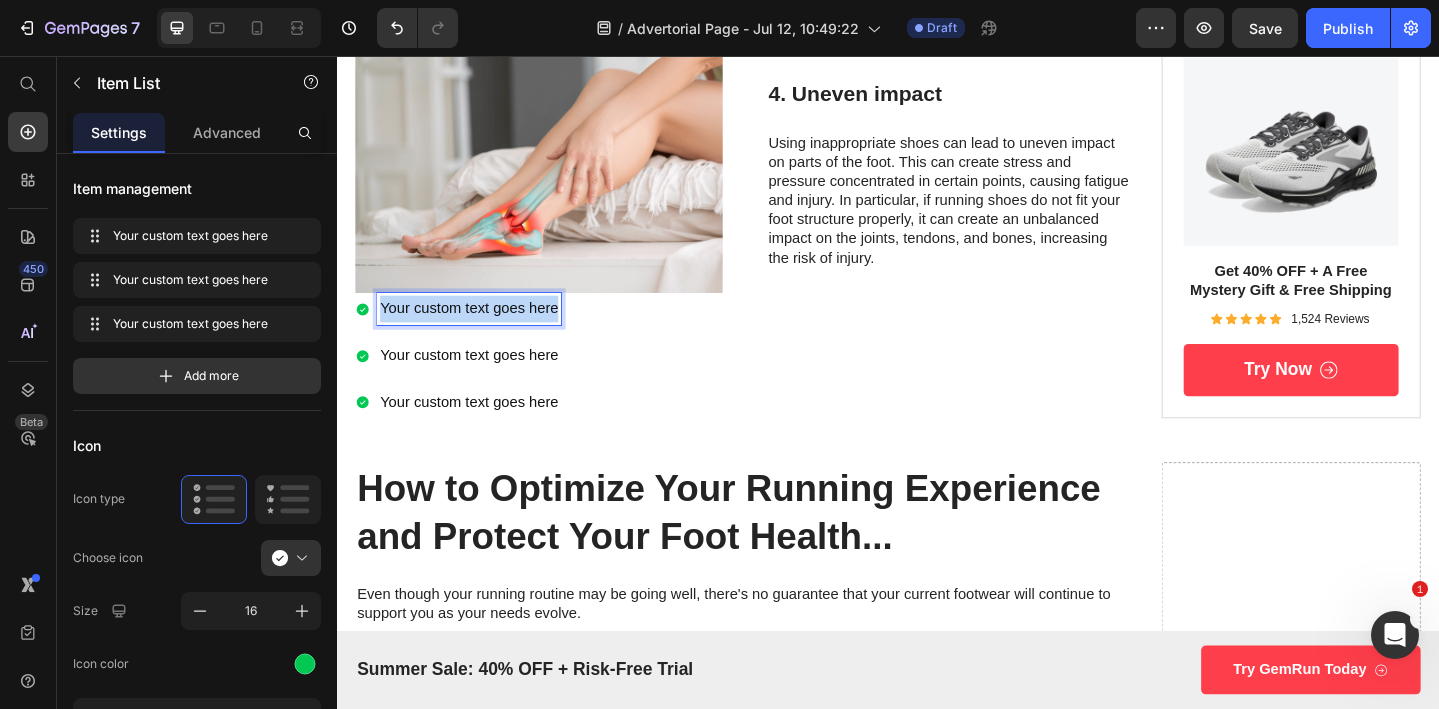 click on "Your custom text goes here" at bounding box center (481, 331) 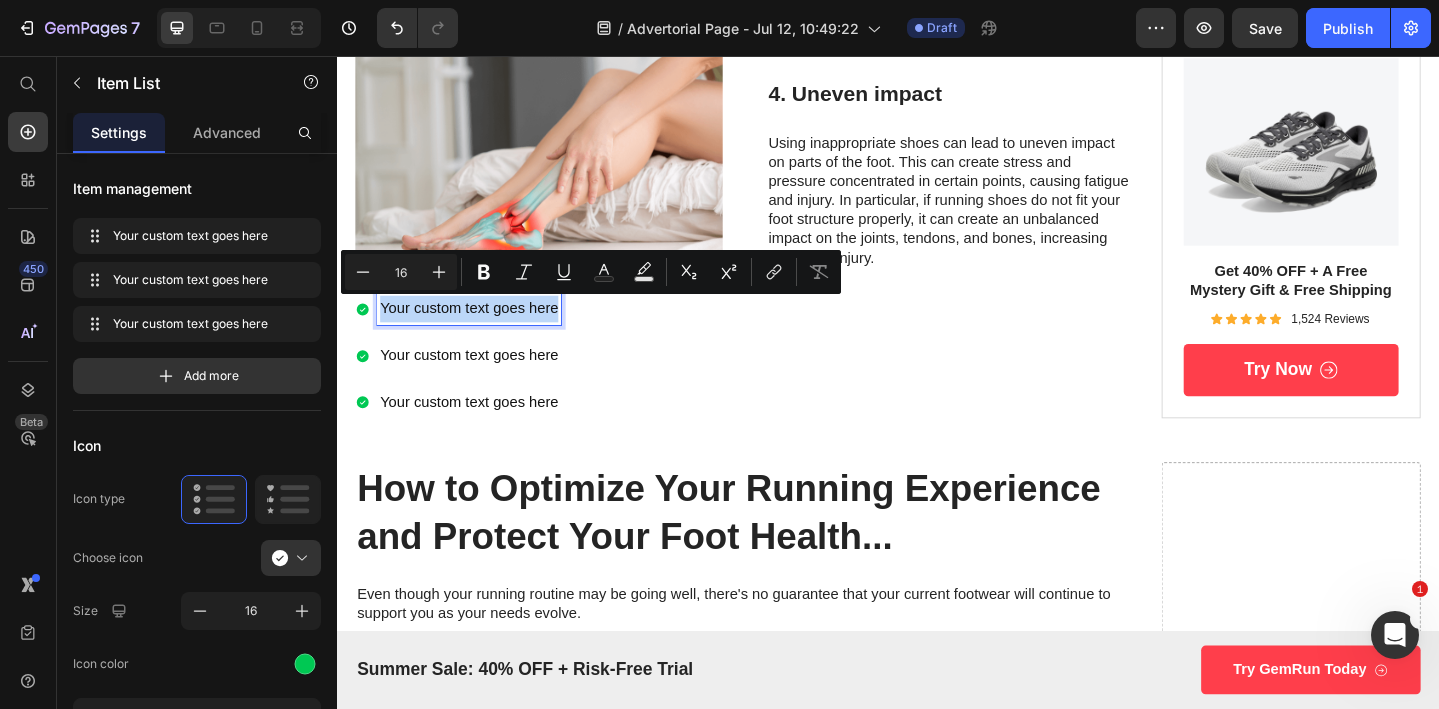 click on "Your custom text goes here Your custom text goes here Your custom text goes here" at bounding box center (781, 382) 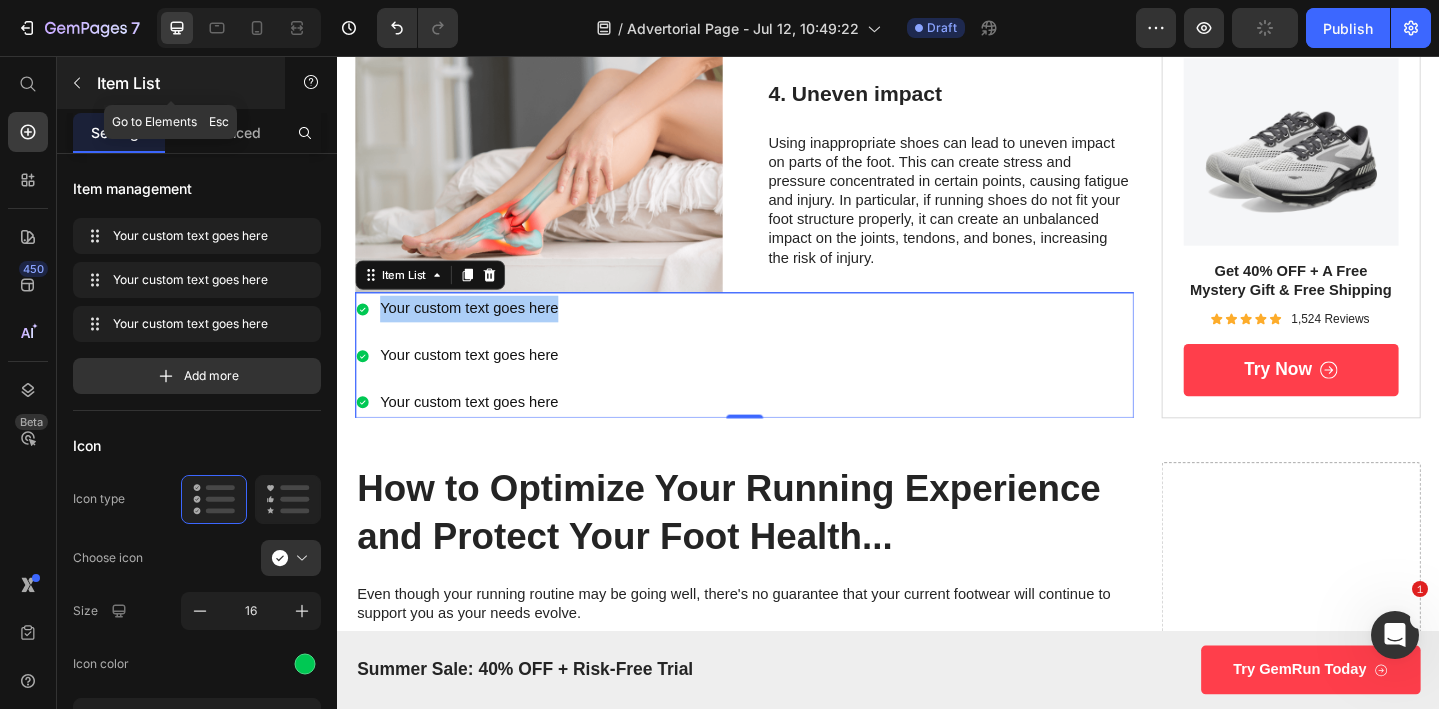click 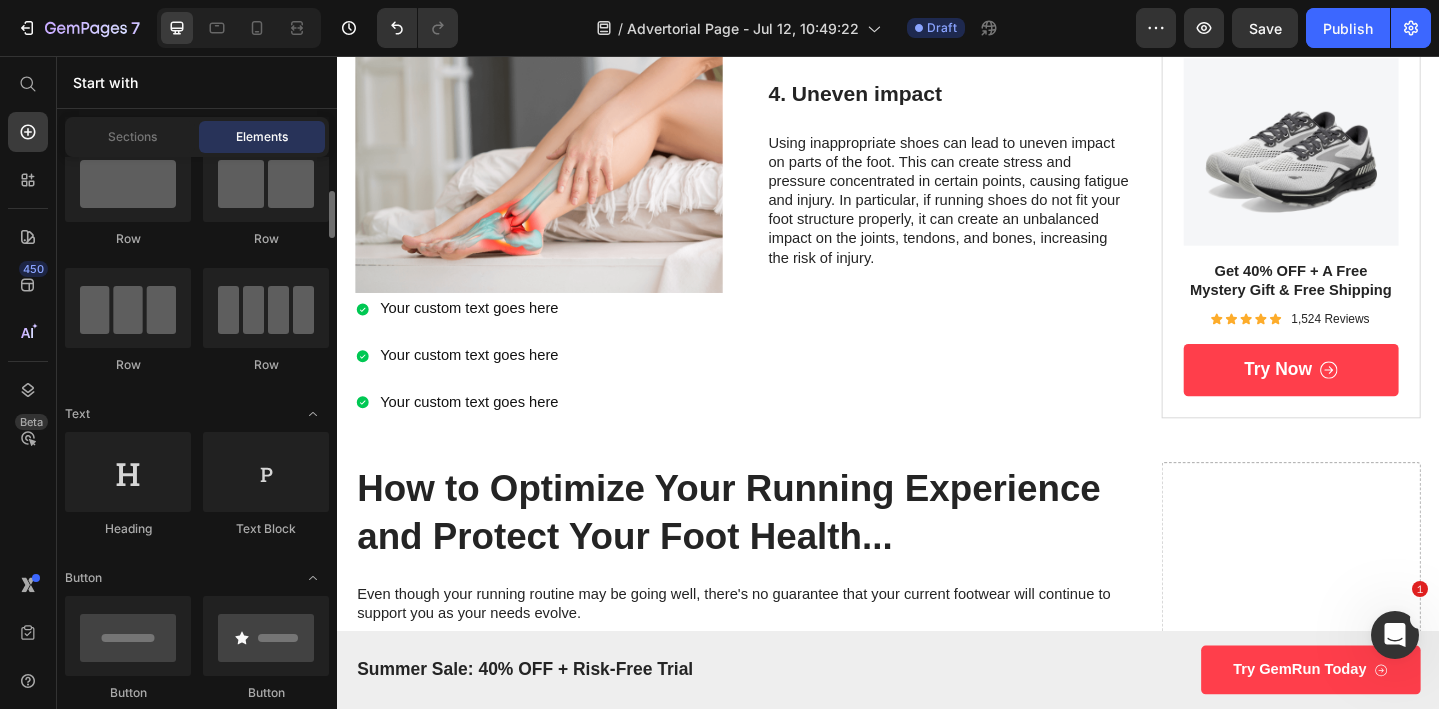 scroll, scrollTop: 45, scrollLeft: 0, axis: vertical 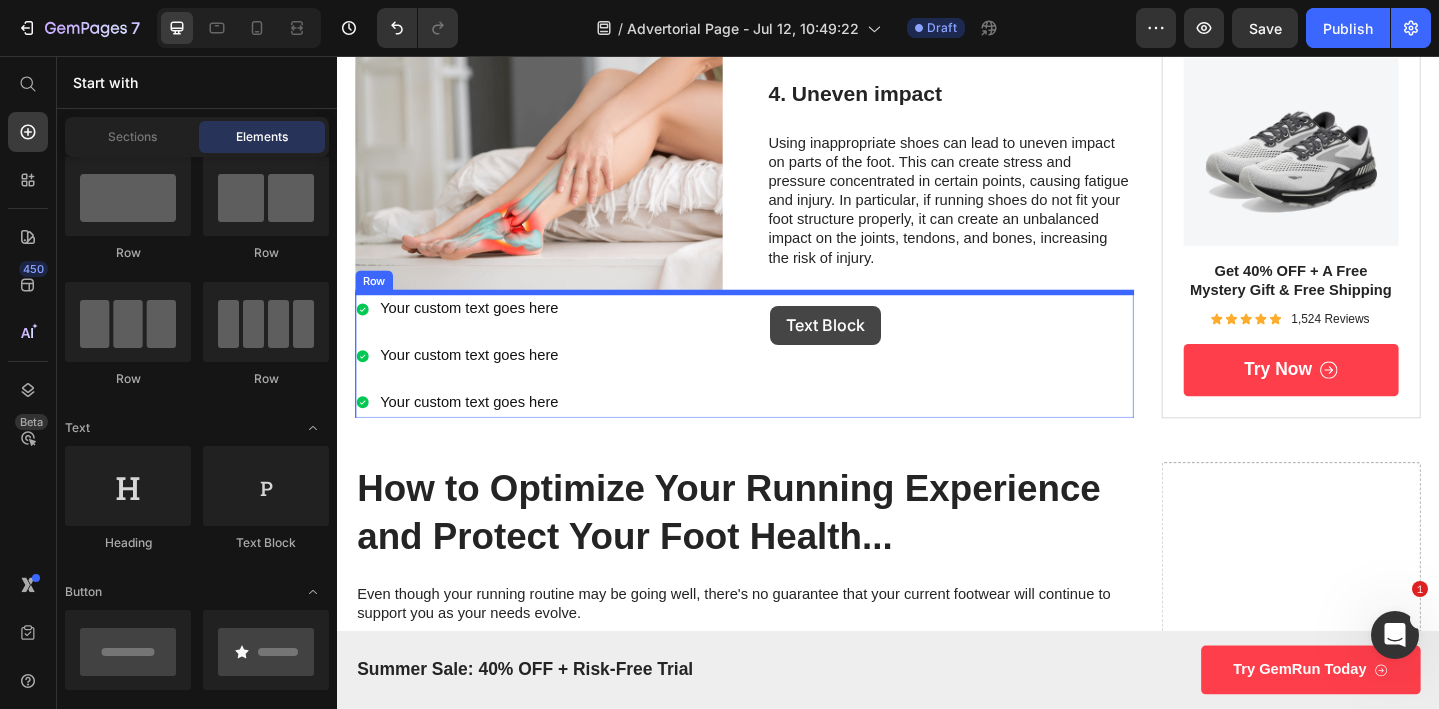 drag, startPoint x: 602, startPoint y: 553, endPoint x: 808, endPoint y: 324, distance: 308.02112 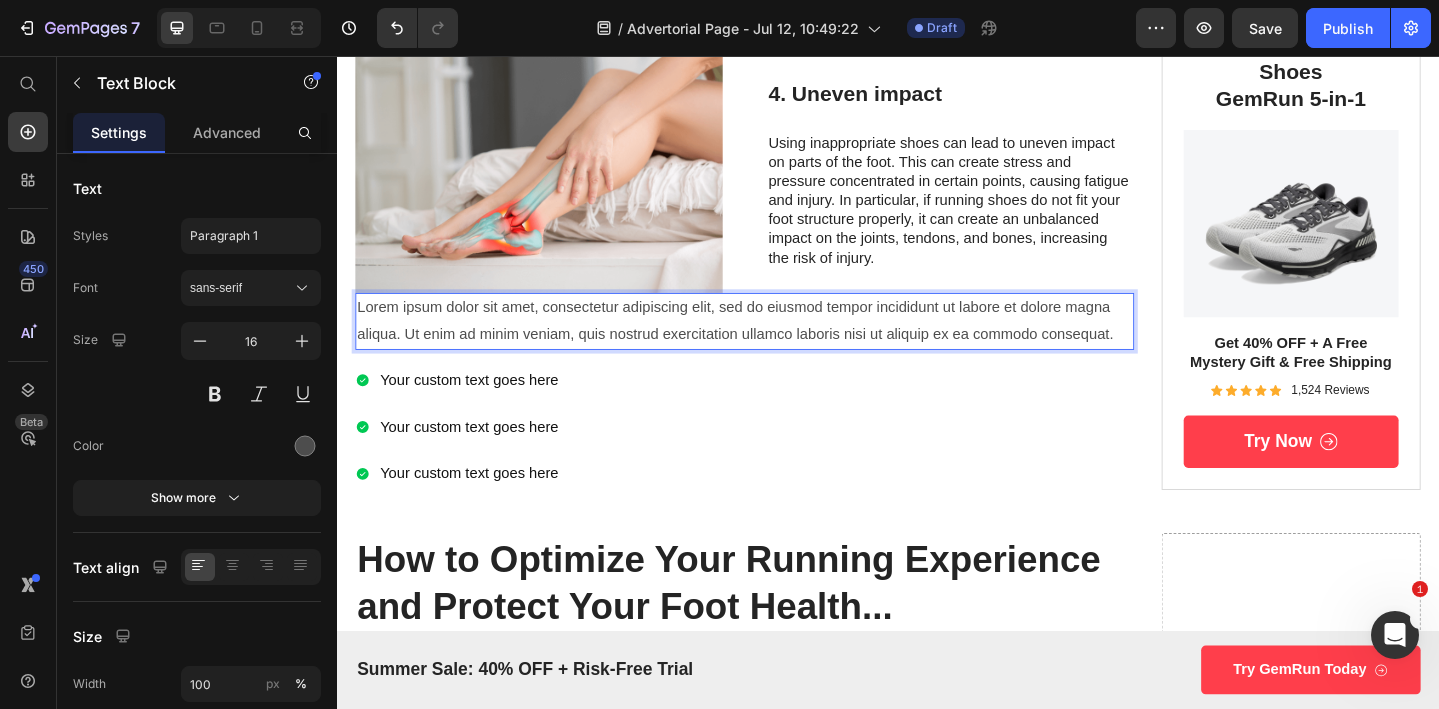 click on "Lorem ipsum dolor sit amet, consectetur adipiscing elit, sed do eiusmod tempor incididunt ut labore et dolore magna aliqua. Ut enim ad minim veniam, quis nostrud exercitation ullamco laboris nisi ut aliquip ex ea commodo consequat." at bounding box center (781, 345) 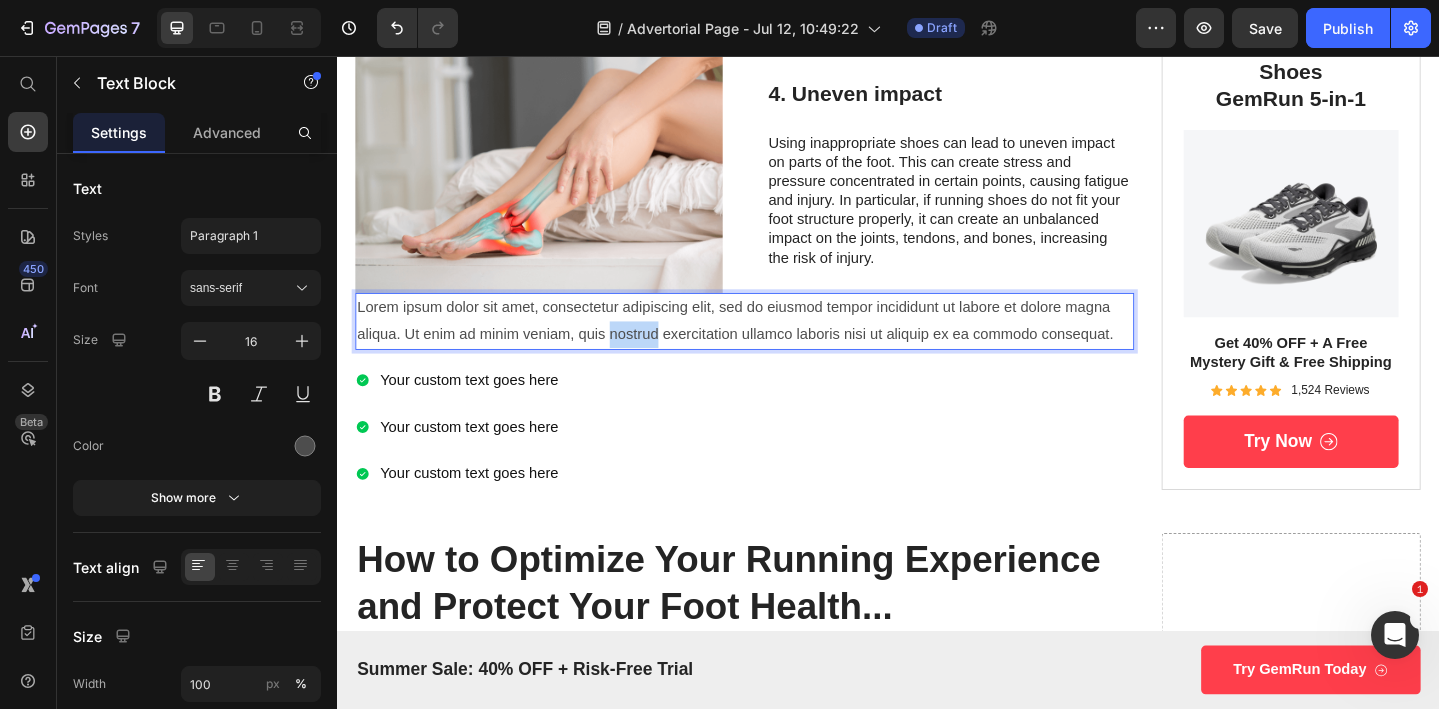 click on "Lorem ipsum dolor sit amet, consectetur adipiscing elit, sed do eiusmod tempor incididunt ut labore et dolore magna aliqua. Ut enim ad minim veniam, quis nostrud exercitation ullamco laboris nisi ut aliquip ex ea commodo consequat." at bounding box center (781, 345) 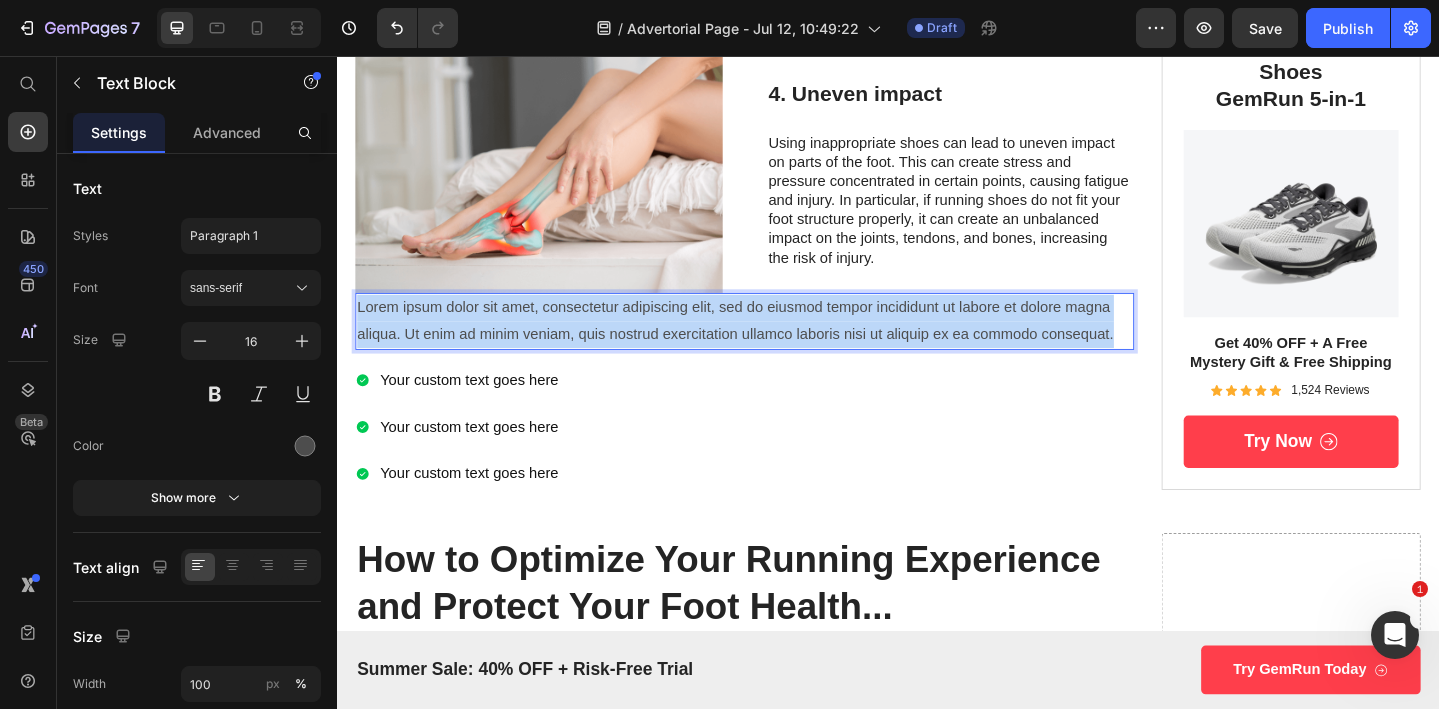 click on "Lorem ipsum dolor sit amet, consectetur adipiscing elit, sed do eiusmod tempor incididunt ut labore et dolore magna aliqua. Ut enim ad minim veniam, quis nostrud exercitation ullamco laboris nisi ut aliquip ex ea commodo consequat." at bounding box center [781, 345] 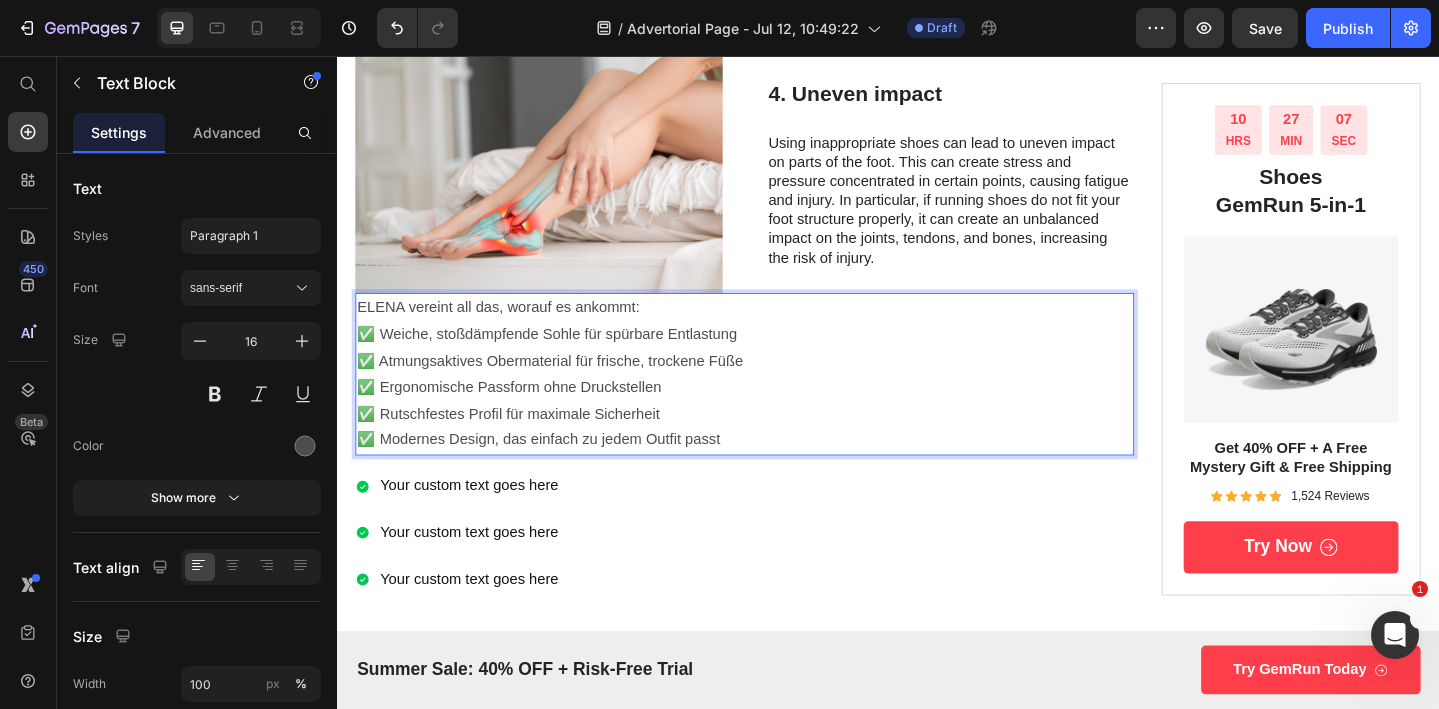 click on "ELENA vereint all das, worauf es ankommt: ✅ Weiche, stoßdämpfende Sohle für spürbare Entlastung ✅ Atmungsaktives Obermaterial für frische, trockene Füße ✅ Ergonomische Passform ohne Druckstellen ✅ Rutschfestes Profil für maximale Sicherheit ✅ Modernes Design, das einfach zu jedem Outfit passt" at bounding box center (781, 402) 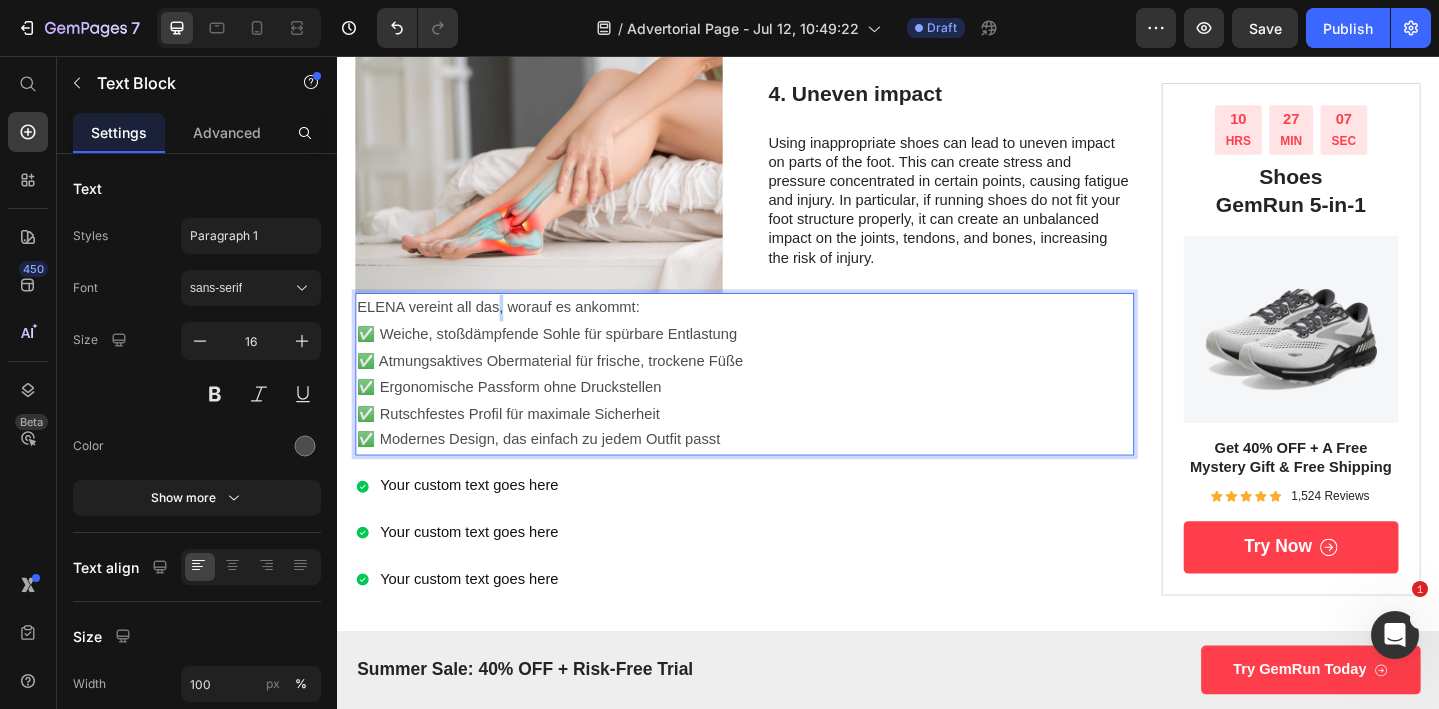 click on "ELENA vereint all das, worauf es ankommt: ✅ Weiche, stoßdämpfende Sohle für spürbare Entlastung ✅ Atmungsaktives Obermaterial für frische, trockene Füße ✅ Ergonomische Passform ohne Druckstellen ✅ Rutschfestes Profil für maximale Sicherheit ✅ Modernes Design, das einfach zu jedem Outfit passt" at bounding box center (781, 402) 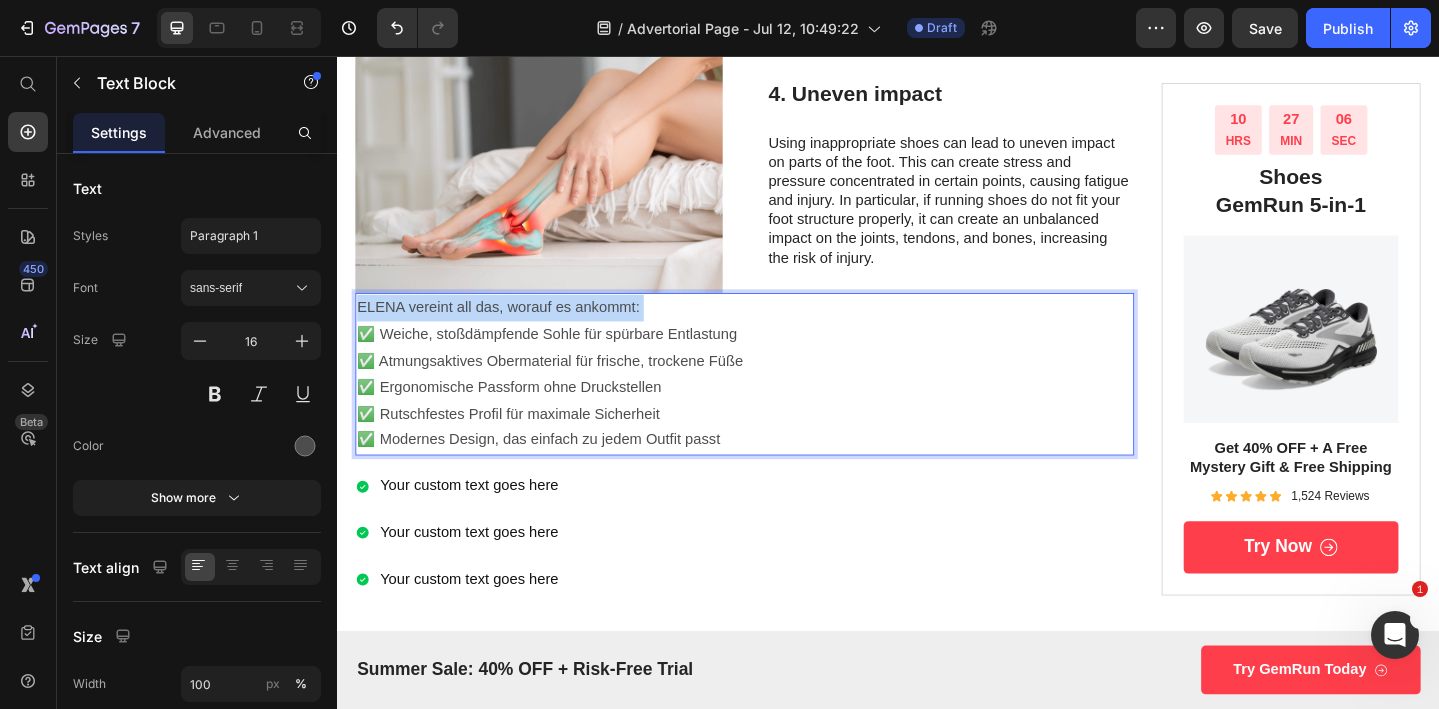 click on "ELENA vereint all das, worauf es ankommt: ✅ Weiche, stoßdämpfende Sohle für spürbare Entlastung ✅ Atmungsaktives Obermaterial für frische, trockene Füße ✅ Ergonomische Passform ohne Druckstellen ✅ Rutschfestes Profil für maximale Sicherheit ✅ Modernes Design, das einfach zu jedem Outfit passt" at bounding box center [781, 402] 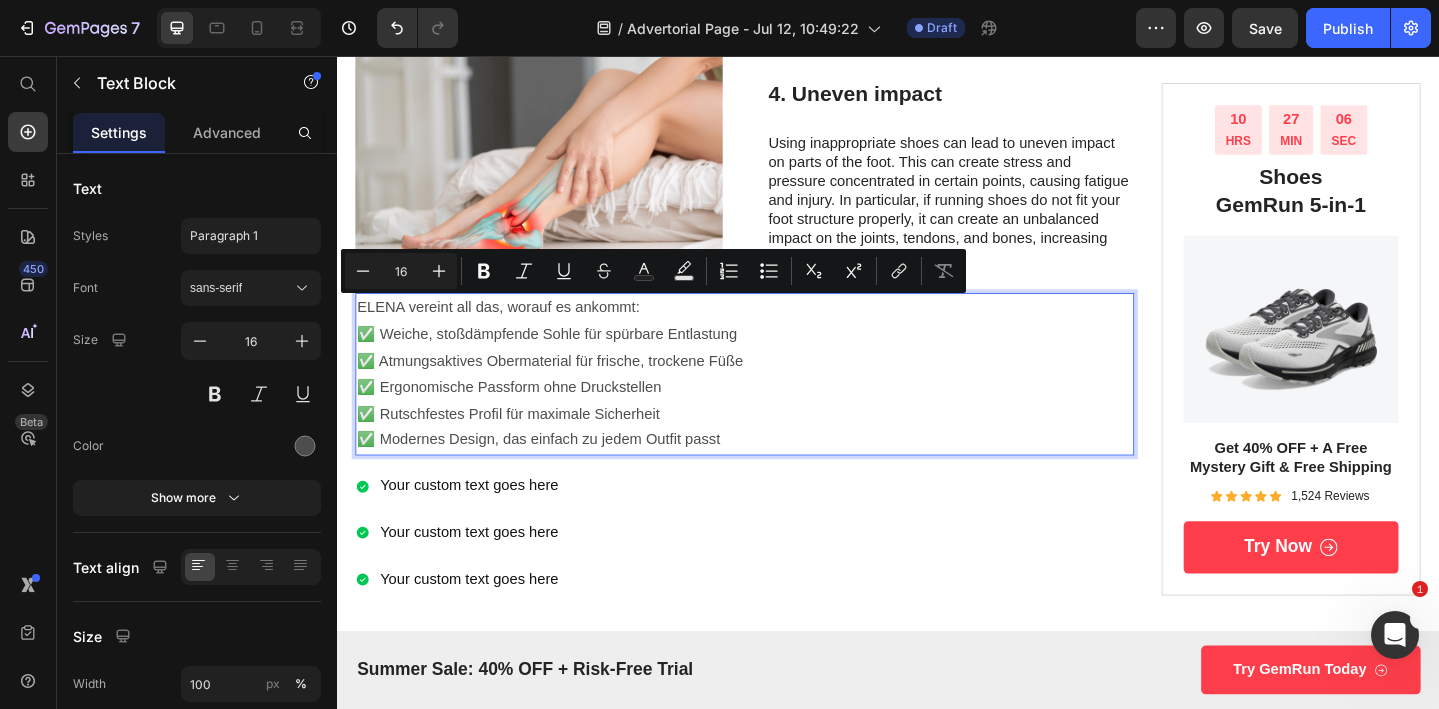click on "ELENA vereint all das, worauf es ankommt: ✅ Weiche, stoßdämpfende Sohle für spürbare Entlastung ✅ Atmungsaktives Obermaterial für frische, trockene Füße ✅ Ergonomische Passform ohne Druckstellen ✅ Rutschfestes Profil für maximale Sicherheit ✅ Modernes Design, das einfach zu jedem Outfit passt" at bounding box center [781, 402] 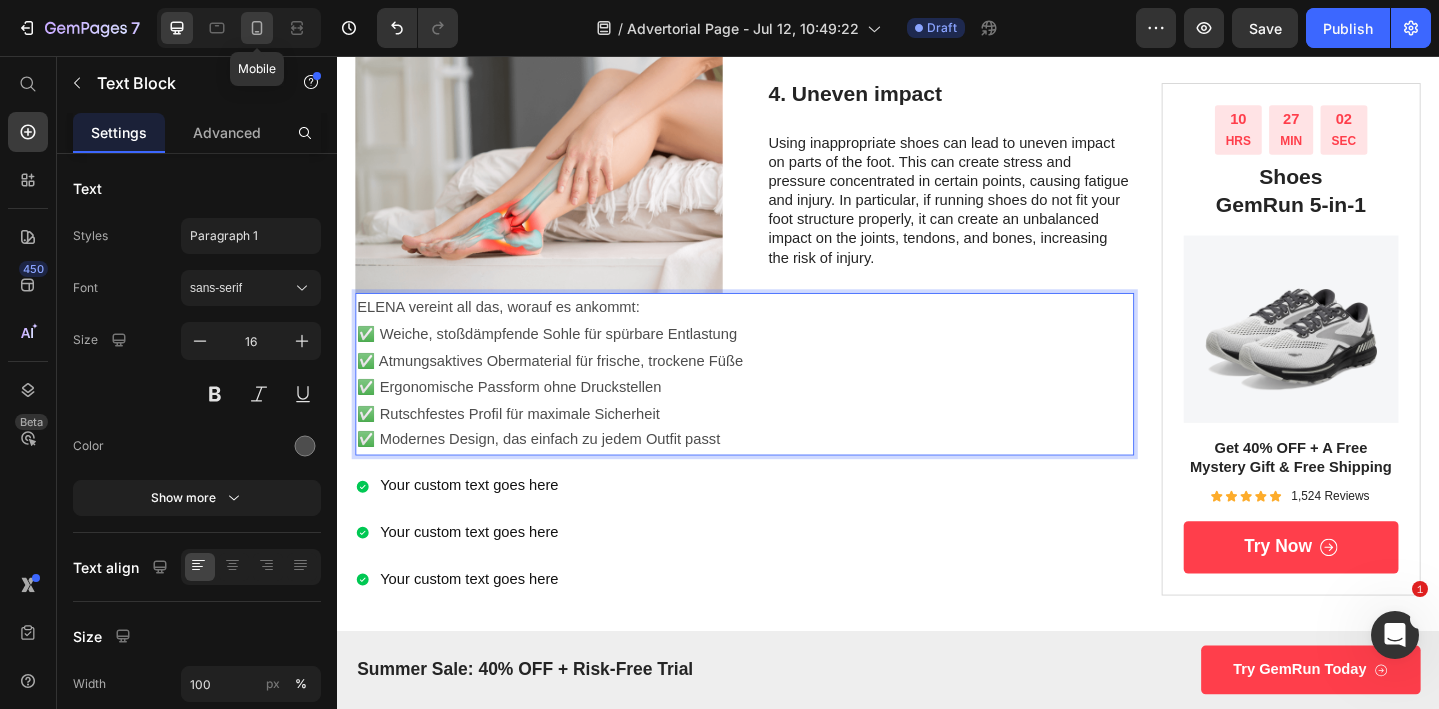 click 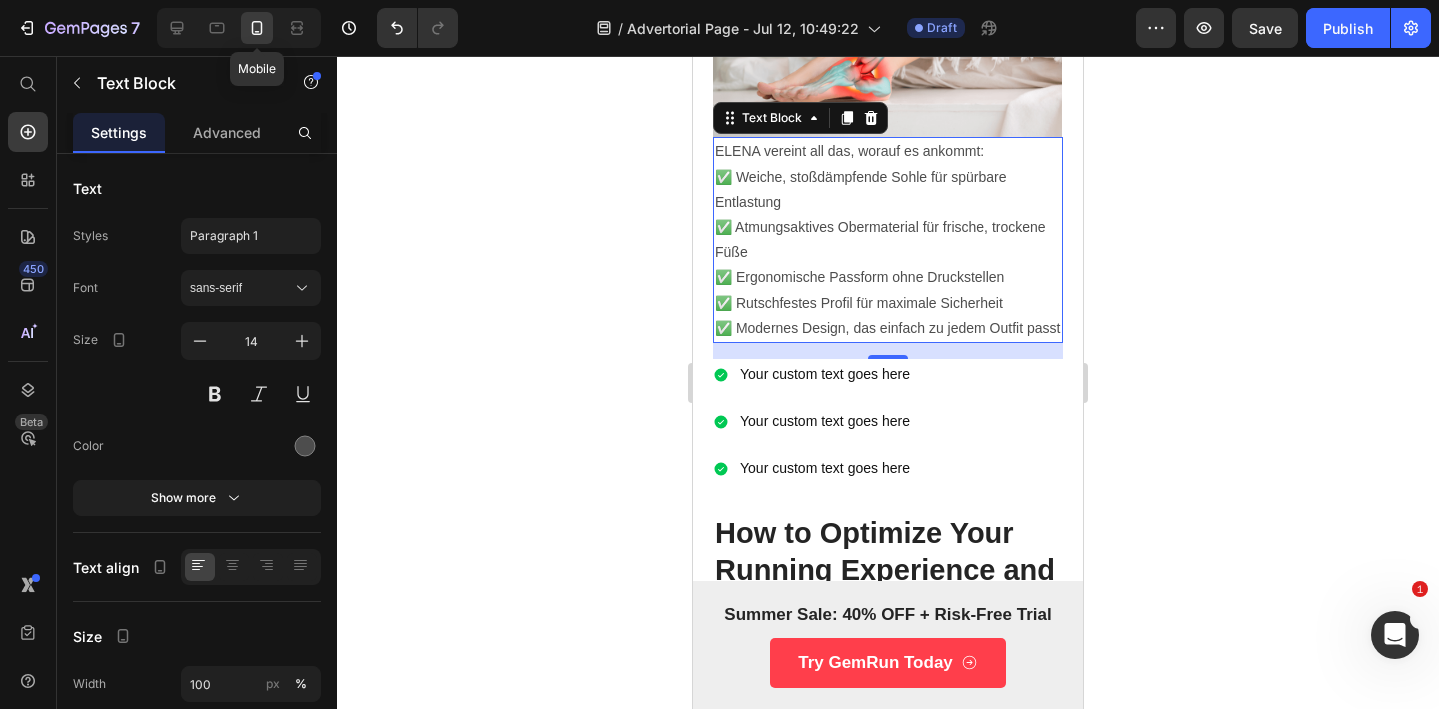 scroll, scrollTop: 2955, scrollLeft: 0, axis: vertical 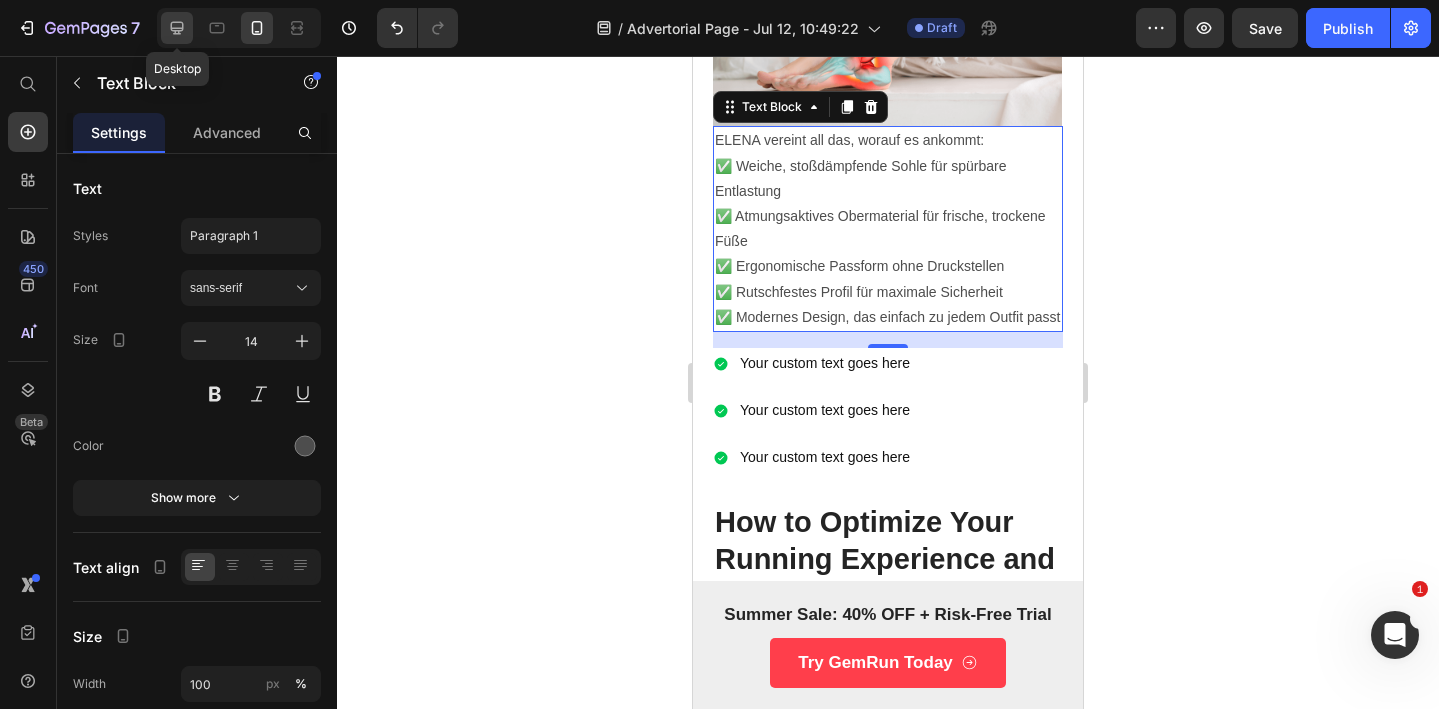 click 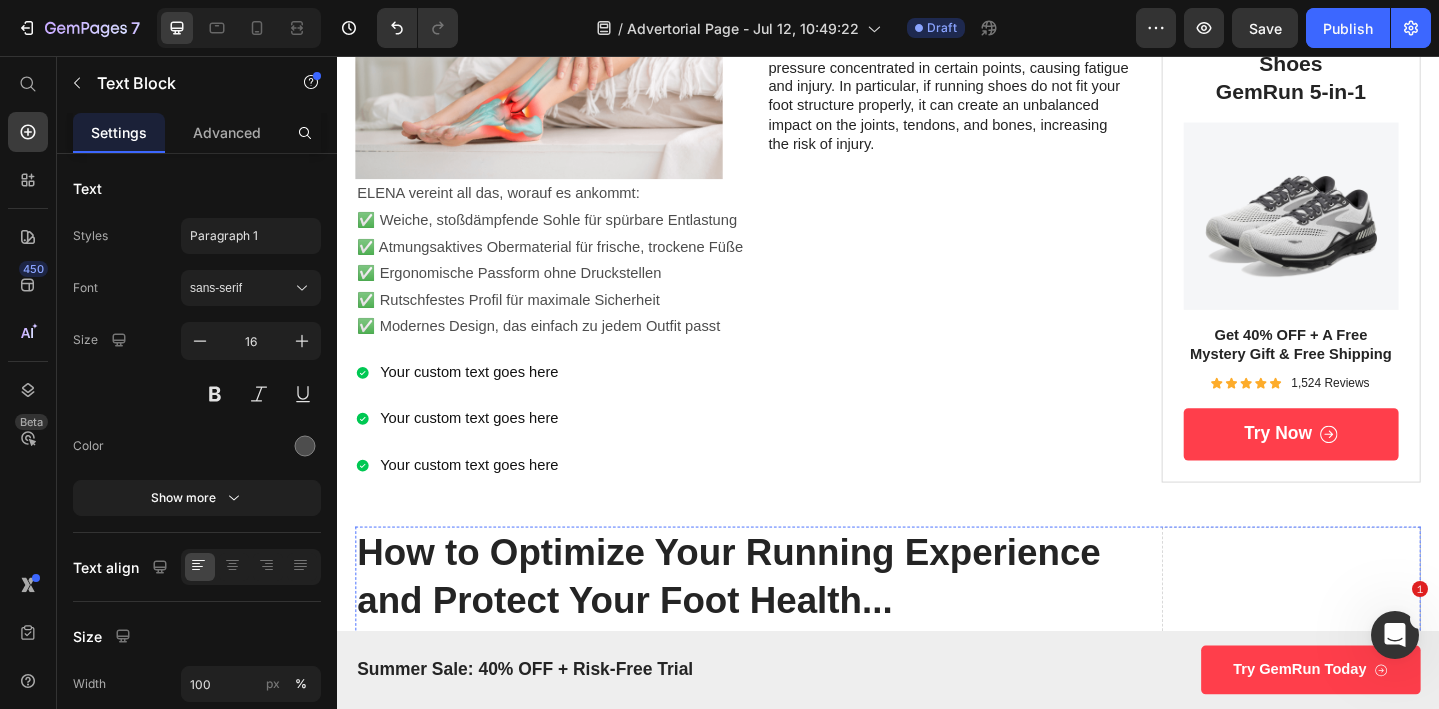 scroll, scrollTop: 2053, scrollLeft: 0, axis: vertical 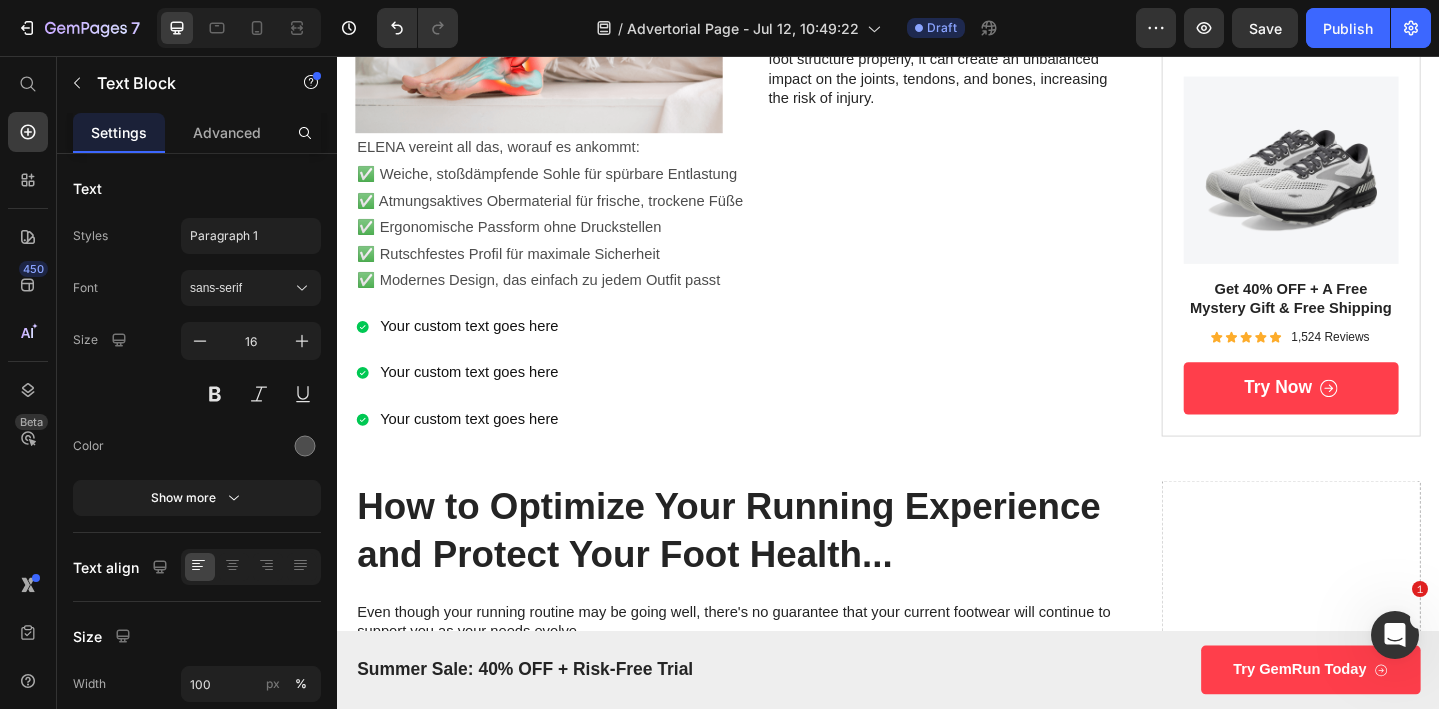 click on "ELENA vereint all das, worauf es ankommt: ✅ Weiche, stoßdämpfende Sohle für spürbare Entlastung ✅ Atmungsaktives Obermaterial für frische, trockene Füße ✅ Ergonomische Passform ohne Druckstellen ✅ Rutschfestes Profil für maximale Sicherheit ✅ Modernes Design, das einfach zu jedem Outfit passt" at bounding box center [781, 228] 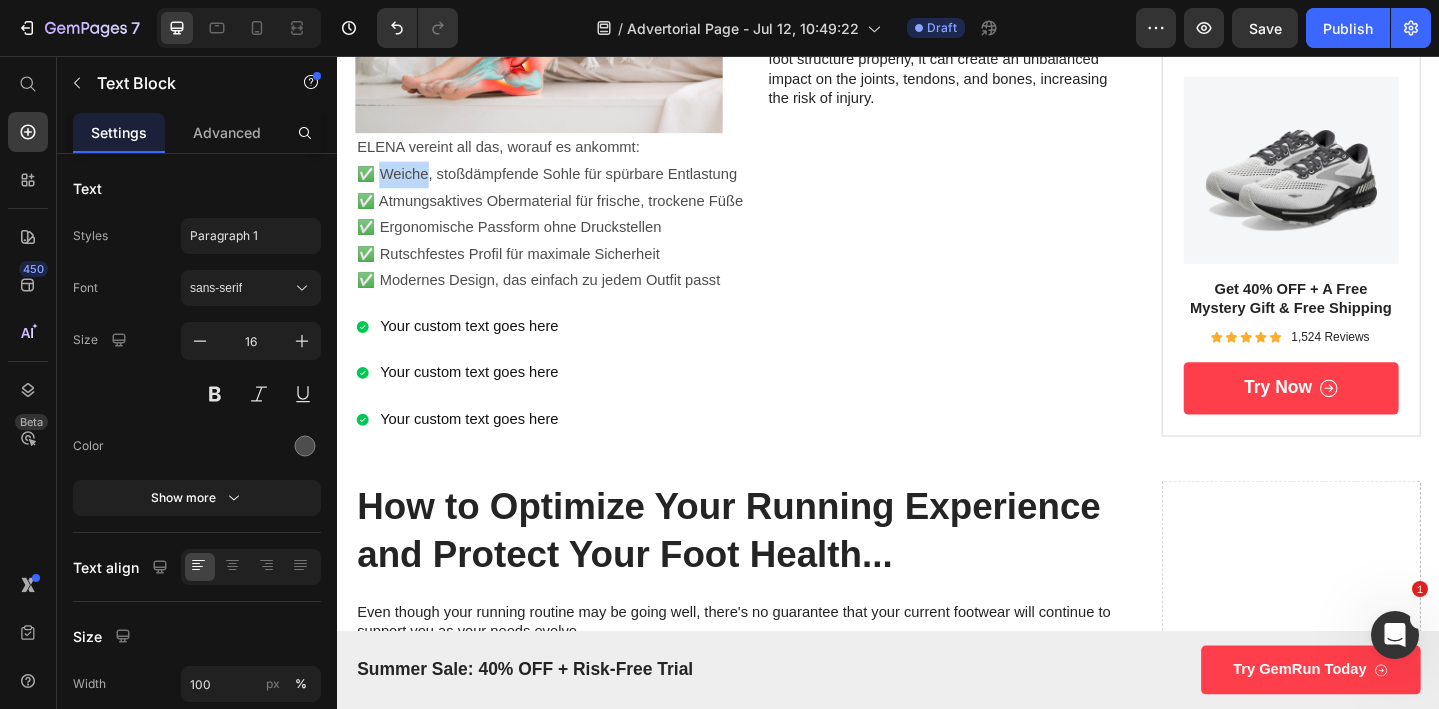 click on "ELENA vereint all das, worauf es ankommt: ✅ Weiche, stoßdämpfende Sohle für spürbare Entlastung ✅ Atmungsaktives Obermaterial für frische, trockene Füße ✅ Ergonomische Passform ohne Druckstellen ✅ Rutschfestes Profil für maximale Sicherheit ✅ Modernes Design, das einfach zu jedem Outfit passt" at bounding box center (781, 228) 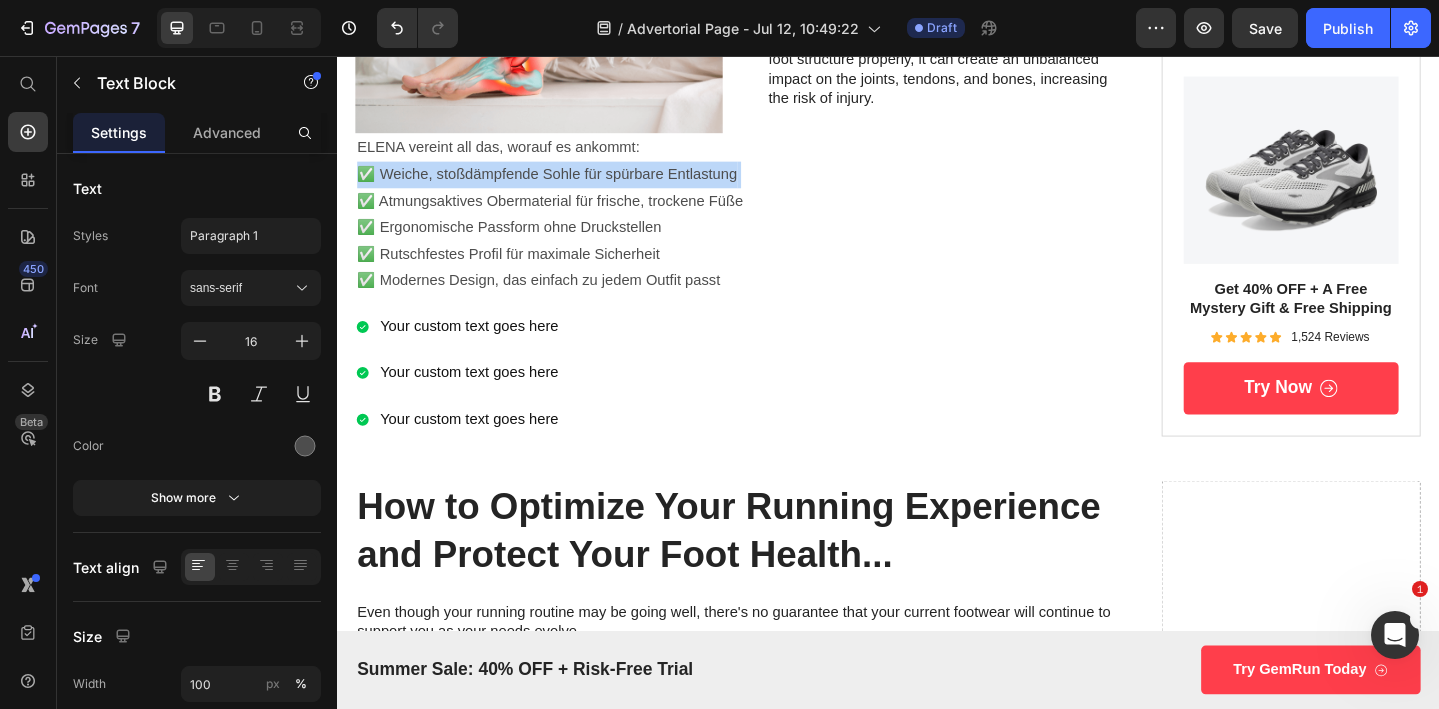 click on "ELENA vereint all das, worauf es ankommt: ✅ Weiche, stoßdämpfende Sohle für spürbare Entlastung ✅ Atmungsaktives Obermaterial für frische, trockene Füße ✅ Ergonomische Passform ohne Druckstellen ✅ Rutschfestes Profil für maximale Sicherheit ✅ Modernes Design, das einfach zu jedem Outfit passt" at bounding box center (781, 228) 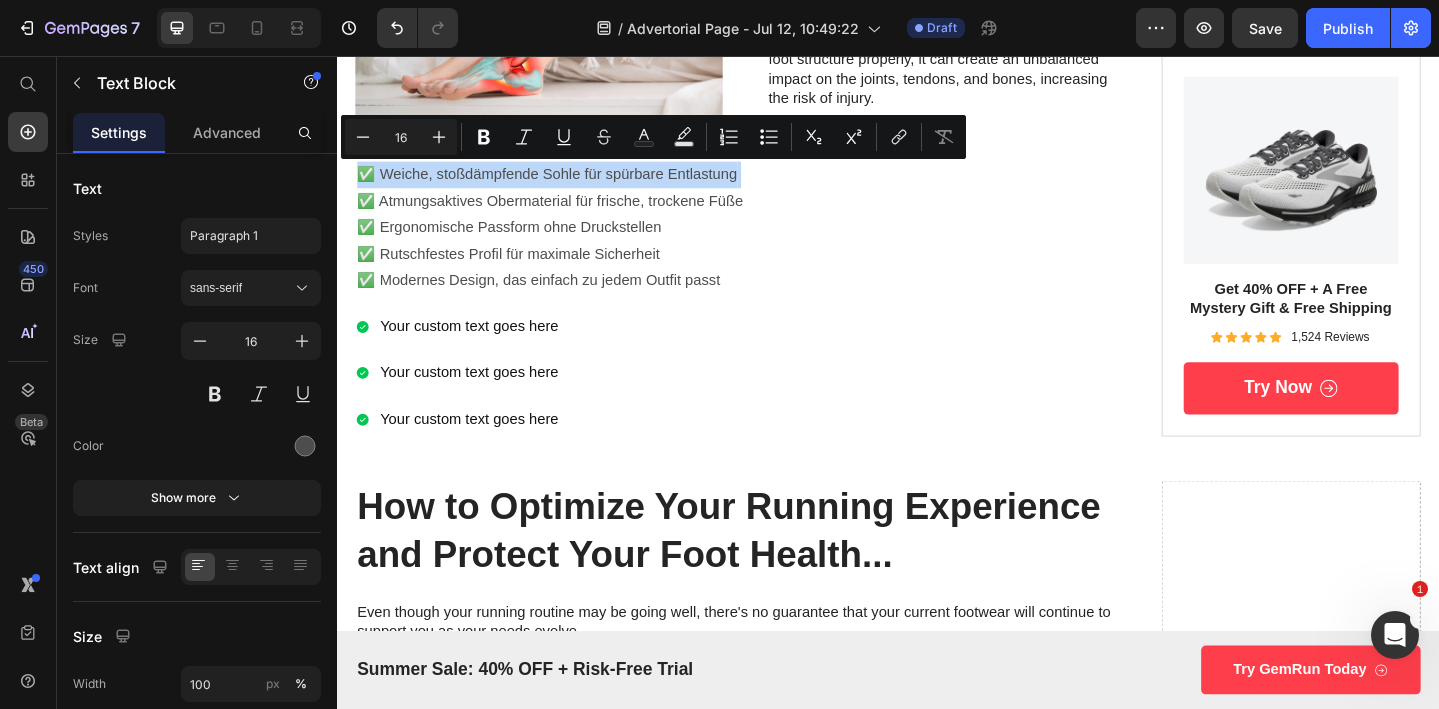 click on "ELENA vereint all das, worauf es ankommt: ✅ Weiche, stoßdämpfende Sohle für spürbare Entlastung ✅ Atmungsaktives Obermaterial für frische, trockene Füße ✅ Ergonomische Passform ohne Druckstellen ✅ Rutschfestes Profil für maximale Sicherheit ✅ Modernes Design, das einfach zu jedem Outfit passt" at bounding box center (781, 228) 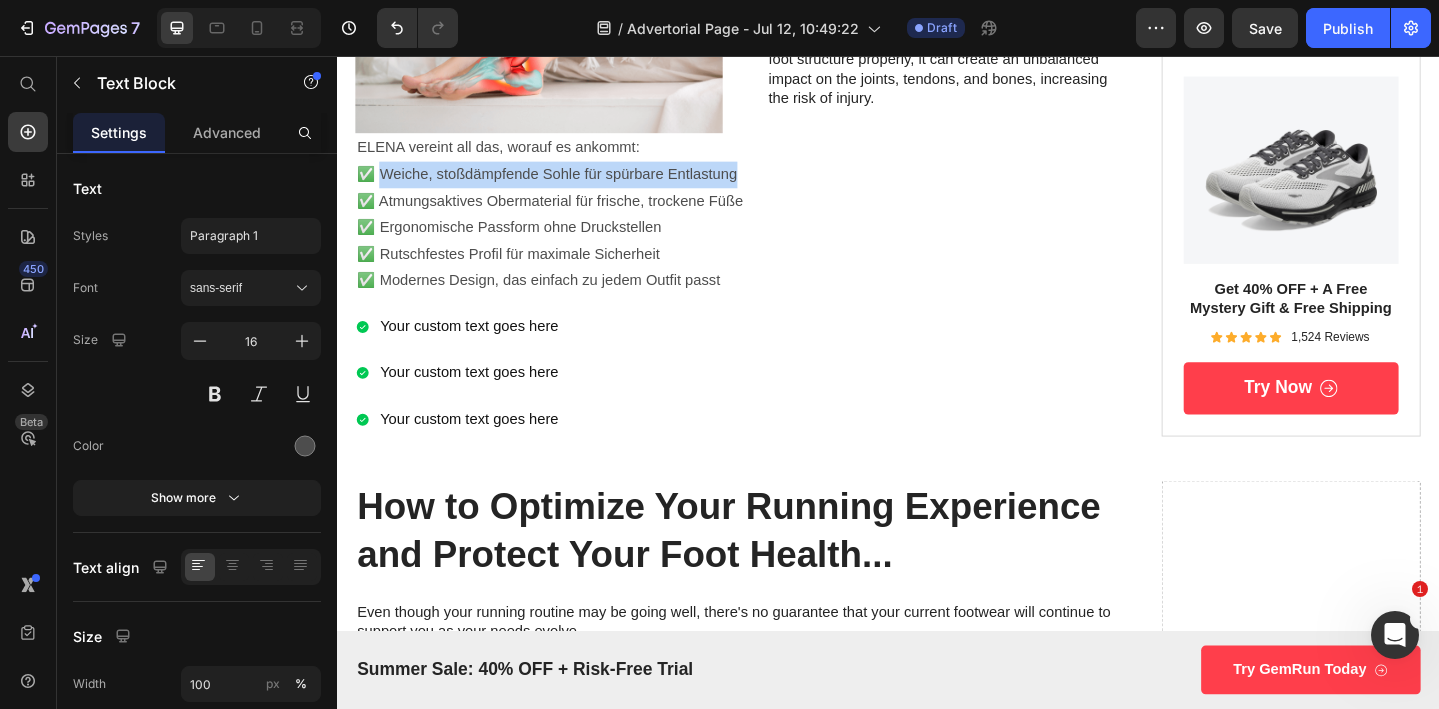 drag, startPoint x: 384, startPoint y: 185, endPoint x: 784, endPoint y: 194, distance: 400.10123 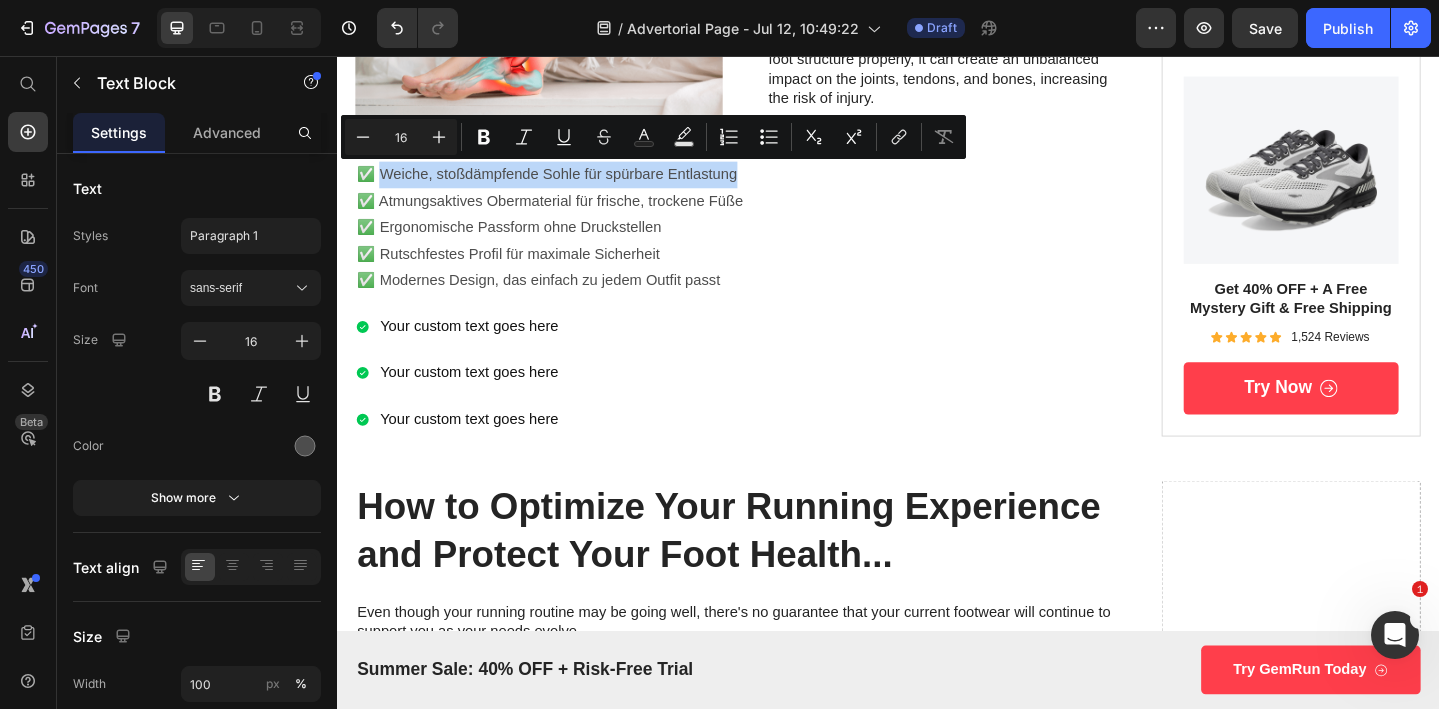 copy on "Weiche, stoßdämpfende Sohle für spürbare Entlastung" 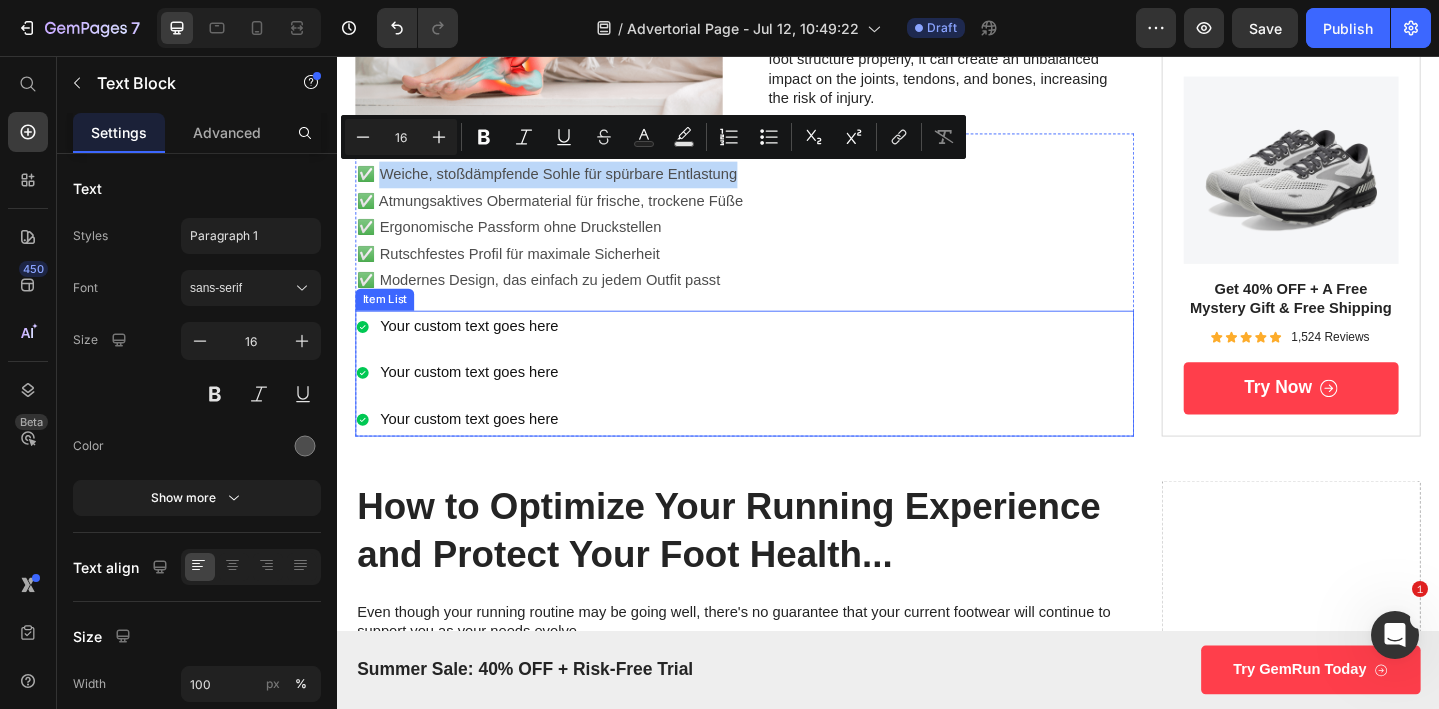 click on "Your custom text goes here" at bounding box center (481, 350) 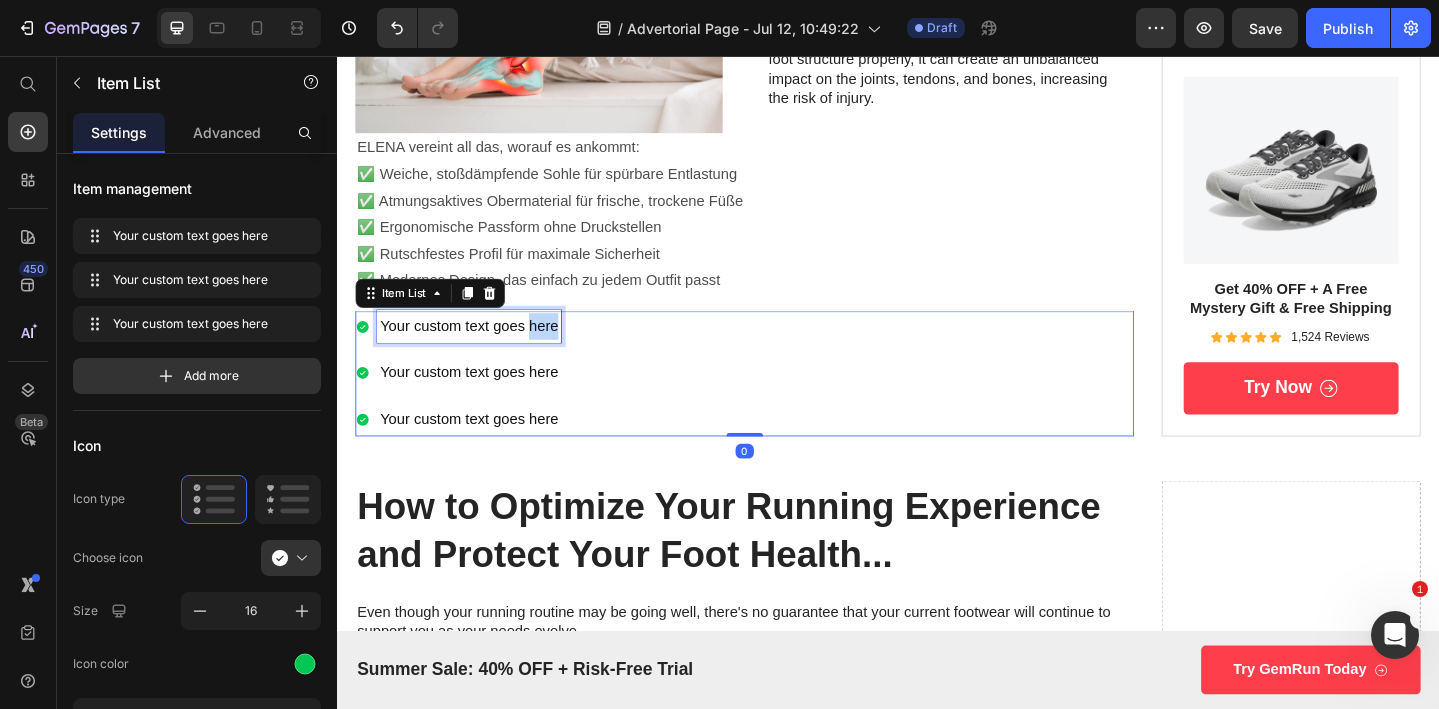 click on "Your custom text goes here" at bounding box center [481, 350] 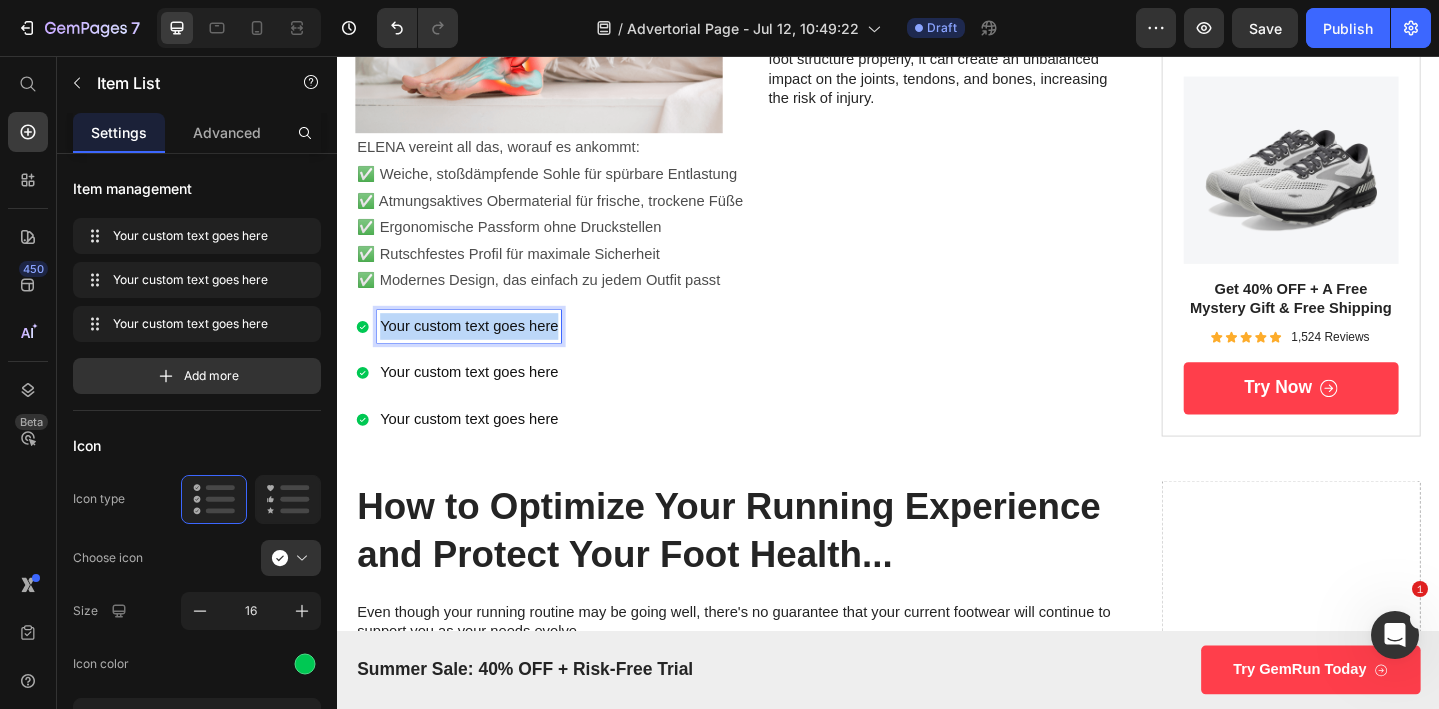 click on "Your custom text goes here" at bounding box center [481, 350] 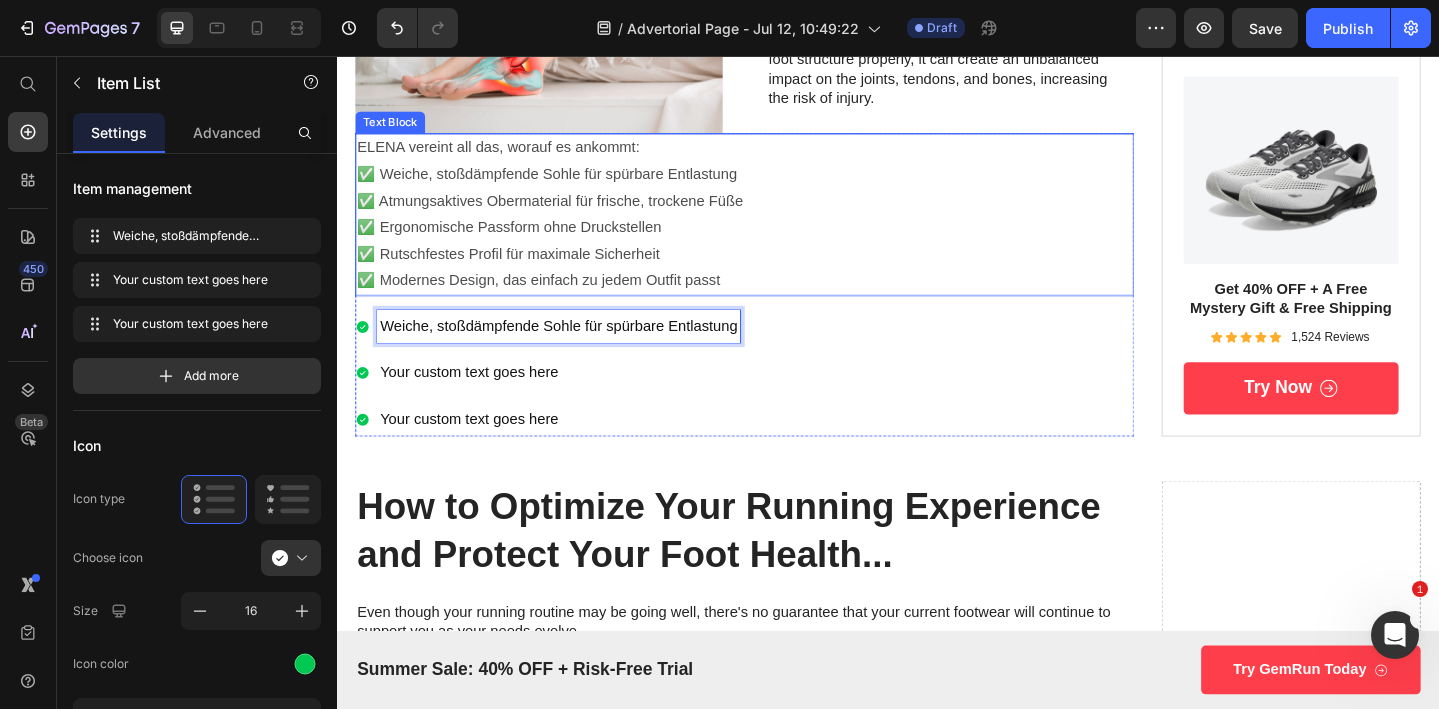 click on "ELENA vereint all das, worauf es ankommt: ✅ Weiche, stoßdämpfende Sohle für spürbare Entlastung ✅ Atmungsaktives Obermaterial für frische, trockene Füße ✅ Ergonomische Passform ohne Druckstellen ✅ Rutschfestes Profil für maximale Sicherheit ✅ Modernes Design, das einfach zu jedem Outfit passt" at bounding box center [781, 228] 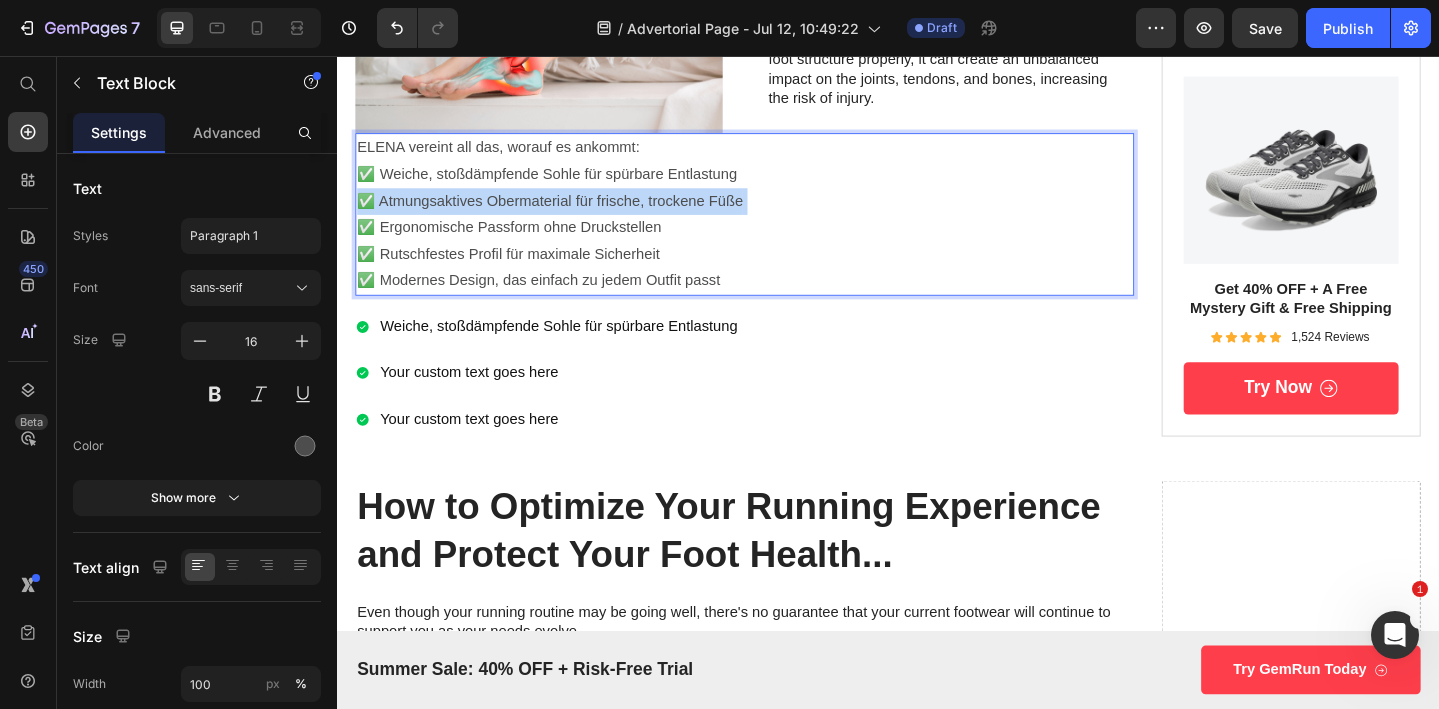 click on "ELENA vereint all das, worauf es ankommt: ✅ Weiche, stoßdämpfende Sohle für spürbare Entlastung ✅ Atmungsaktives Obermaterial für frische, trockene Füße ✅ Ergonomische Passform ohne Druckstellen ✅ Rutschfestes Profil für maximale Sicherheit ✅ Modernes Design, das einfach zu jedem Outfit passt" at bounding box center (781, 228) 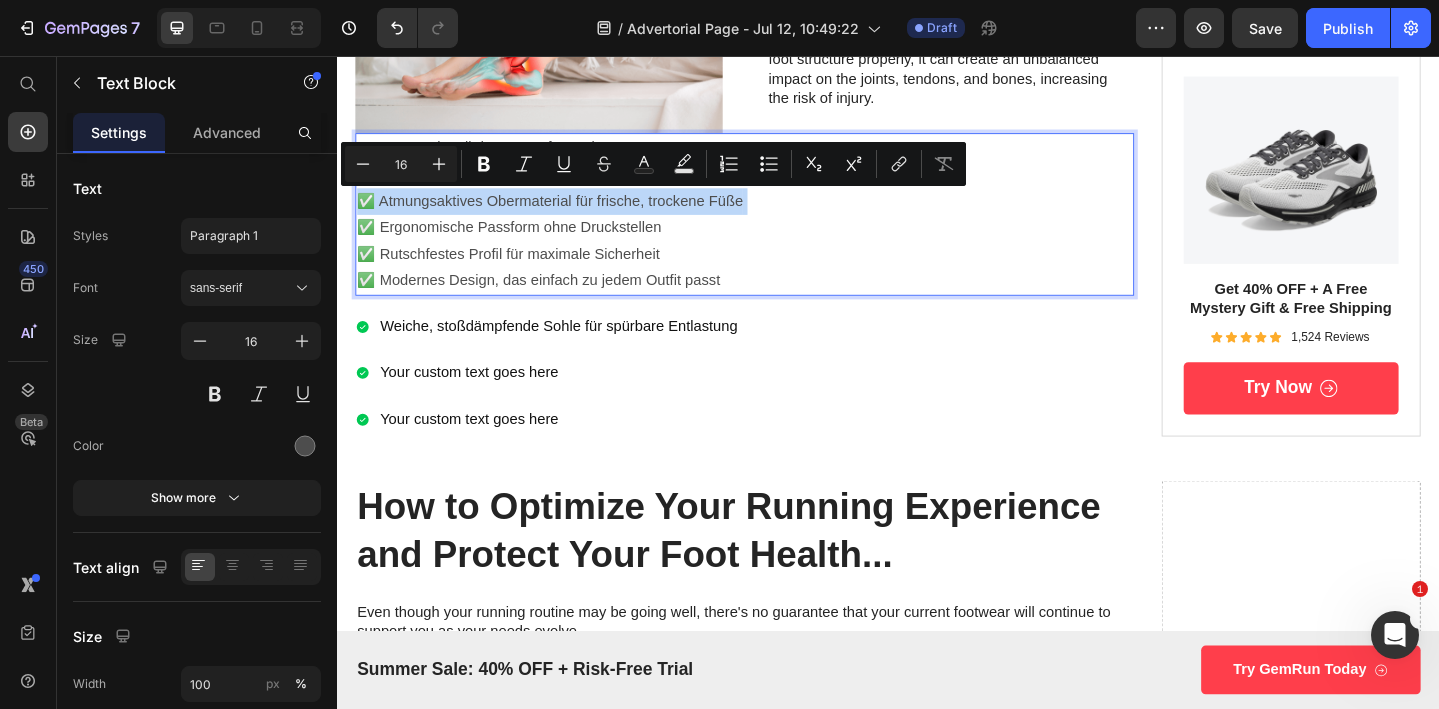 click on "ELENA vereint all das, worauf es ankommt: ✅ Weiche, stoßdämpfende Sohle für spürbare Entlastung ✅ Atmungsaktives Obermaterial für frische, trockene Füße ✅ Ergonomische Passform ohne Druckstellen ✅ Rutschfestes Profil für maximale Sicherheit ✅ Modernes Design, das einfach zu jedem Outfit passt" at bounding box center (781, 228) 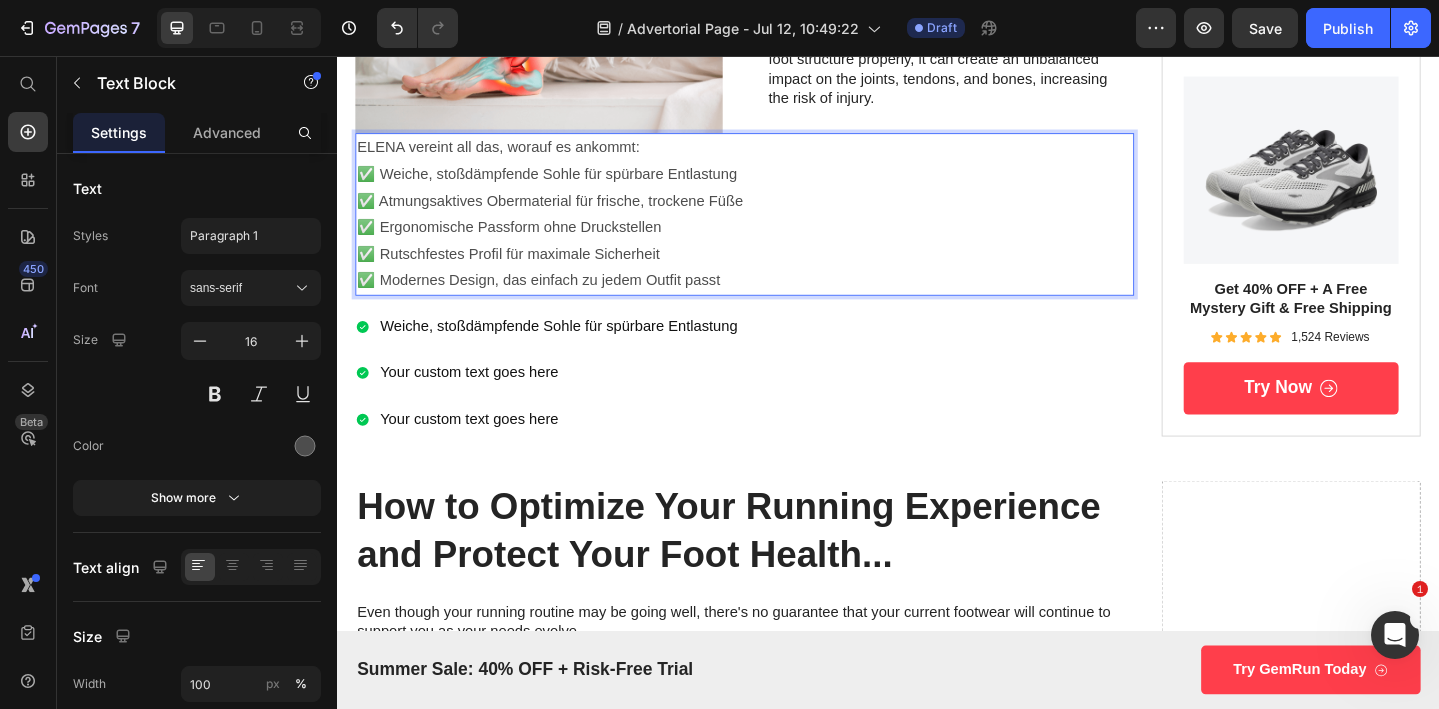 click on "ELENA vereint all das, worauf es ankommt: ✅ Weiche, stoßdämpfende Sohle für spürbare Entlastung ✅ Atmungsaktives Obermaterial für frische, trockene Füße ✅ Ergonomische Passform ohne Druckstellen ✅ Rutschfestes Profil für maximale Sicherheit ✅ Modernes Design, das einfach zu jedem Outfit passt" at bounding box center [781, 228] 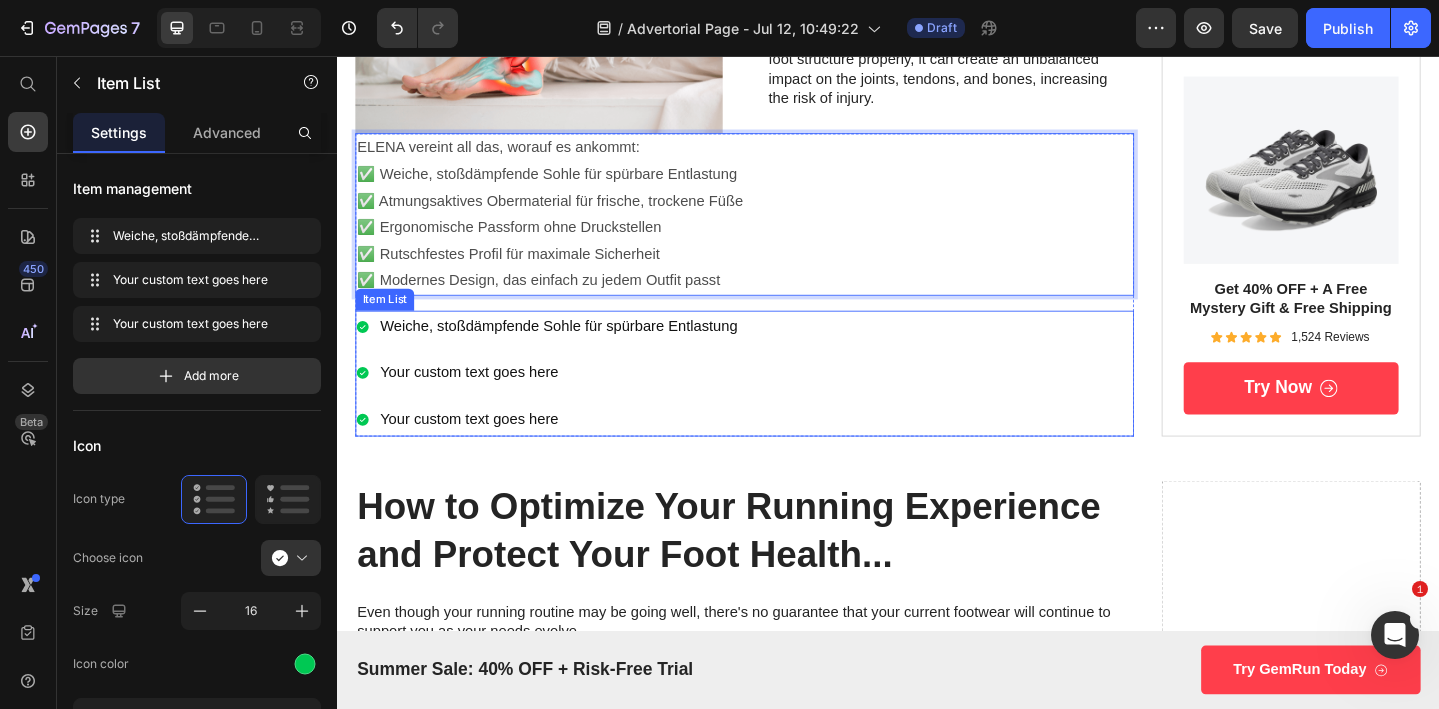 click on "Your custom text goes here" at bounding box center [578, 401] 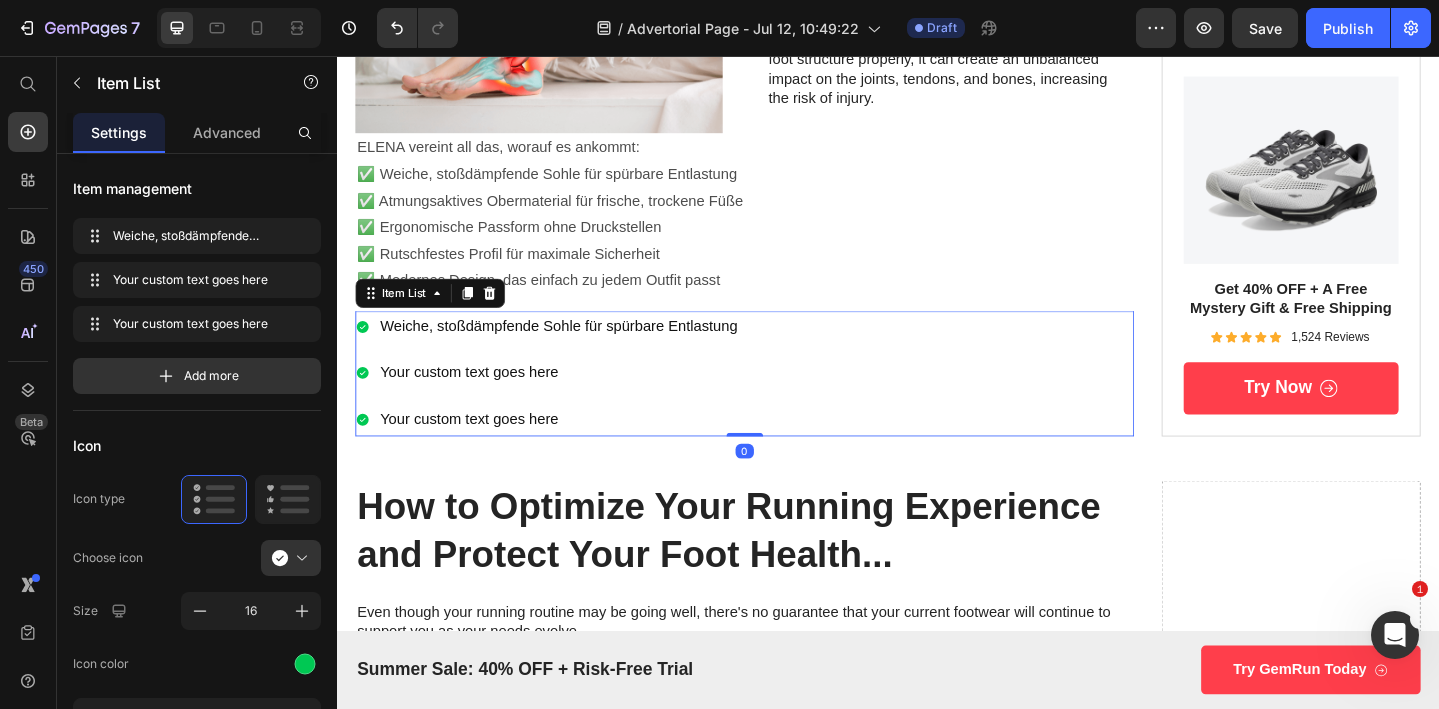 click on "Weiche, stoßdämpfende Sohle für spürbare Entlastung Your custom text goes here Your custom text goes here" at bounding box center [781, 401] 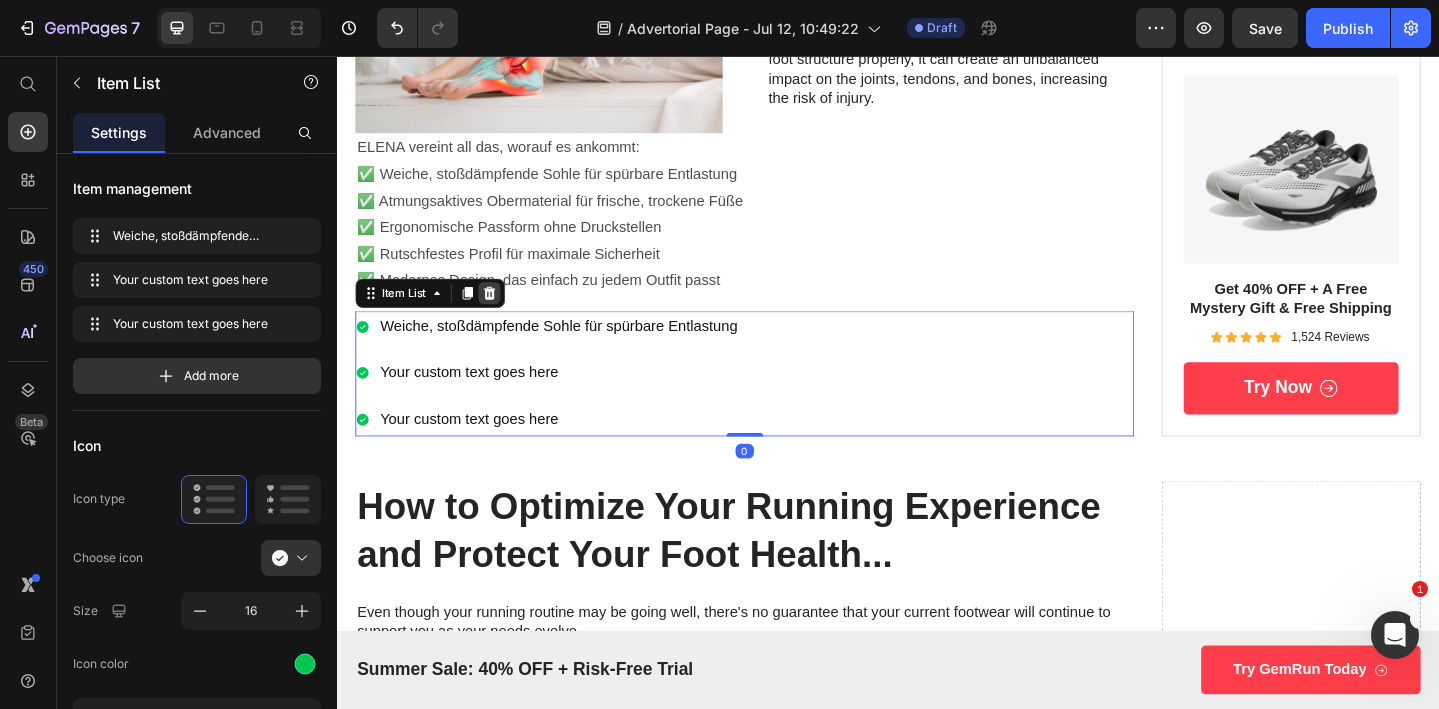 click 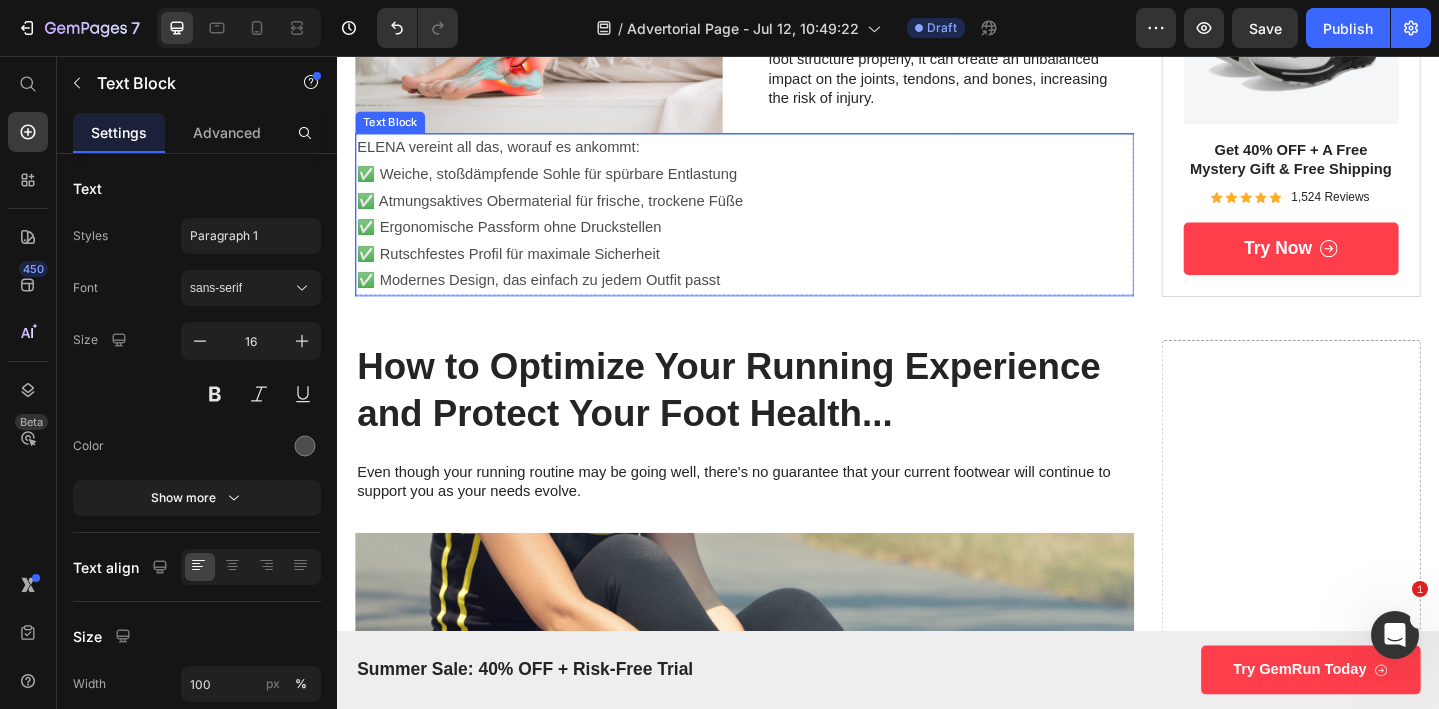 click on "ELENA vereint all das, worauf es ankommt: ✅ Weiche, stoßdämpfende Sohle für spürbare Entlastung ✅ Atmungsaktives Obermaterial für frische, trockene Füße ✅ Ergonomische Passform ohne Druckstellen ✅ Rutschfestes Profil für maximale Sicherheit ✅ Modernes Design, das einfach zu jedem Outfit passt" at bounding box center (781, 228) 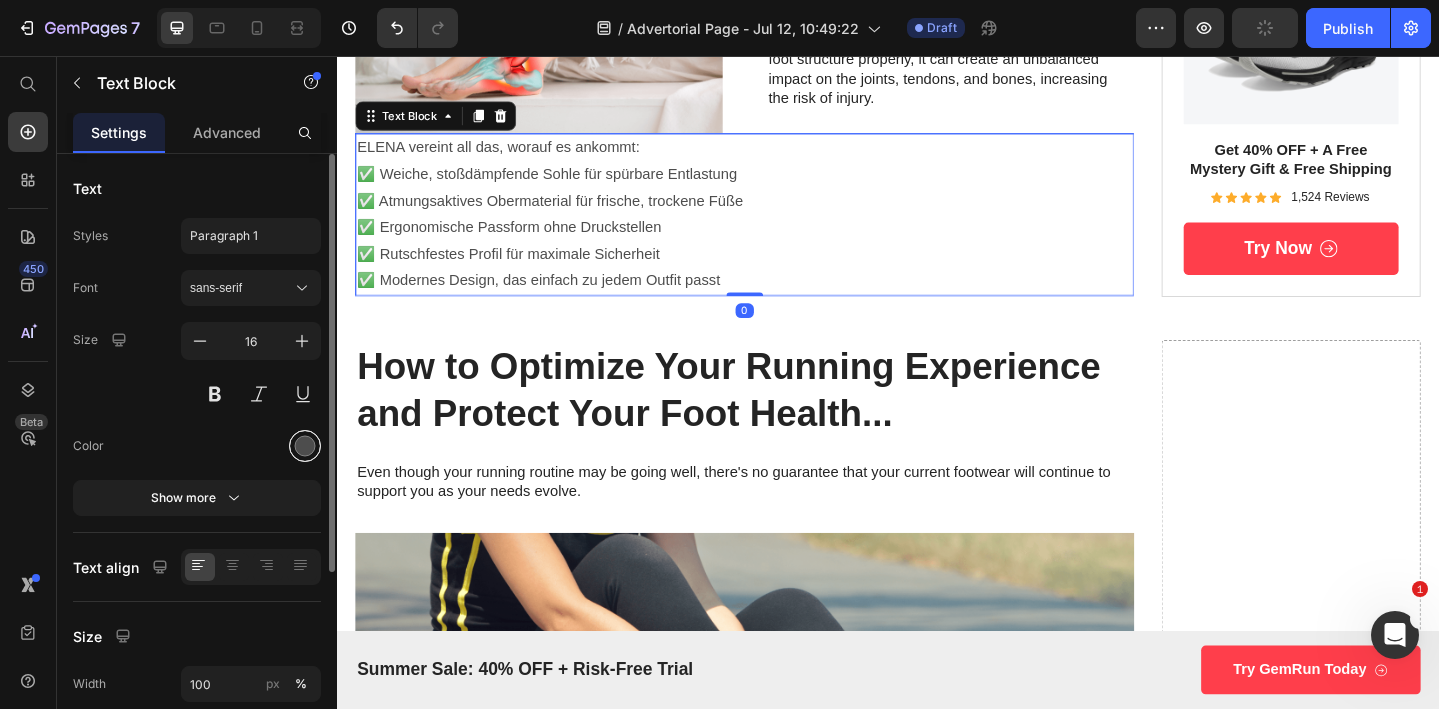 click at bounding box center [305, 446] 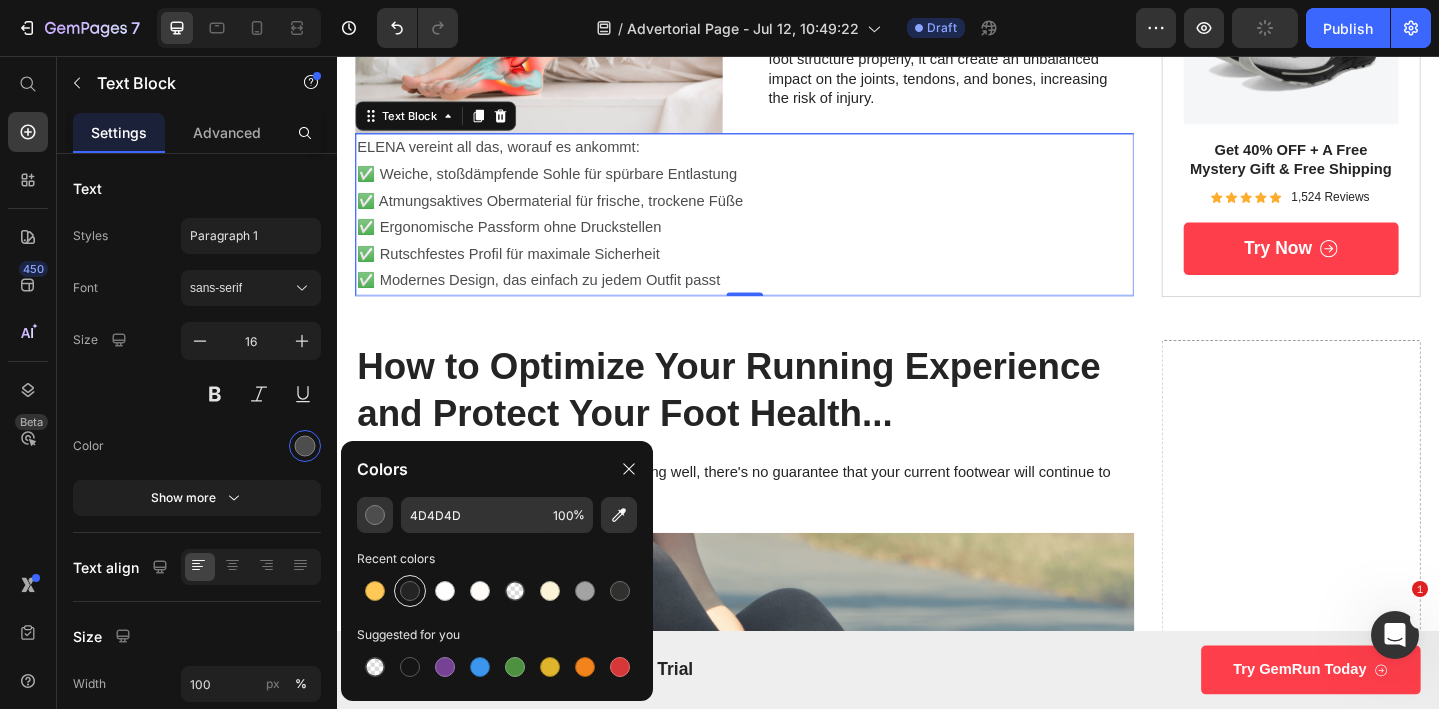 click at bounding box center (410, 591) 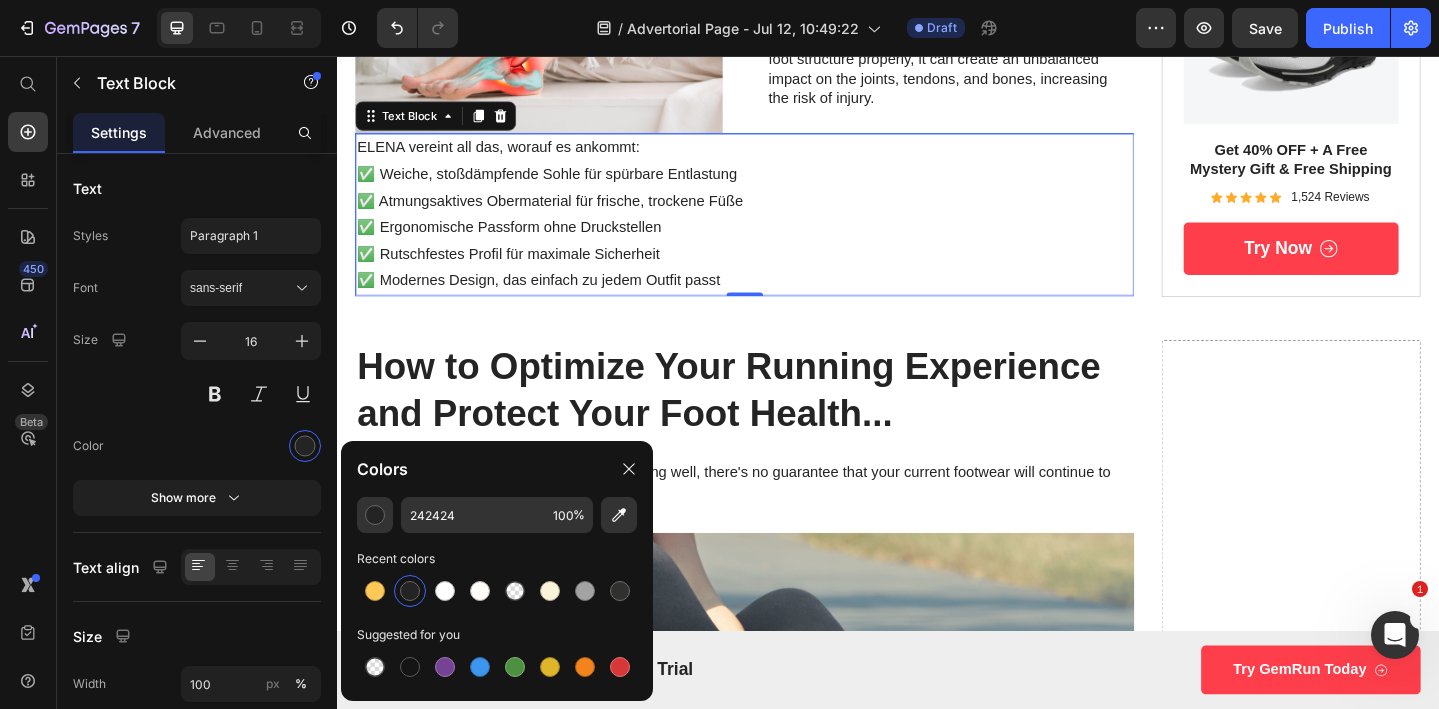 click at bounding box center [410, 591] 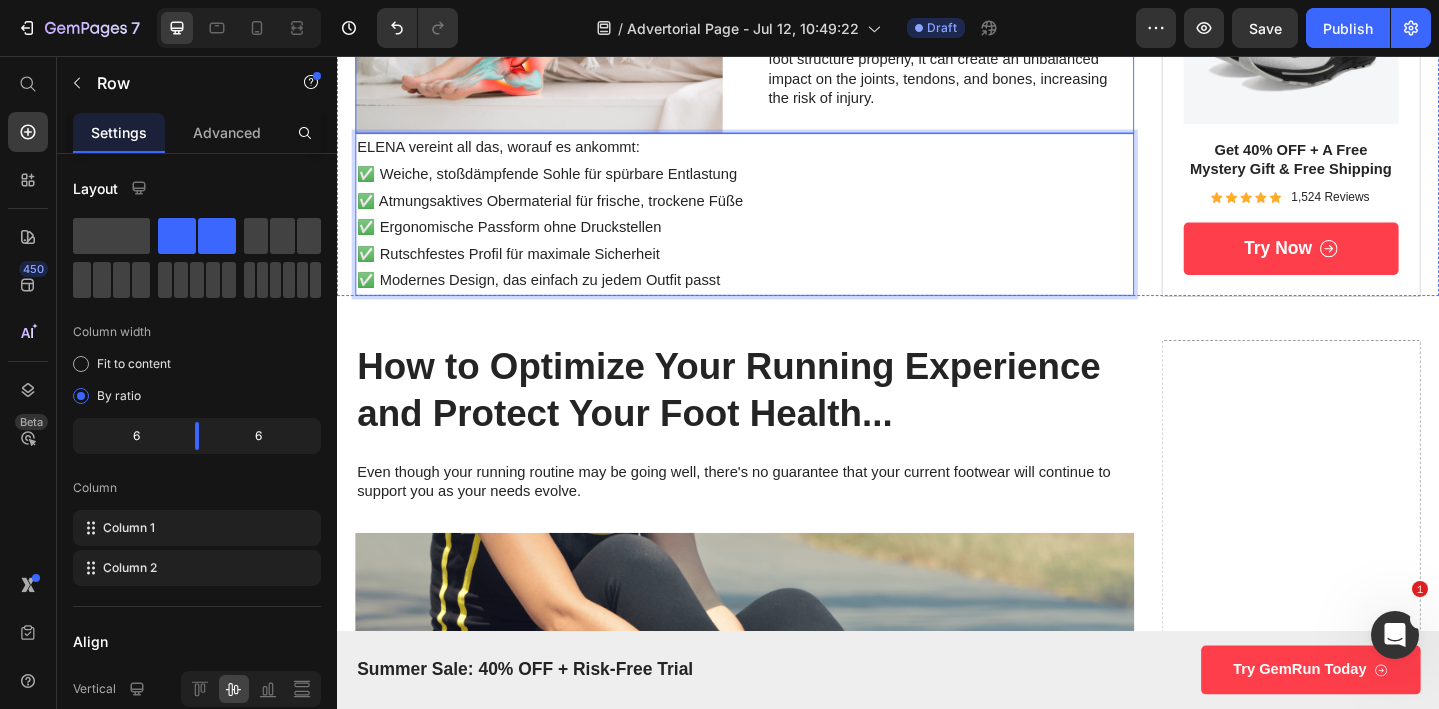 click on "Image 4. Uneven impact Heading Using inappropriate shoes can lead to uneven impact on parts of the foot. This can create stress and pressure concentrated in certain points, causing fatigue and injury. In particular, if running shoes do not fit your foot structure properly, it can create an unbalanced impact on the joints, tendons, and bones, increasing the risk of injury. Text Block Row" at bounding box center [781, 10] 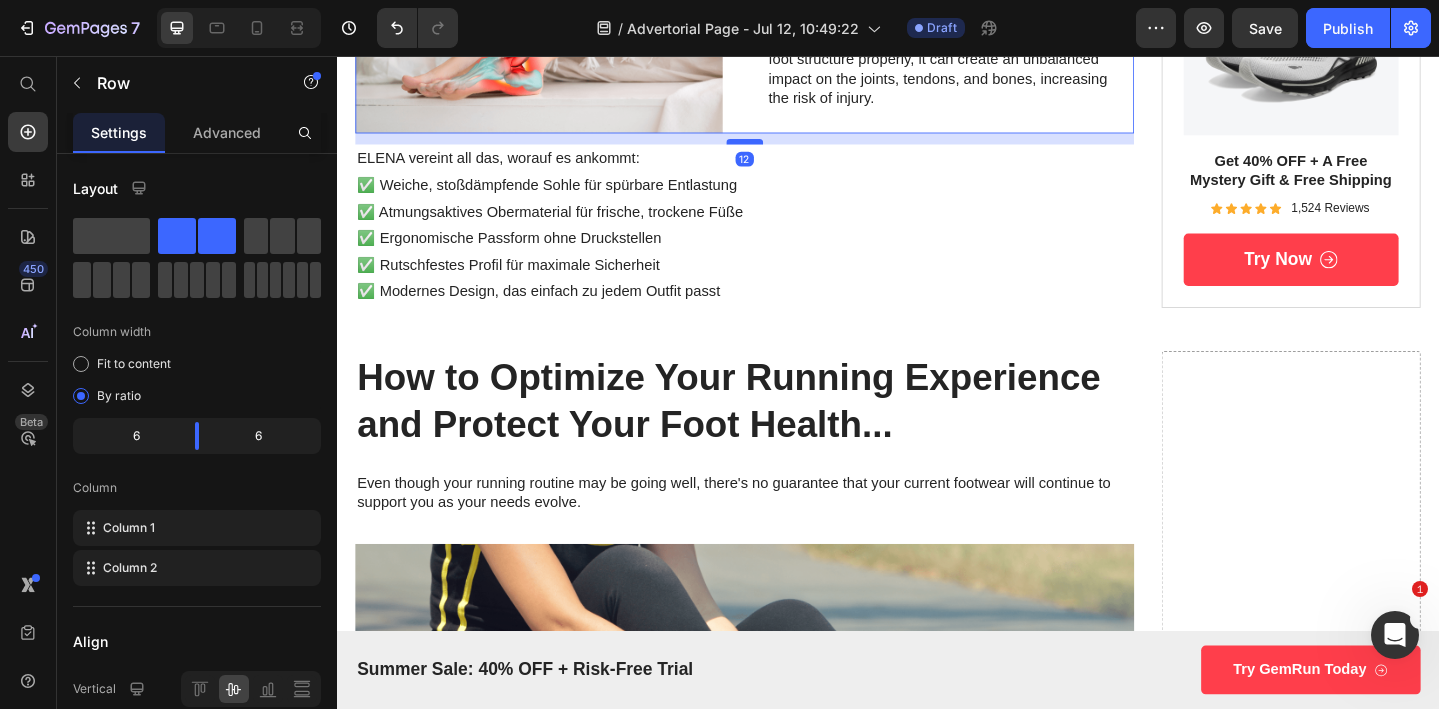 drag, startPoint x: 792, startPoint y: 138, endPoint x: 792, endPoint y: 150, distance: 12 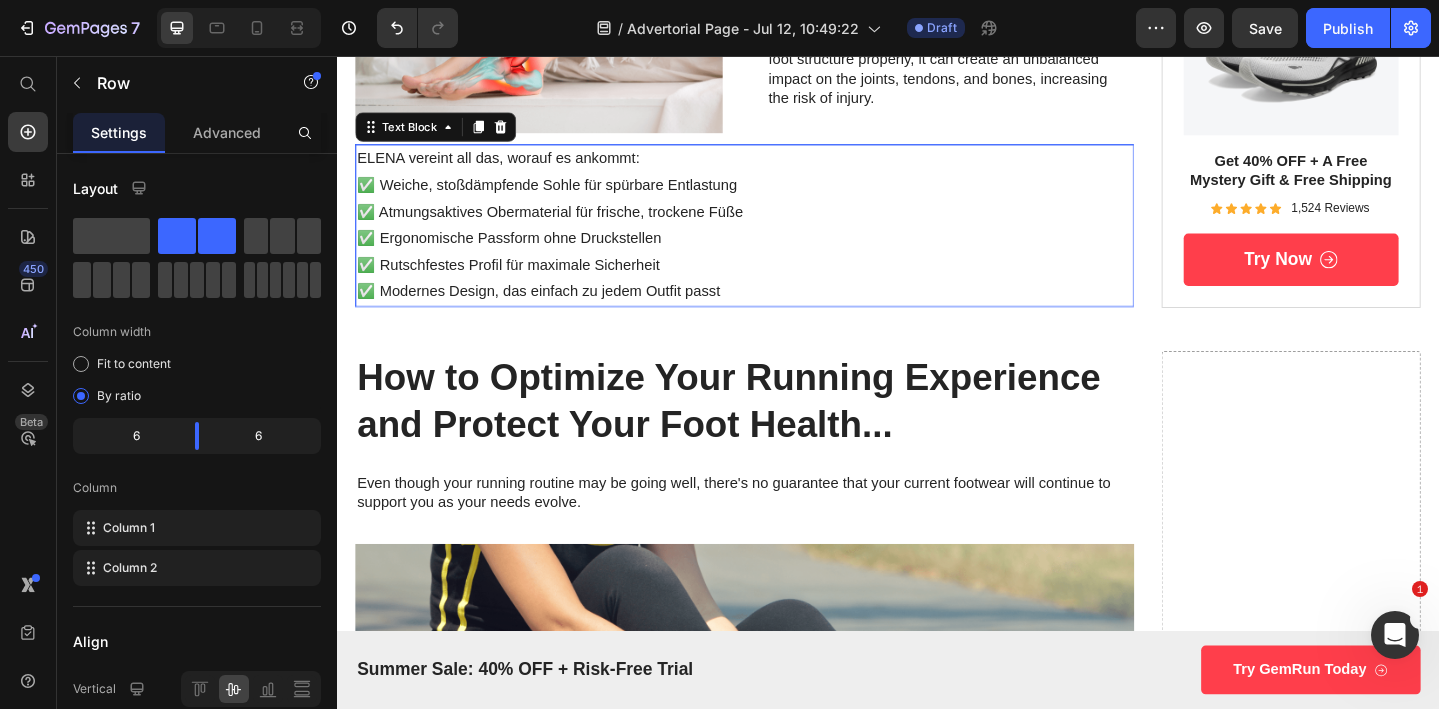 click on "ELENA vereint all das, worauf es ankommt: ✅ Weiche, stoßdämpfende Sohle für spürbare Entlastung ✅ Atmungsaktives Obermaterial für frische, trockene Füße ✅ Ergonomische Passform ohne Druckstellen ✅ Rutschfestes Profil für maximale Sicherheit ✅ Modernes Design, das einfach zu jedem Outfit passt" at bounding box center (781, 240) 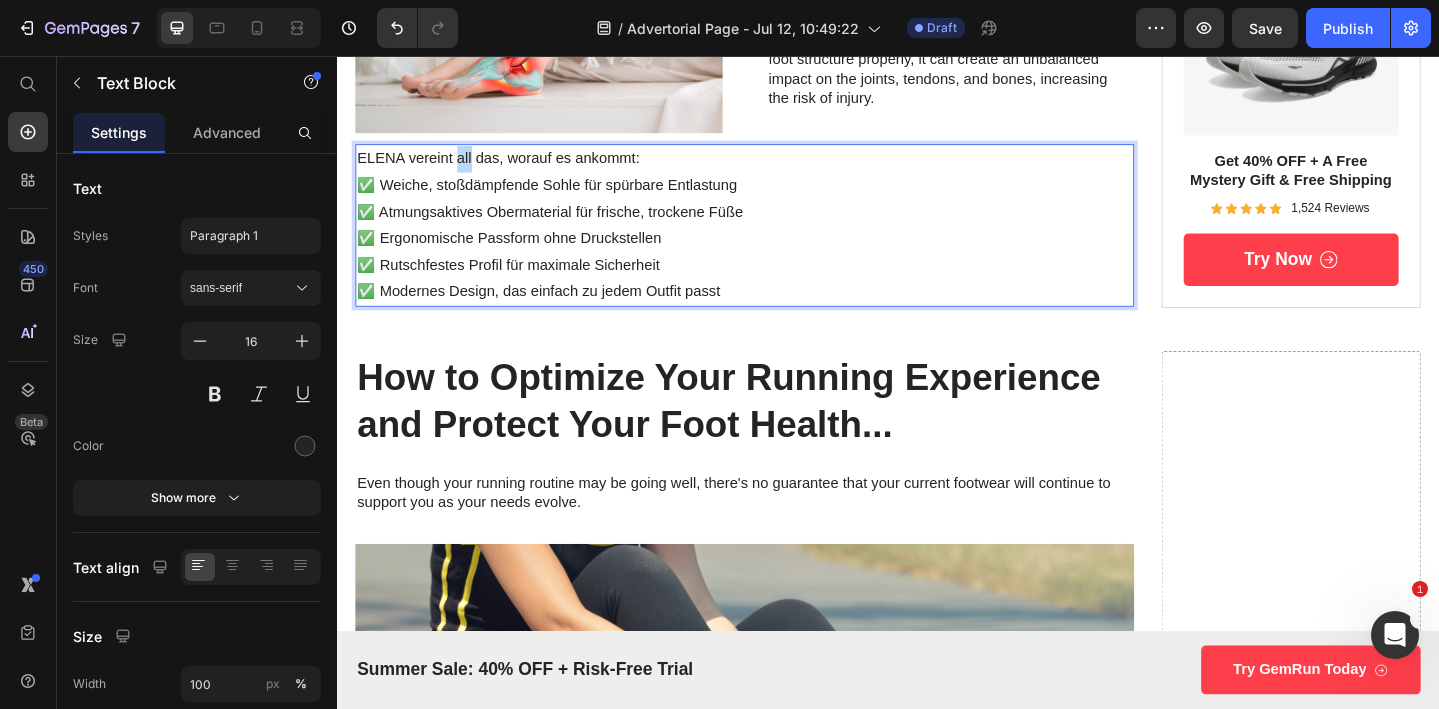 click on "ELENA vereint all das, worauf es ankommt: ✅ Weiche, stoßdämpfende Sohle für spürbare Entlastung ✅ Atmungsaktives Obermaterial für frische, trockene Füße ✅ Ergonomische Passform ohne Druckstellen ✅ Rutschfestes Profil für maximale Sicherheit ✅ Modernes Design, das einfach zu jedem Outfit passt" at bounding box center [781, 240] 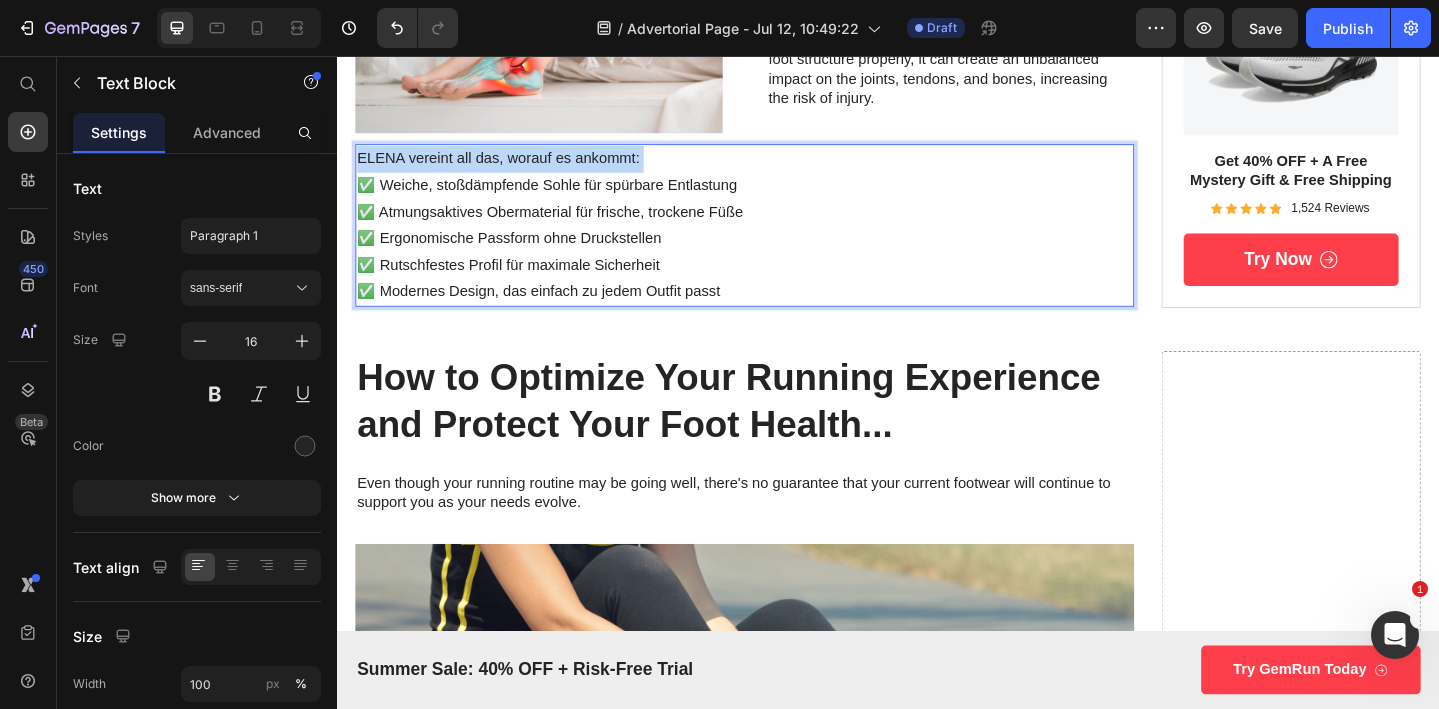click on "ELENA vereint all das, worauf es ankommt: ✅ Weiche, stoßdämpfende Sohle für spürbare Entlastung ✅ Atmungsaktives Obermaterial für frische, trockene Füße ✅ Ergonomische Passform ohne Druckstellen ✅ Rutschfestes Profil für maximale Sicherheit ✅ Modernes Design, das einfach zu jedem Outfit passt" at bounding box center [781, 240] 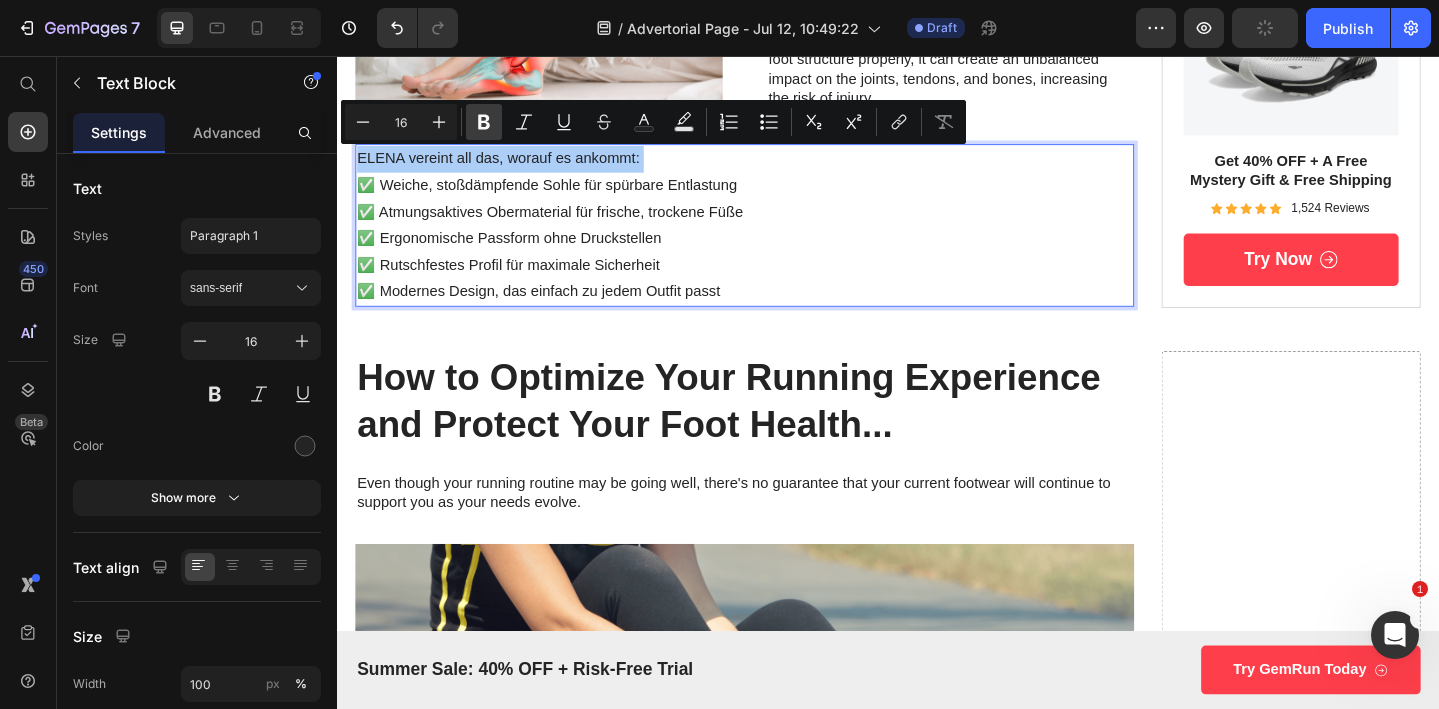 click 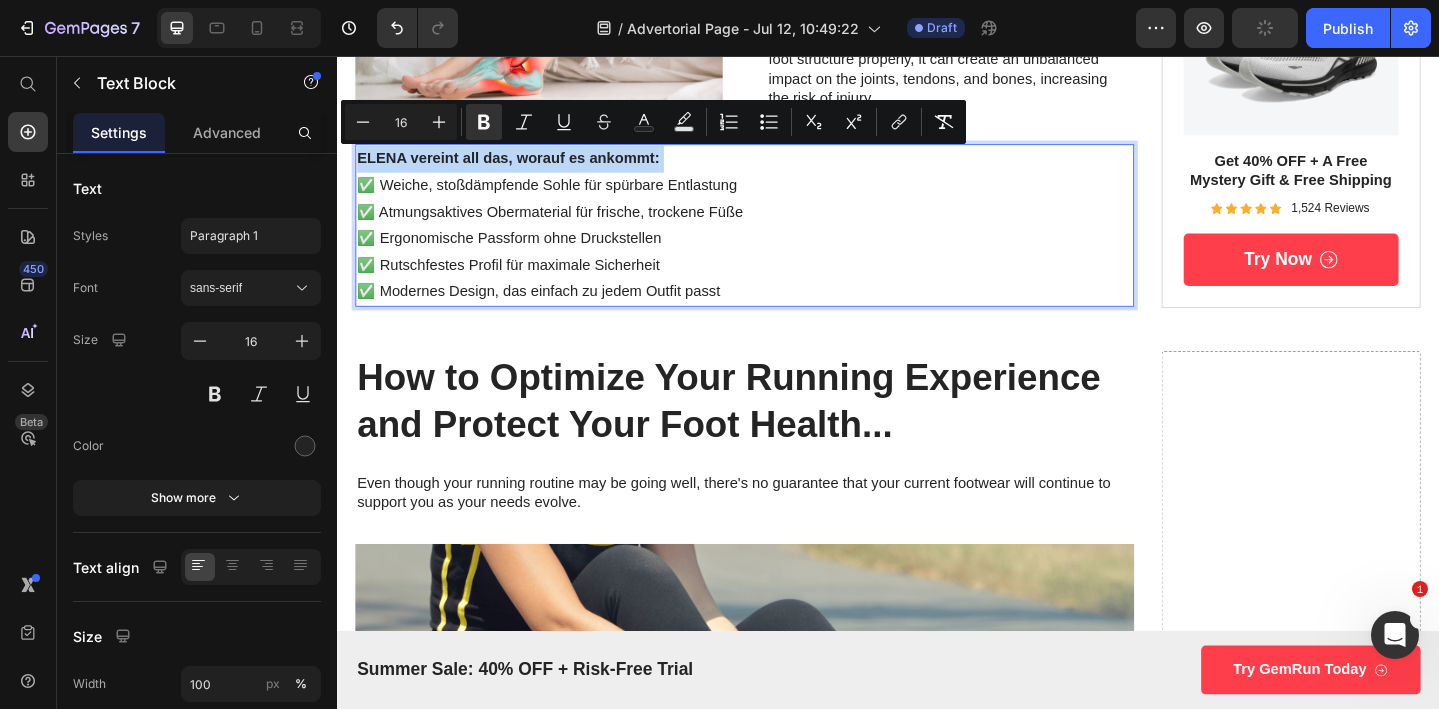 click on "ELENA vereint all das, worauf es ankommt: ✅ Weiche, stoßdämpfende Sohle für spürbare Entlastung ✅ Atmungsaktives Obermaterial für frische, trockene Füße ✅ Ergonomische Passform ohne Druckstellen ✅ Rutschfestes Profil für maximale Sicherheit ✅ Modernes Design, das einfach zu jedem Outfit passt" at bounding box center (781, 240) 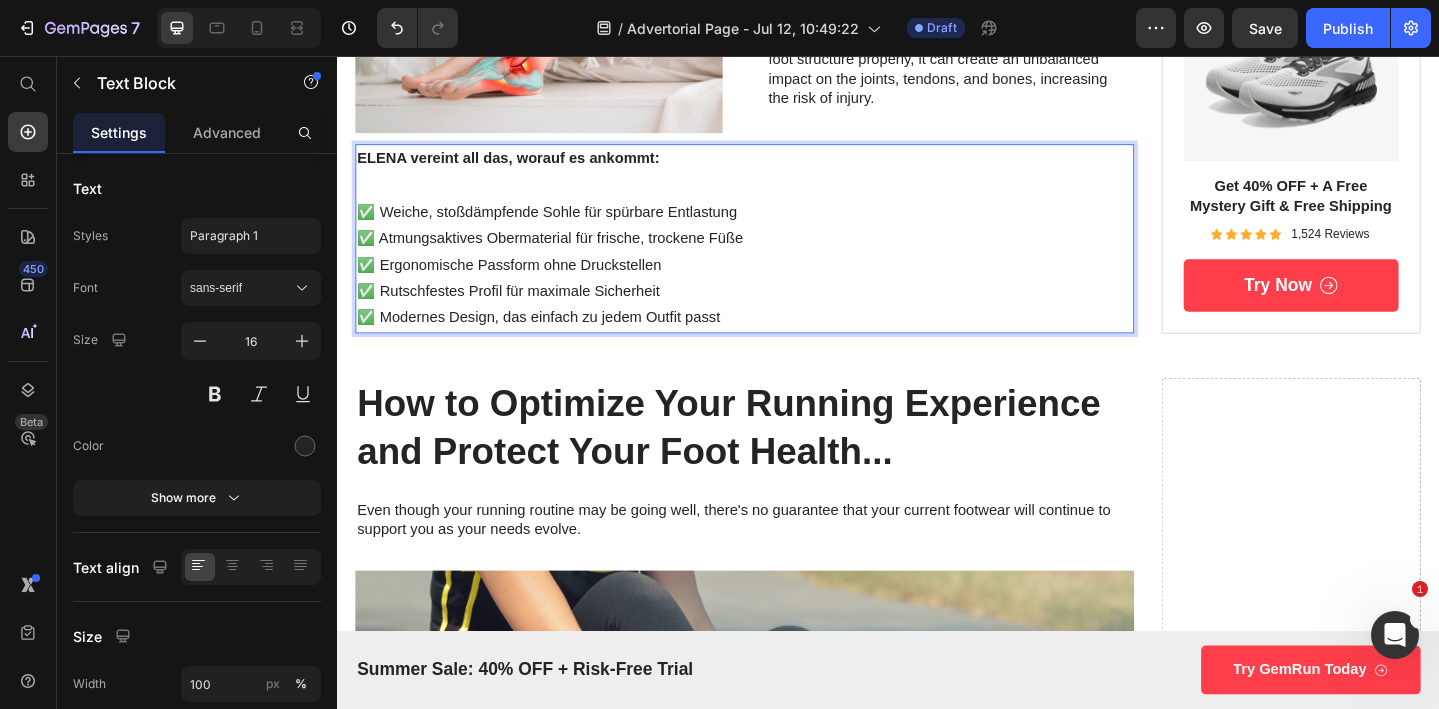 click on "⁠⁠⁠⁠⁠⁠⁠ ✅ Weiche, stoßdämpfende Sohle für spürbare Entlastung ✅ Atmungsaktives Obermaterial für frische, trockene Füße ✅ Ergonomische Passform ohne Druckstellen ✅ Rutschfestes Profil für maximale Sicherheit ✅ Modernes Design, das einfach zu jedem Outfit passt" at bounding box center [781, 269] 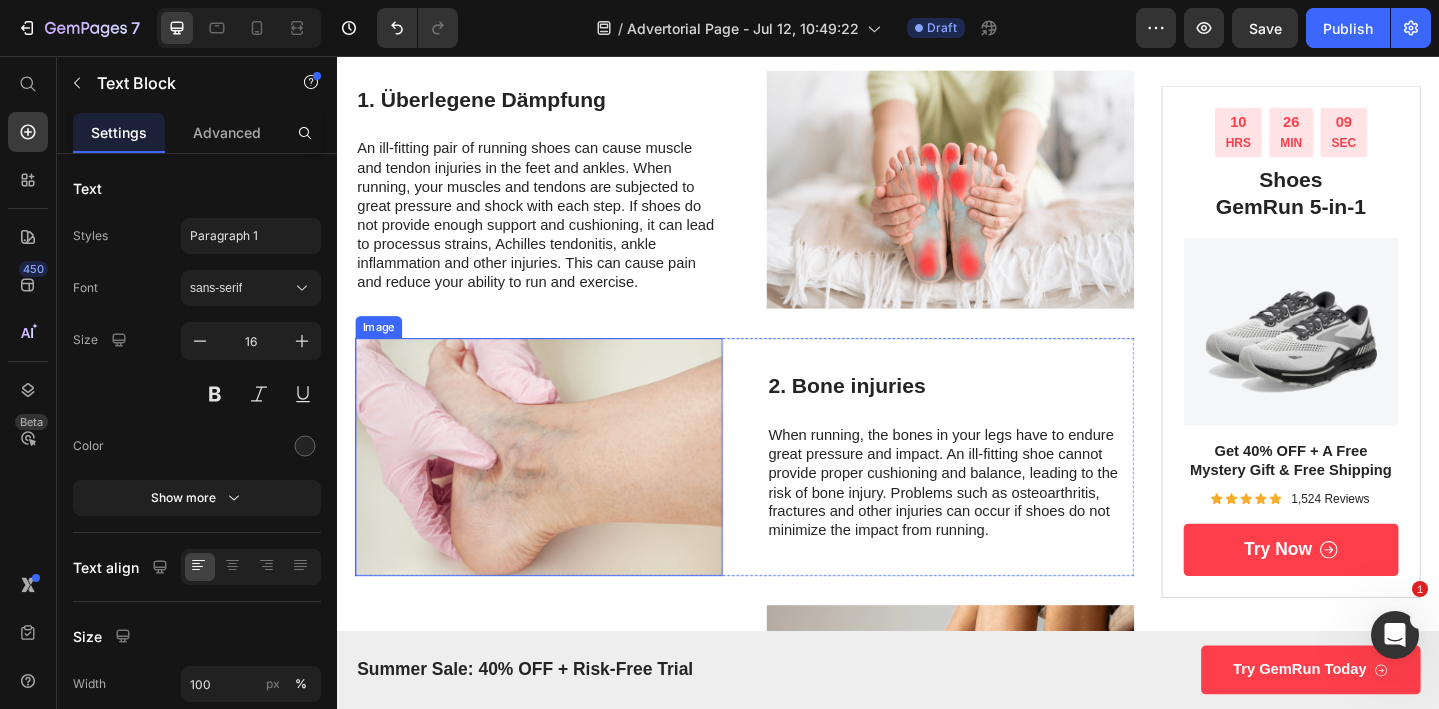 scroll, scrollTop: 987, scrollLeft: 0, axis: vertical 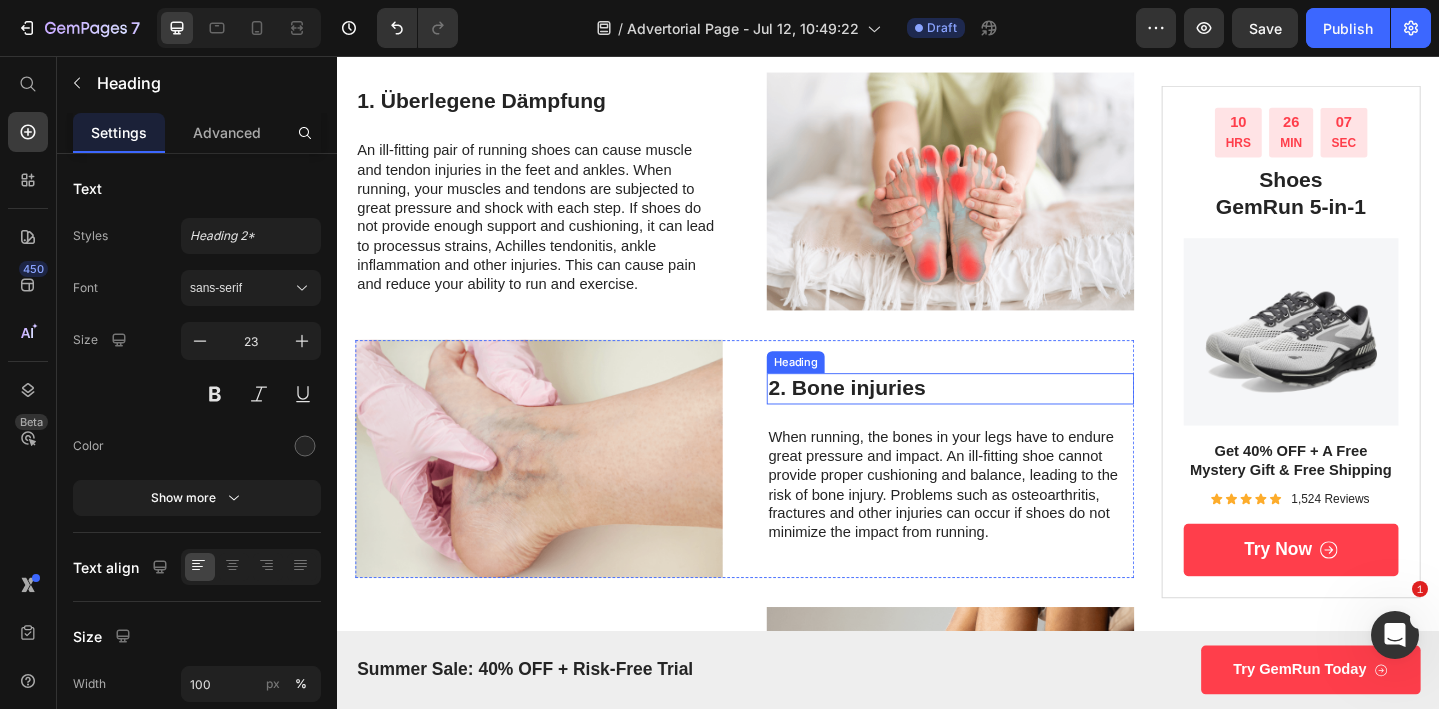click on "2. Bone injuries" at bounding box center (1005, 418) 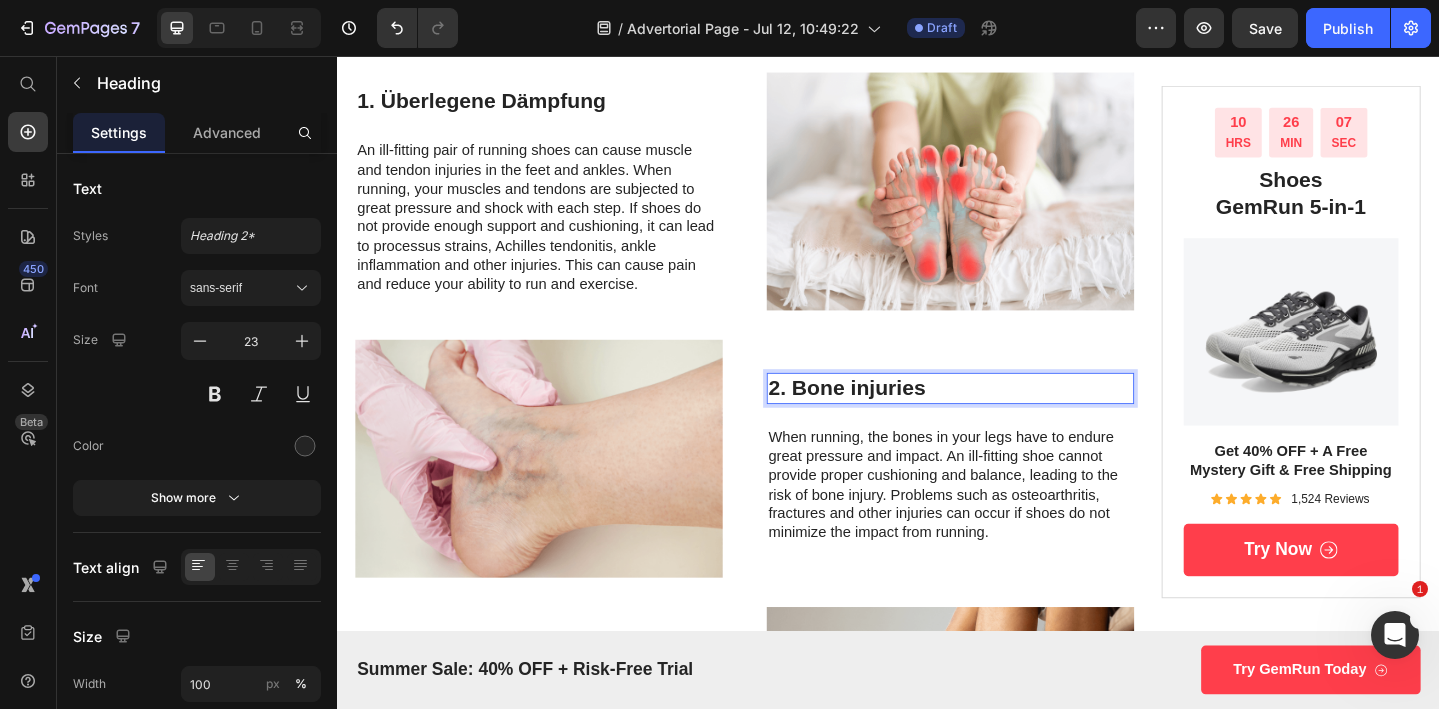 click on "2. Bone injuries" at bounding box center [1005, 418] 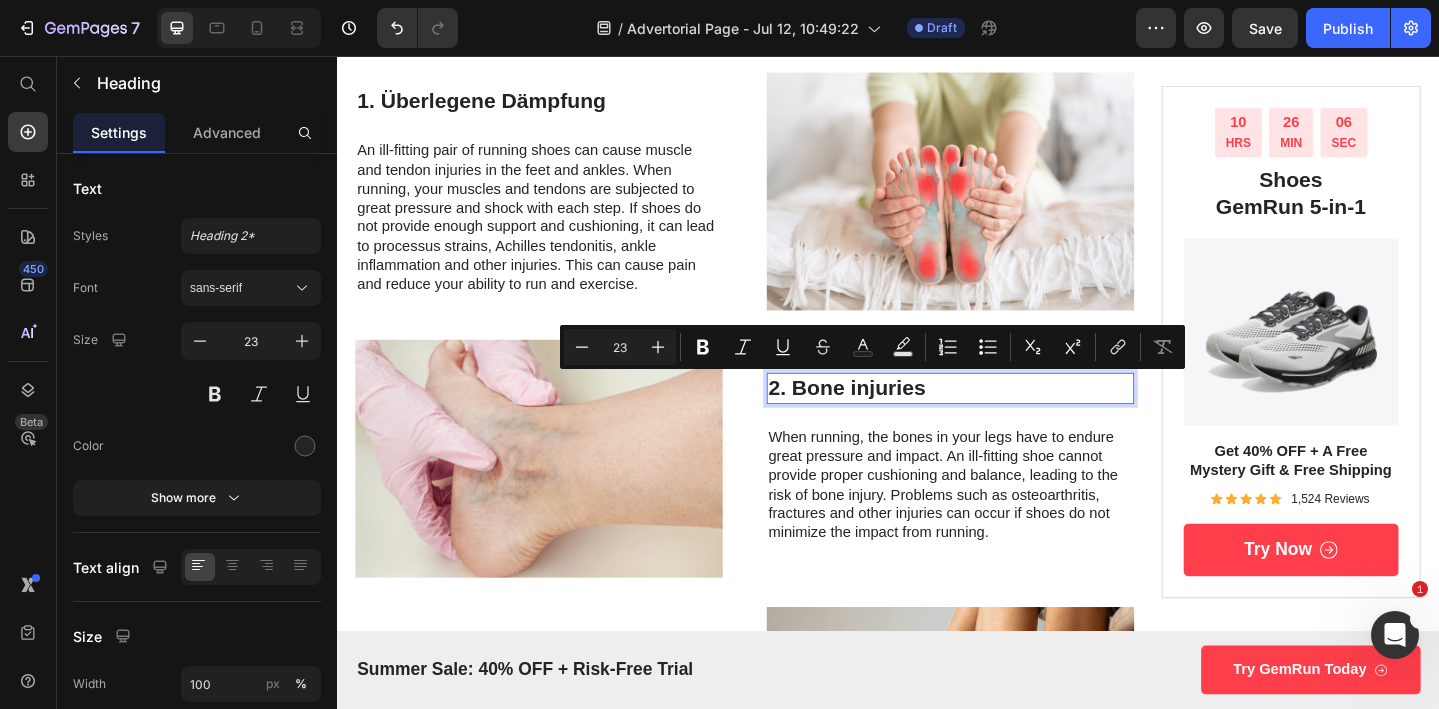 click on "2. Bone injuries" at bounding box center [1005, 418] 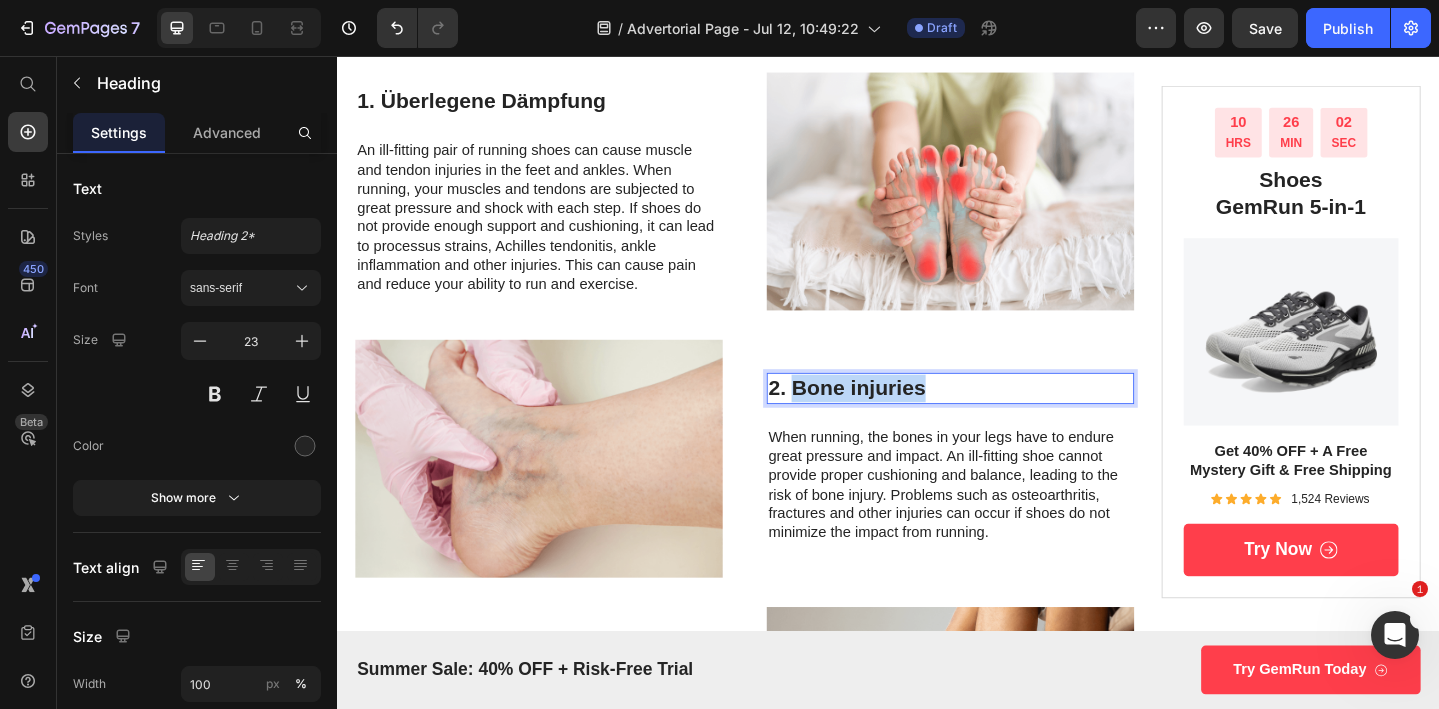 drag, startPoint x: 839, startPoint y: 419, endPoint x: 1010, endPoint y: 422, distance: 171.0263 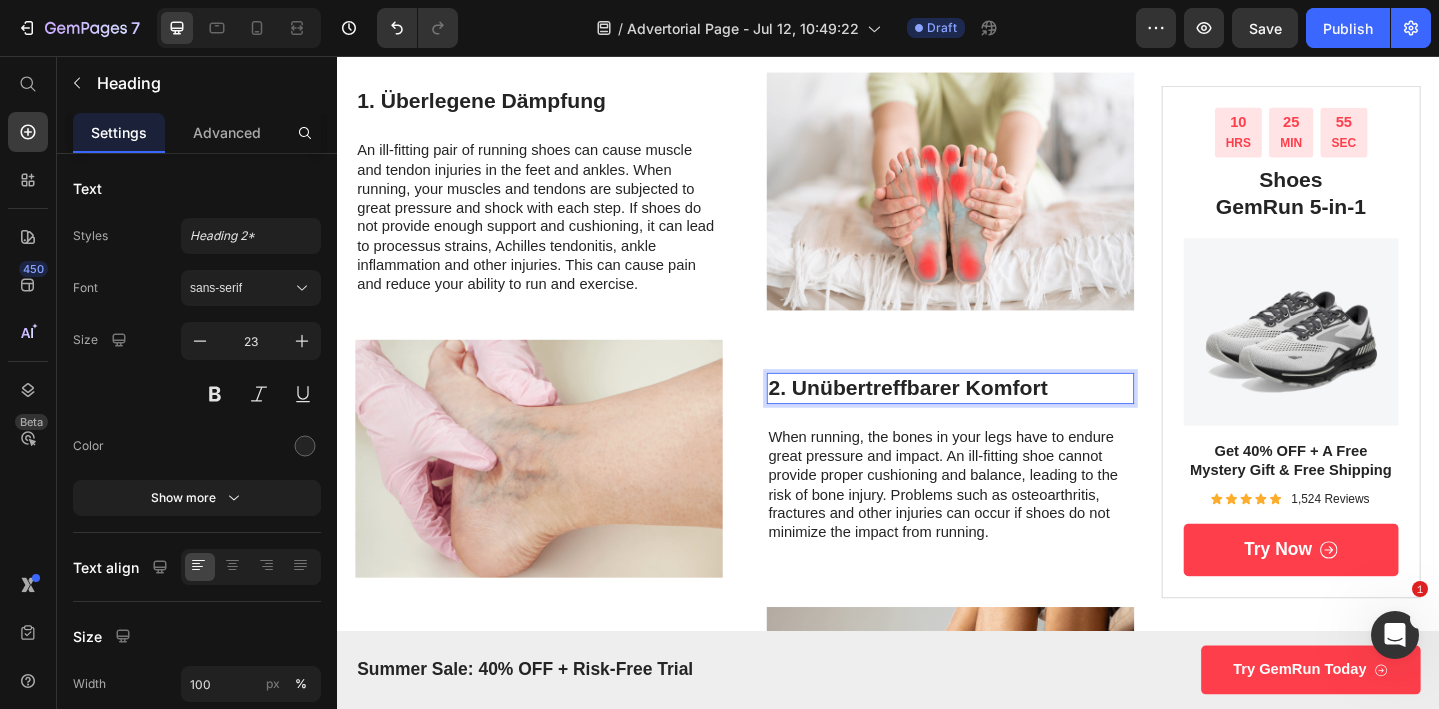 click on "2. Unübertreffbarer Komfort" at bounding box center [1005, 418] 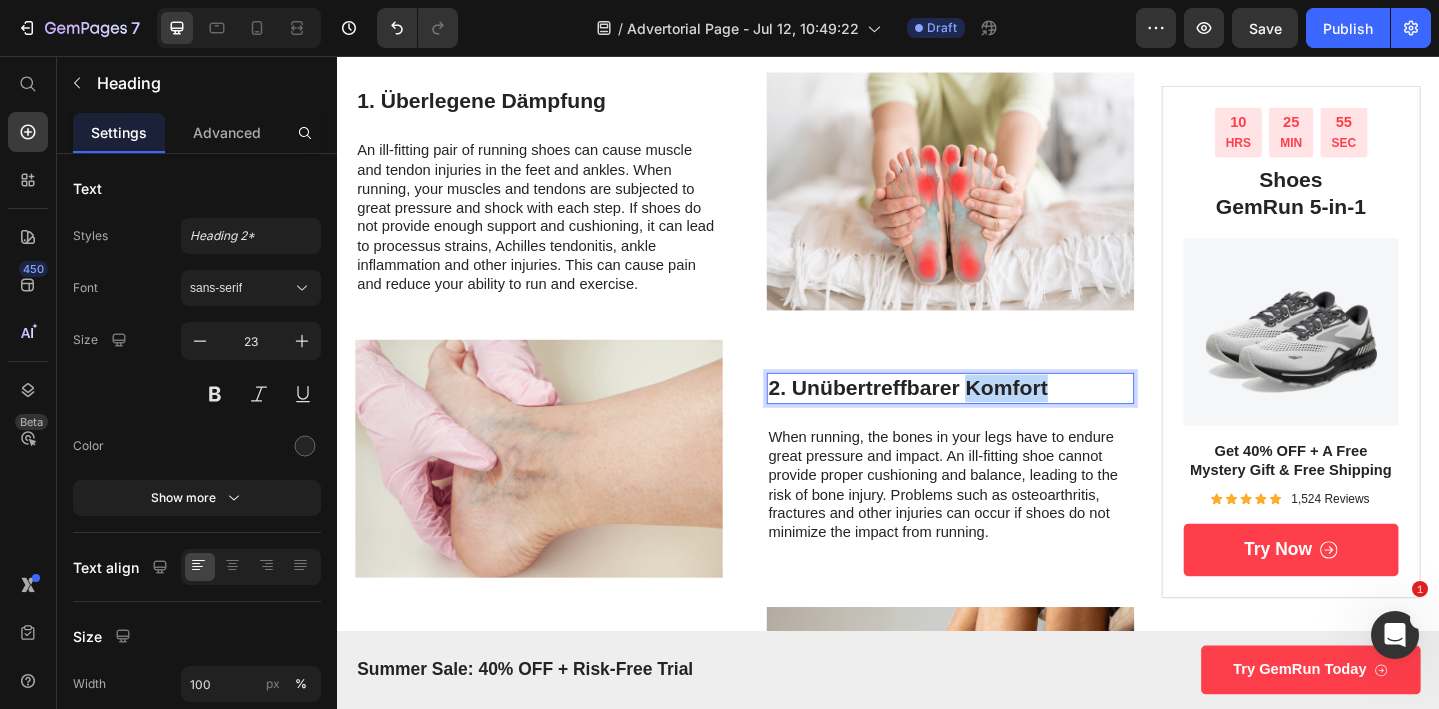 click on "2. Unübertreffbarer Komfort" at bounding box center [1005, 418] 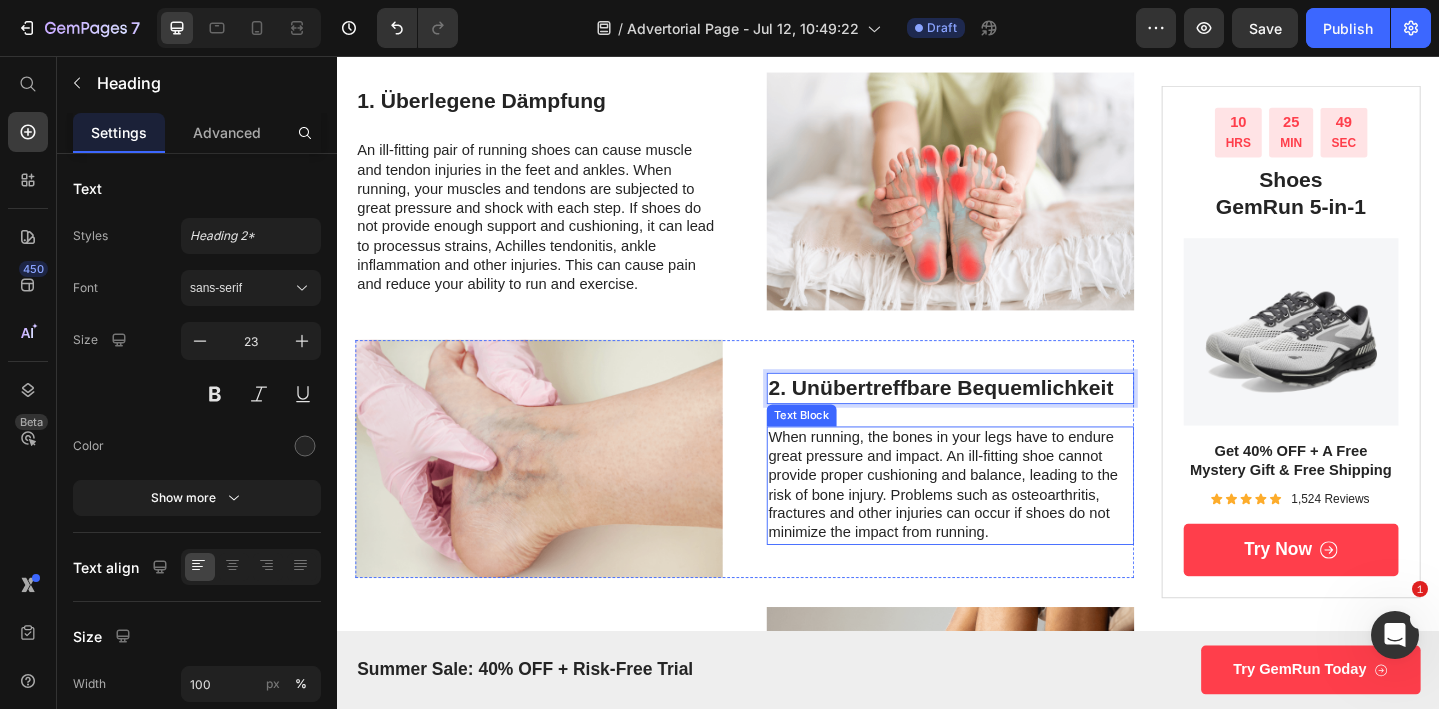 click on "When running, the bones in your legs have to endure great pressure and impact. An ill-fitting shoe cannot provide proper cushioning and balance, leading to the risk of bone injury. Problems such as osteoarthritis, fractures and other injuries can occur if shoes do not minimize the impact from running." at bounding box center [1005, 523] 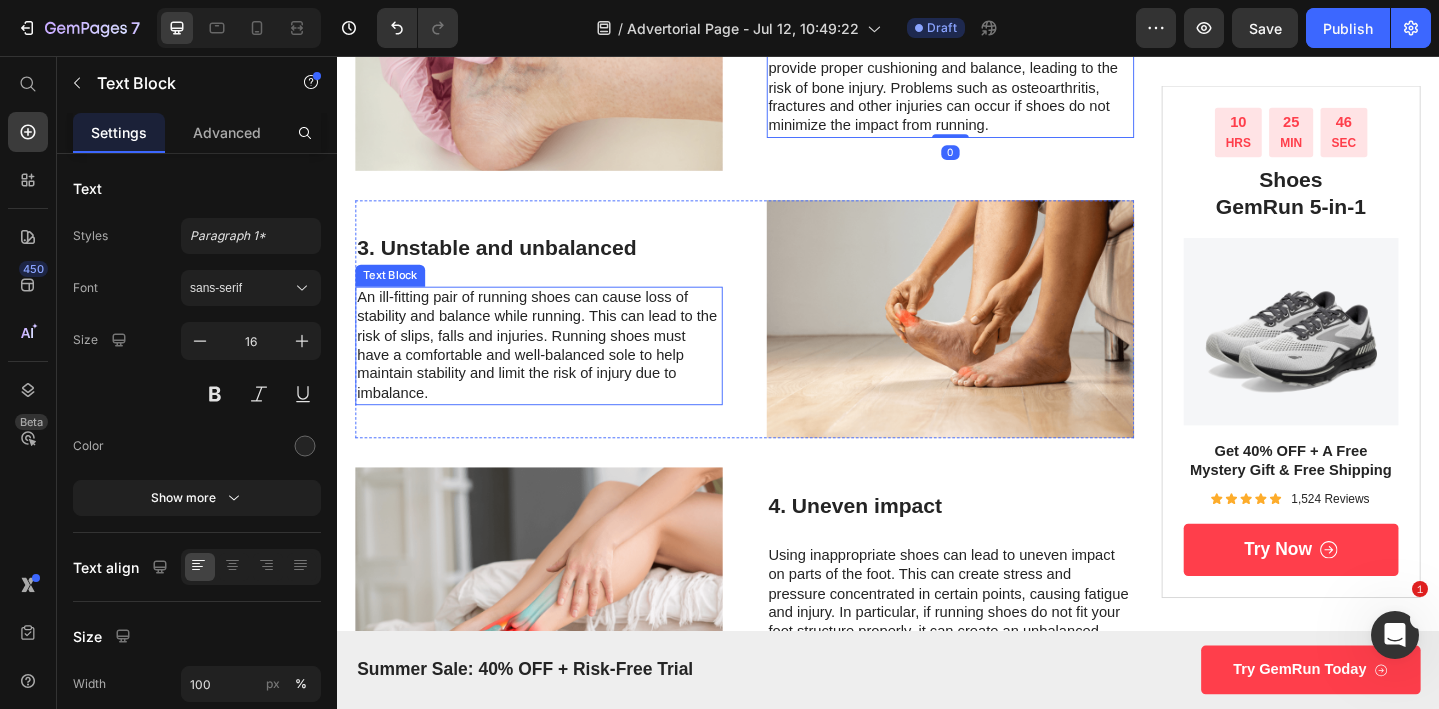 click on "An ill-fitting pair of running shoes can cause loss of stability and balance while running. This can lead to the risk of slips, falls and injuries. Running shoes must have a comfortable and well-balanced sole to help maintain stability and limit the risk of injury due to imbalance." at bounding box center (557, 371) 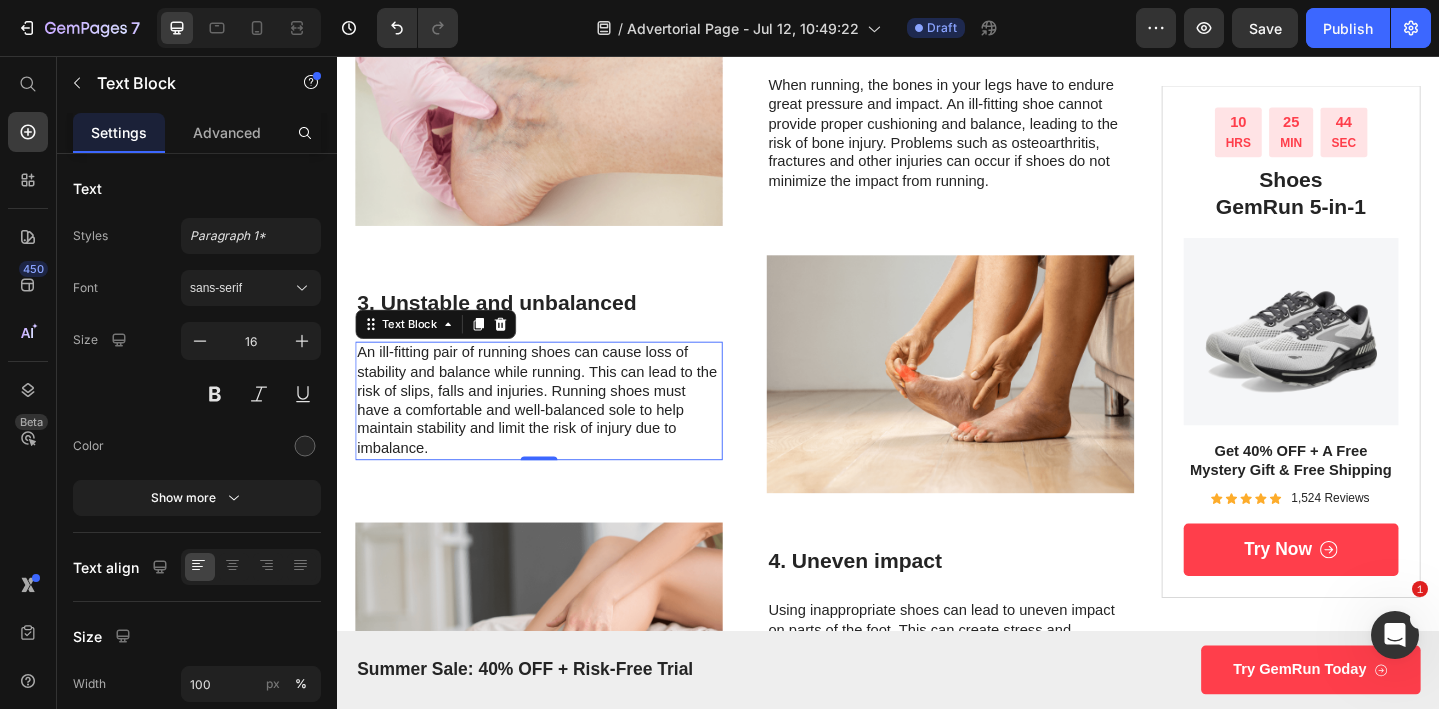 scroll, scrollTop: 1190, scrollLeft: 0, axis: vertical 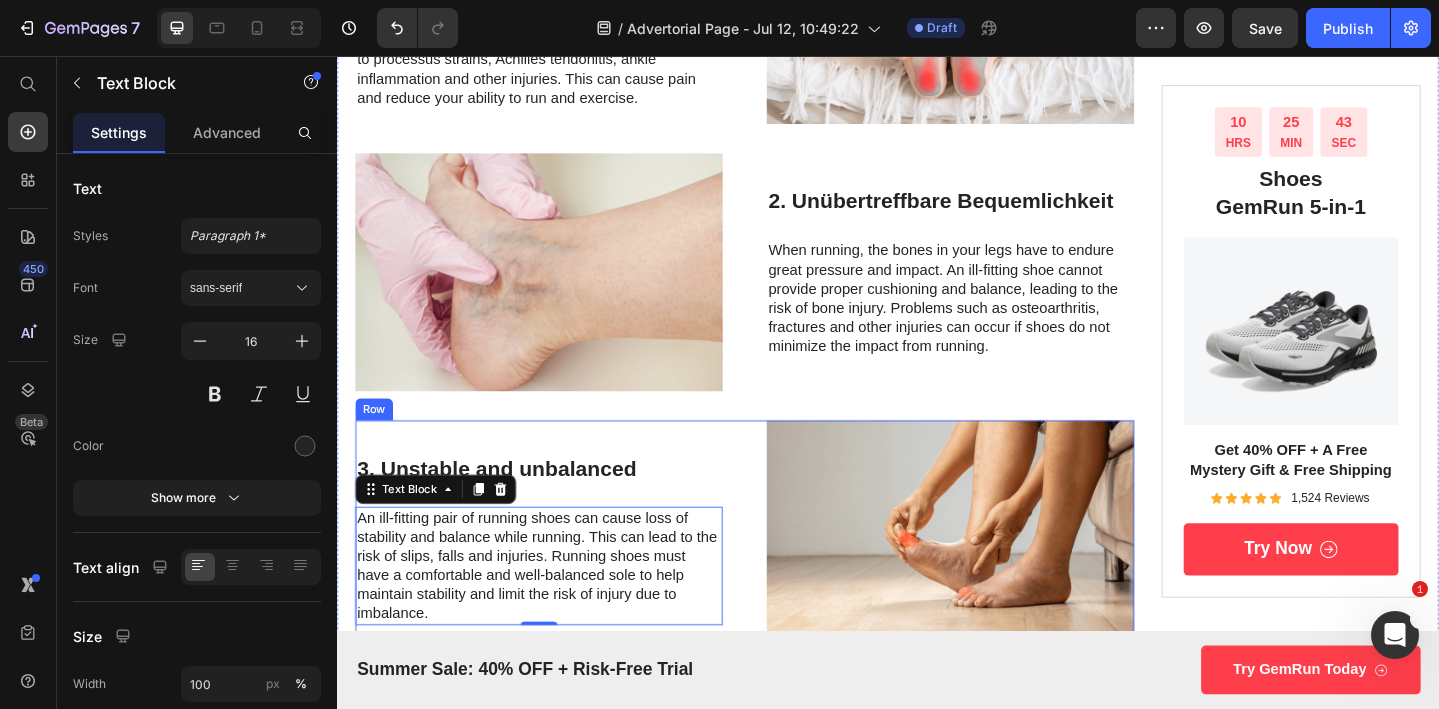 click on "3. Unstable and unbalanced" at bounding box center (557, 506) 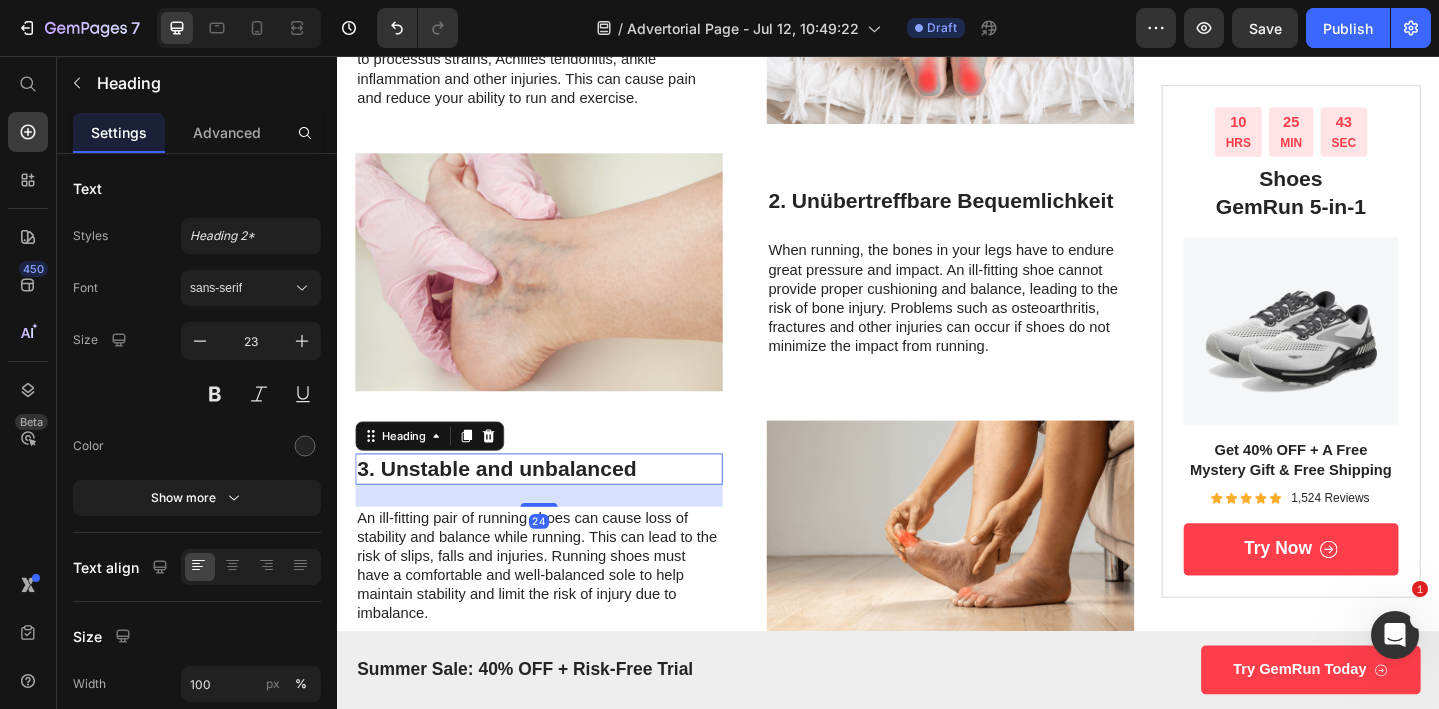 click on "3. Unstable and unbalanced" at bounding box center (557, 506) 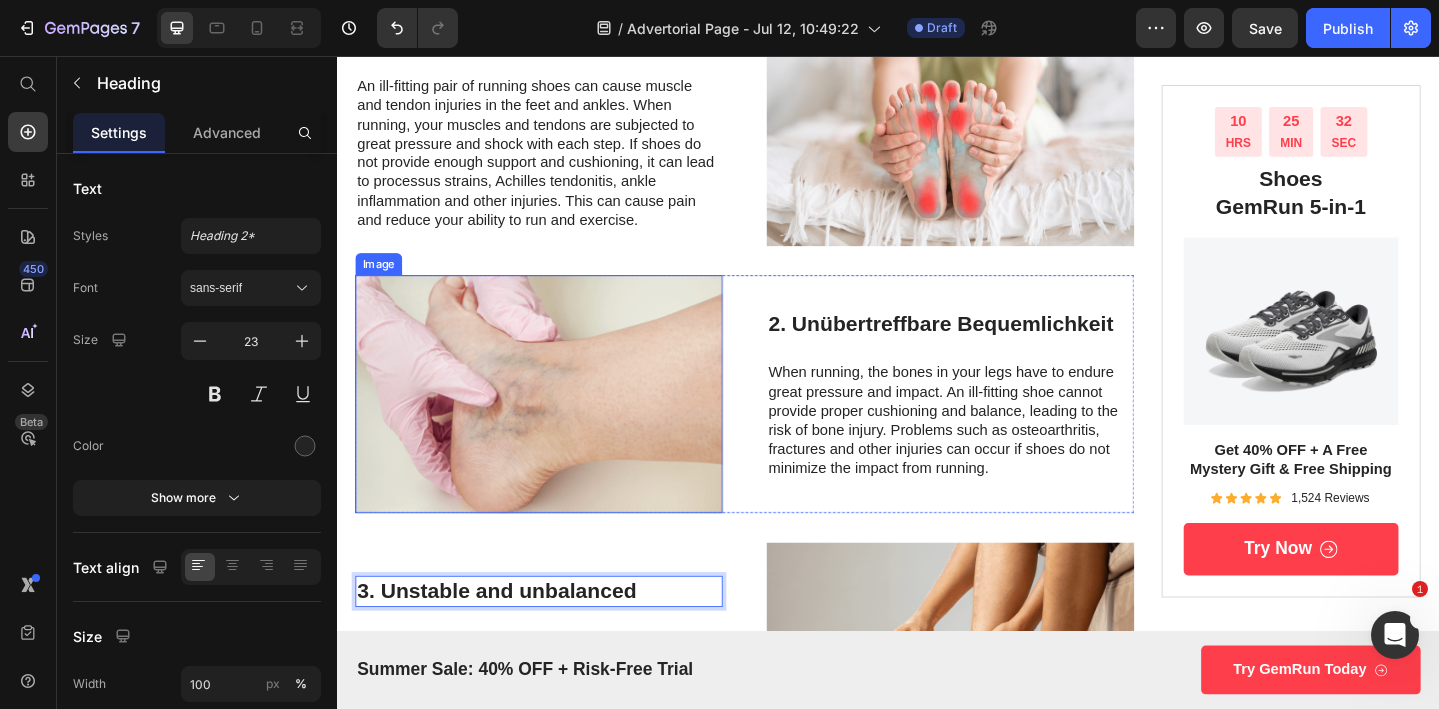 scroll, scrollTop: 958, scrollLeft: 0, axis: vertical 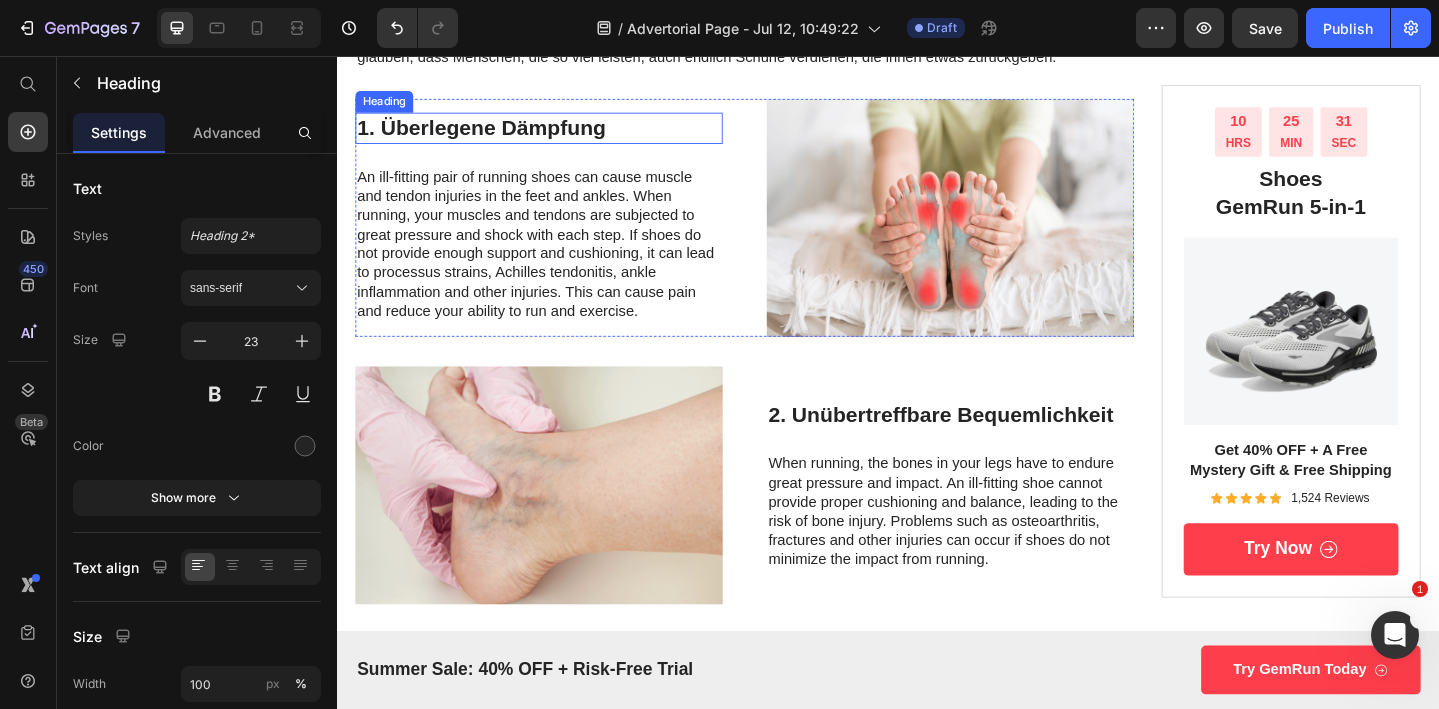 click on "1. Überlegene Dämpfung" at bounding box center (557, 135) 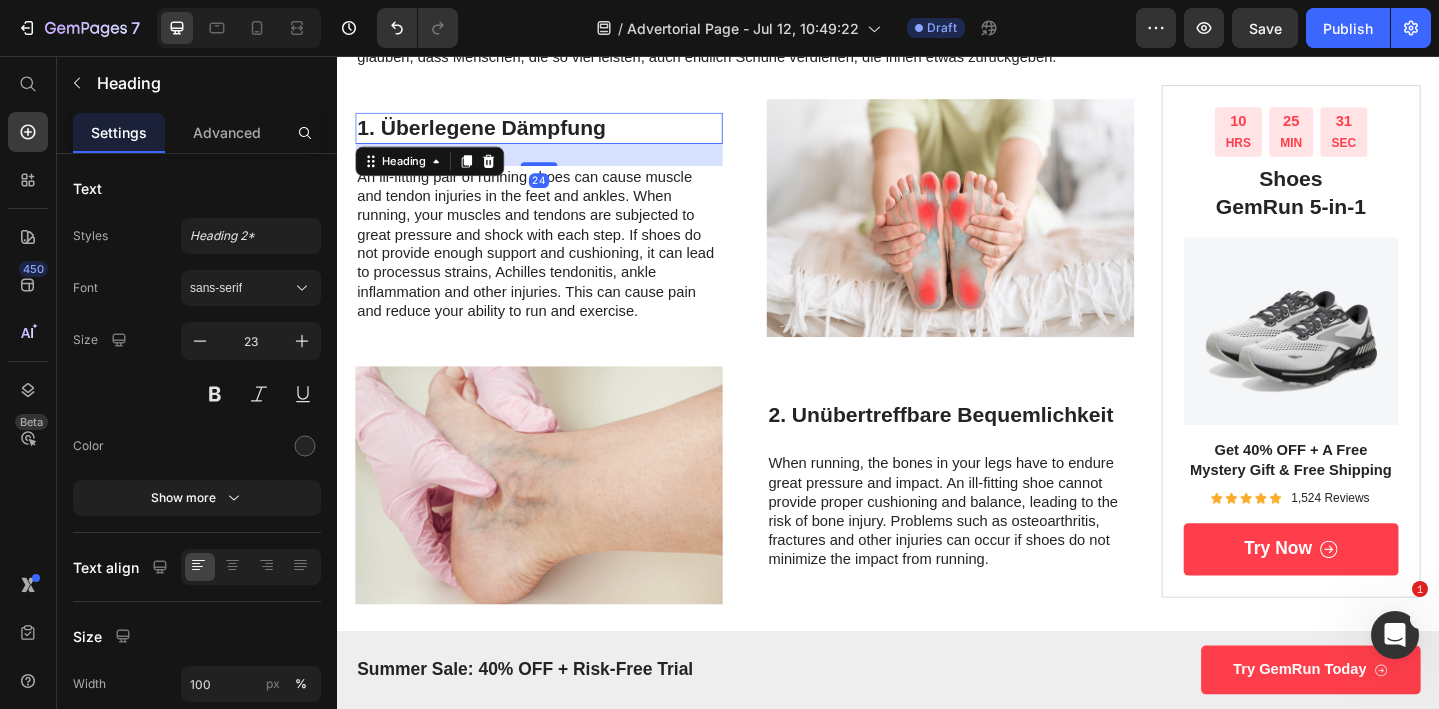 click on "1. Überlegene Dämpfung" at bounding box center (557, 135) 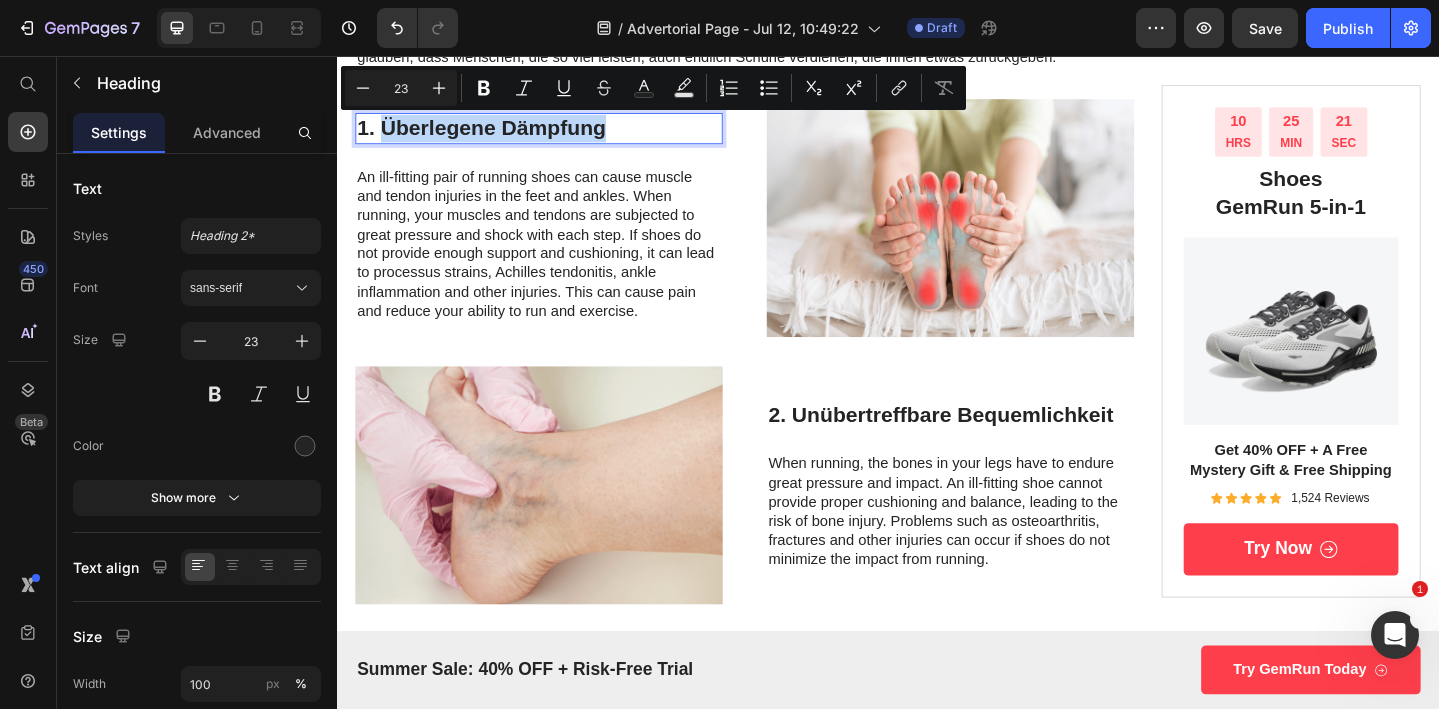 drag, startPoint x: 637, startPoint y: 136, endPoint x: 386, endPoint y: 140, distance: 251.03188 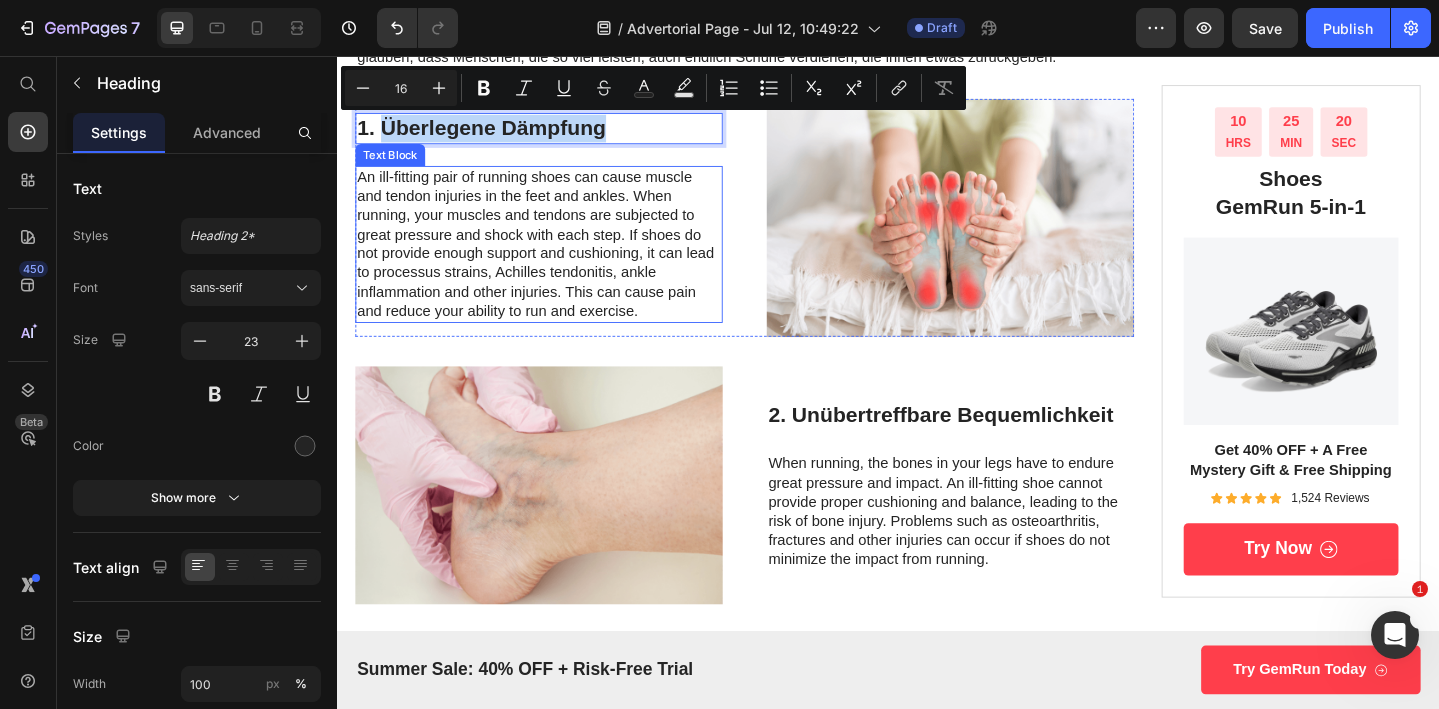 click on "An ill-fitting pair of running shoes can cause muscle and tendon injuries in the feet and ankles. When running, your muscles and tendons are subjected to great pressure and shock with each step. If shoes do not provide enough support and cushioning, it can lead to processus strains, Achilles tendonitis, ankle inflammation and other injuries. This can cause pain and reduce your ability to run and exercise." at bounding box center [557, 261] 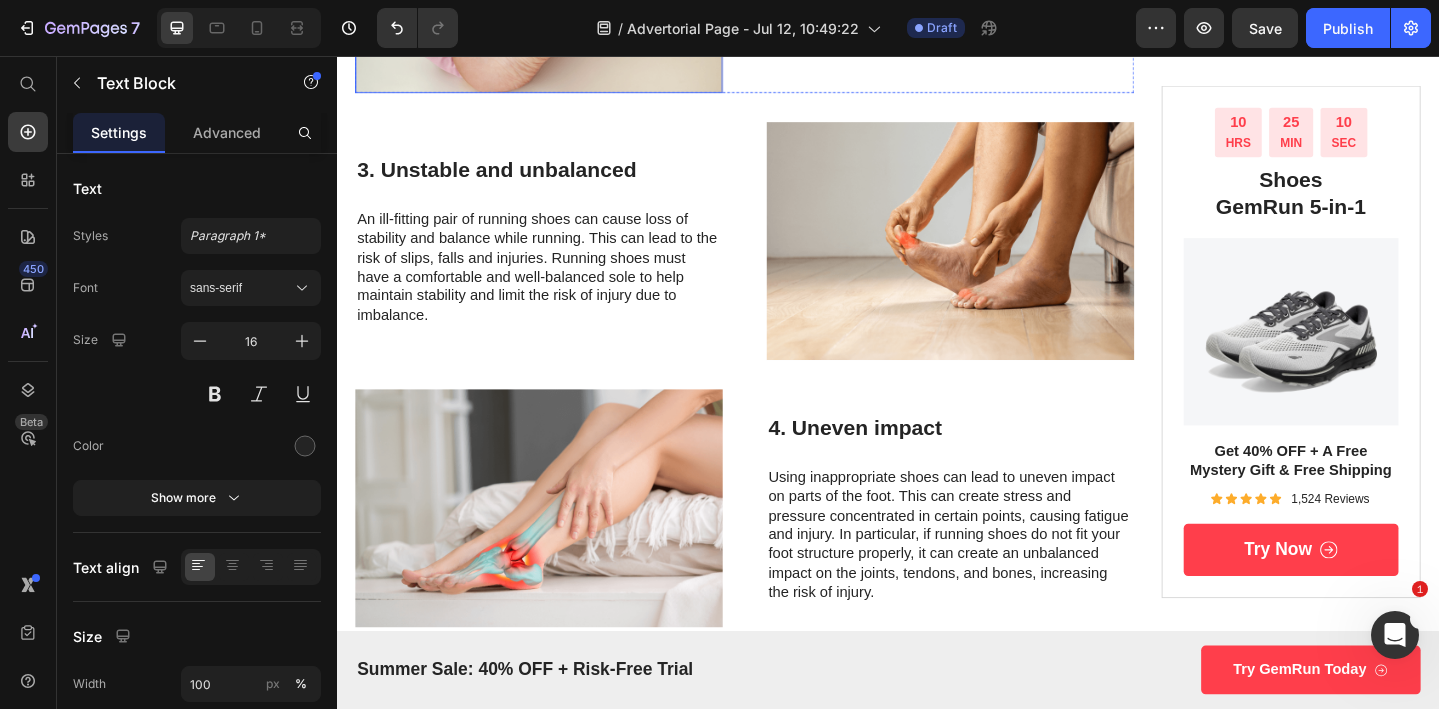 scroll, scrollTop: 1542, scrollLeft: 0, axis: vertical 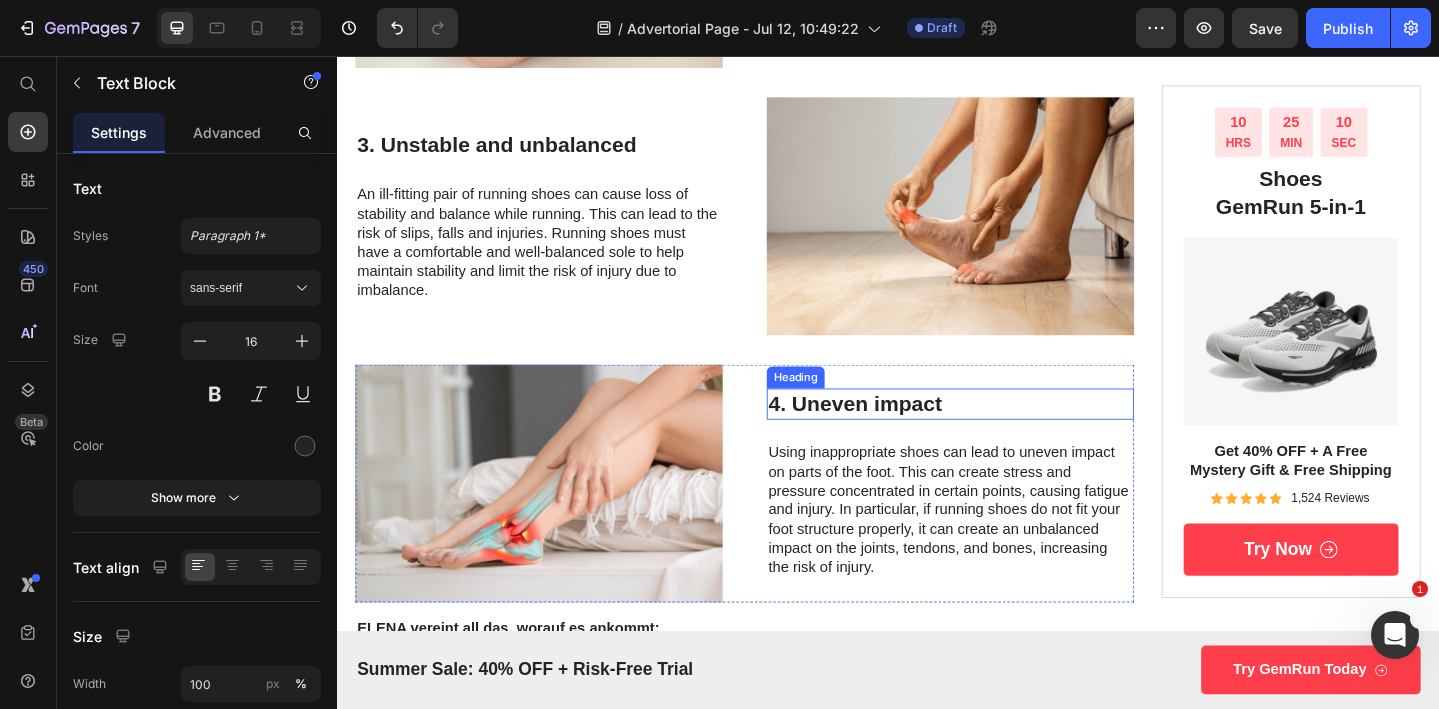 click on "4. Uneven impact" at bounding box center (1005, 435) 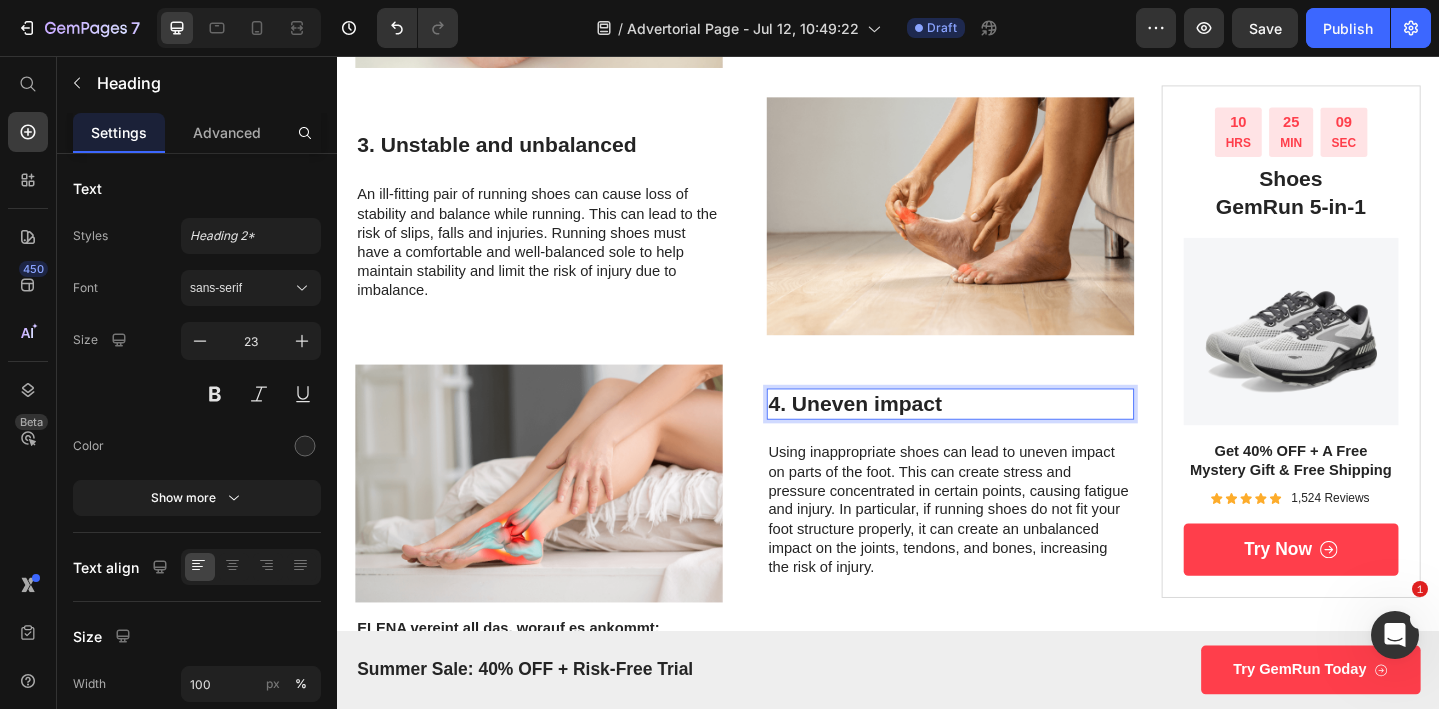 click on "4. Uneven impact" at bounding box center (1005, 435) 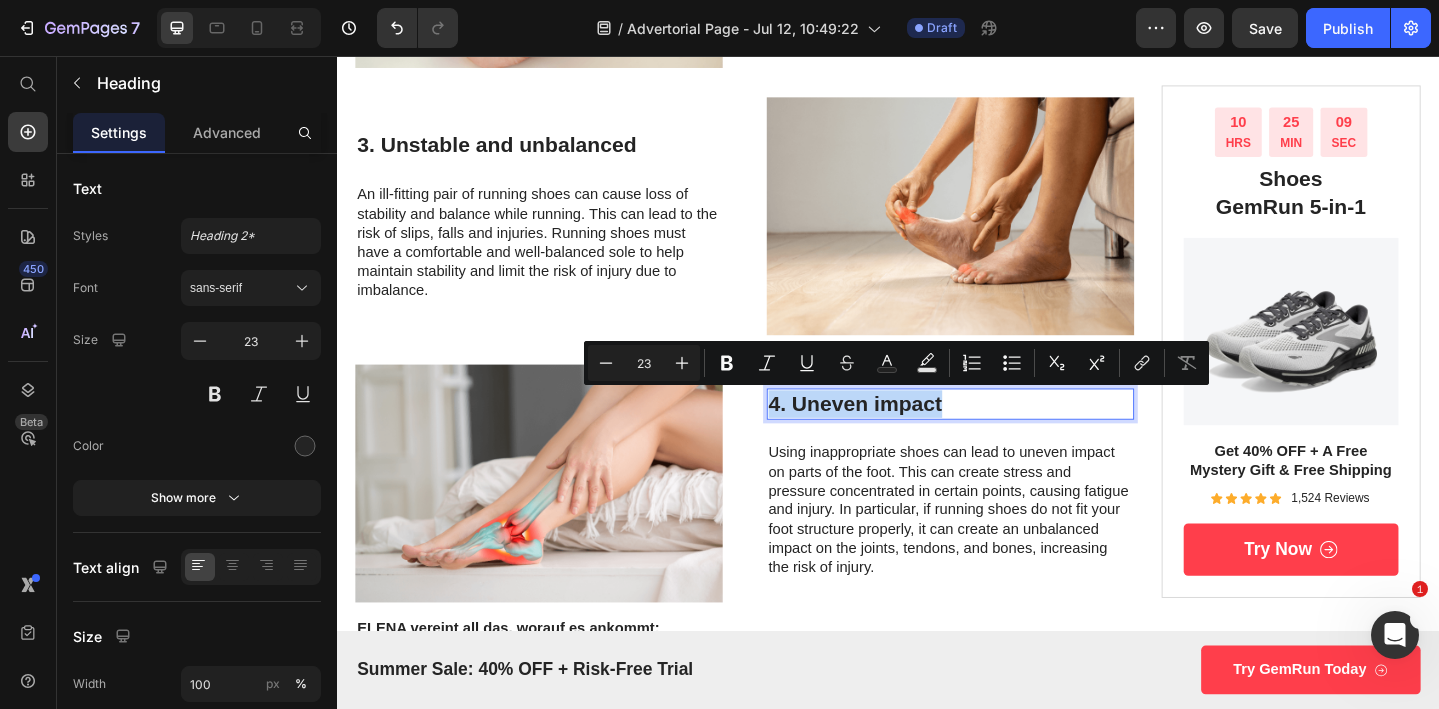click on "4. Uneven impact" at bounding box center [1005, 435] 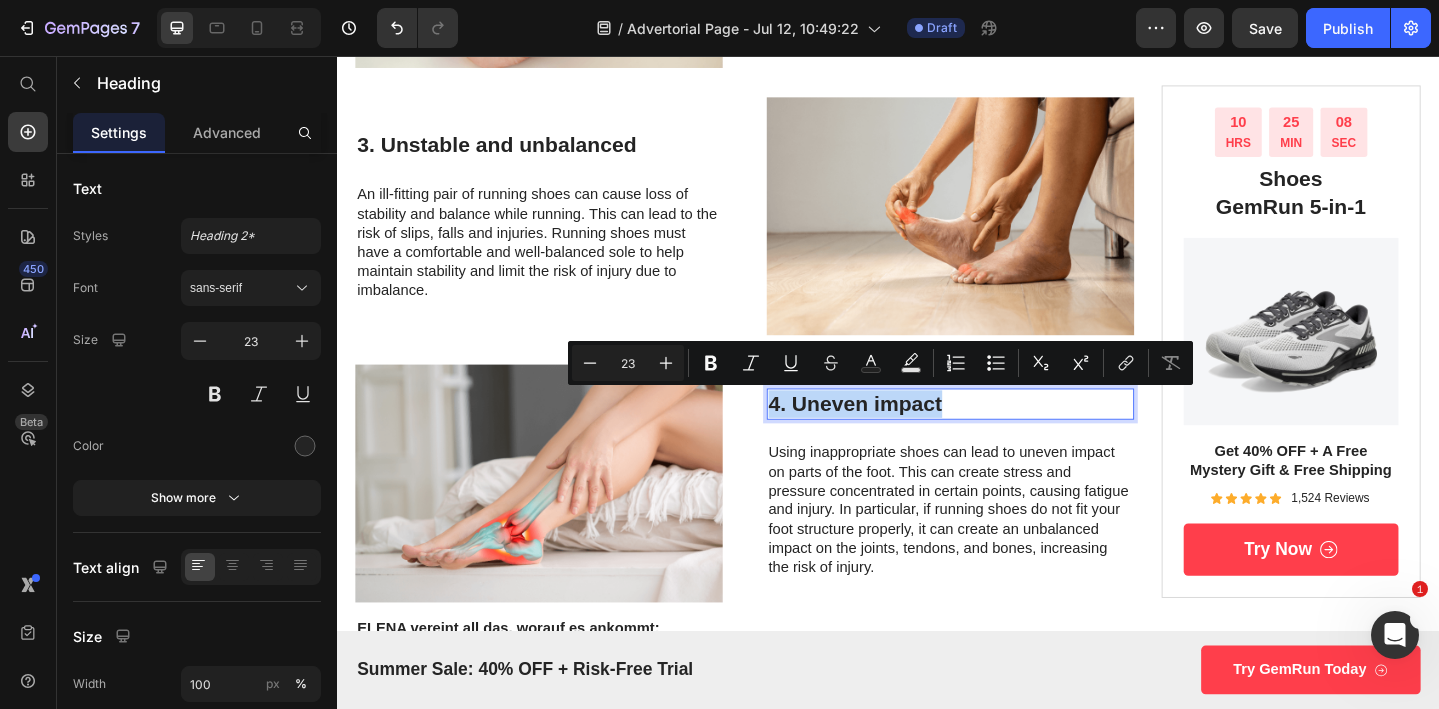 click on "4. Uneven impact" at bounding box center [1005, 435] 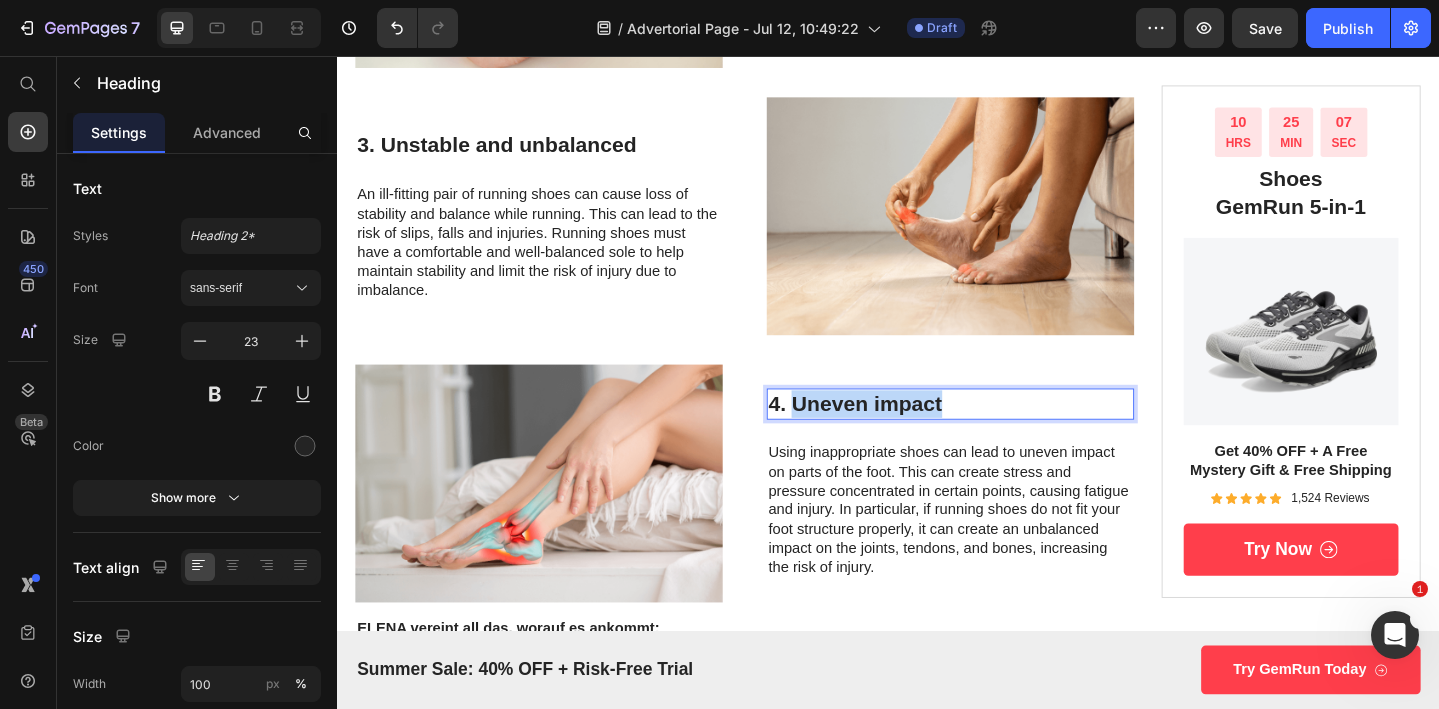 drag, startPoint x: 839, startPoint y: 436, endPoint x: 1019, endPoint y: 440, distance: 180.04443 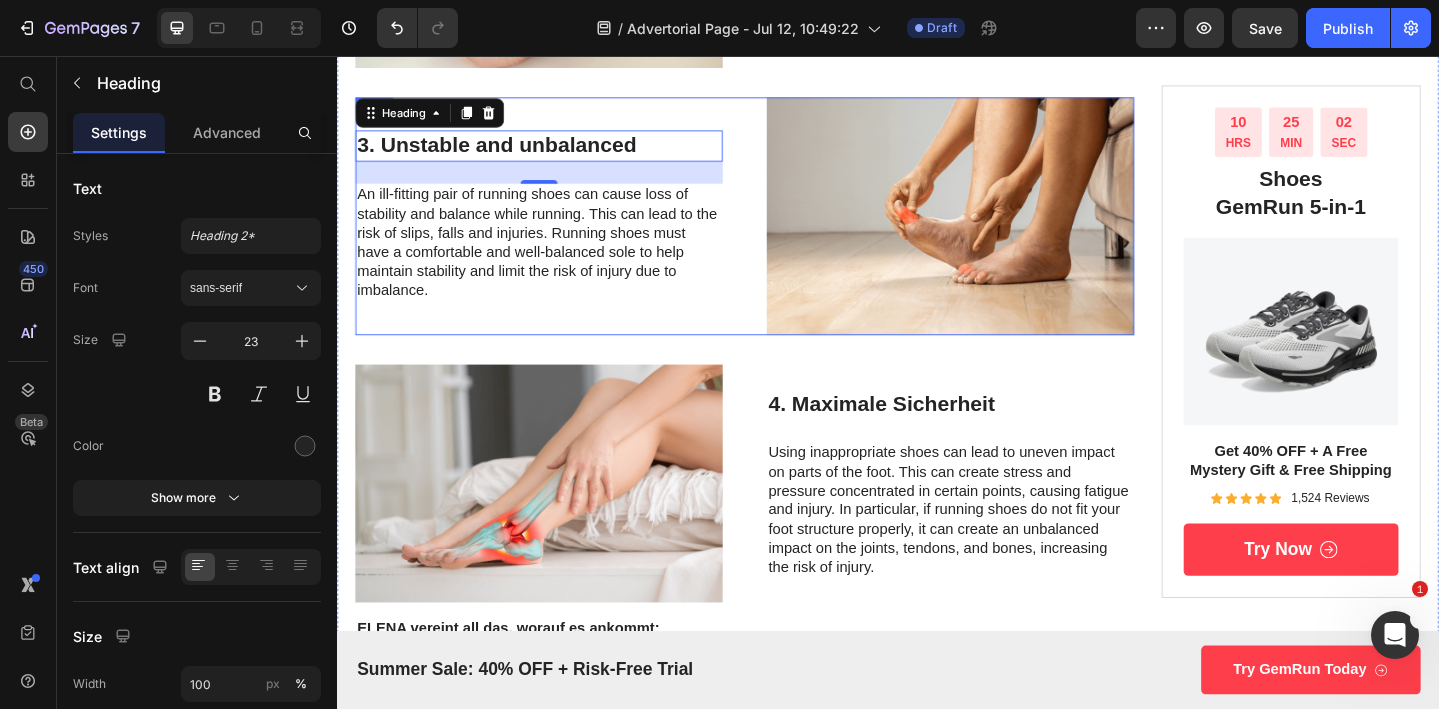 click on "3. Unstable and unbalanced Heading   0" at bounding box center (557, 154) 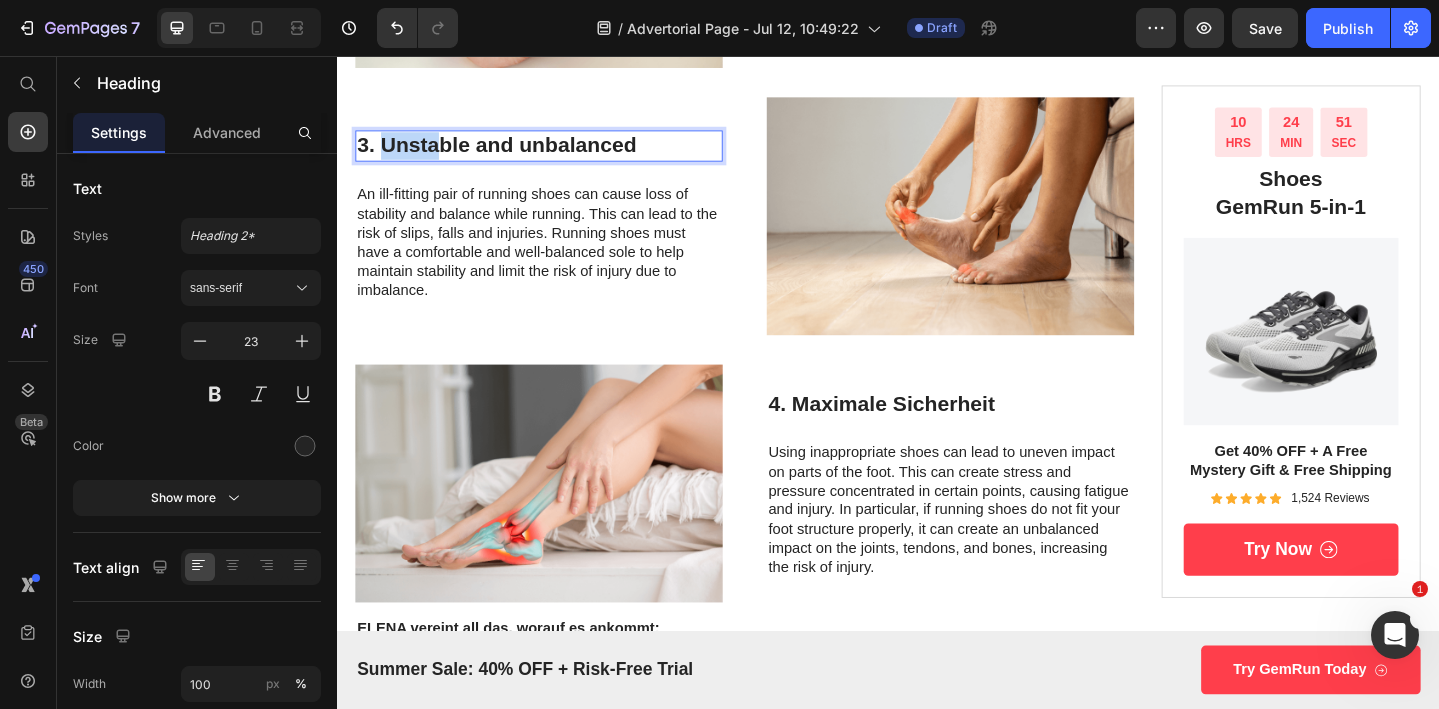 drag, startPoint x: 384, startPoint y: 148, endPoint x: 535, endPoint y: 148, distance: 151 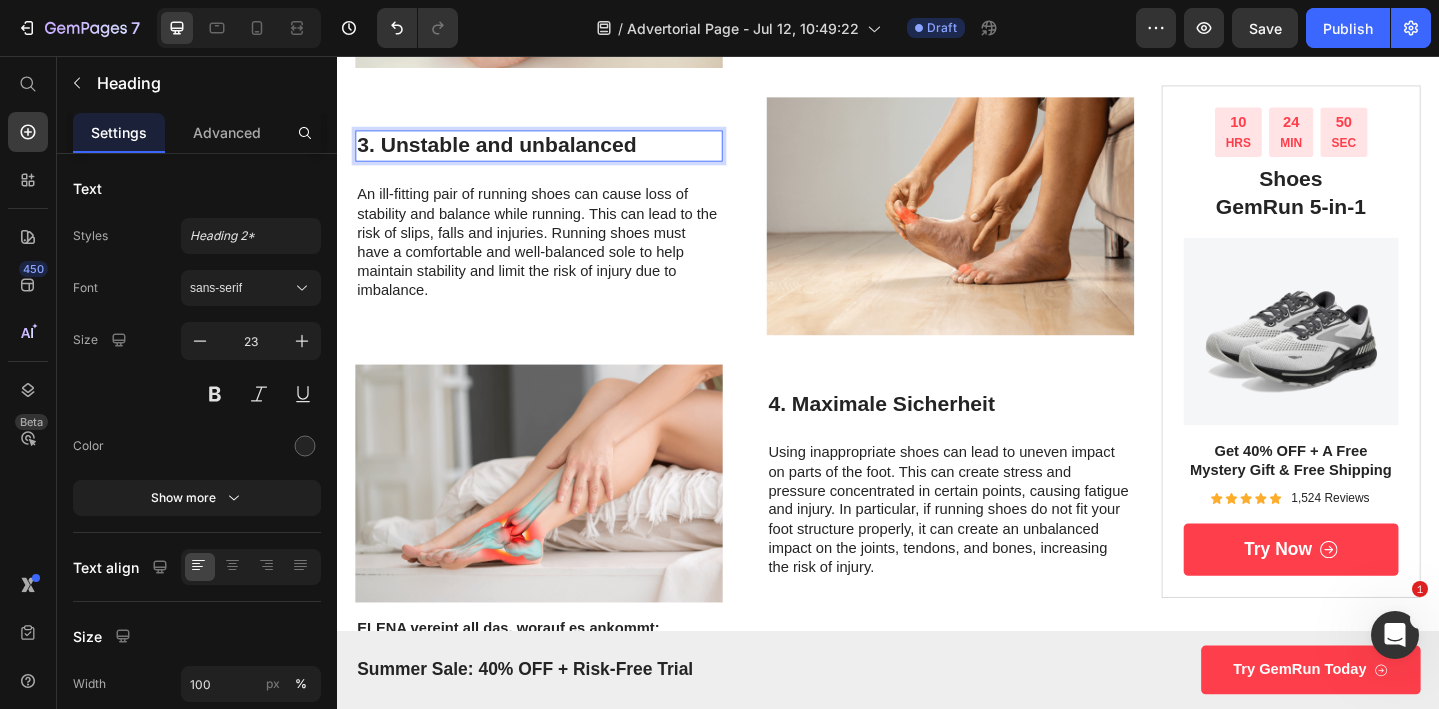 click on "3. Unstable and unbalanced" at bounding box center [557, 154] 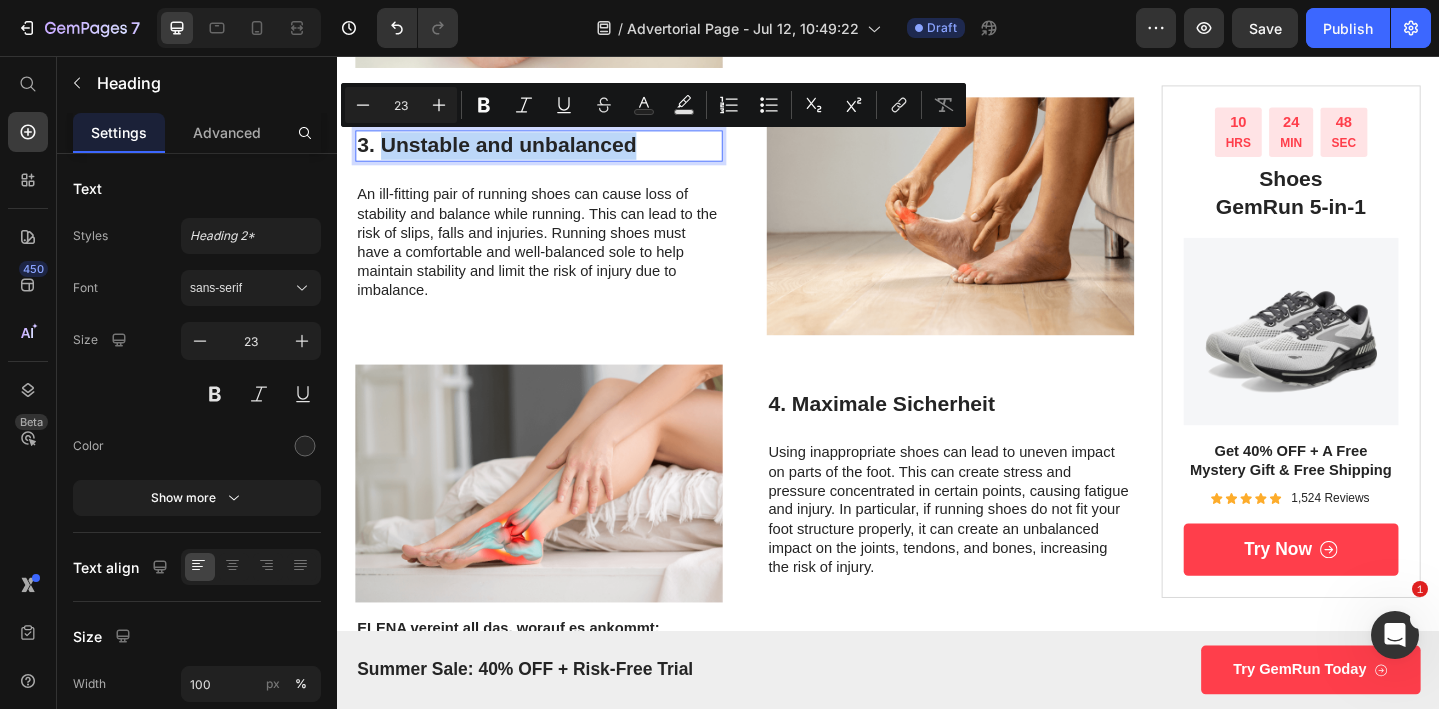 drag, startPoint x: 656, startPoint y: 151, endPoint x: 388, endPoint y: 154, distance: 268.01678 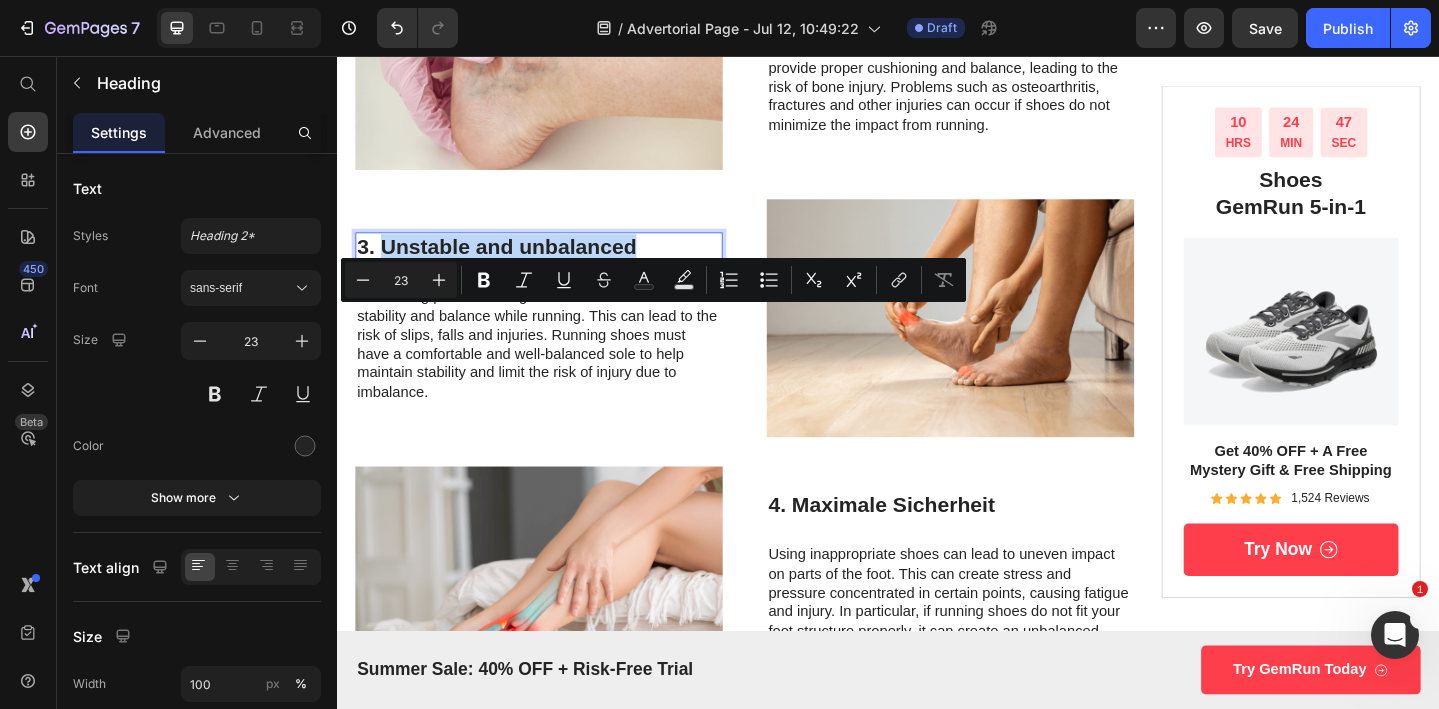 scroll, scrollTop: 1299, scrollLeft: 0, axis: vertical 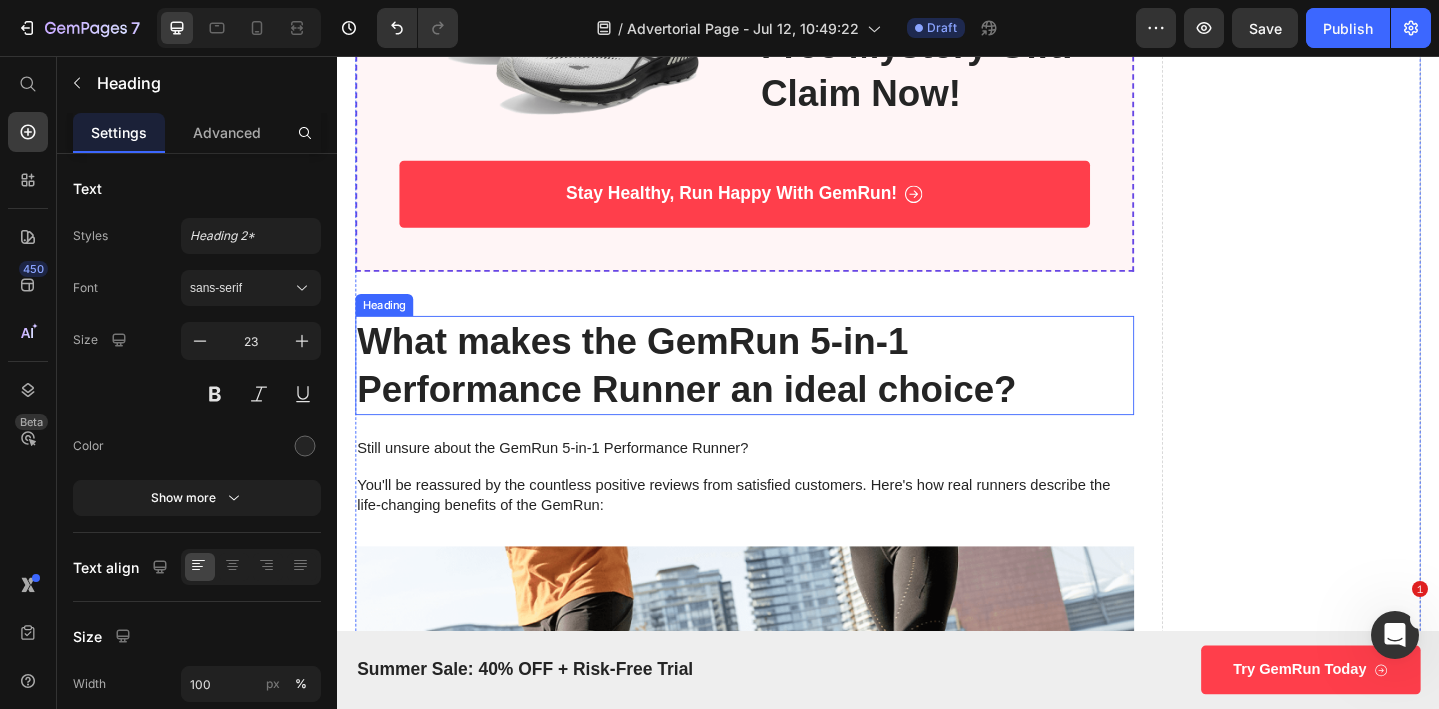 click on "What makes the GemRun 5-in-1 Performance Runner an ideal choice?" at bounding box center (781, 393) 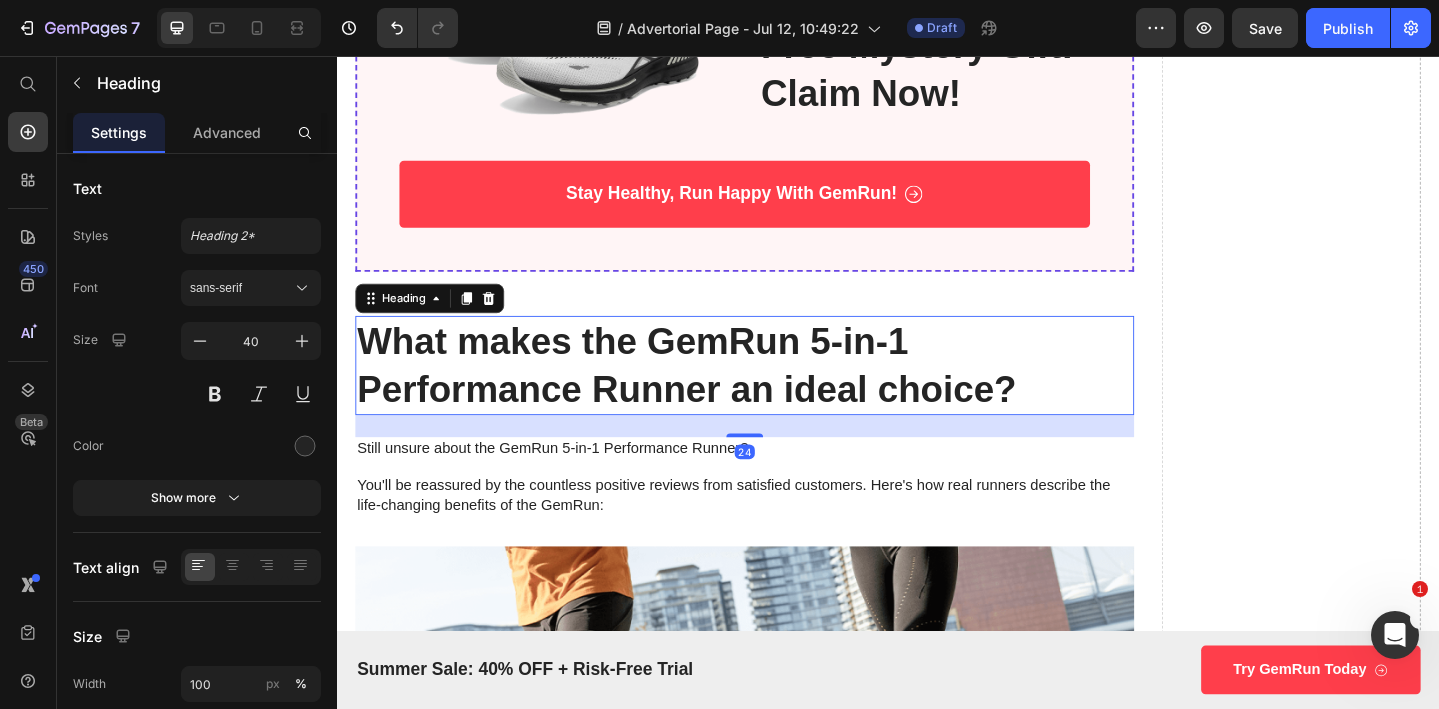 click on "What makes the GemRun 5-in-1 Performance Runner an ideal choice?" at bounding box center (781, 393) 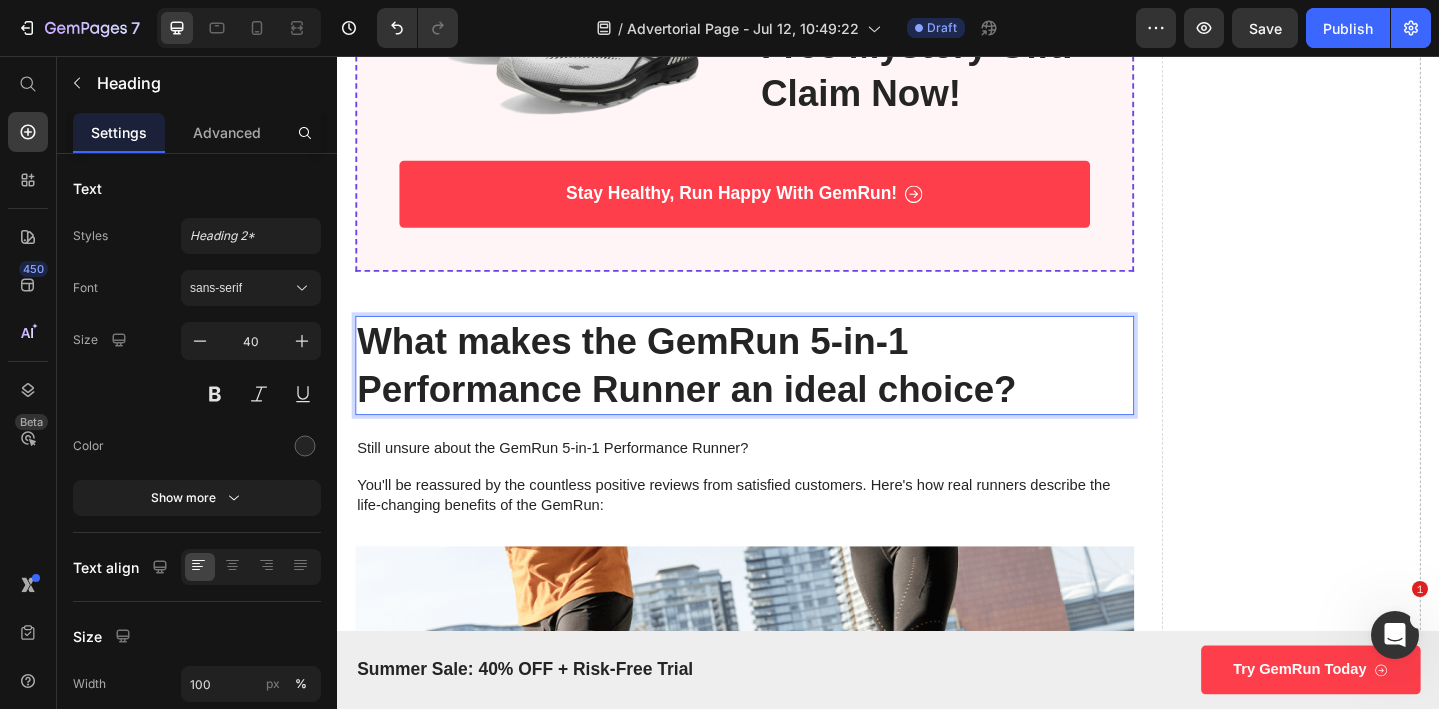 click on "What makes the GemRun 5-in-1 Performance Runner an ideal choice?" at bounding box center [781, 393] 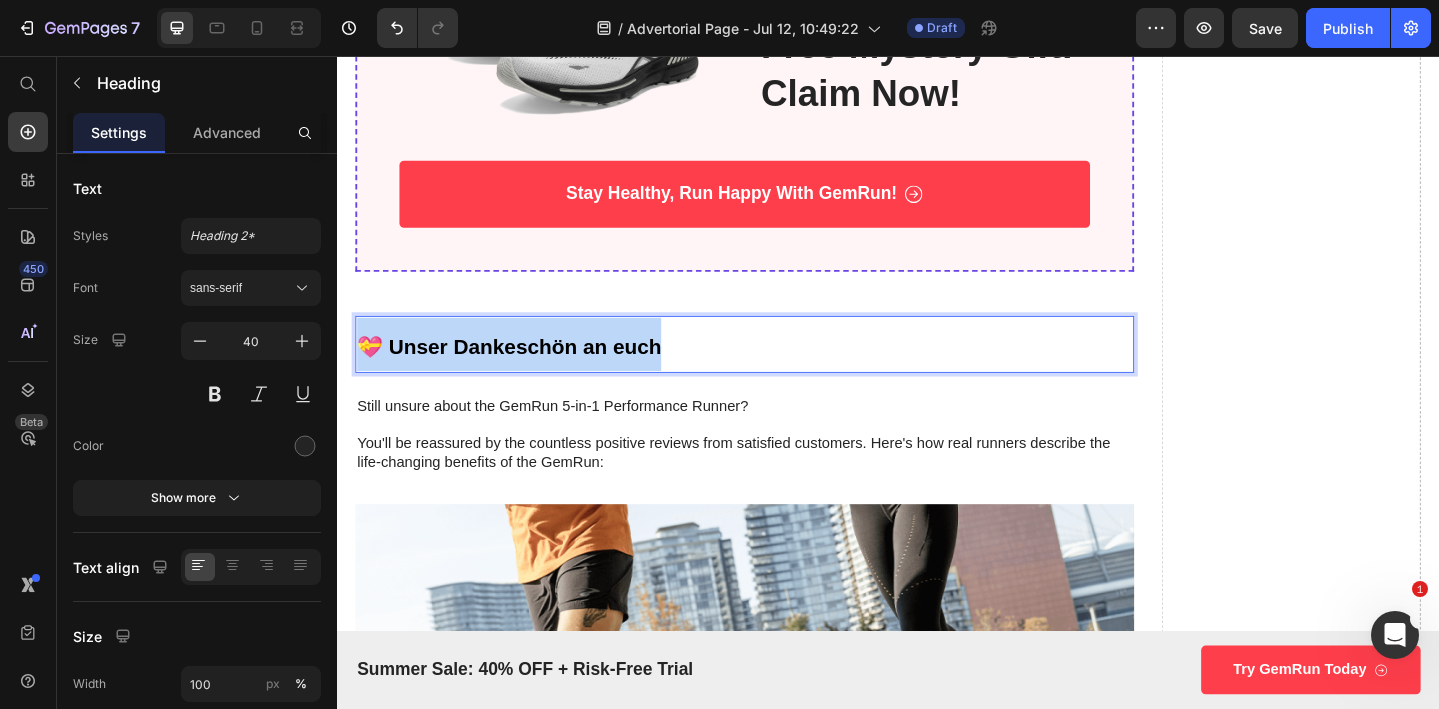 drag, startPoint x: 705, startPoint y: 370, endPoint x: 357, endPoint y: 358, distance: 348.20685 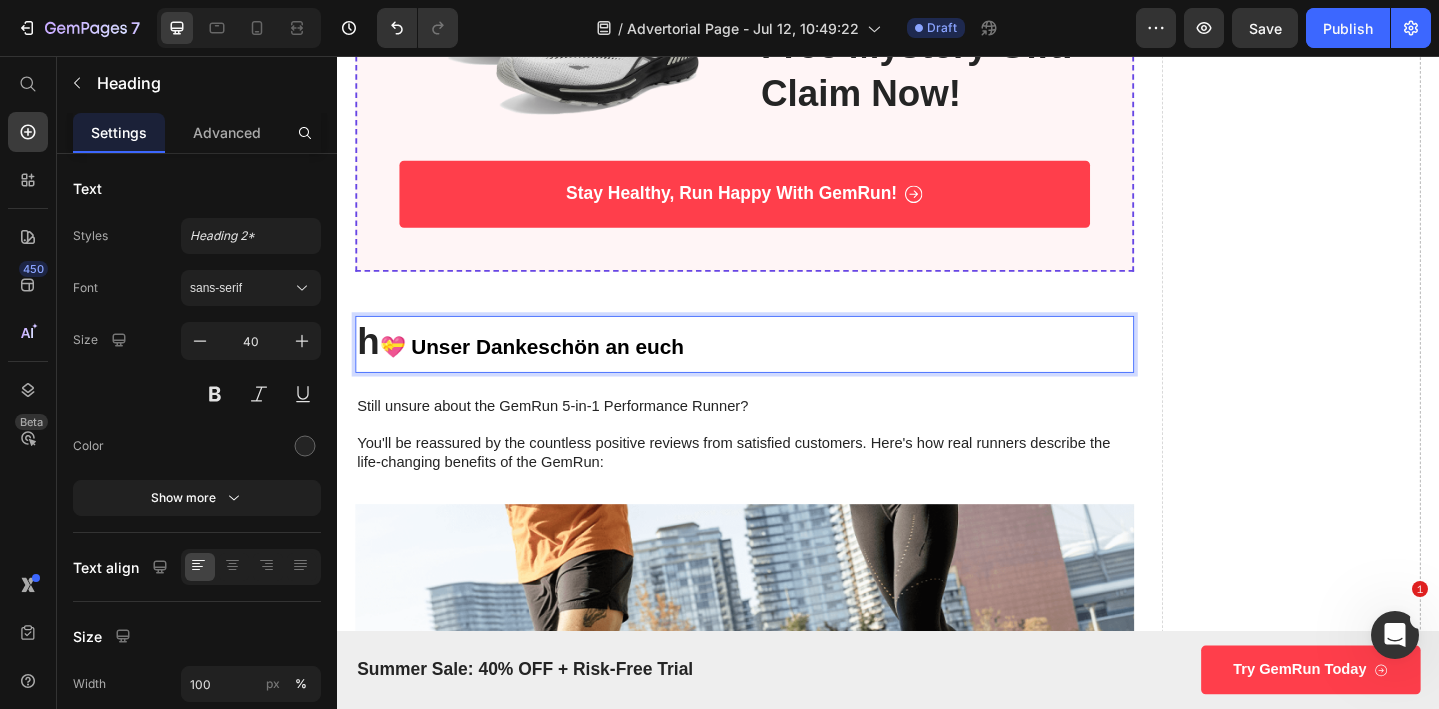click on "💝 Unser Dankeschön an euch" at bounding box center (548, 373) 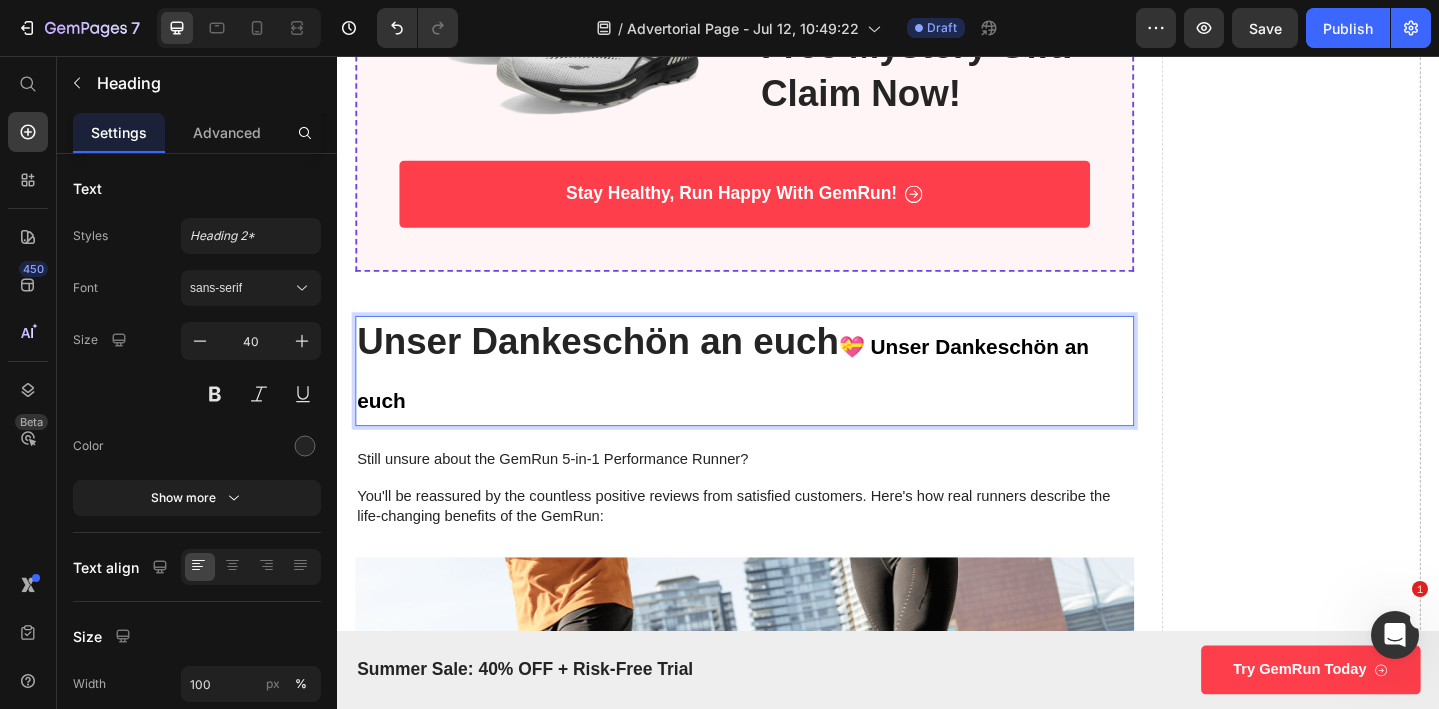 click on "Unser Dankeschön an euch 💝 Unser Dankeschön an euch" at bounding box center [781, 399] 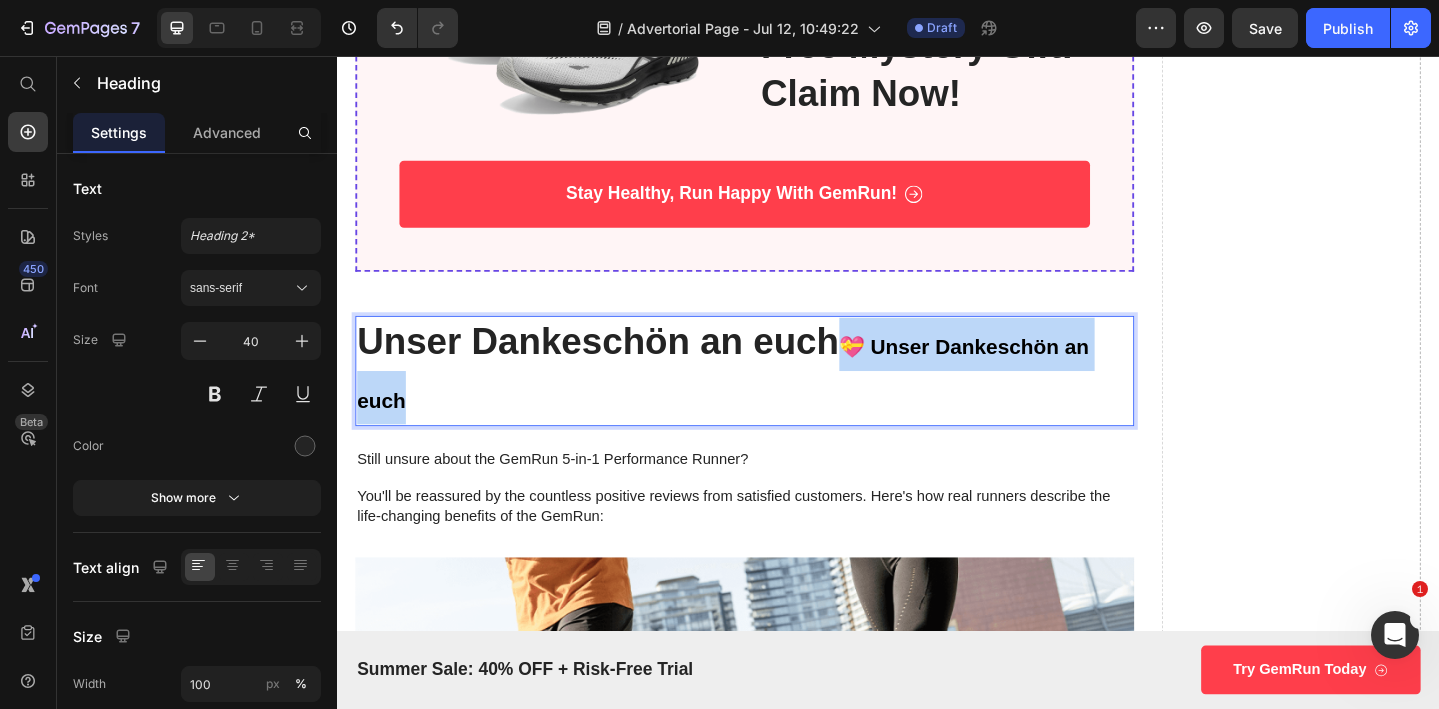 drag, startPoint x: 887, startPoint y: 366, endPoint x: 928, endPoint y: 408, distance: 58.694122 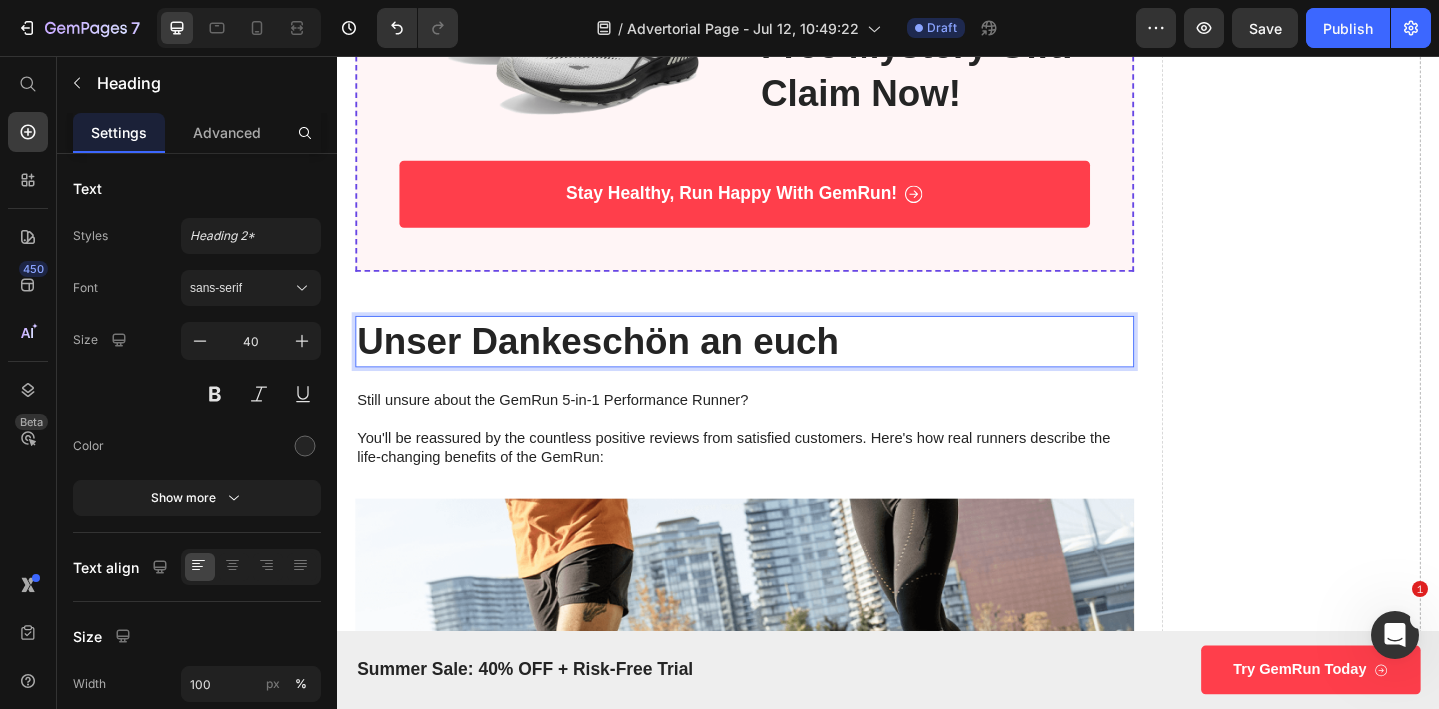 click on "Unser Dankeschön an euch" at bounding box center (781, 367) 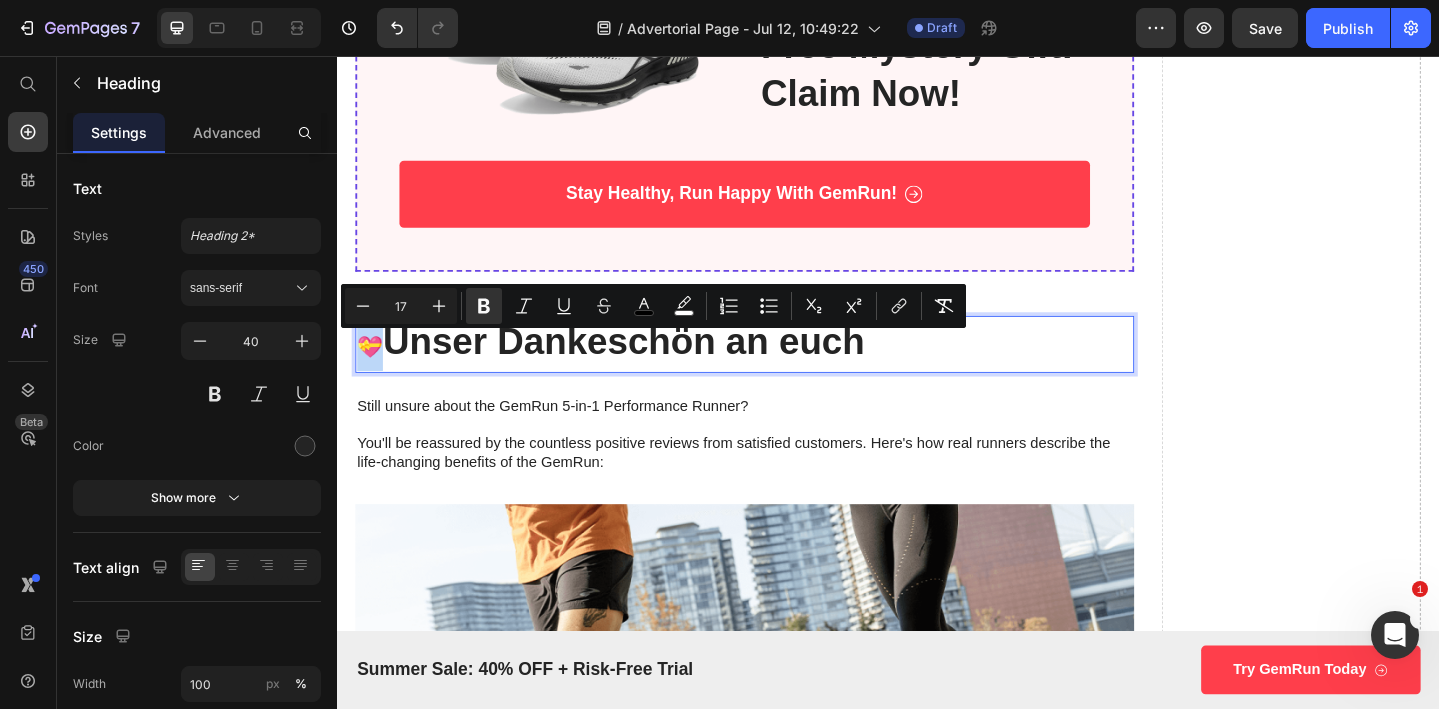 drag, startPoint x: 373, startPoint y: 366, endPoint x: 360, endPoint y: 365, distance: 13.038404 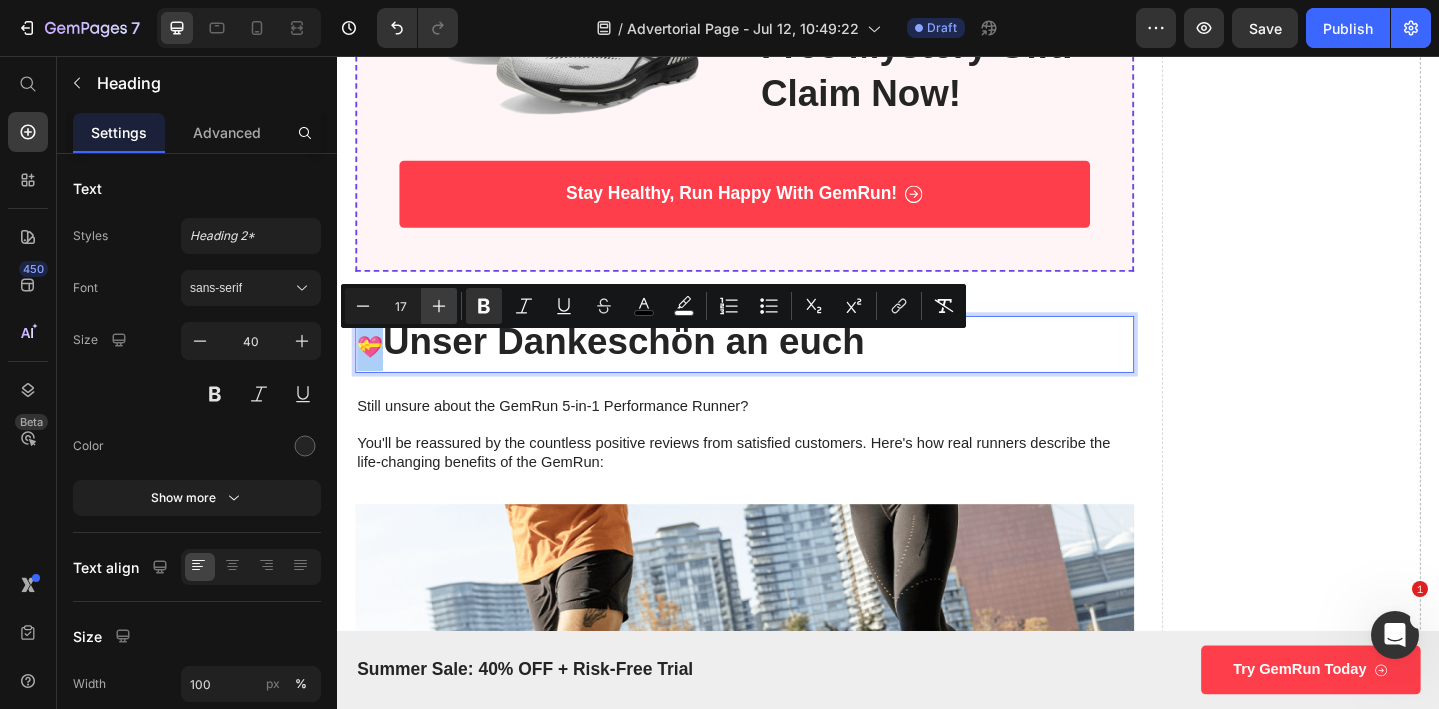 click 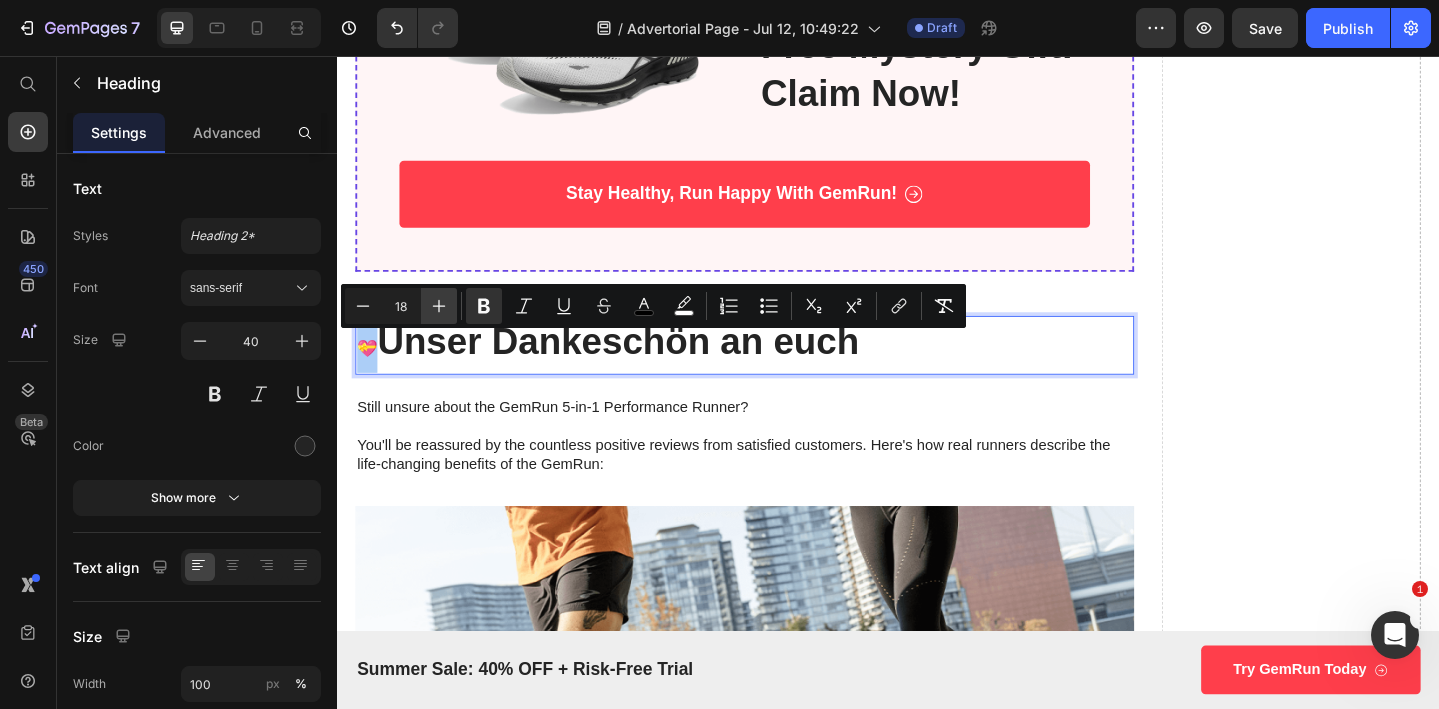 click 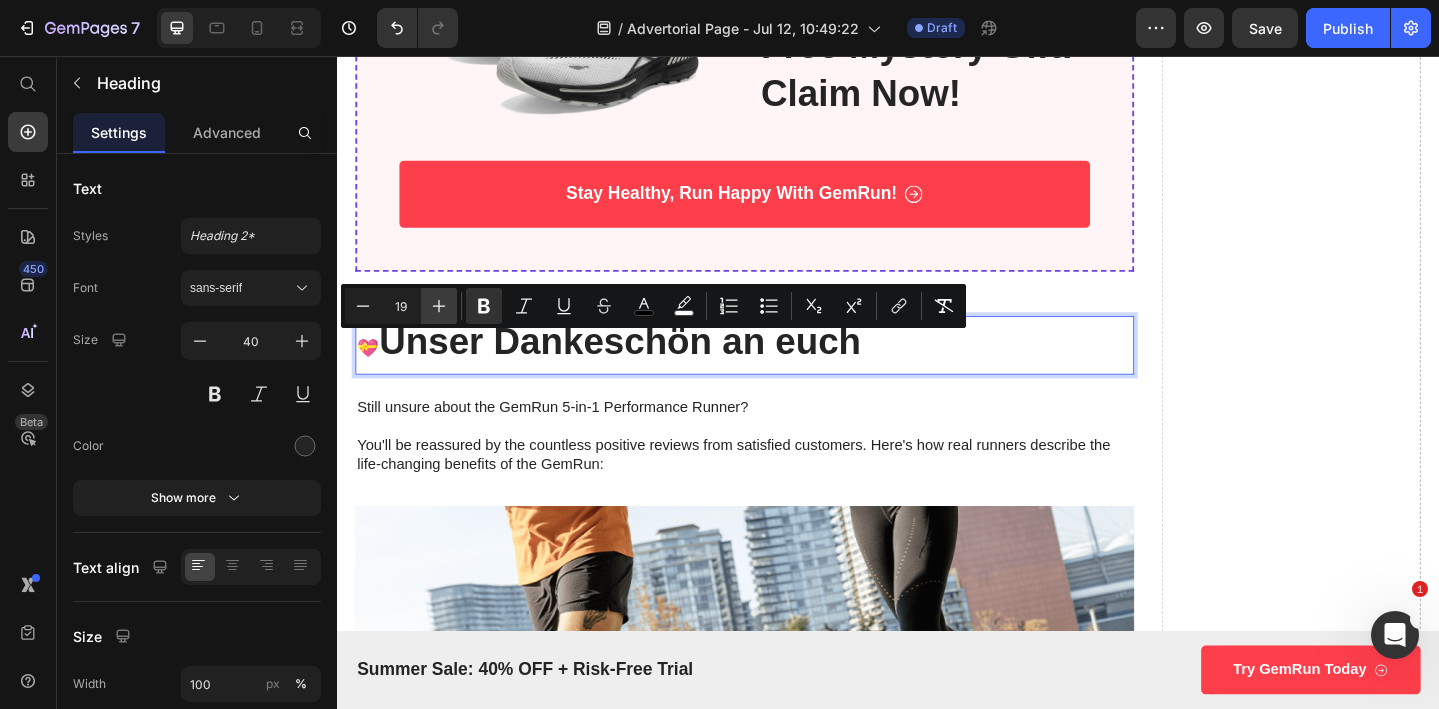 click 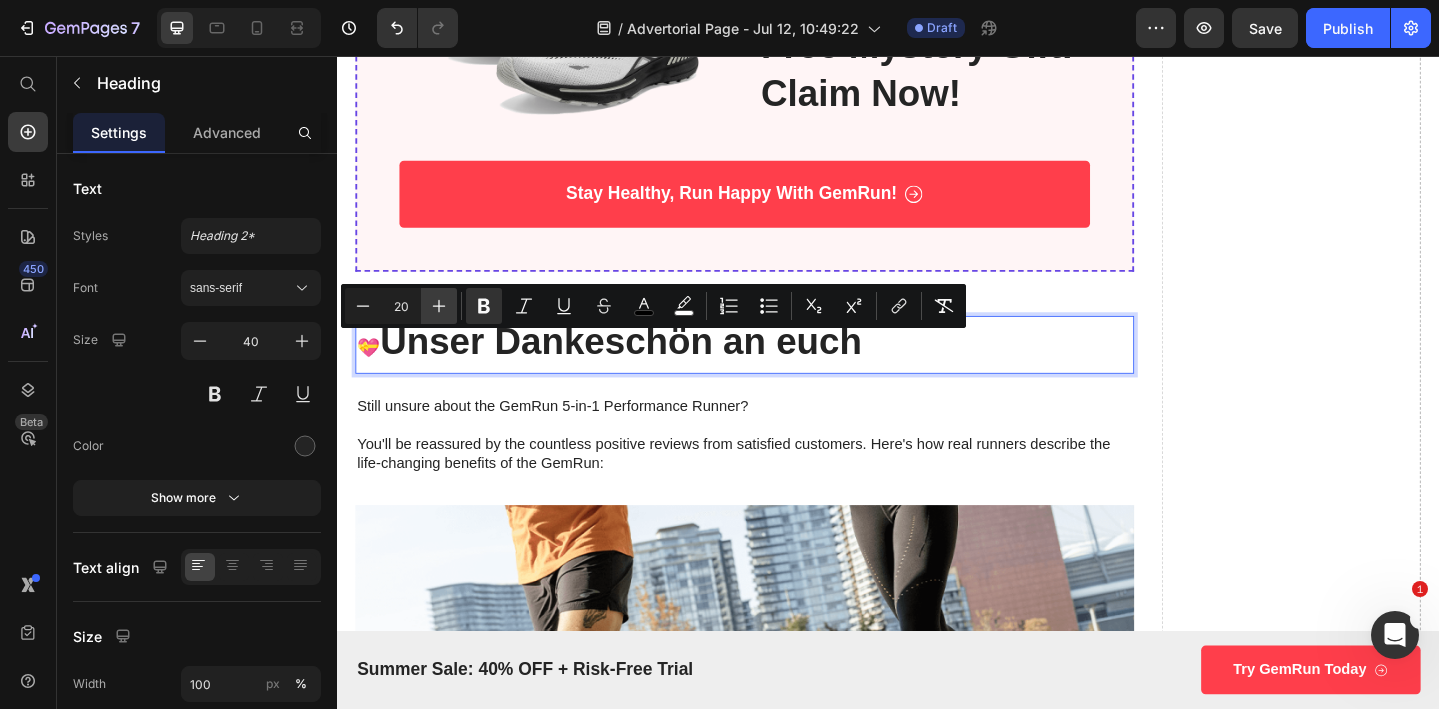 click 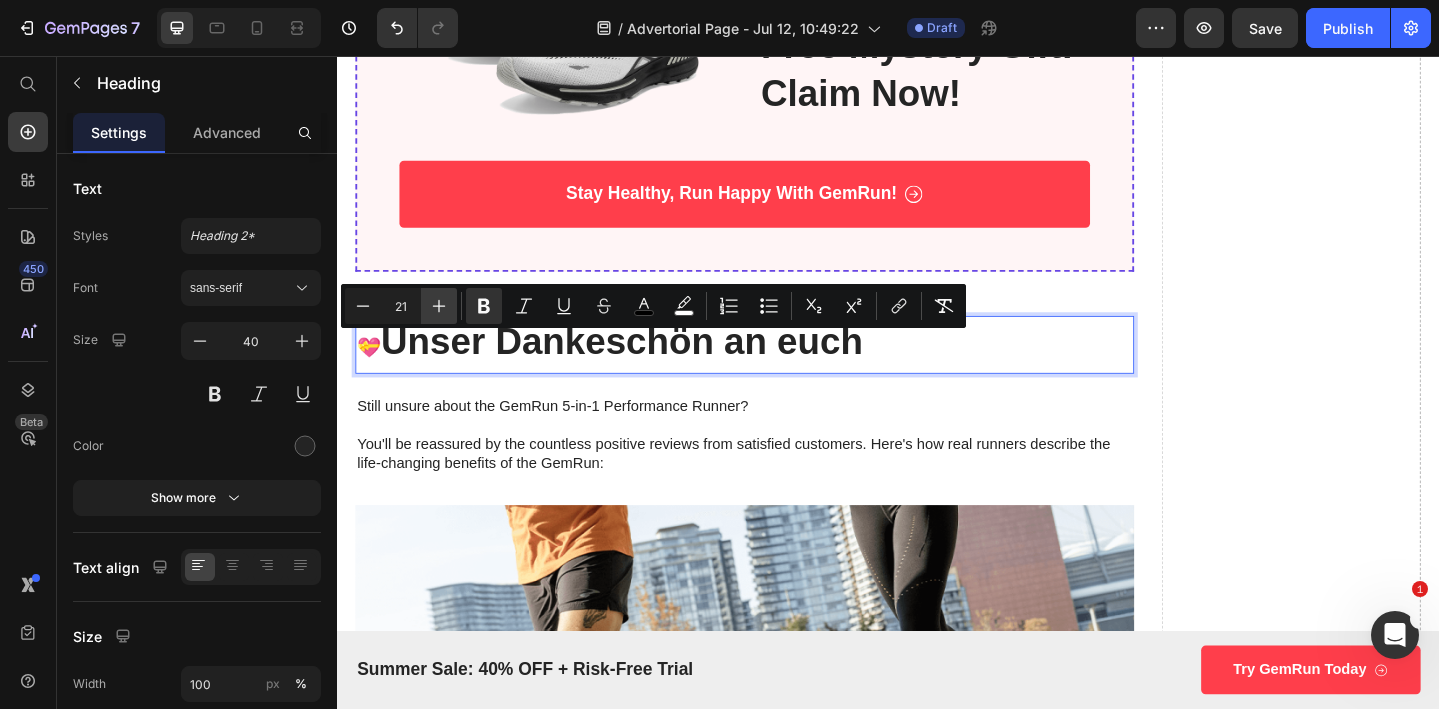 click 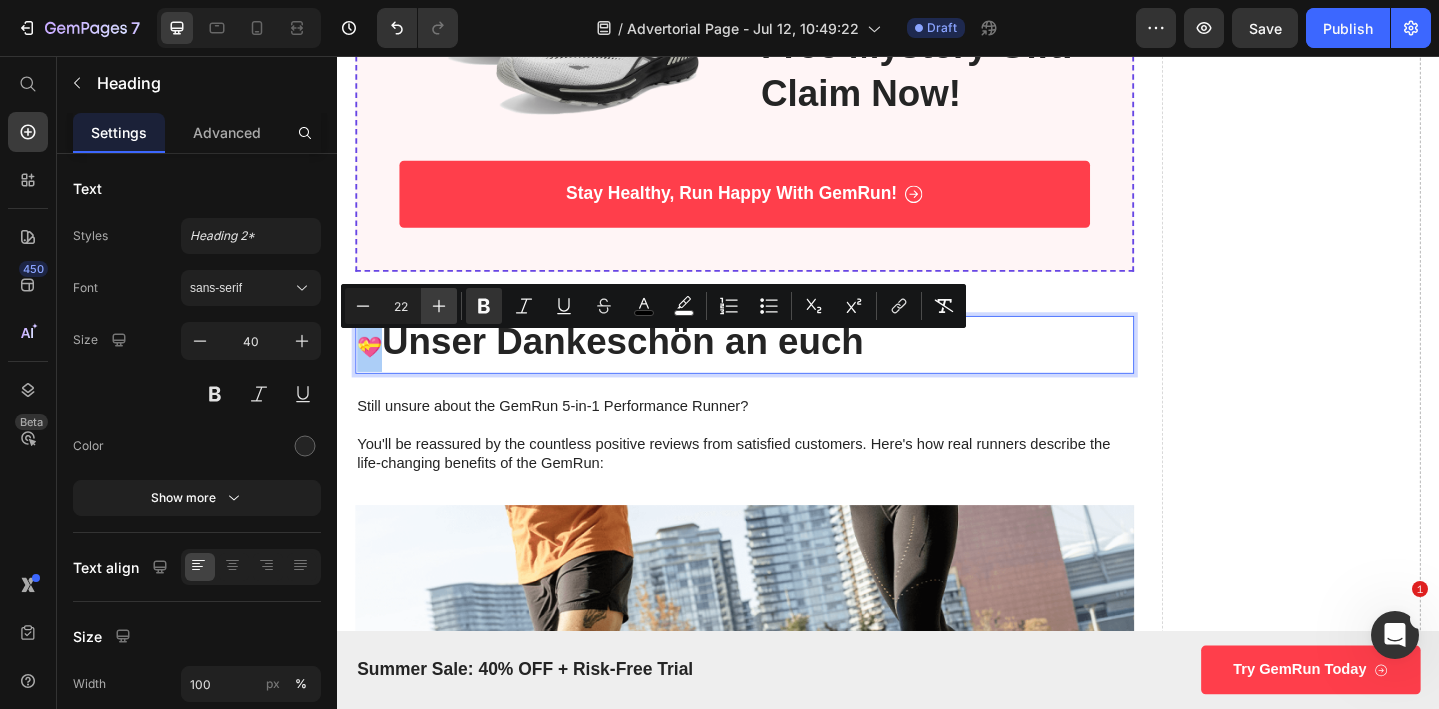 click 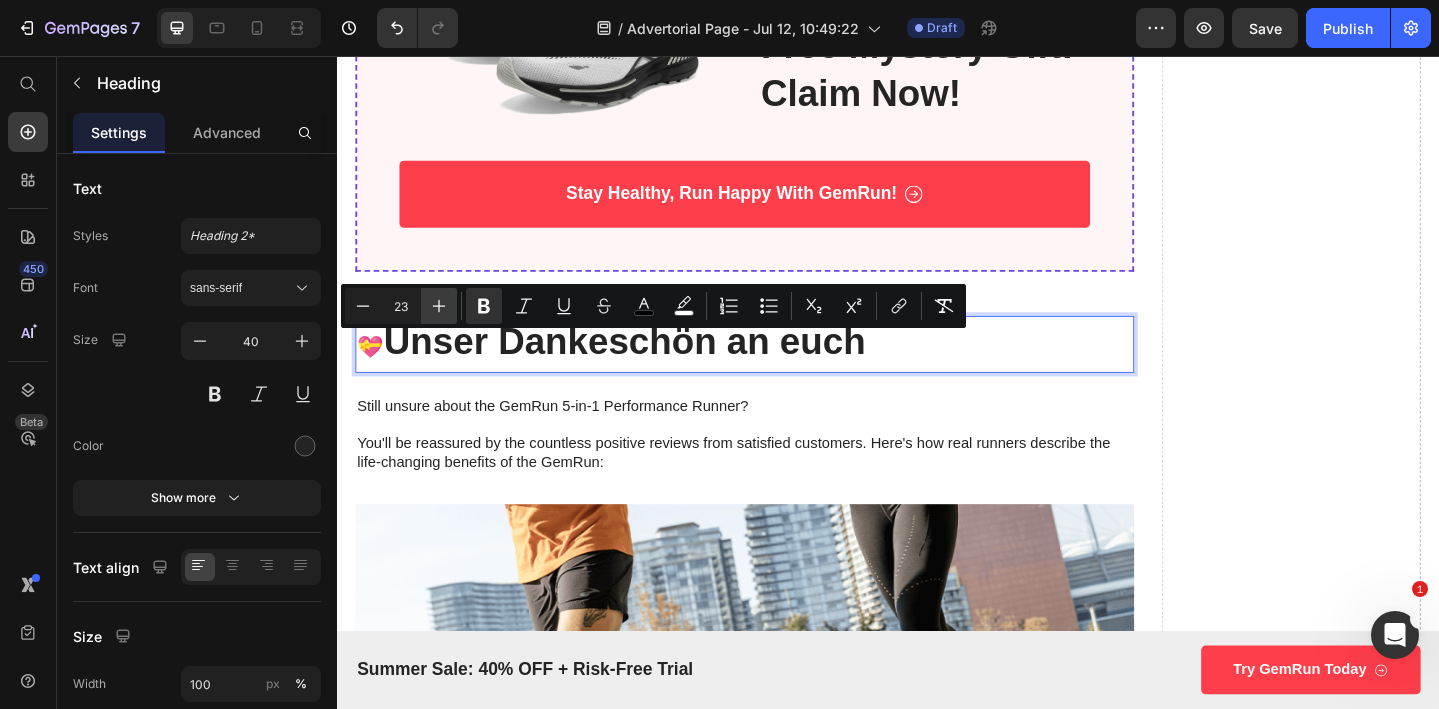 click 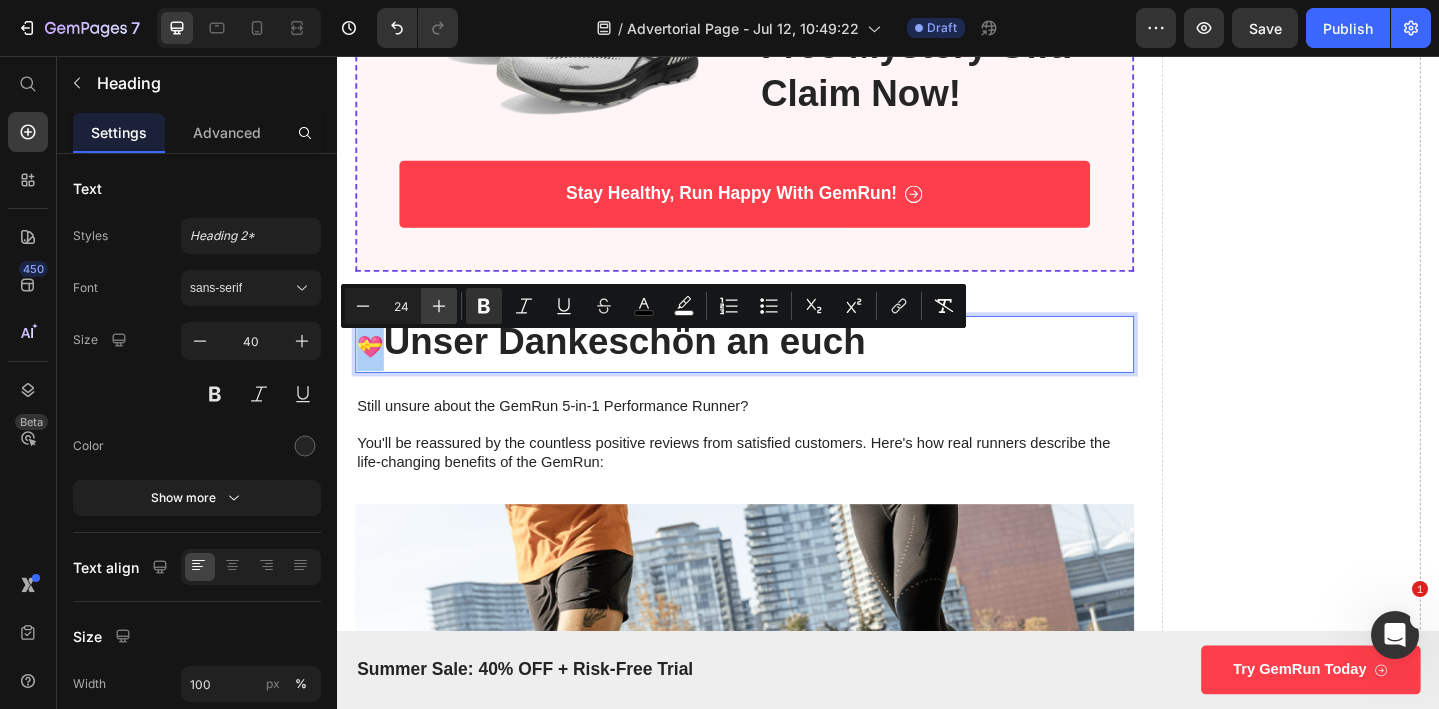 click 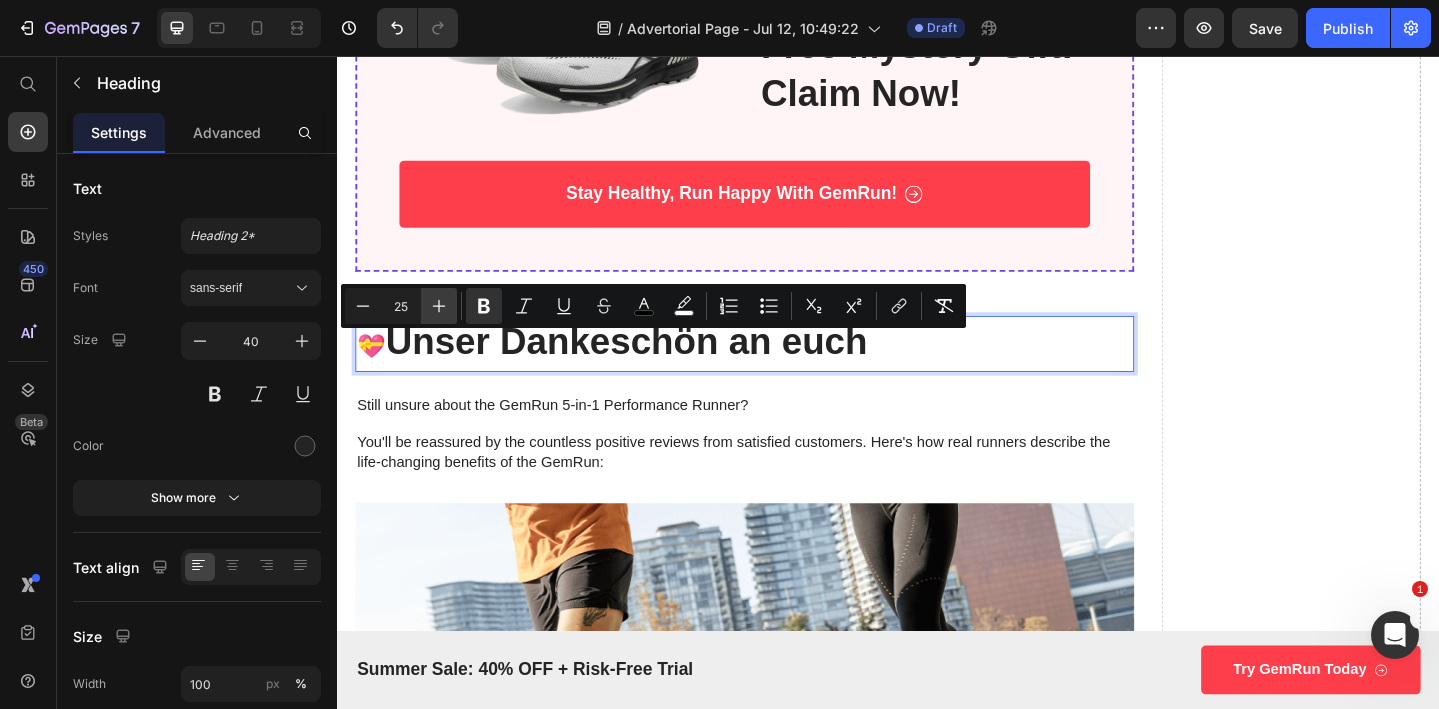 click 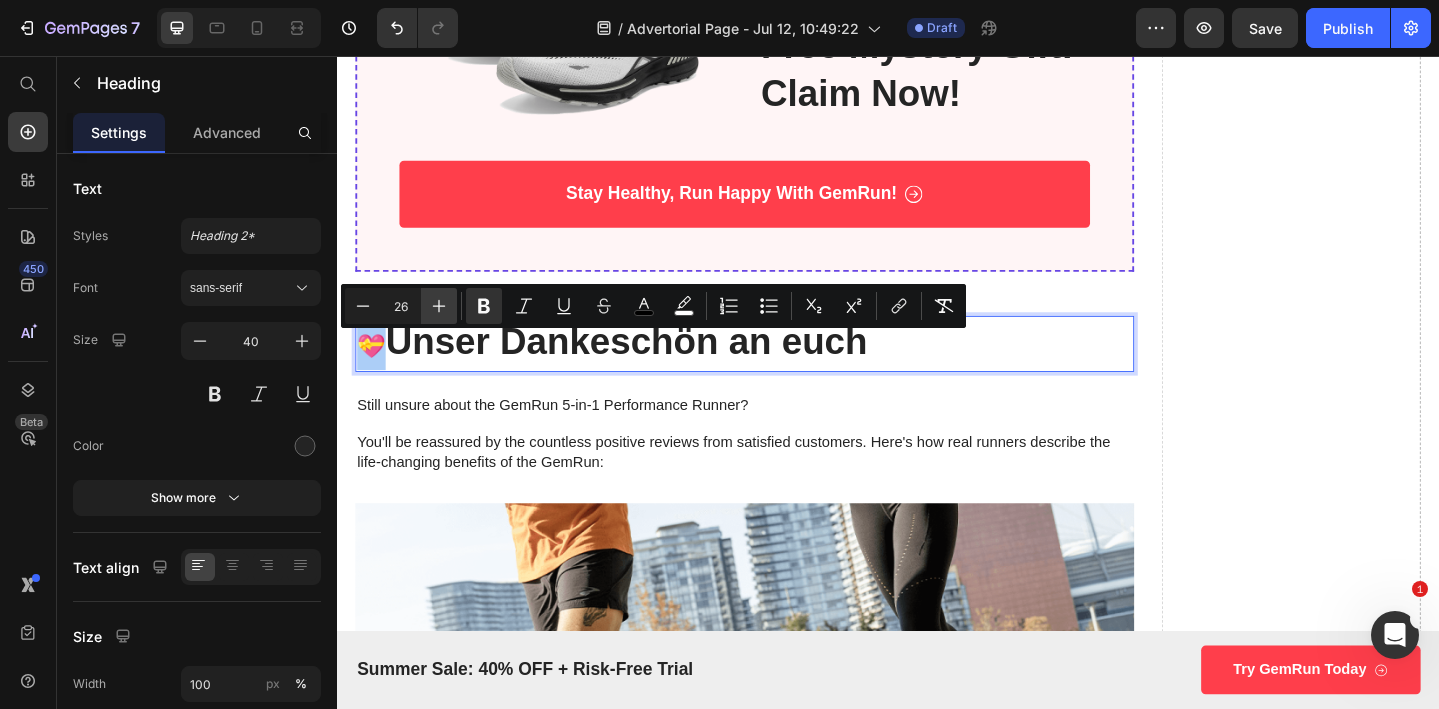 click 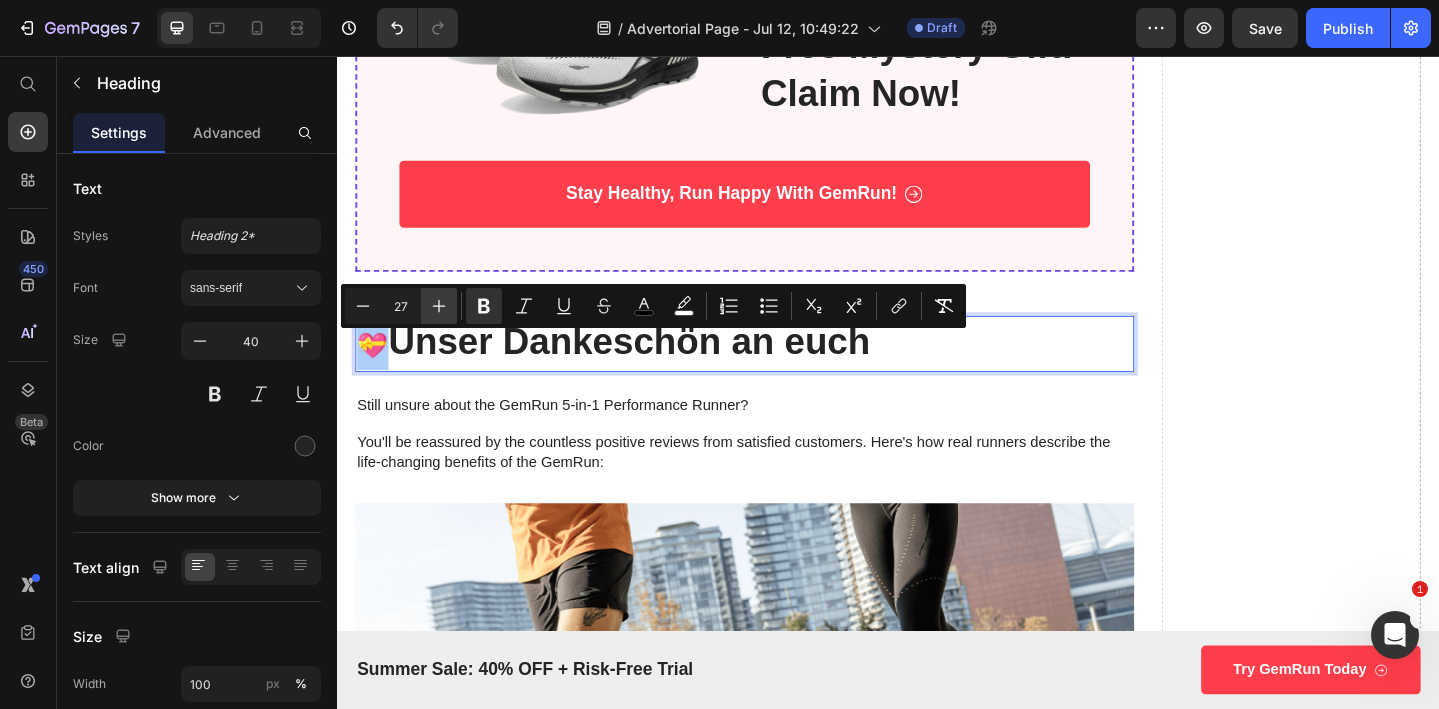 click 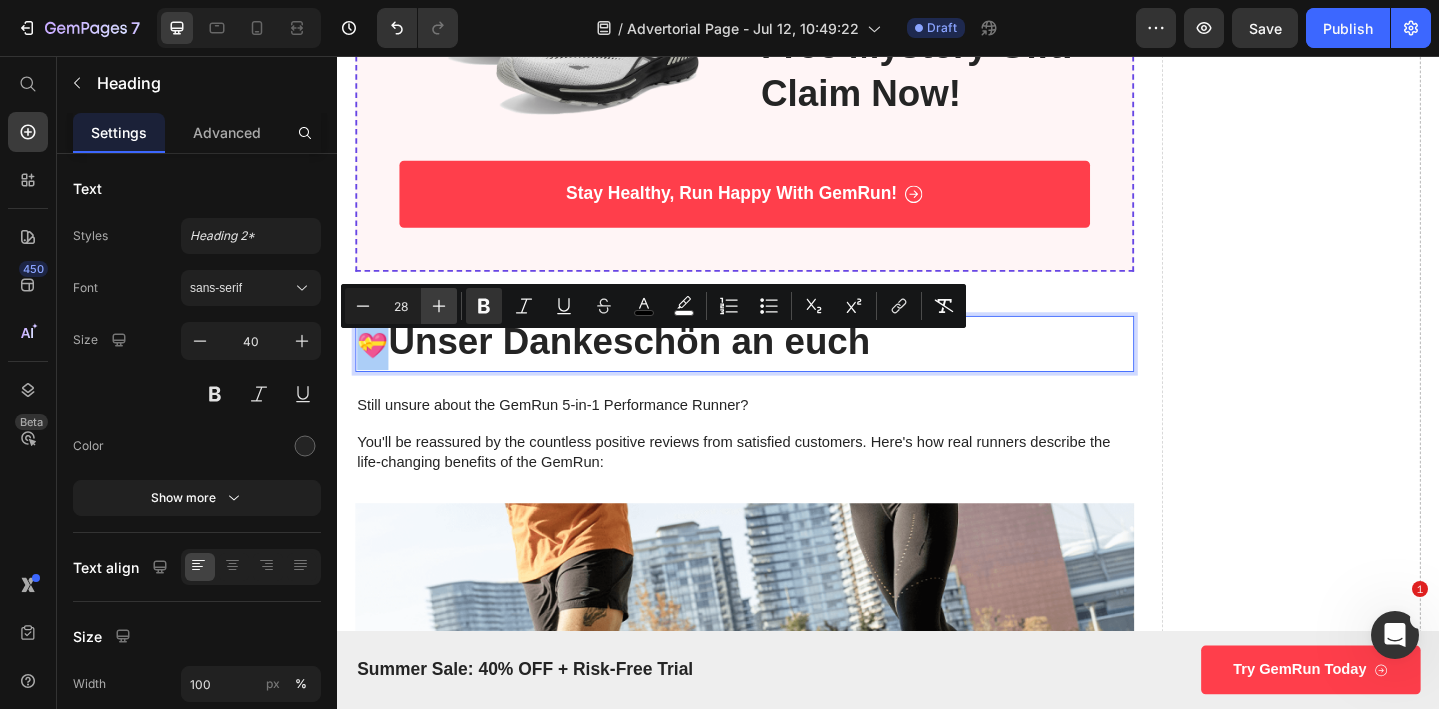 click 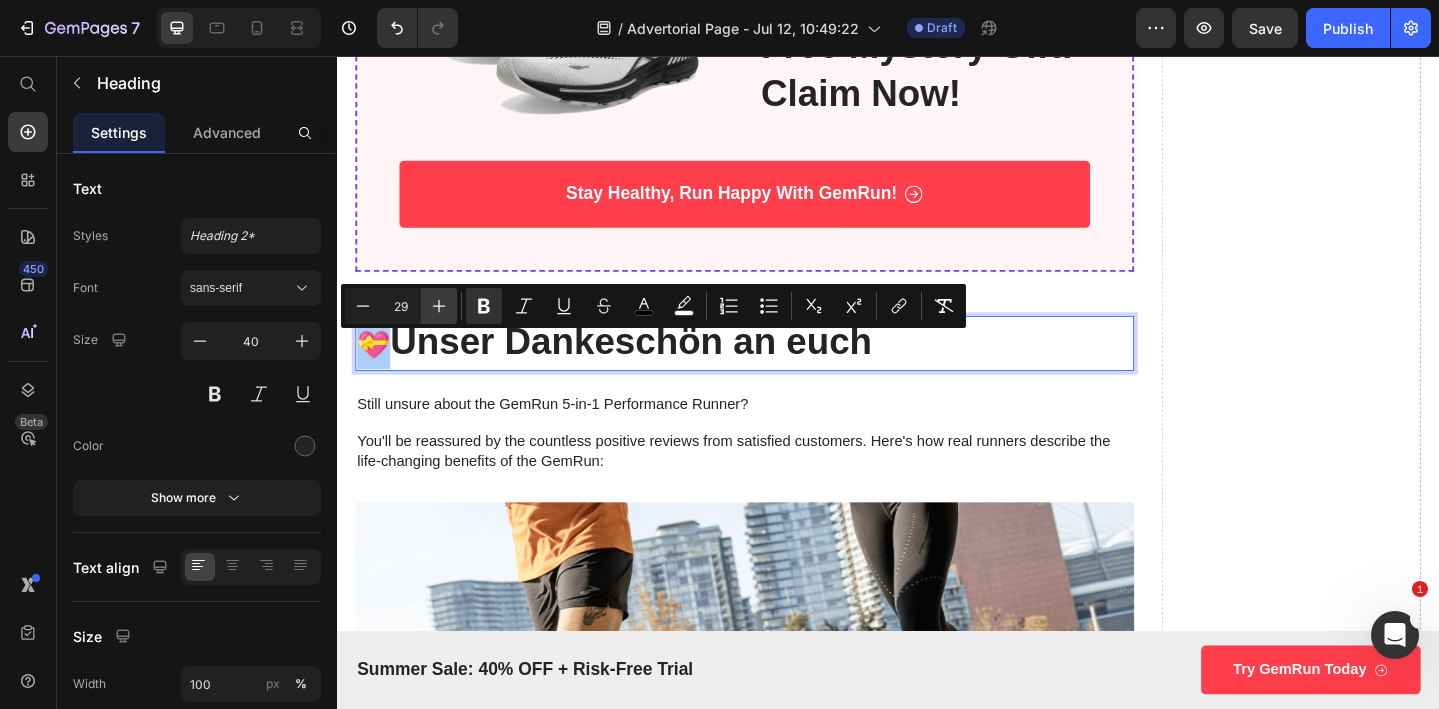 click 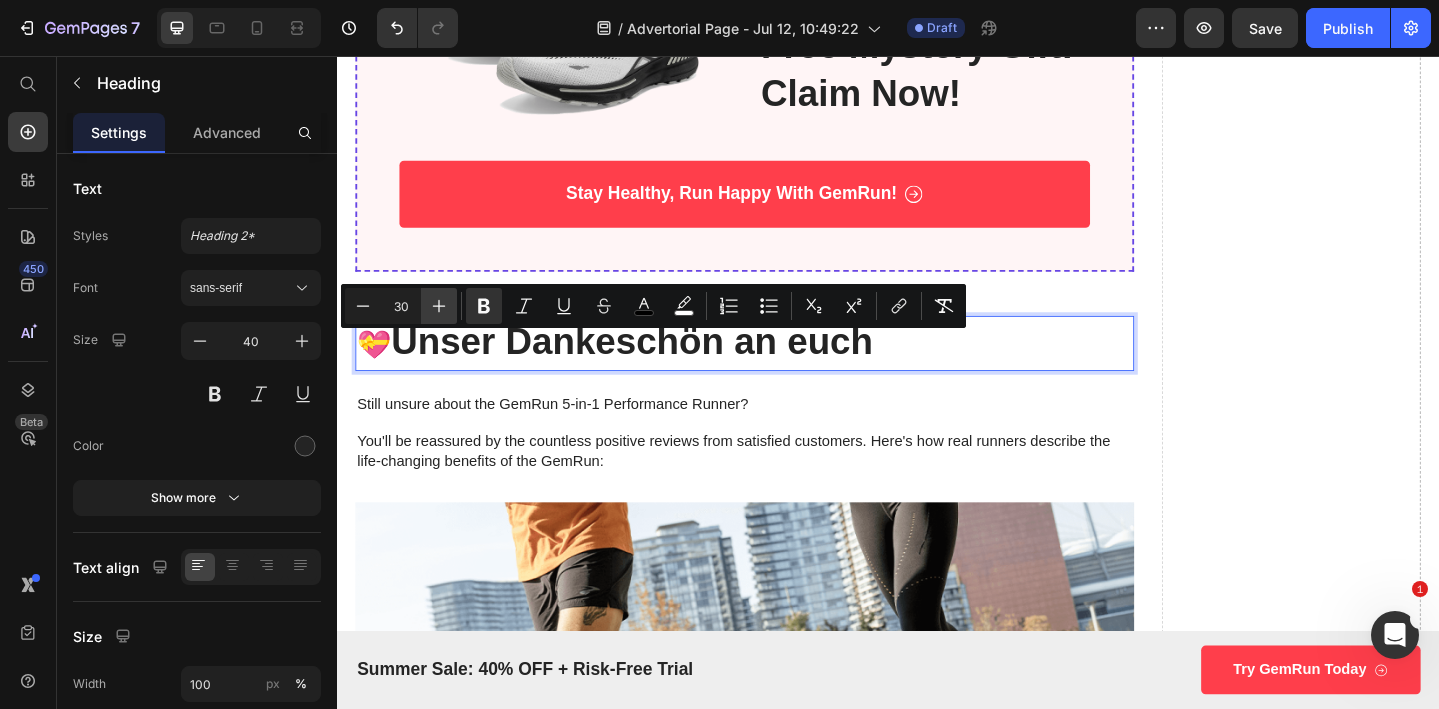 click 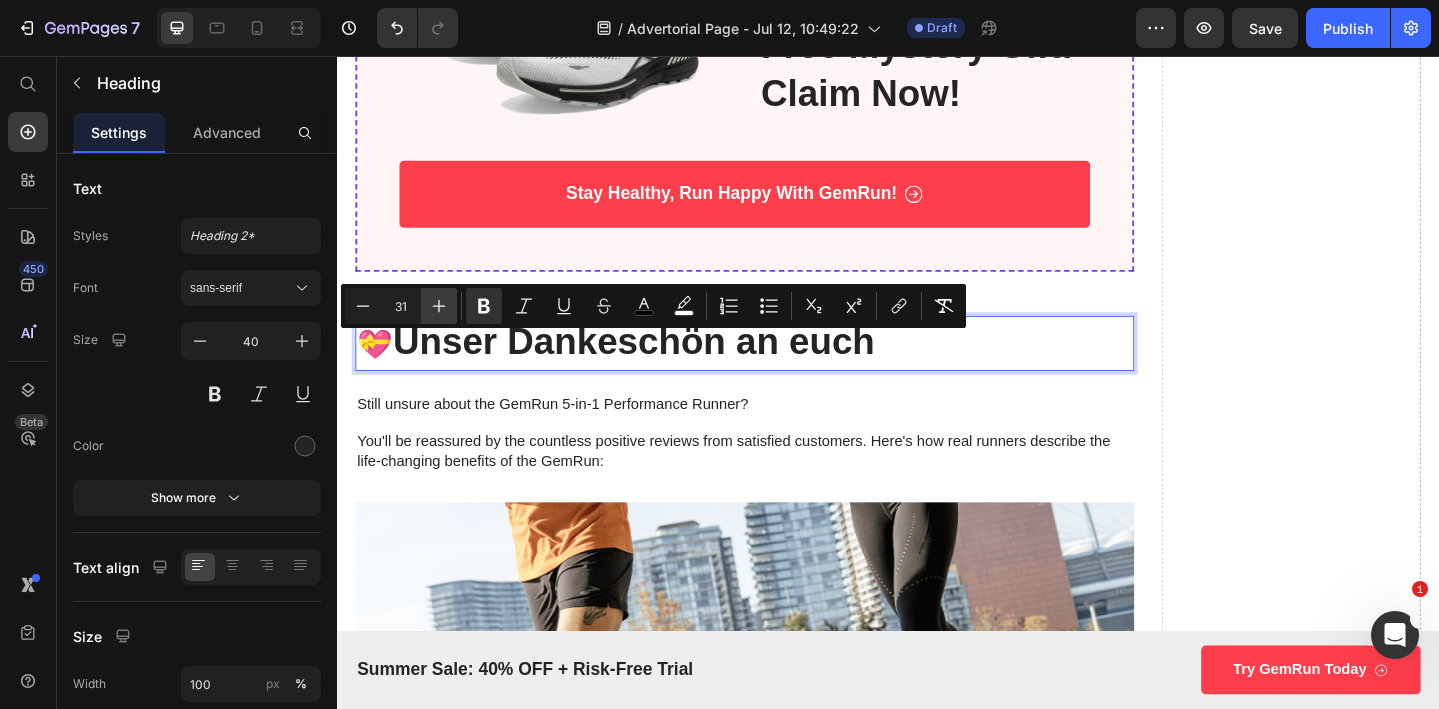 click 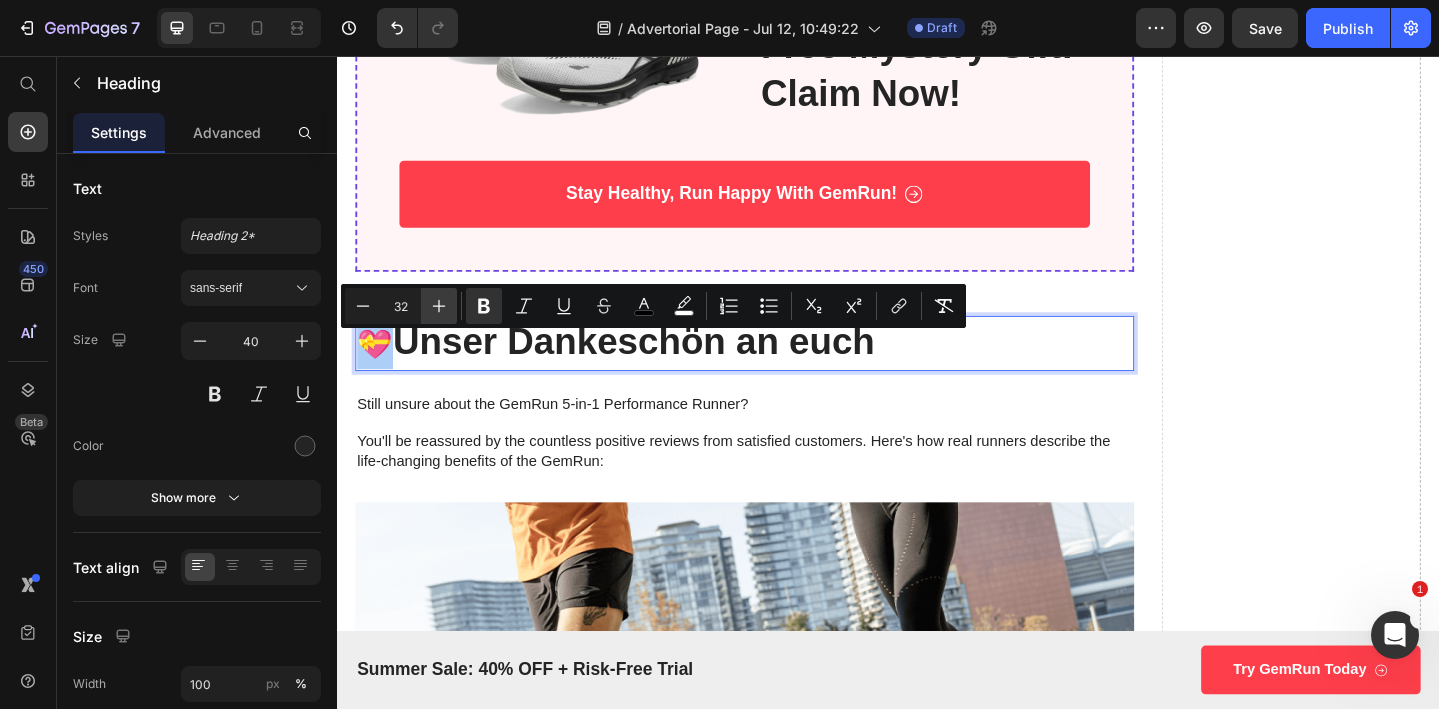 click 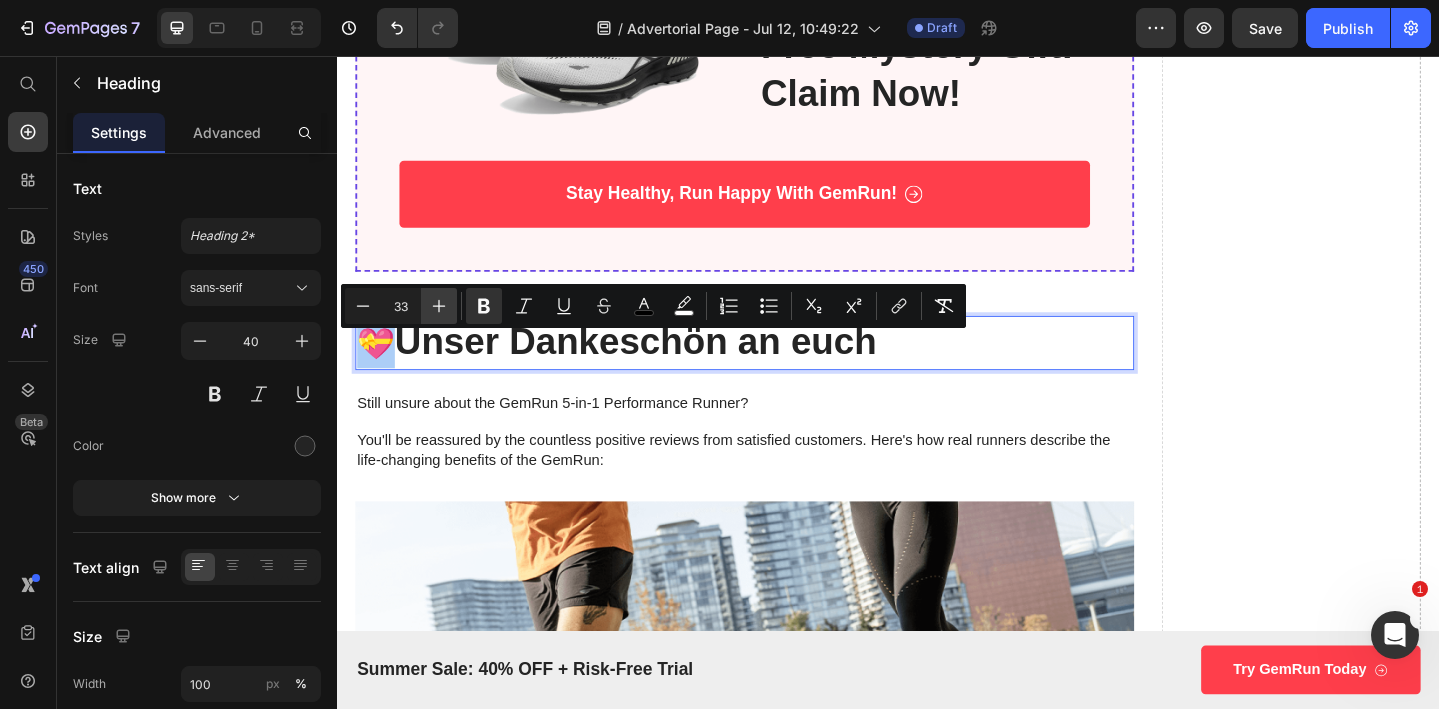 click 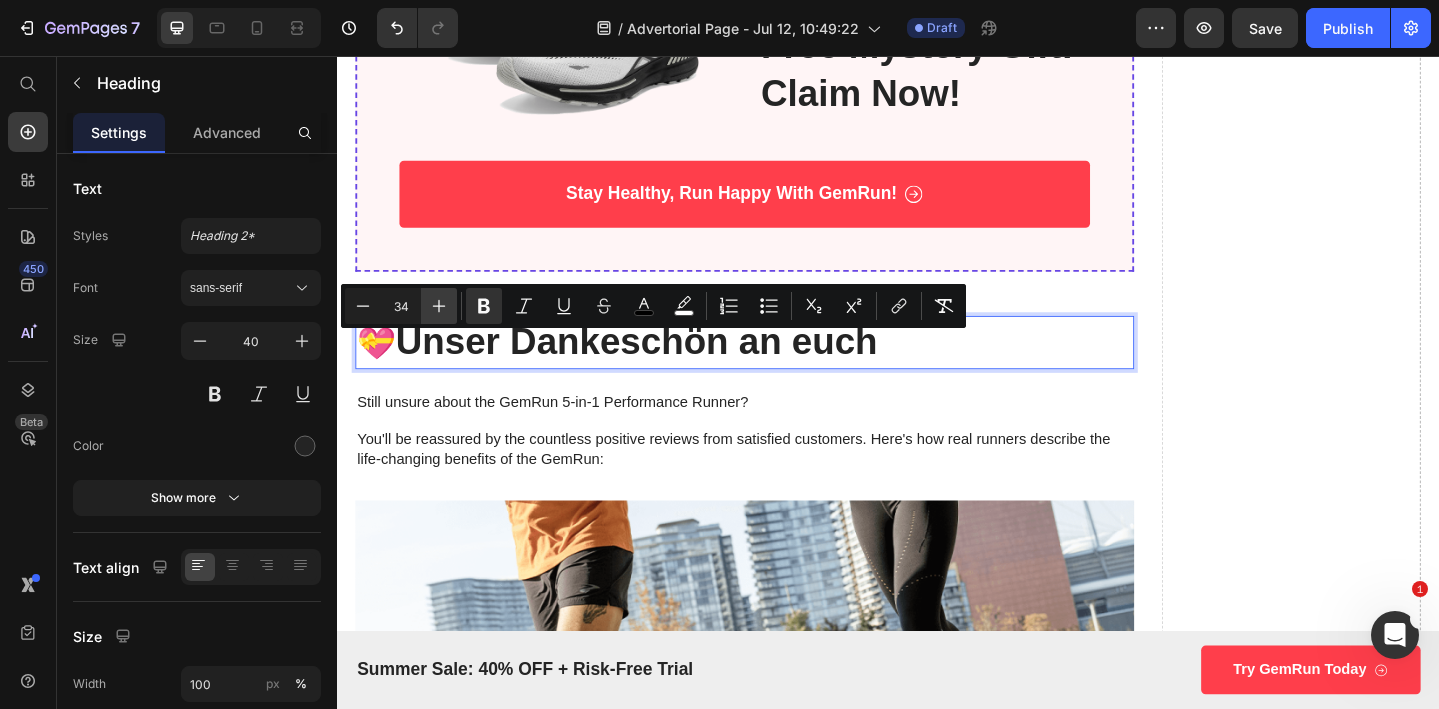 click 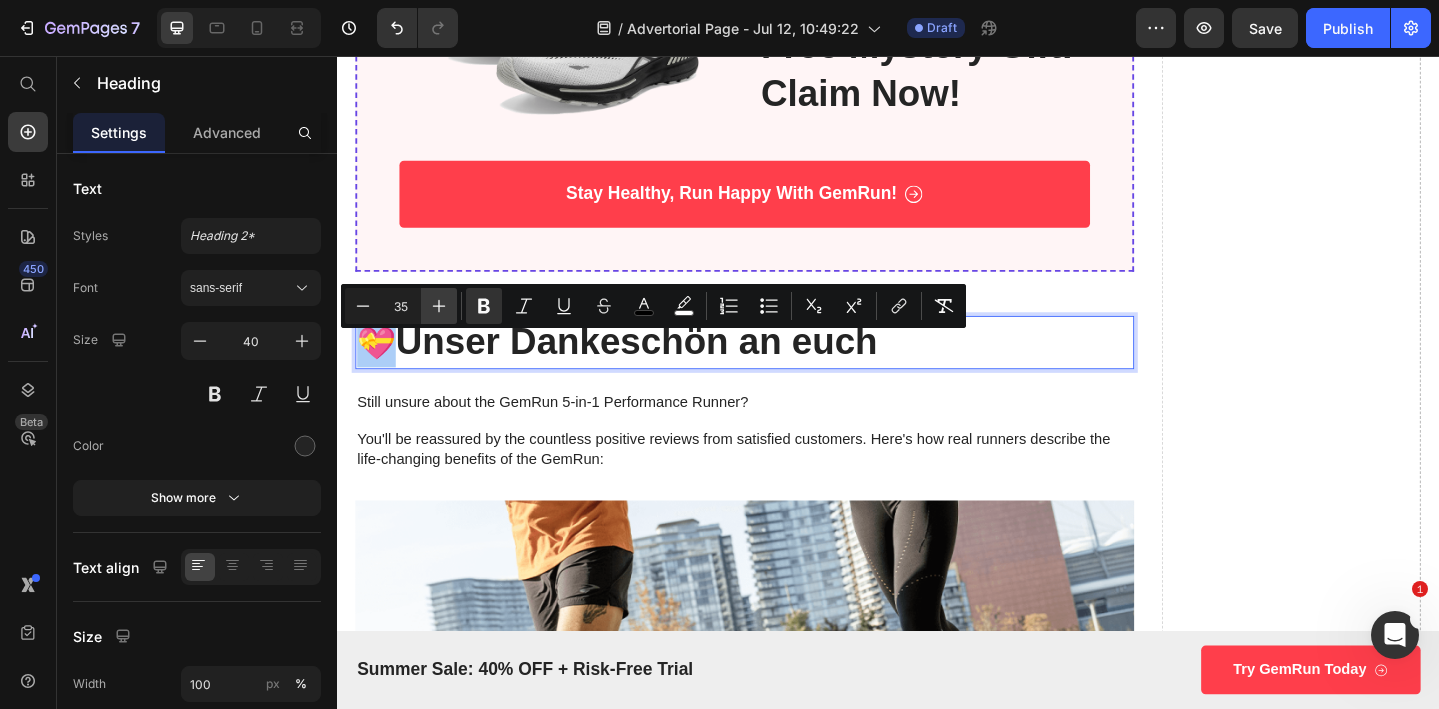 click 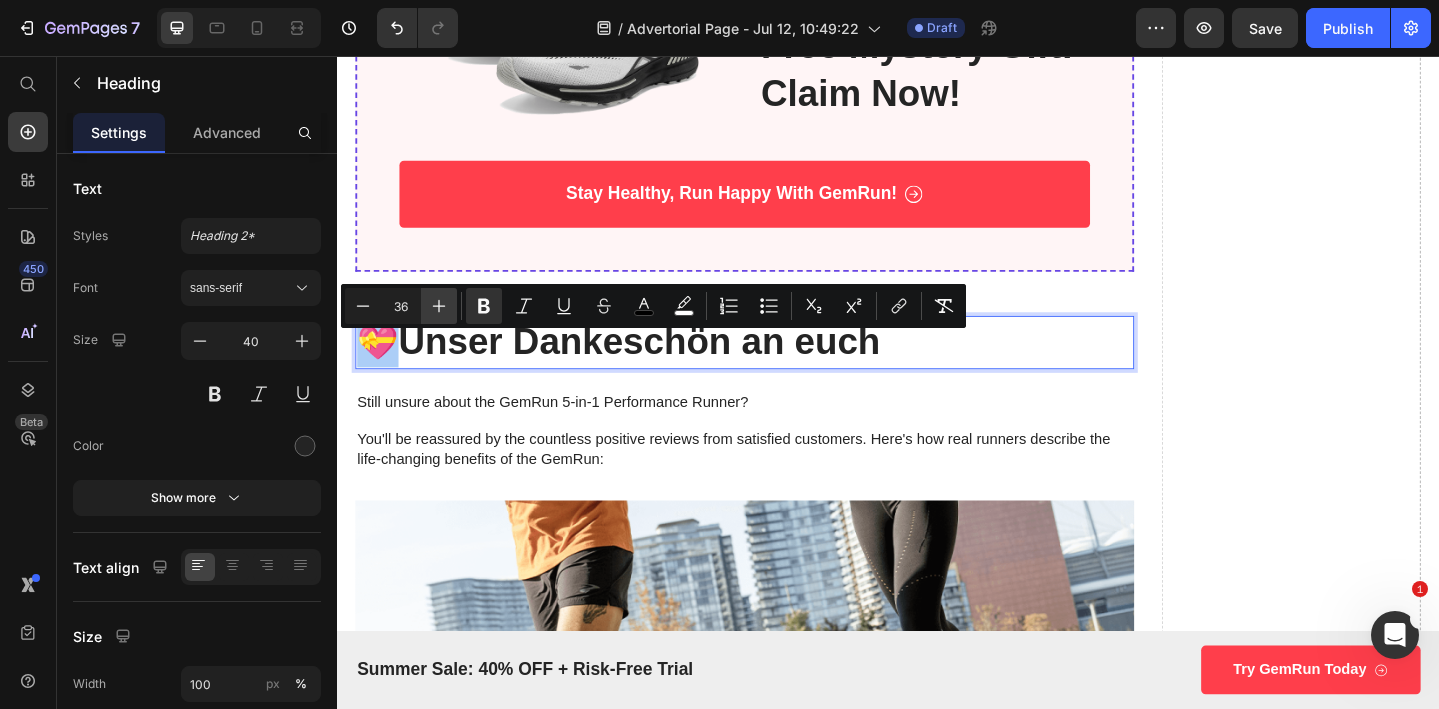 click 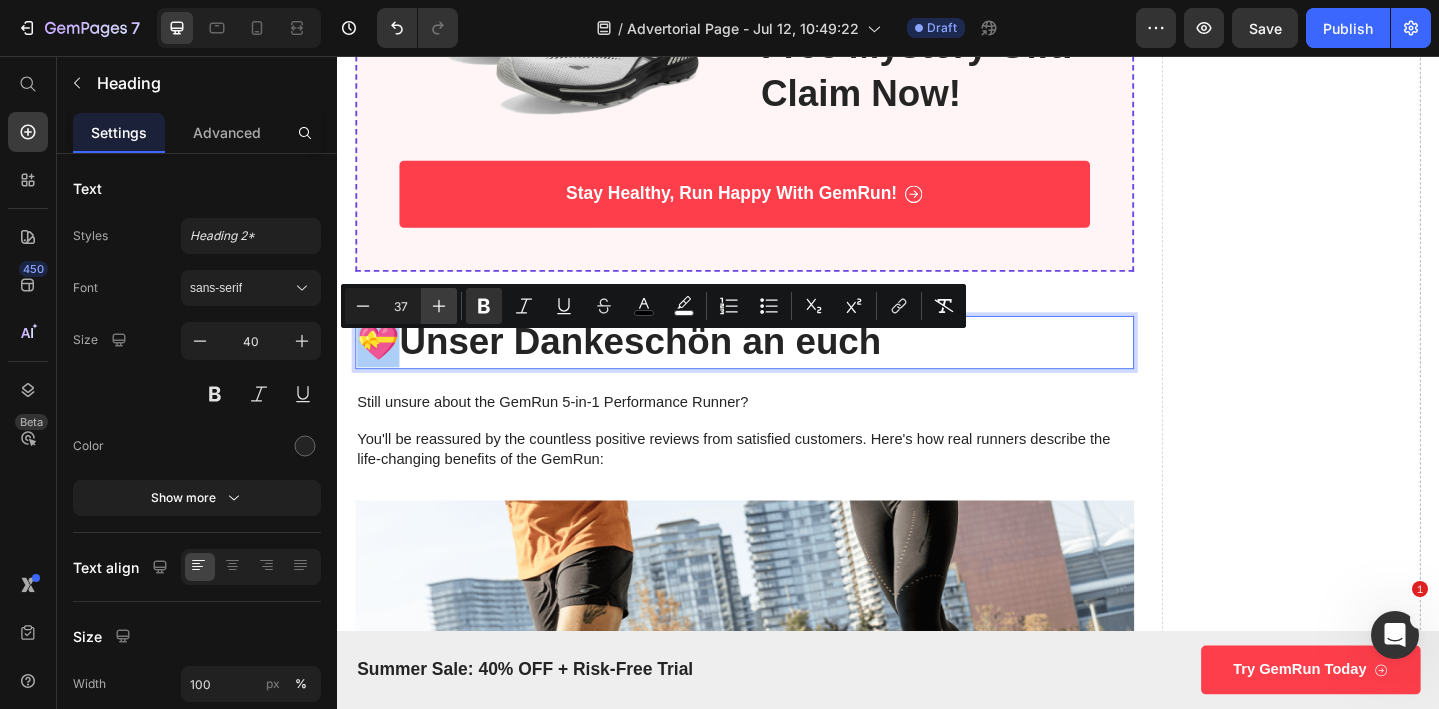 click 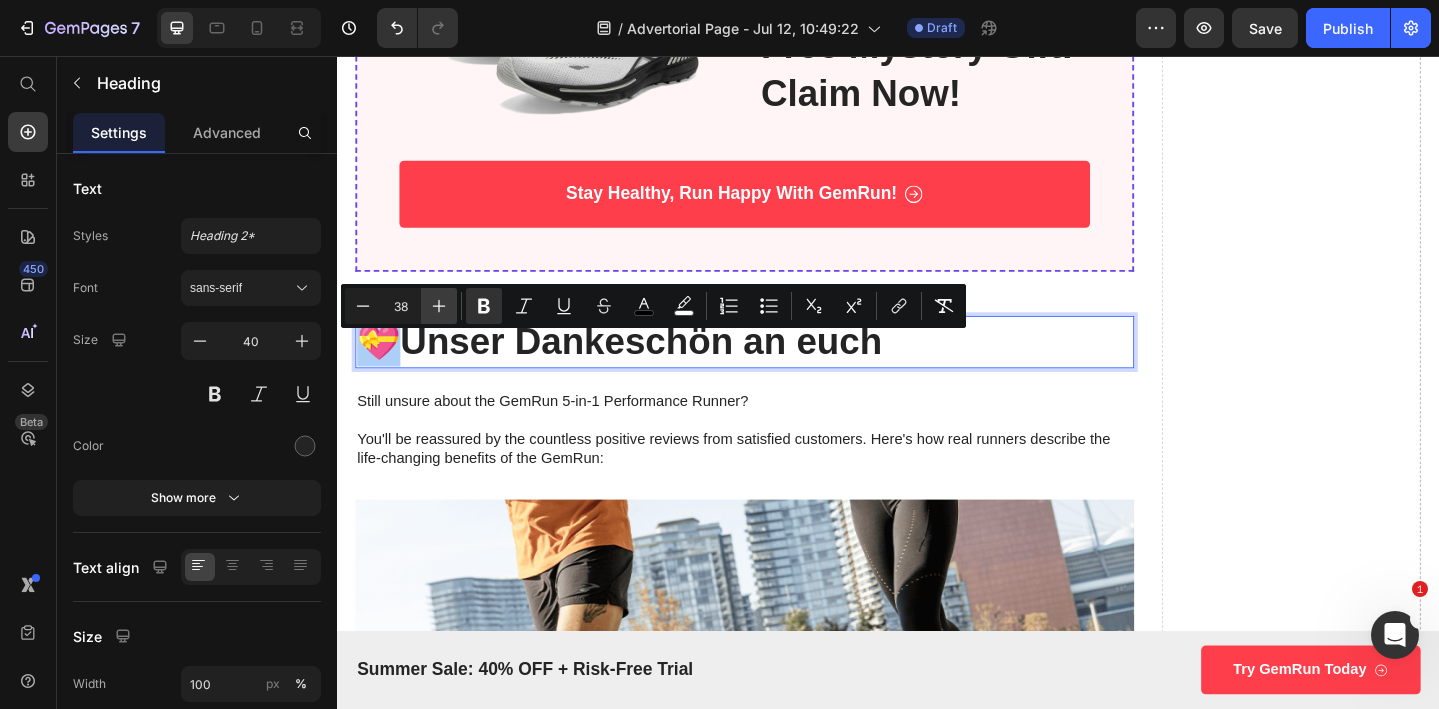 click 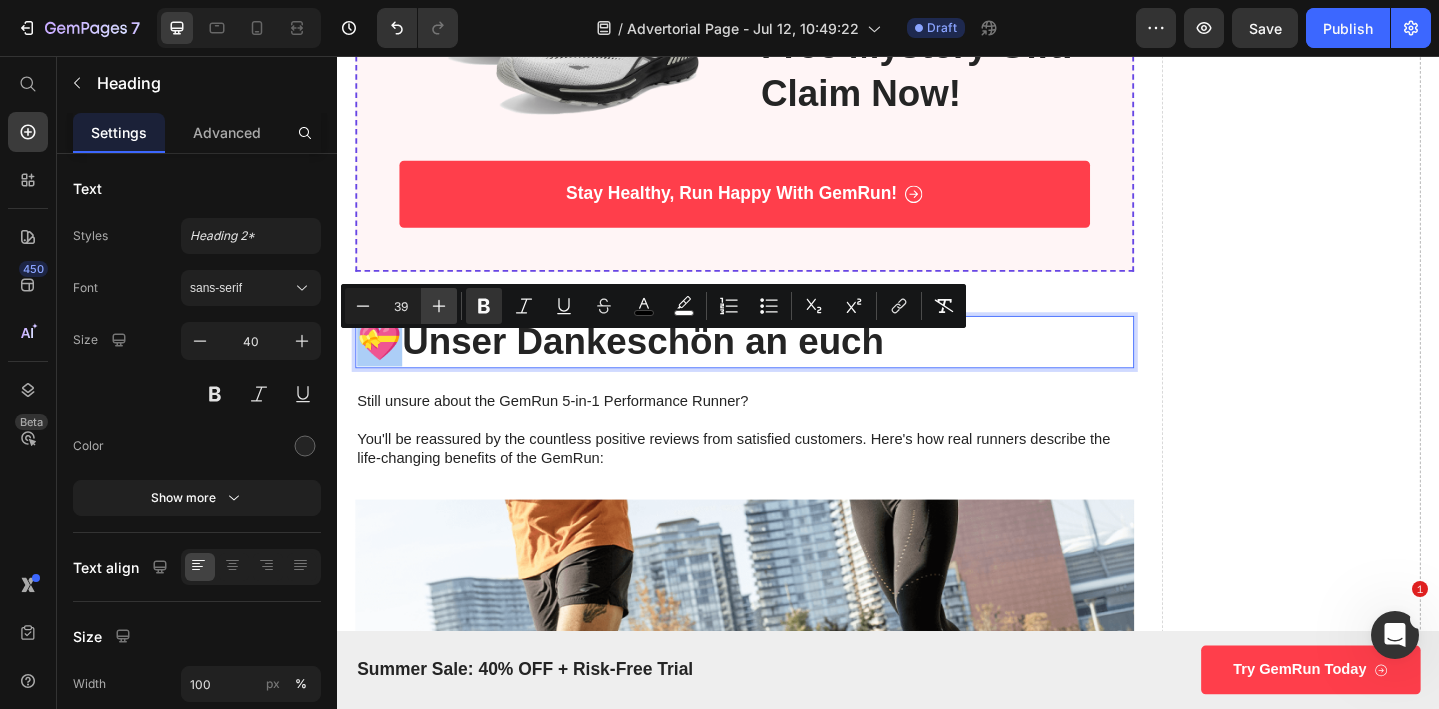 click 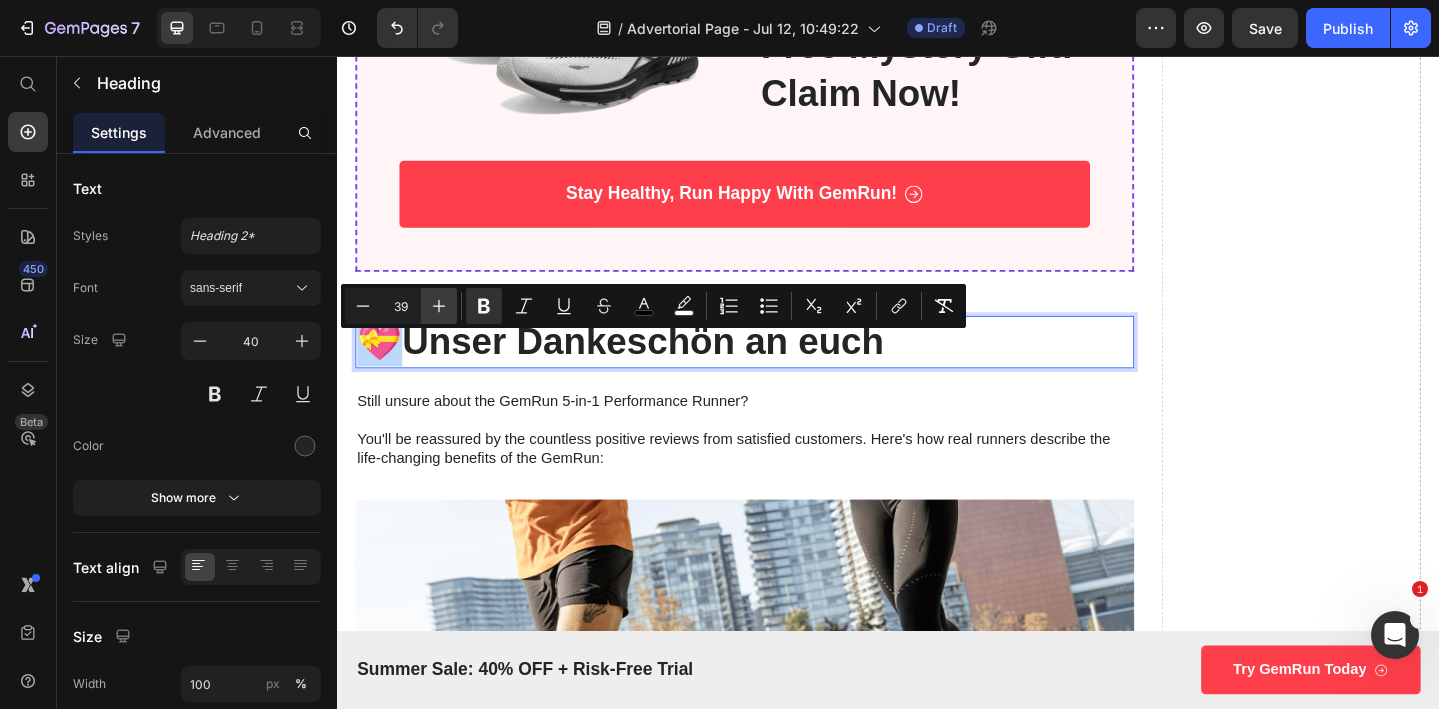 type on "40" 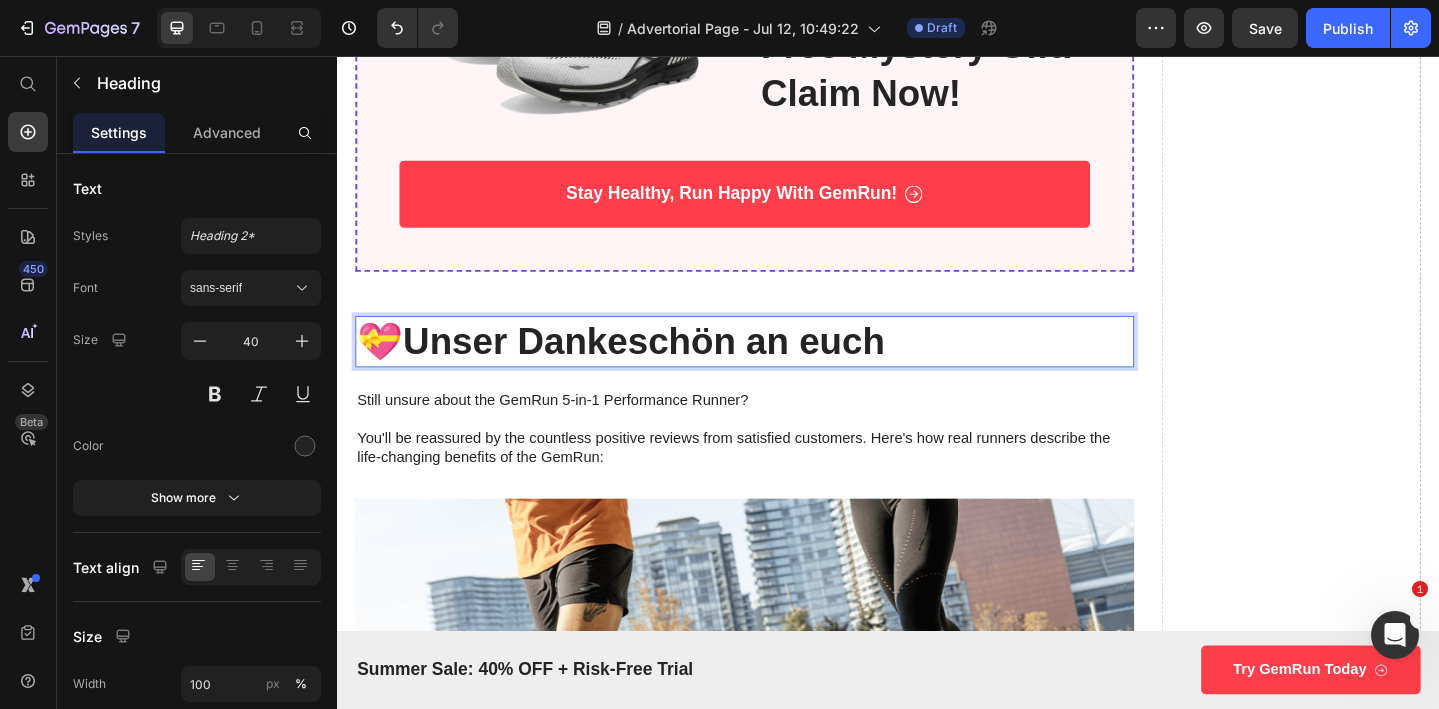 click on "💝 Unser Dankeschön an euch" at bounding box center (781, 367) 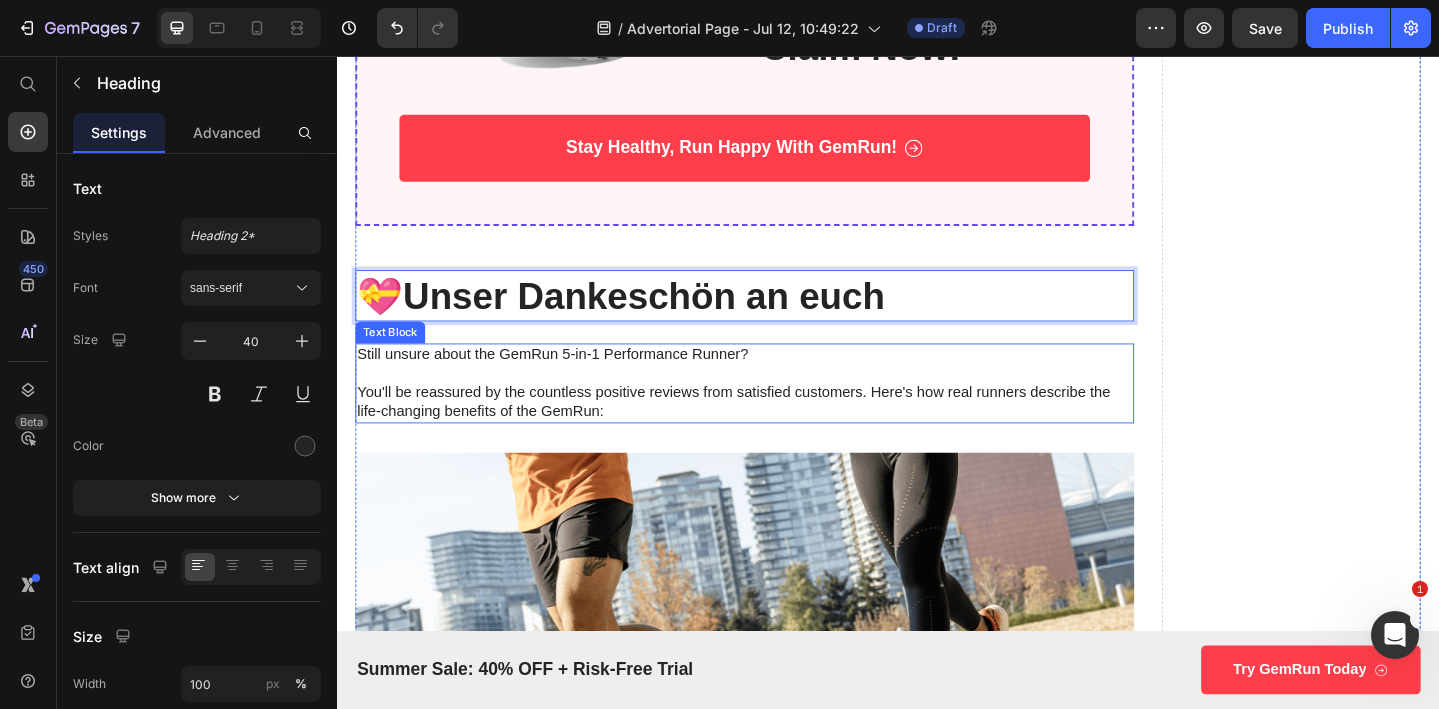 scroll, scrollTop: 4312, scrollLeft: 0, axis: vertical 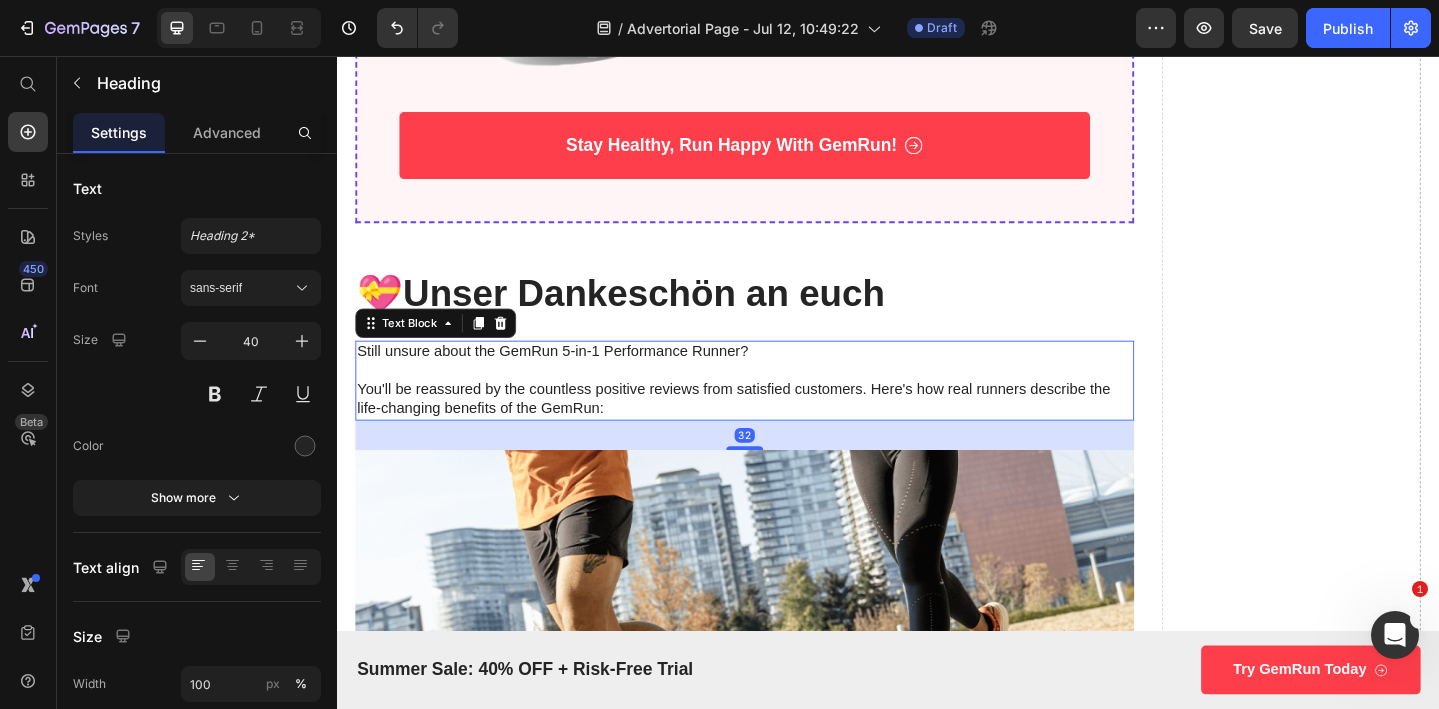 click on "Still unsure about the GemRun 5-in-1 Performance Runner?  You'll be reassured by the countless positive reviews from satisfied customers. Here's how real runners describe the life-changing benefits of the GemRun:" at bounding box center [781, 409] 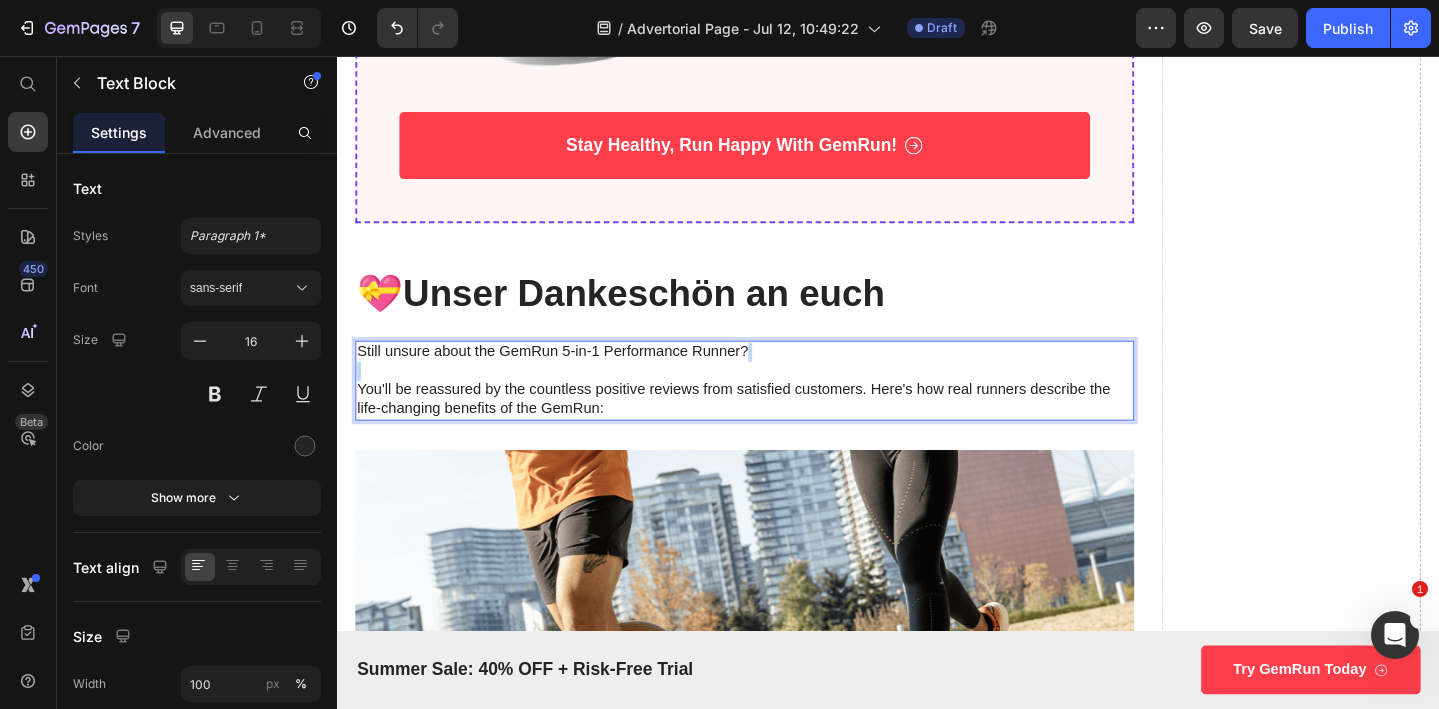 click on "Still unsure about the GemRun 5-in-1 Performance Runner?  You'll be reassured by the countless positive reviews from satisfied customers. Here's how real runners describe the life-changing benefits of the GemRun:" at bounding box center (781, 409) 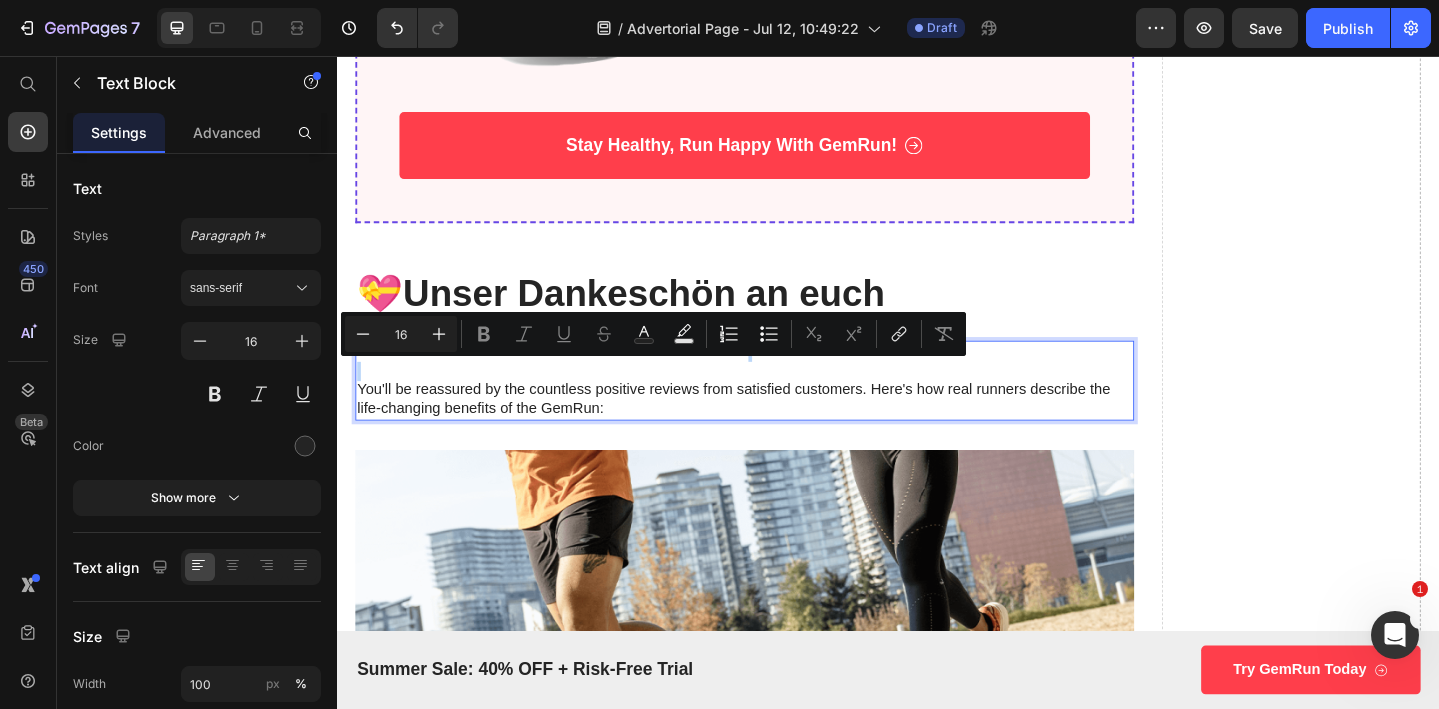 click on "Still unsure about the GemRun 5-in-1 Performance Runner?  You'll be reassured by the countless positive reviews from satisfied customers. Here's how real runners describe the life-changing benefits of the GemRun:" at bounding box center (781, 409) 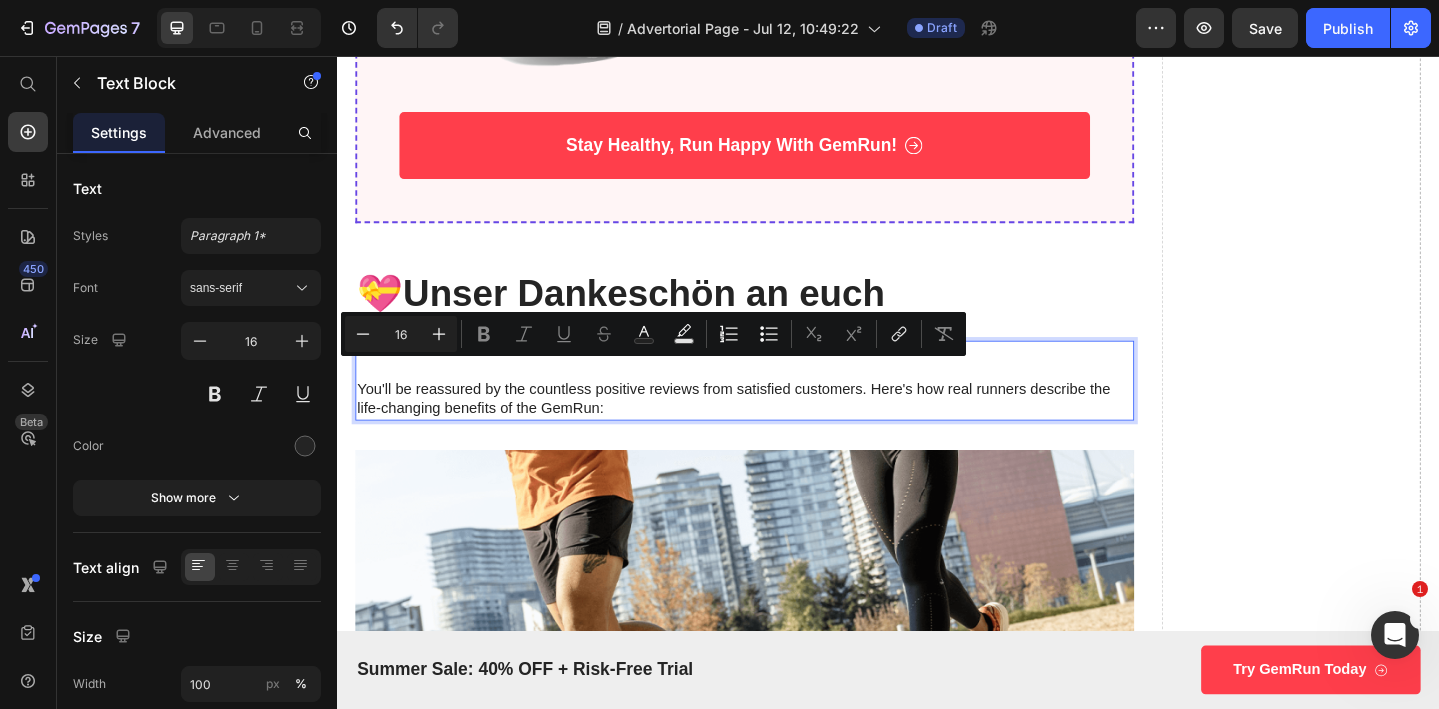 click on "Still unsure about the GemRun 5-in-1 Performance Runner?  You'll be reassured by the countless positive reviews from satisfied customers. Here's how real runners describe the life-changing benefits of the GemRun:" at bounding box center [781, 409] 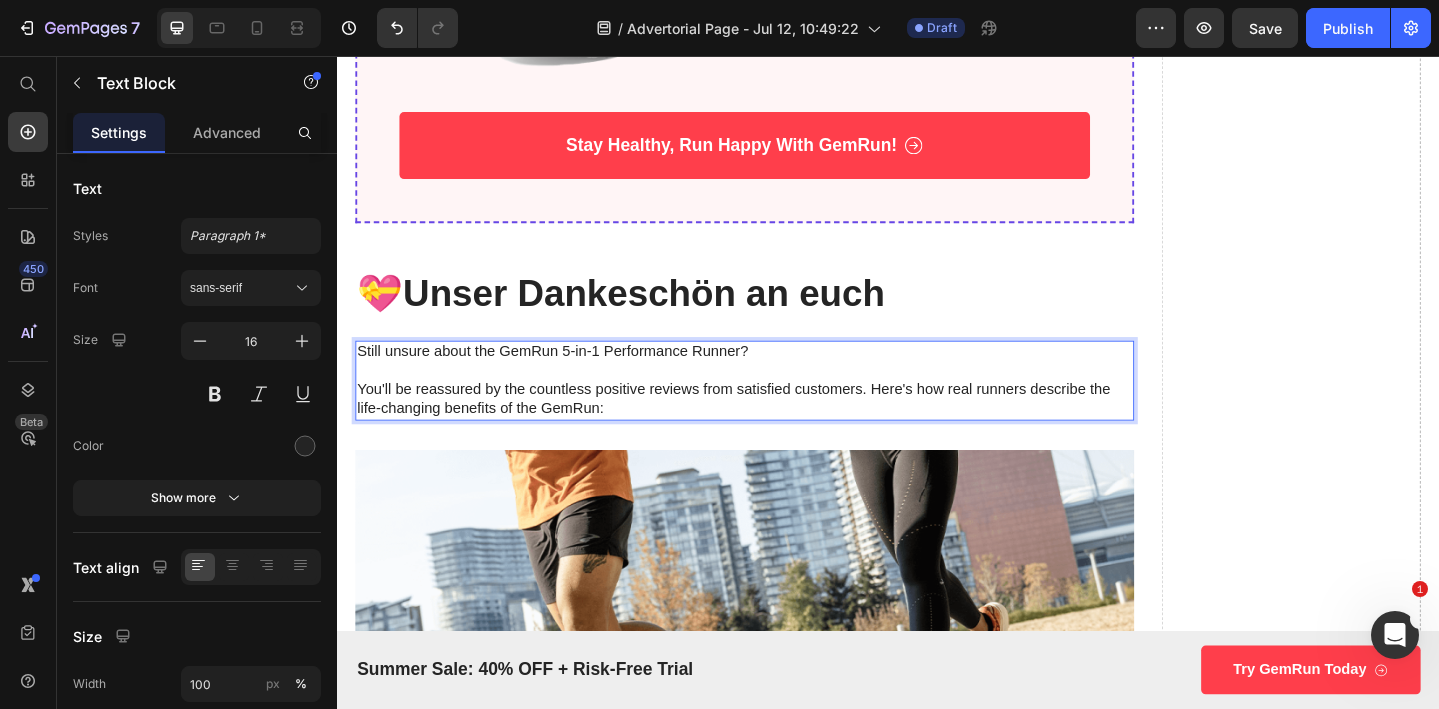 click on "Still unsure about the GemRun 5-in-1 Performance Runner?  You'll be reassured by the countless positive reviews from satisfied customers. Here's how real runners describe the life-changing benefits of the GemRun:" at bounding box center [781, 409] 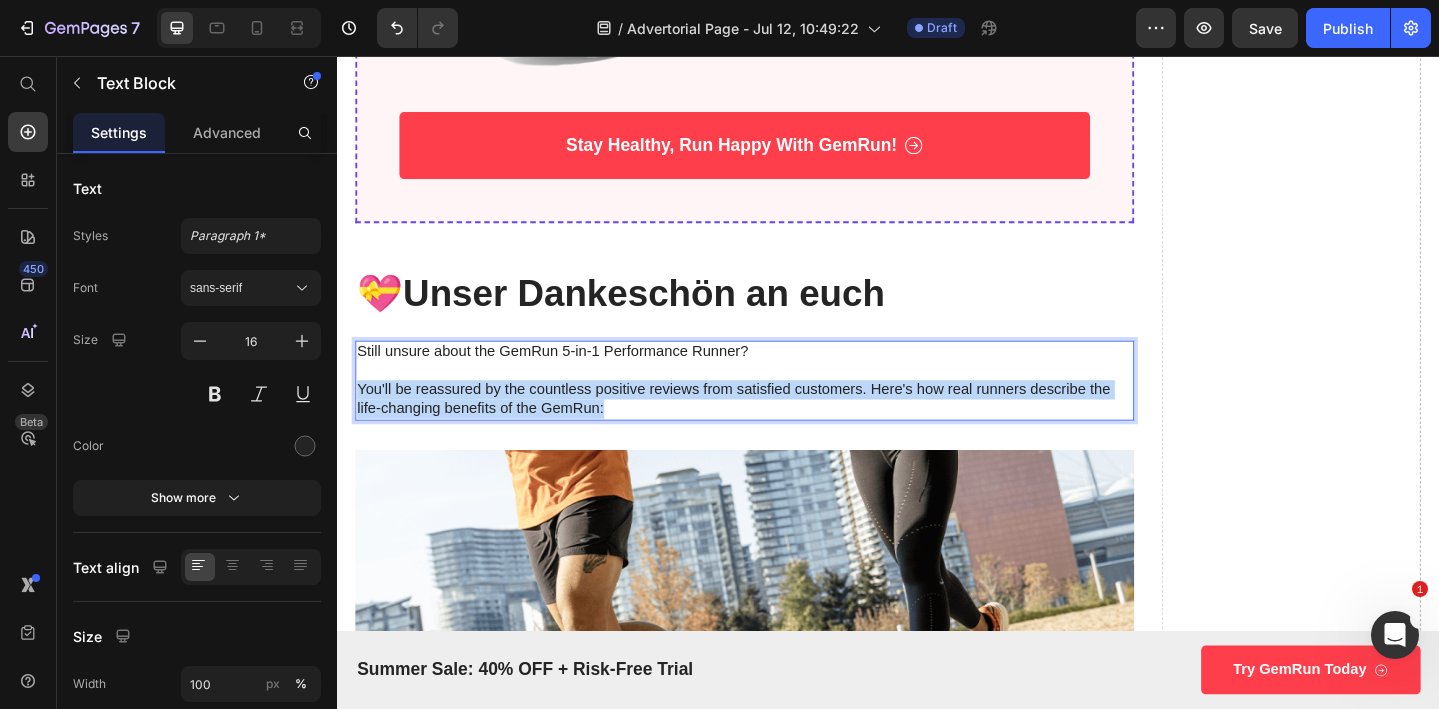 click on "Still unsure about the GemRun 5-in-1 Performance Runner?  You'll be reassured by the countless positive reviews from satisfied customers. Here's how real runners describe the life-changing benefits of the GemRun:" at bounding box center (781, 409) 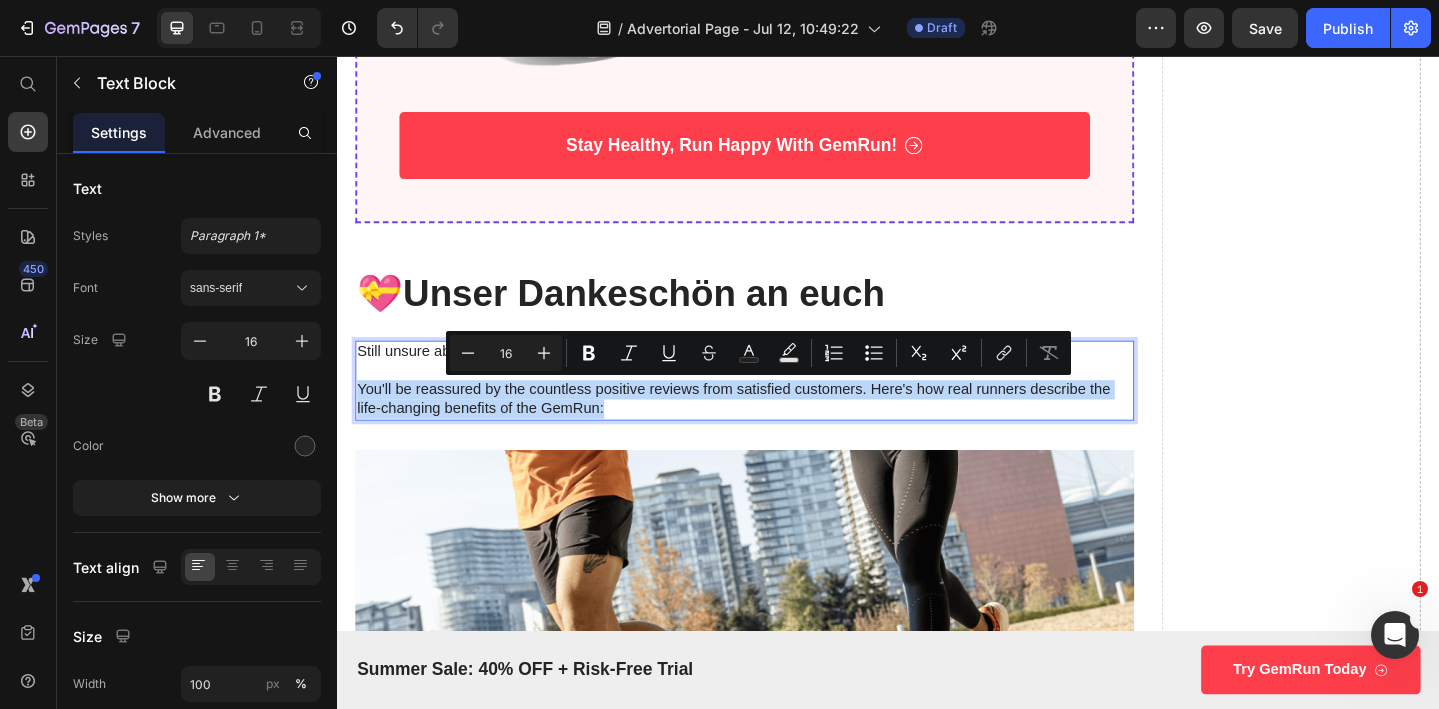 click on "Still unsure about the GemRun 5-in-1 Performance Runner?  You'll be reassured by the countless positive reviews from satisfied customers. Here's how real runners describe the life-changing benefits of the GemRun:" at bounding box center [781, 409] 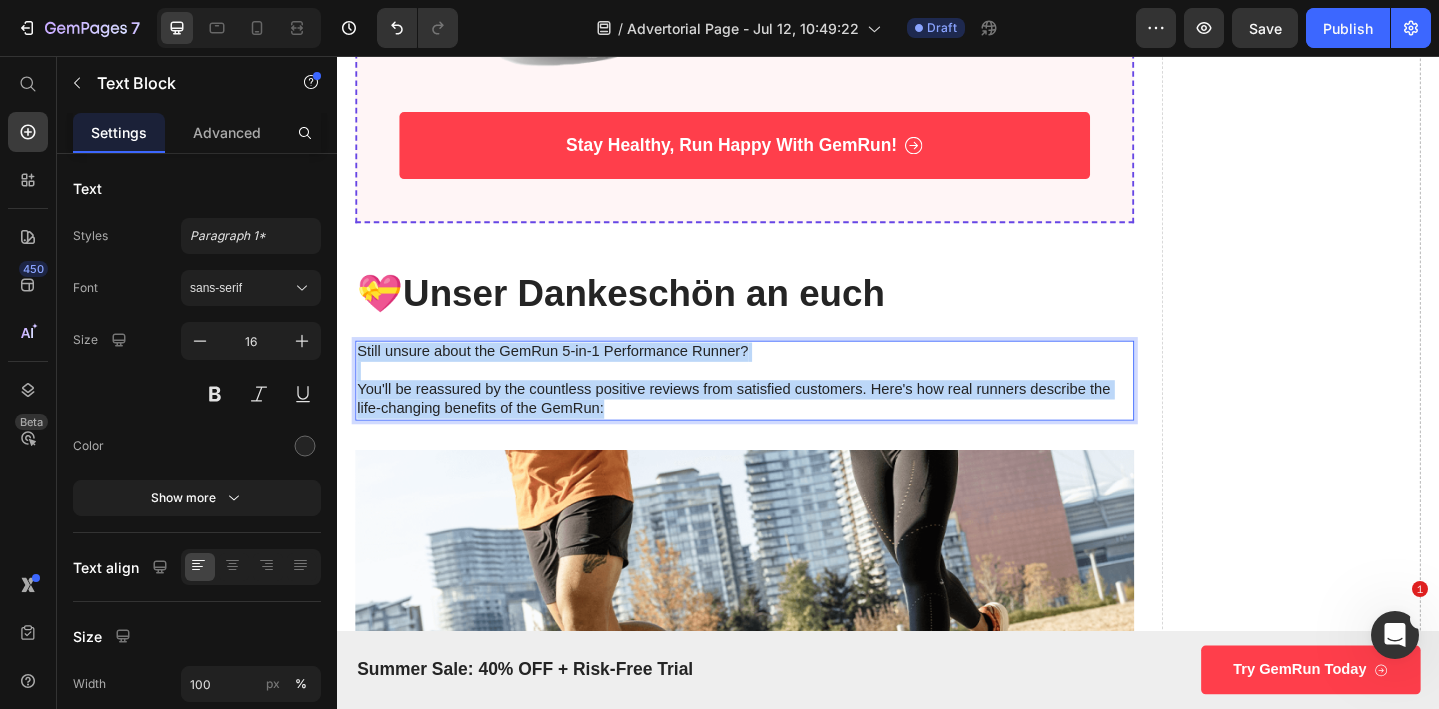 drag, startPoint x: 648, startPoint y: 443, endPoint x: 361, endPoint y: 370, distance: 296.1385 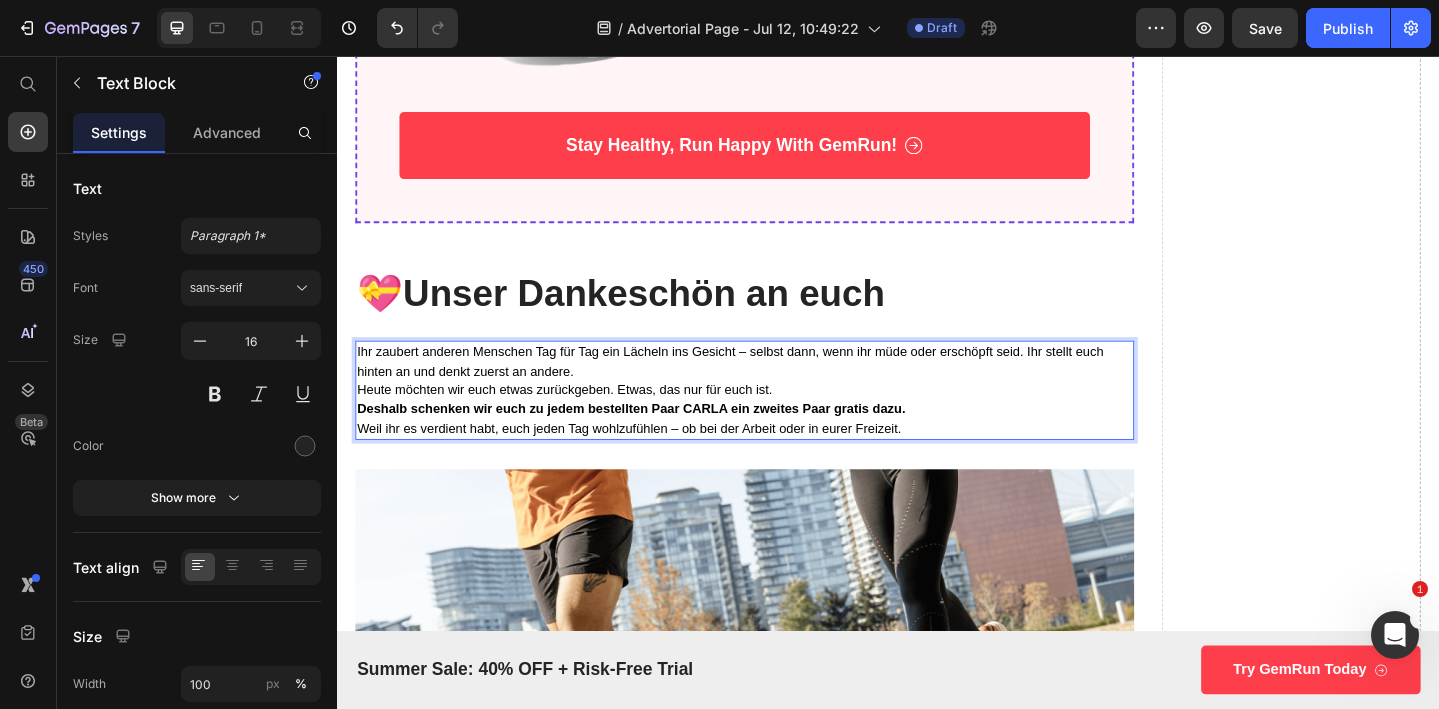 click on "Heute möchten wir euch etwas zurückgeben. Etwas, das nur für euch ist." at bounding box center (781, 419) 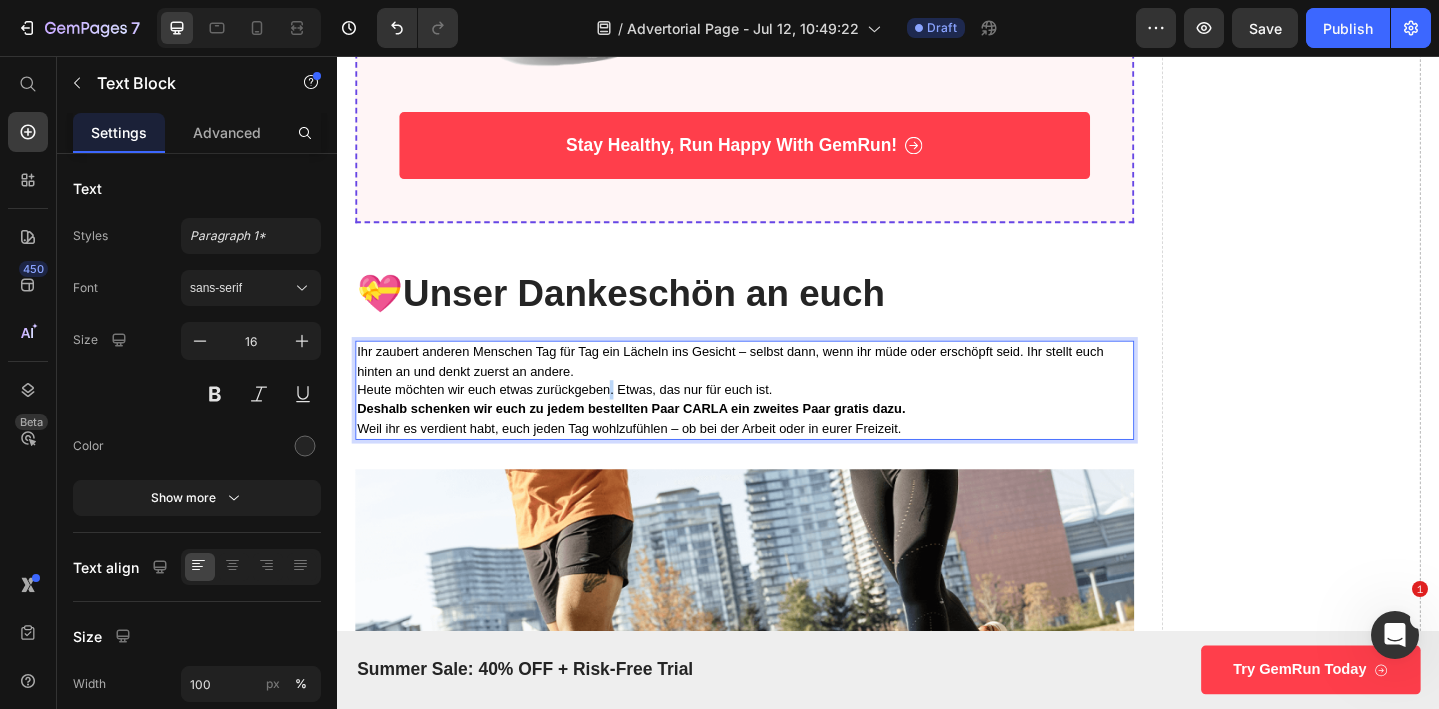 click on "Heute möchten wir euch etwas zurückgeben. Etwas, das nur für euch ist." at bounding box center (781, 419) 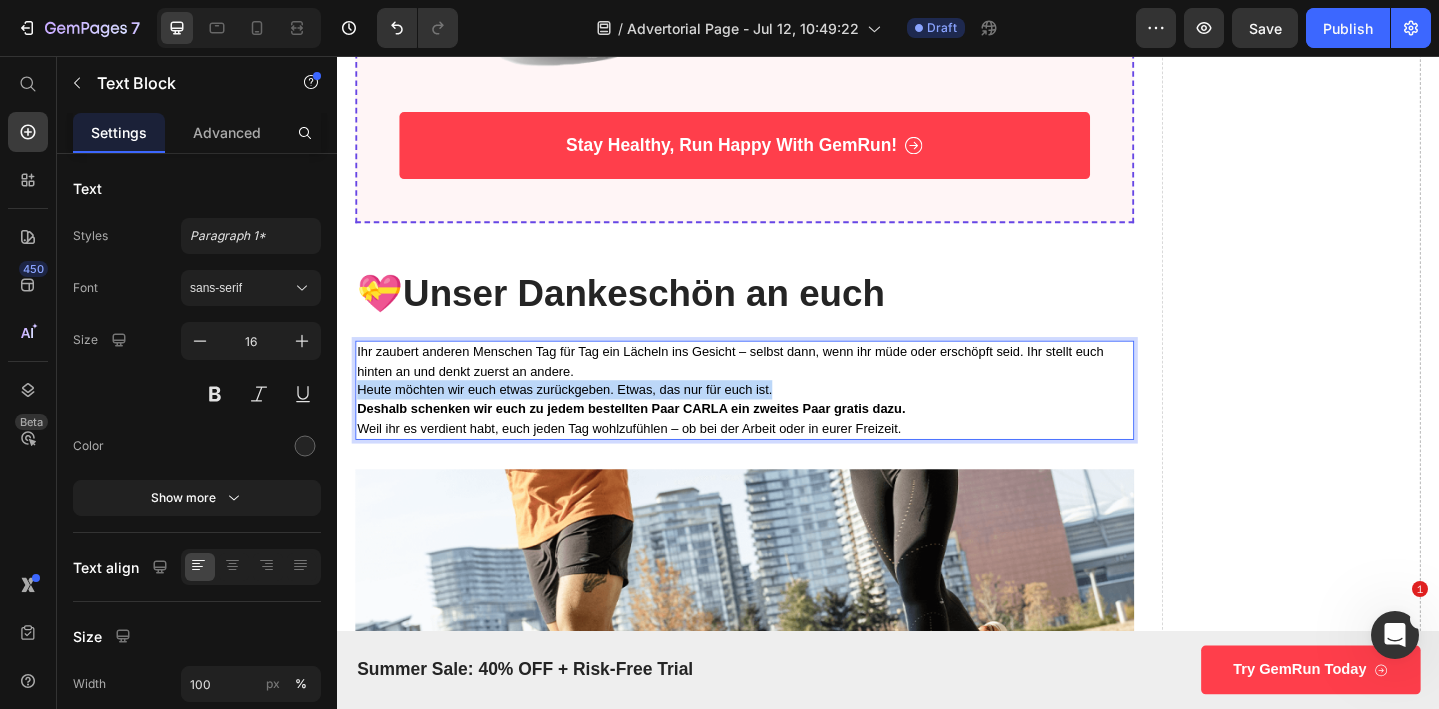 click on "Heute möchten wir euch etwas zurückgeben. Etwas, das nur für euch ist." at bounding box center (781, 419) 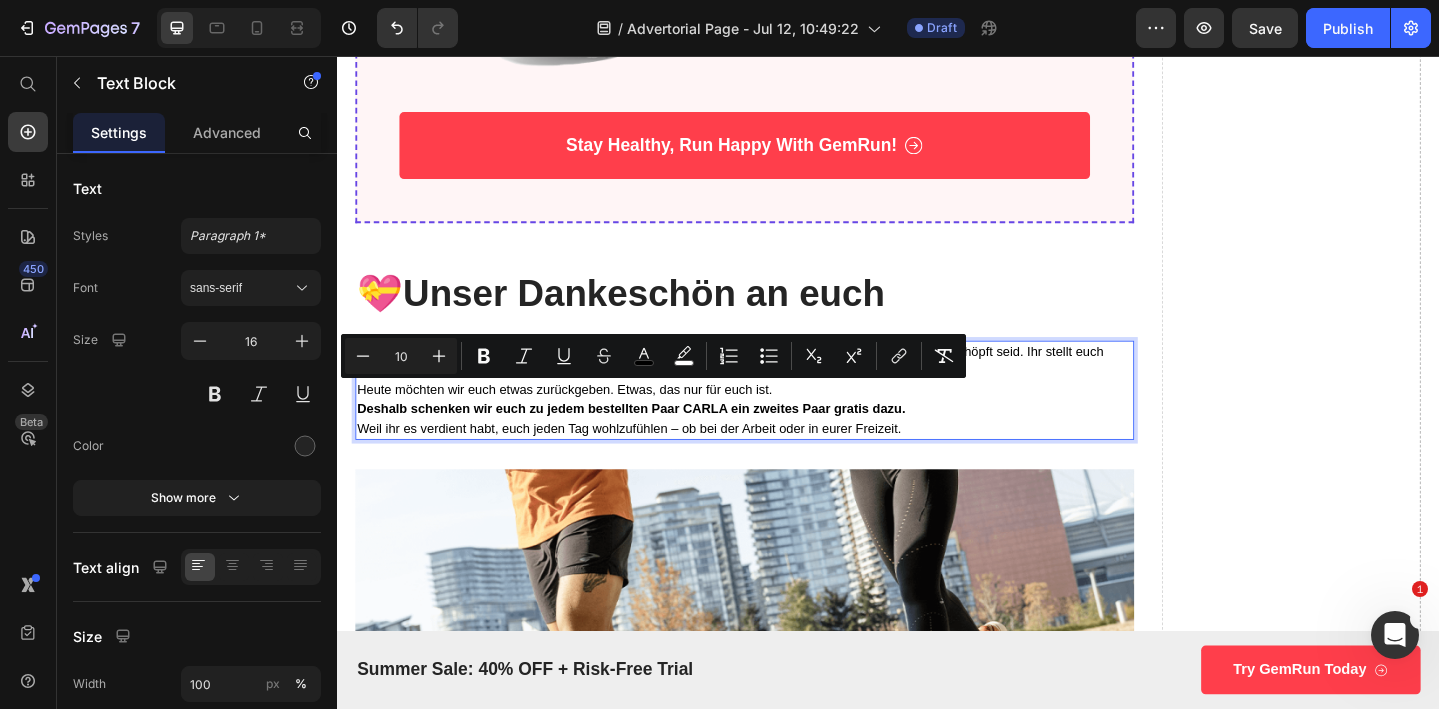 click on "Deshalb schenken wir euch zu jedem bestellten Paar CARLA ein zweites Paar gratis dazu. Weil ihr es verdient habt, euch jeden Tag wohlzufühlen – ob bei der Arbeit oder in eurer Freizeit." at bounding box center [781, 451] 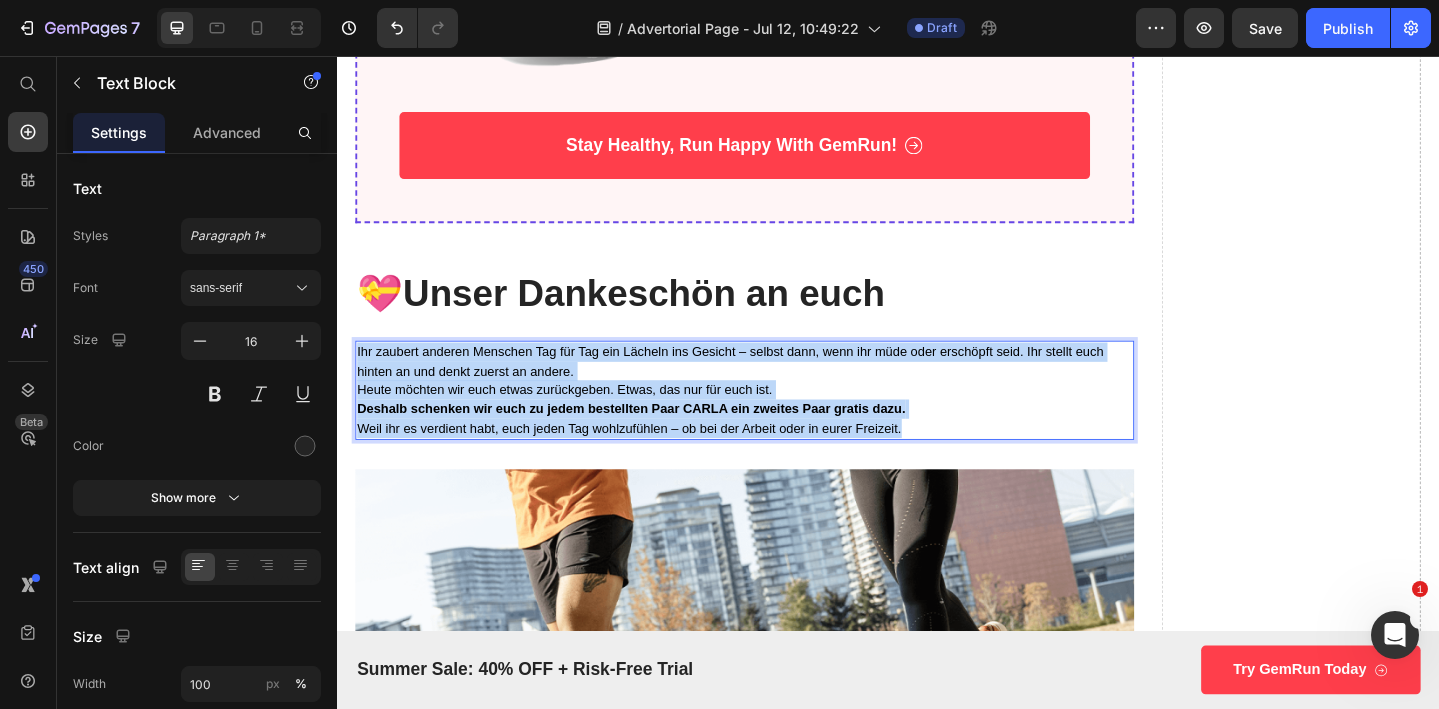 drag, startPoint x: 963, startPoint y: 465, endPoint x: 361, endPoint y: 372, distance: 609.1412 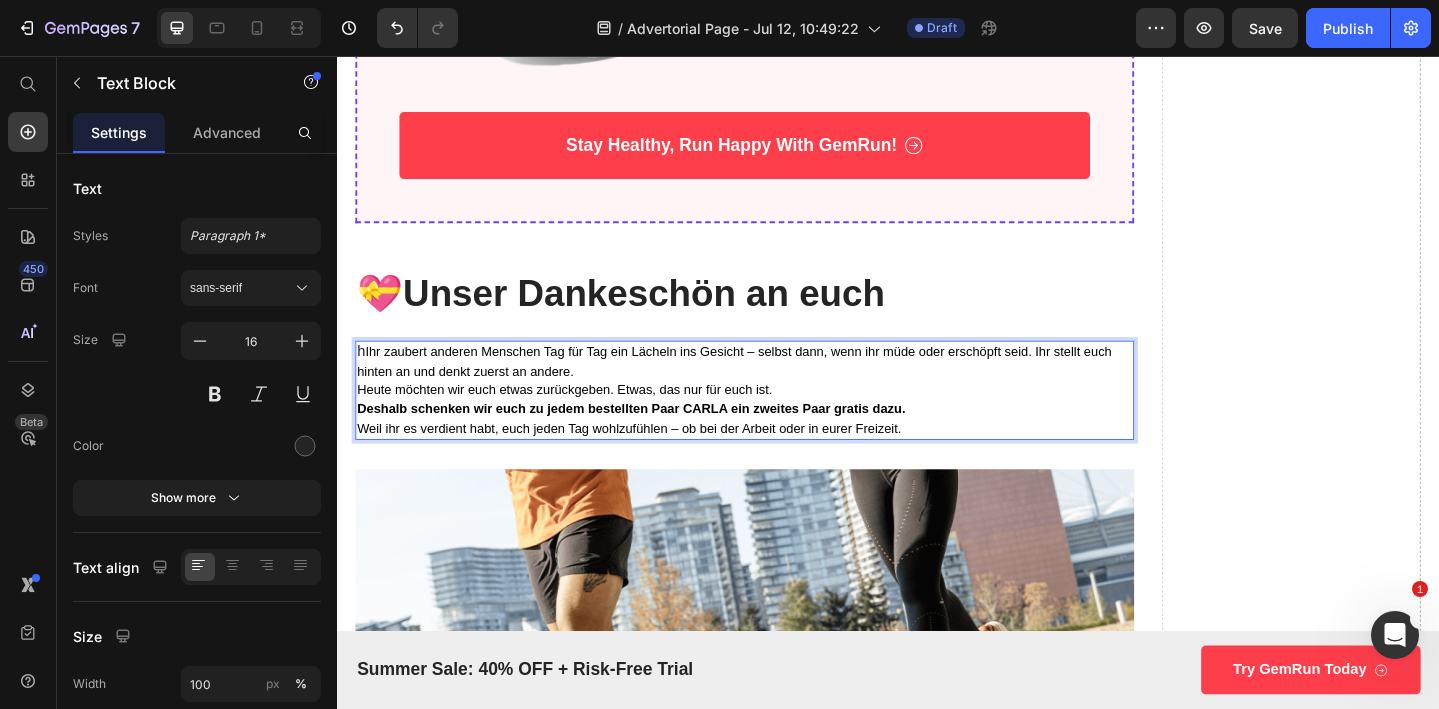 click on "Ihr zaubert anderen Menschen Tag für Tag ein Lächeln ins Gesicht – selbst dann, wenn ihr müde oder erschöpft seid. Ihr stellt euch hinten an und denkt zuerst an andere." at bounding box center (770, 388) 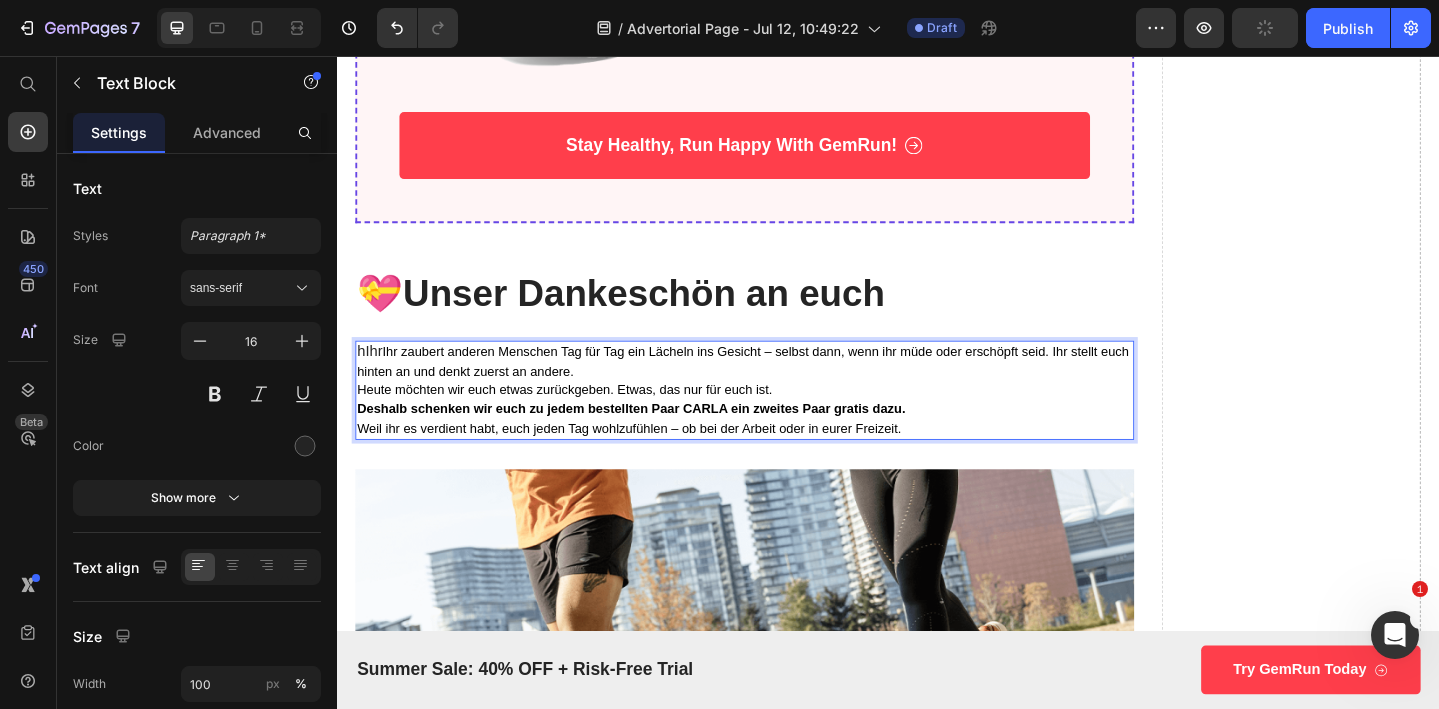 click on "hIhr  Ihr zaubert anderen Menschen Tag für Tag ein Lächeln ins Gesicht – selbst dann, wenn ihr müde oder erschöpft seid. Ihr stellt euch hinten an und denkt zuerst an andere." at bounding box center (781, 389) 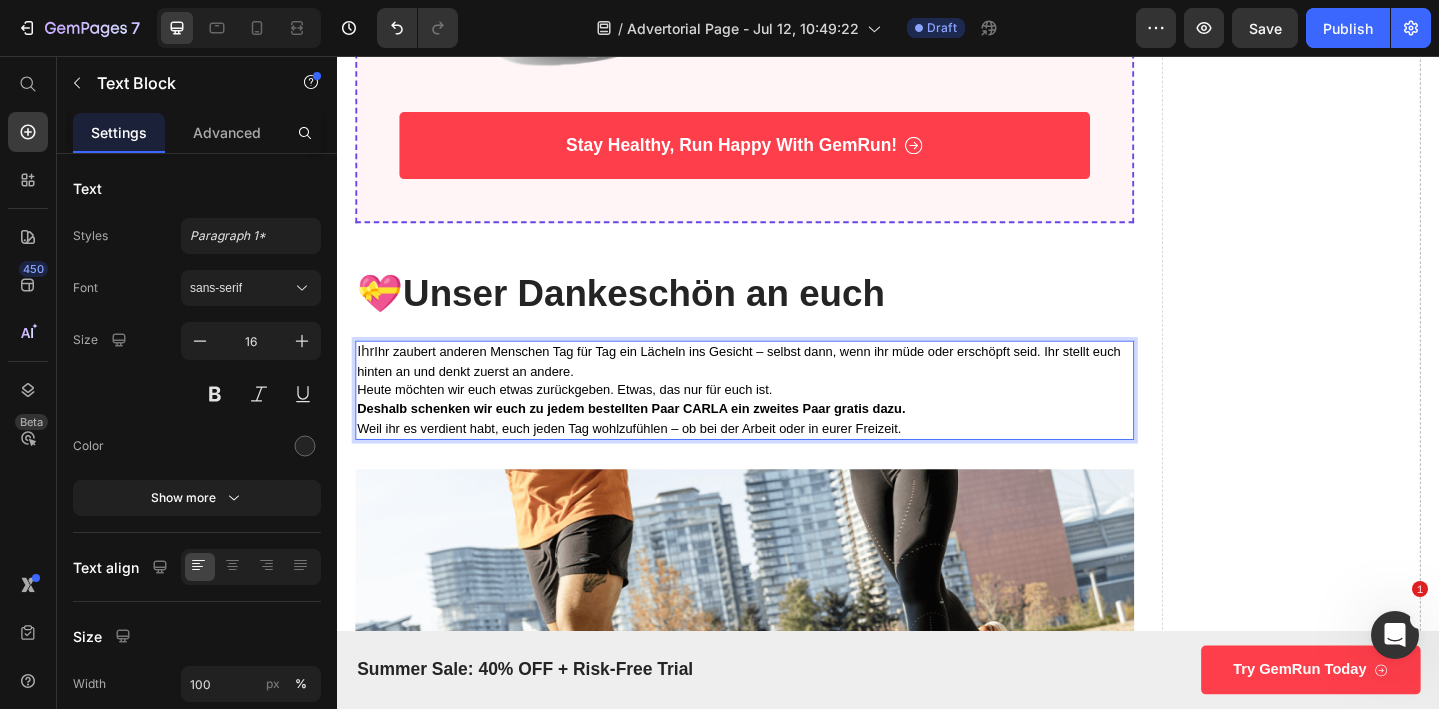 click on "Ihr  Ihr zaubert anderen Menschen Tag für Tag ein Lächeln ins Gesicht – selbst dann, wenn ihr müde oder erschöpft seid. Ihr stellt euch hinten an und denkt zuerst an andere." at bounding box center (781, 389) 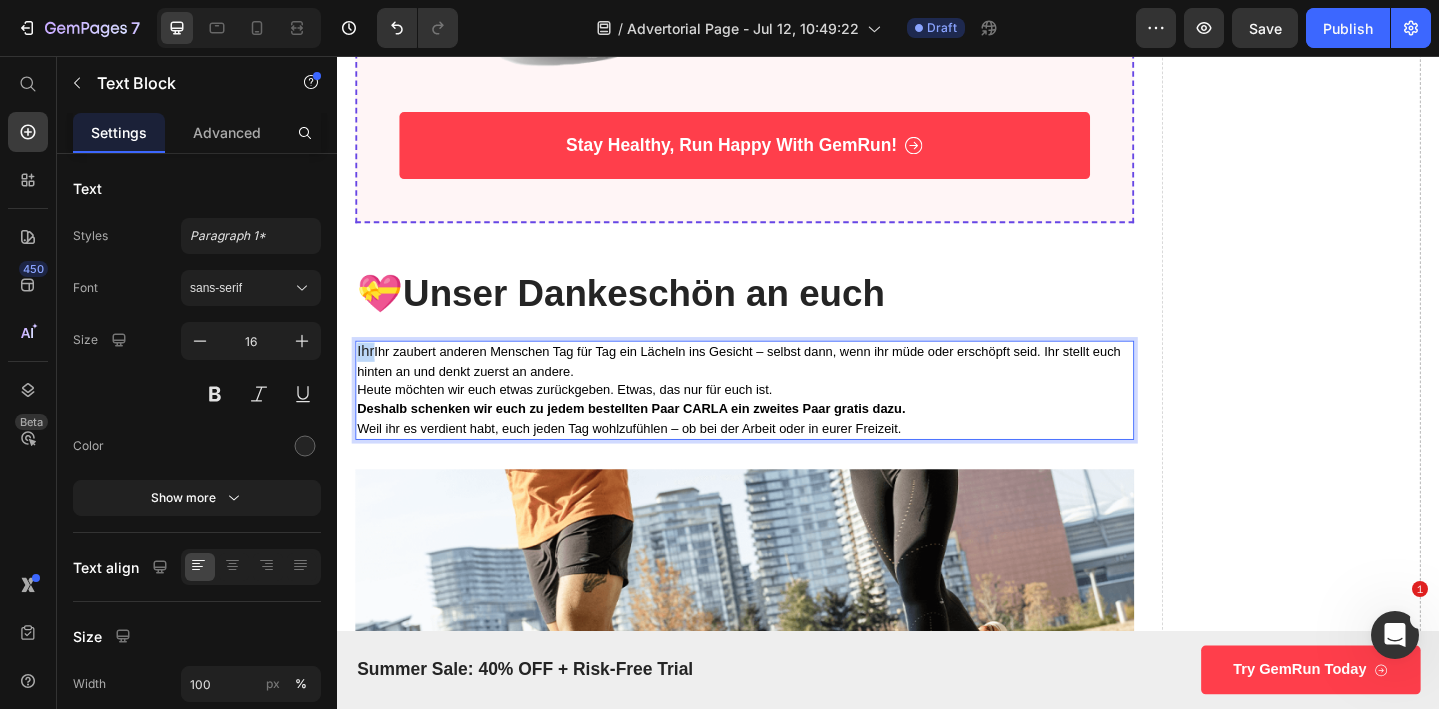 click on "Ihr  Ihr zaubert anderen Menschen Tag für Tag ein Lächeln ins Gesicht – selbst dann, wenn ihr müde oder erschöpft seid. Ihr stellt euch hinten an und denkt zuerst an andere." at bounding box center (781, 389) 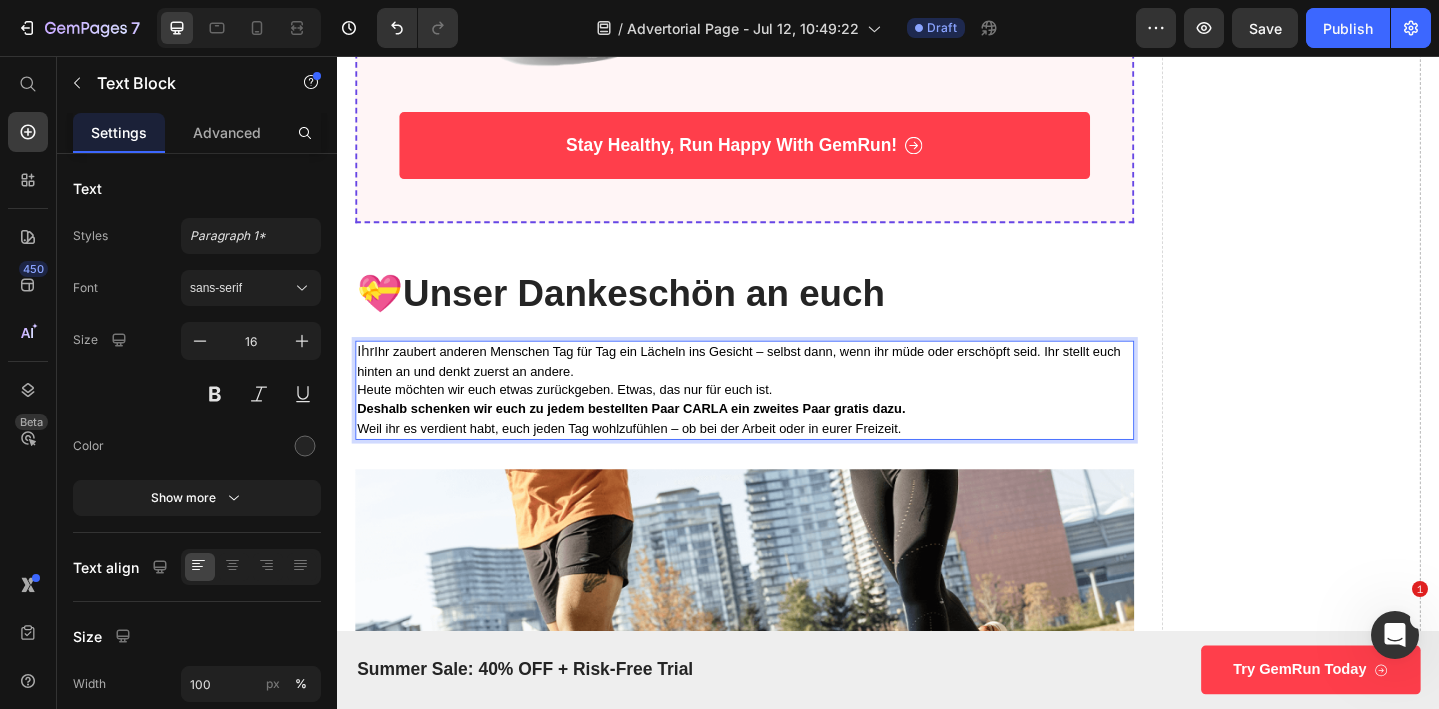 click on "Ihr zaubert anderen Menschen Tag für Tag ein Lächeln ins Gesicht – selbst dann, wenn ihr müde oder erschöpft seid. Ihr stellt euch hinten an und denkt zuerst an andere." at bounding box center [774, 388] 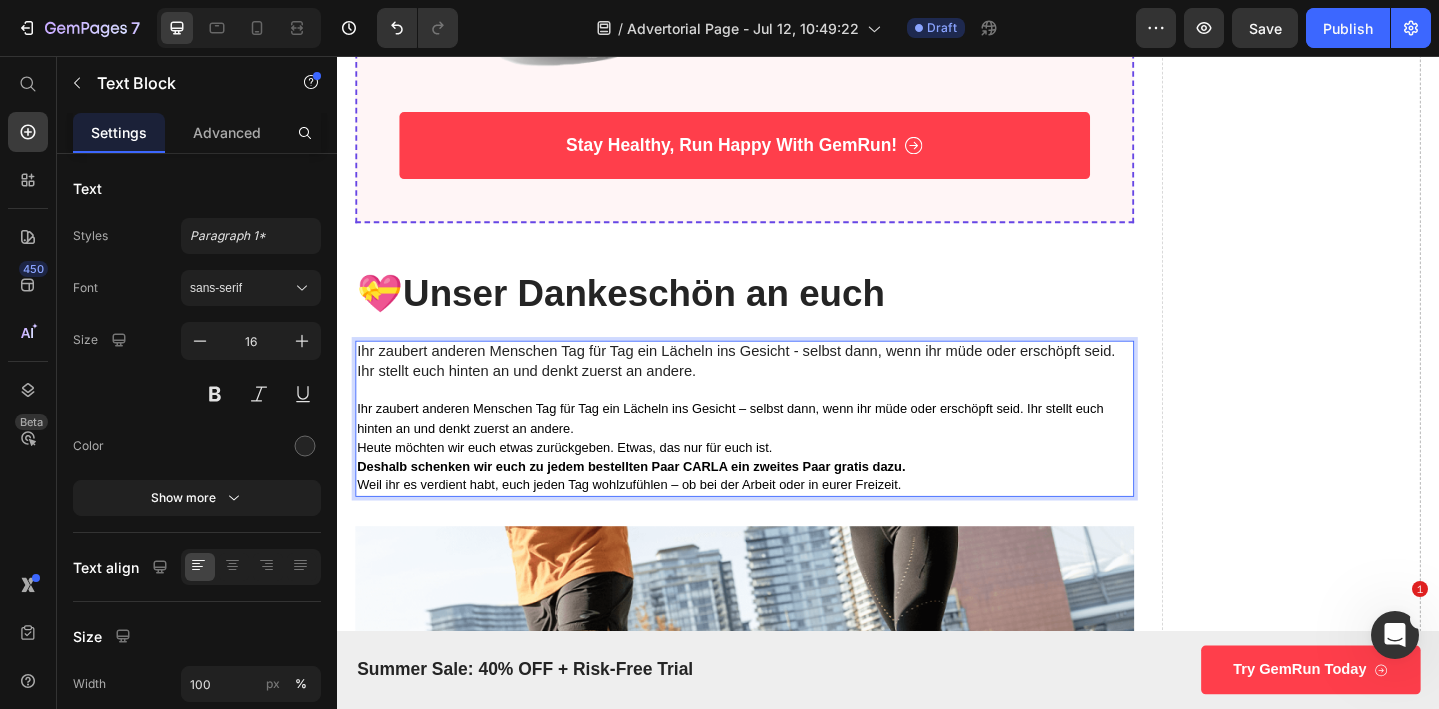 click on "Ihr zaubert anderen Menschen Tag für Tag ein Lächeln ins Gesicht - selbst dann, wenn ihr müde oder erschöpft seid. Ihr stellt euch hinten an und denkt zuerst an andere." at bounding box center (781, 389) 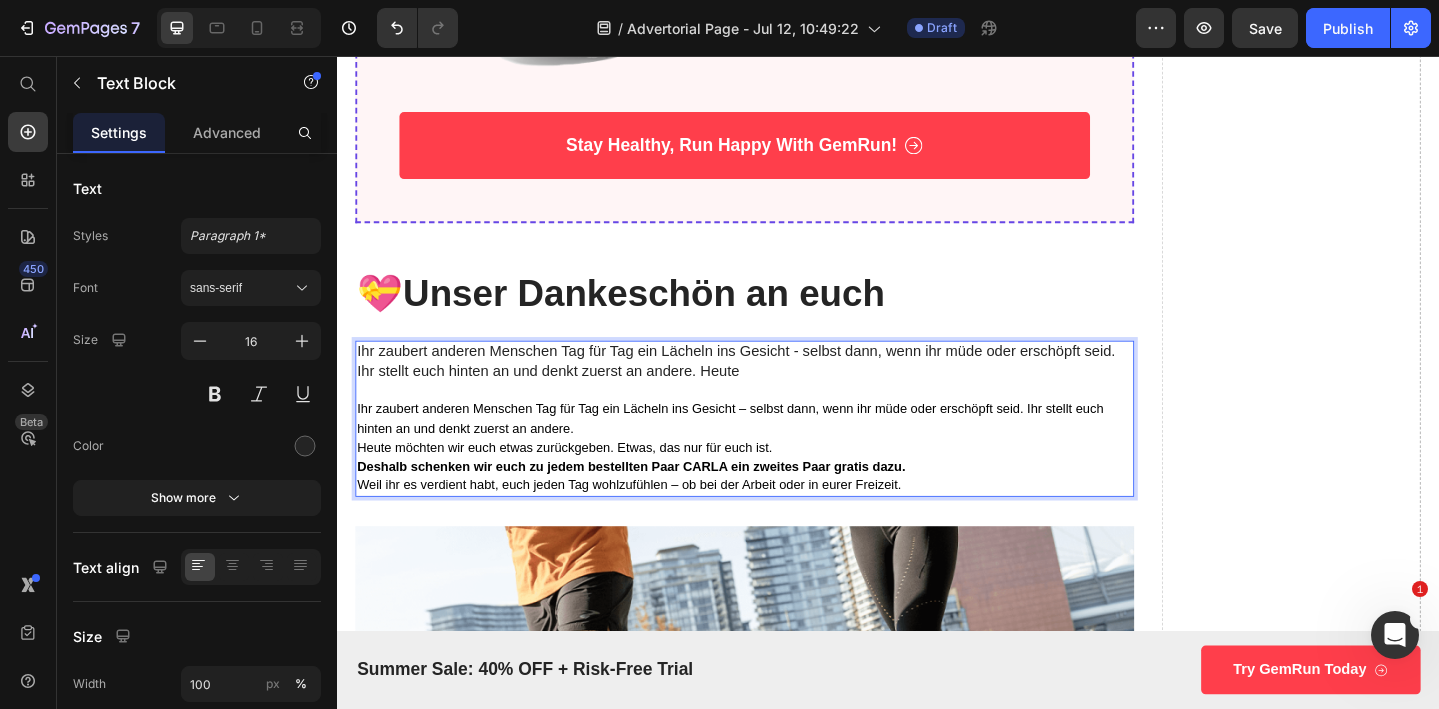 click on "Ihr zaubert anderen Menschen Tag für Tag ein Lächeln ins Gesicht - selbst dann, wenn ihr müde oder erschöpft seid. Ihr stellt euch hinten an und denkt zuerst an andere. Heute" at bounding box center (781, 389) 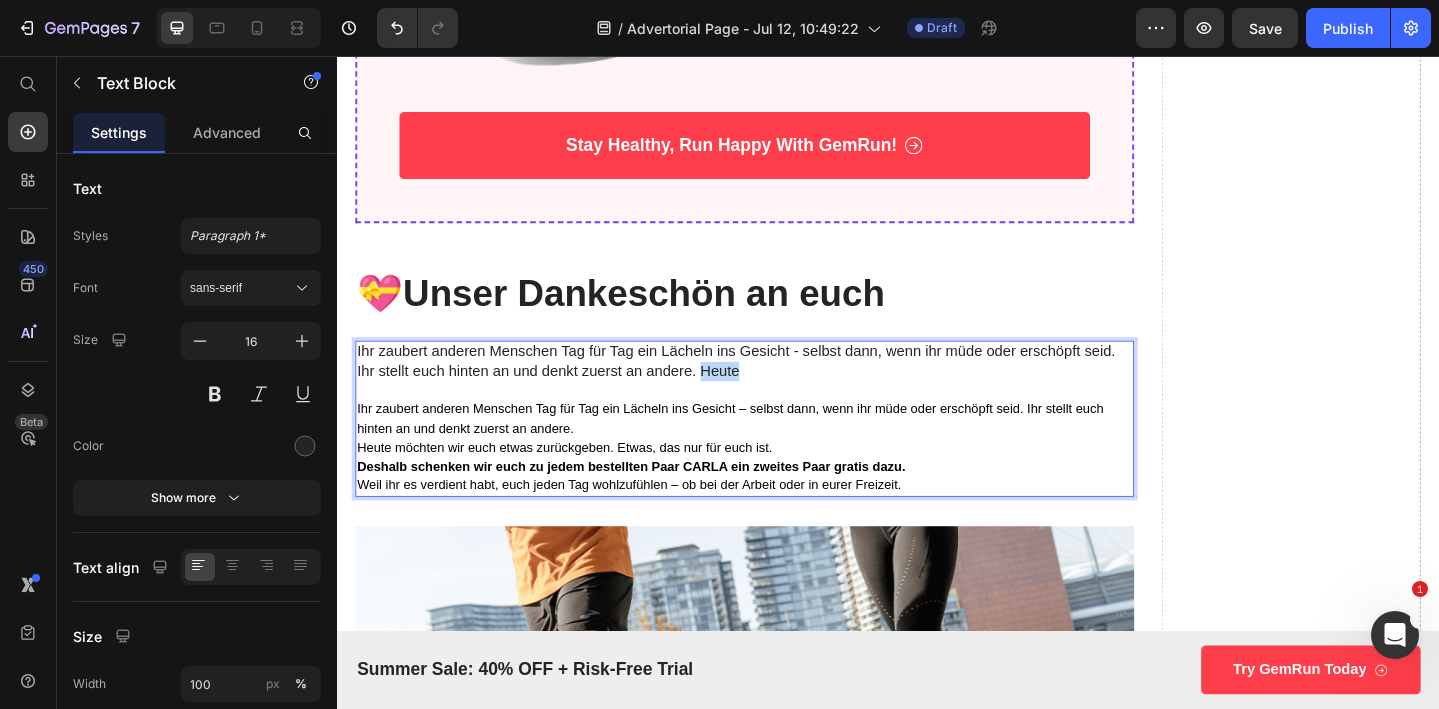 click on "Ihr zaubert anderen Menschen Tag für Tag ein Lächeln ins Gesicht - selbst dann, wenn ihr müde oder erschöpft seid. Ihr stellt euch hinten an und denkt zuerst an andere. Heute" at bounding box center [781, 389] 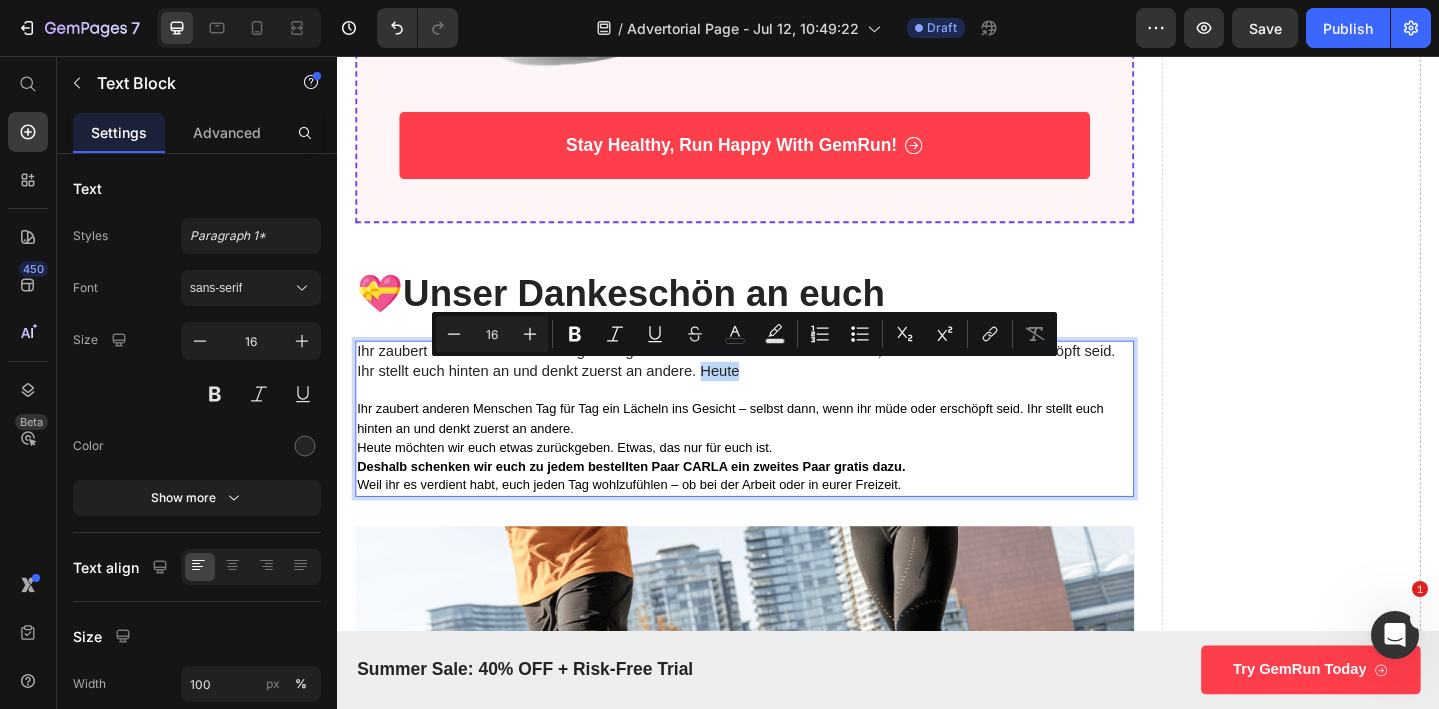 click on "Ihr zaubert anderen Menschen Tag für Tag ein Lächeln ins Gesicht - selbst dann, wenn ihr müde oder erschöpft seid. Ihr stellt euch hinten an und denkt zuerst an andere. Heute" at bounding box center [781, 389] 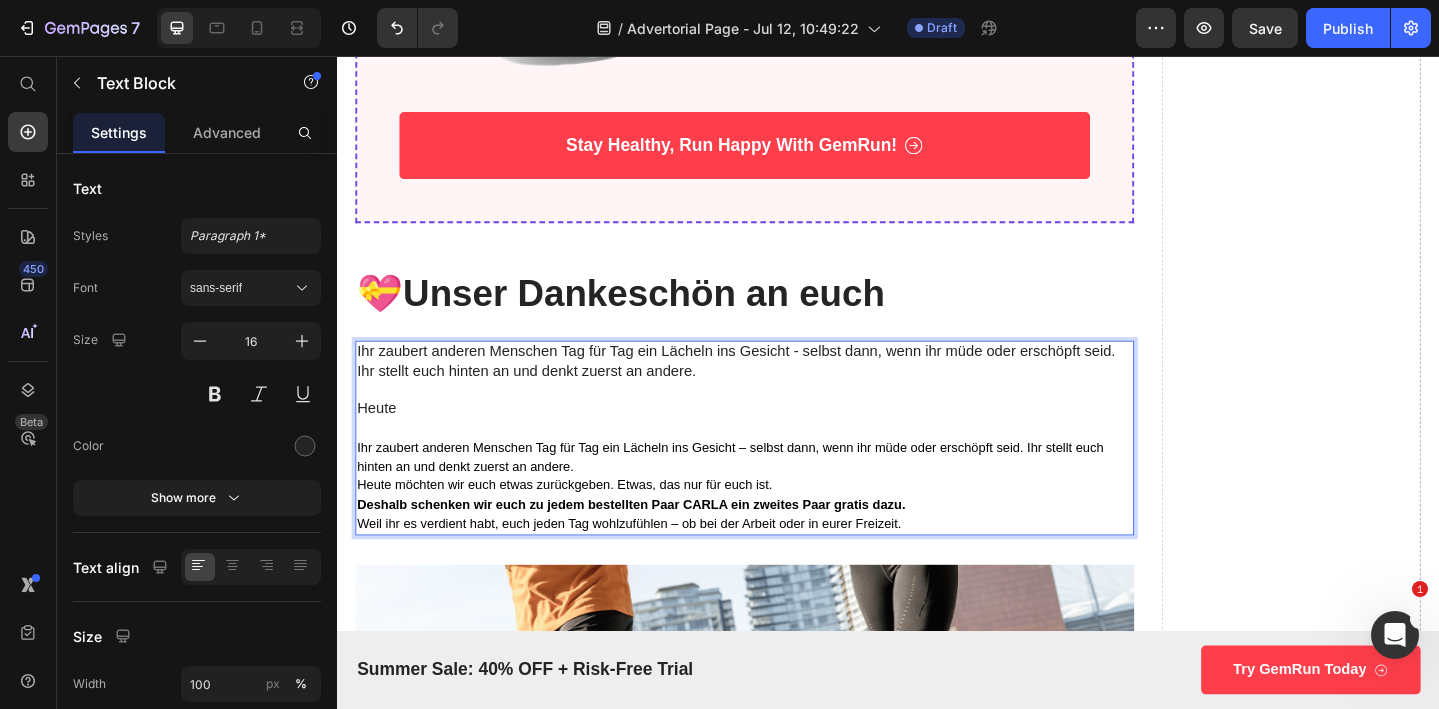 click at bounding box center [781, 461] 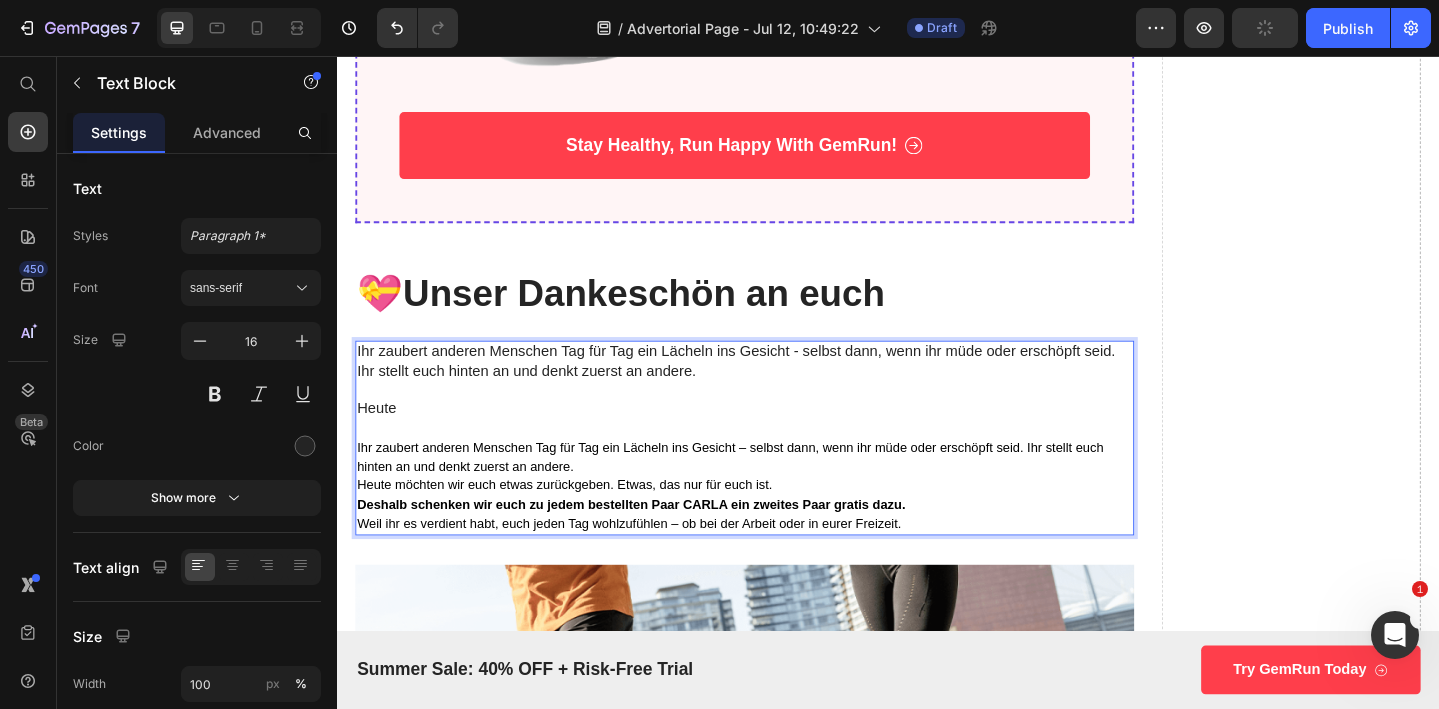 click on "Heute" at bounding box center [781, 440] 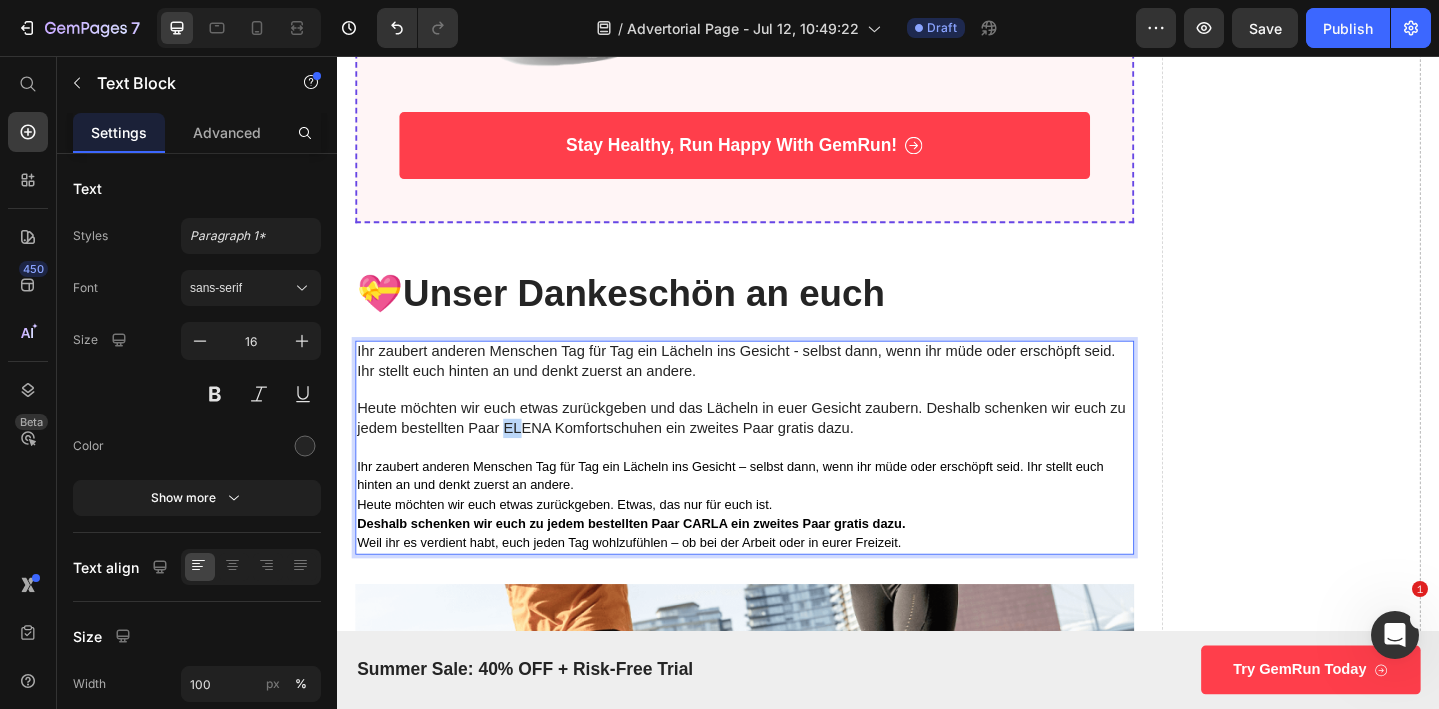 drag, startPoint x: 518, startPoint y: 455, endPoint x: 535, endPoint y: 456, distance: 17.029387 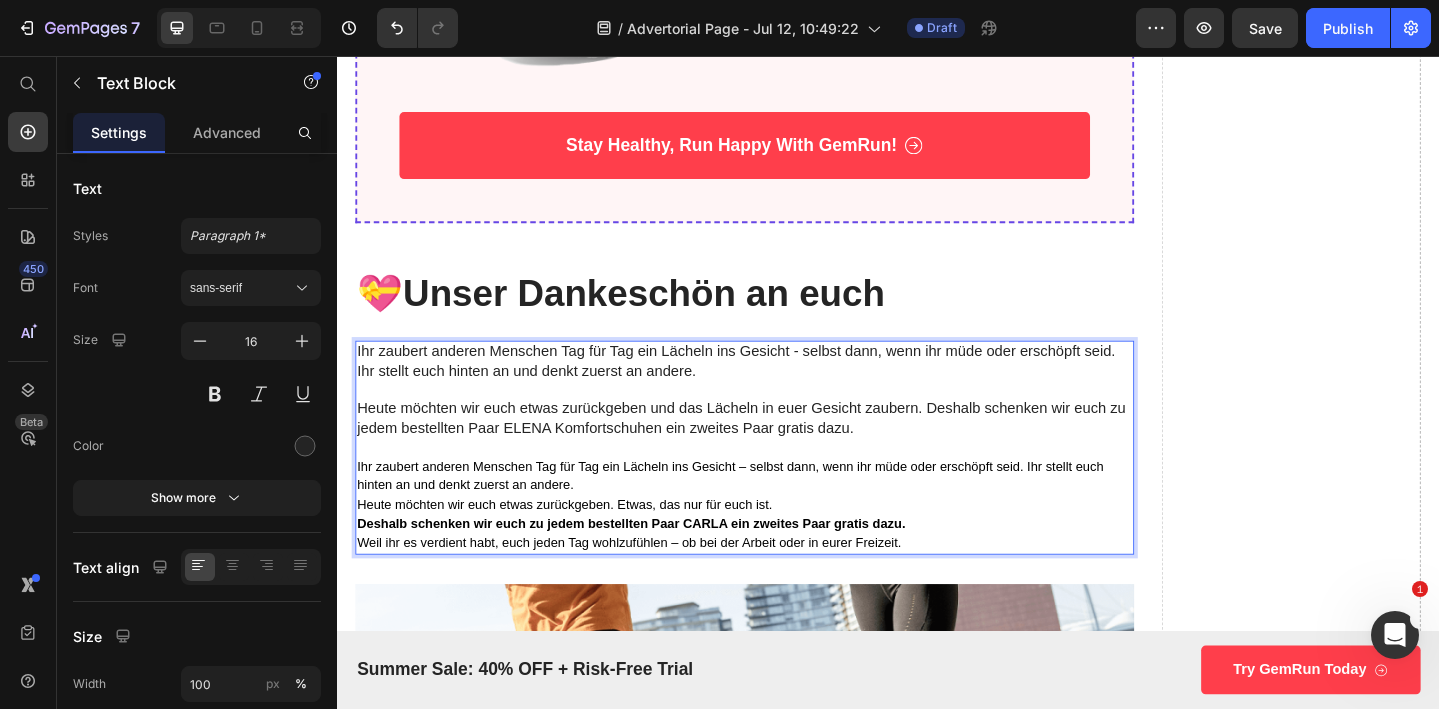 click on "Ihr zaubert anderen Menschen Tag für Tag ein Lächeln ins Gesicht – selbst dann, wenn ihr müde oder erschöpft seid. Ihr stellt euch hinten an und denkt zuerst an andere." at bounding box center (765, 513) 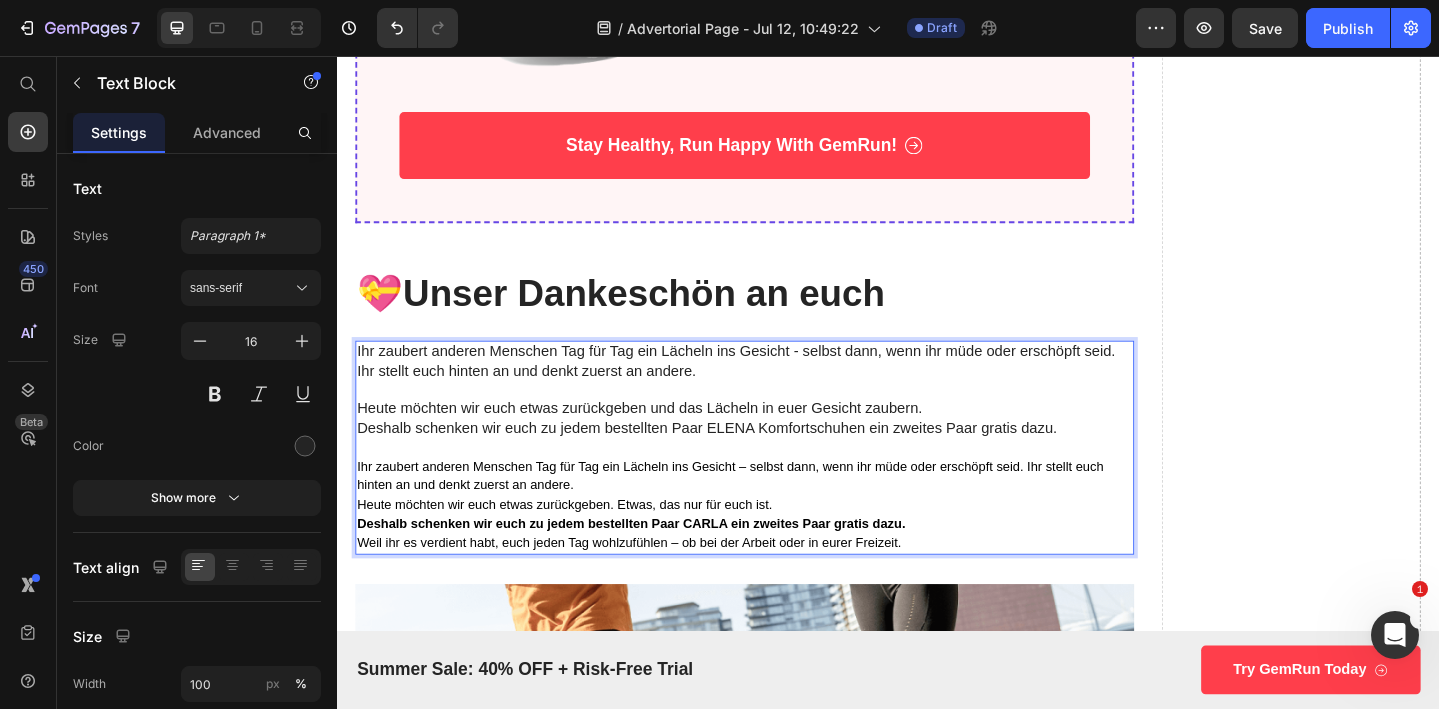 click on "Deshalb schenken wir euch zu jedem bestellten Paar ELENA Komfortschuhen ein zweites Paar gratis dazu." at bounding box center [781, 461] 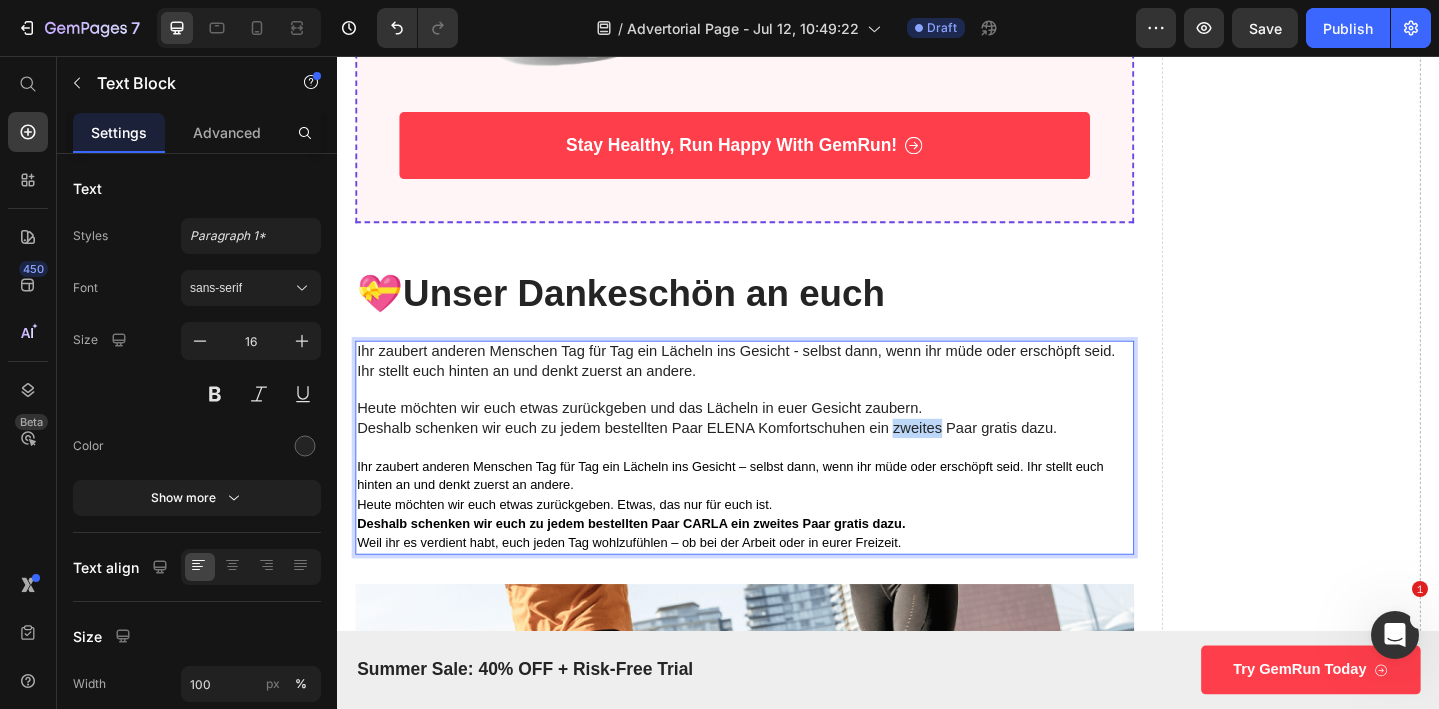 click on "Deshalb schenken wir euch zu jedem bestellten Paar ELENA Komfortschuhen ein zweites Paar gratis dazu." at bounding box center (781, 461) 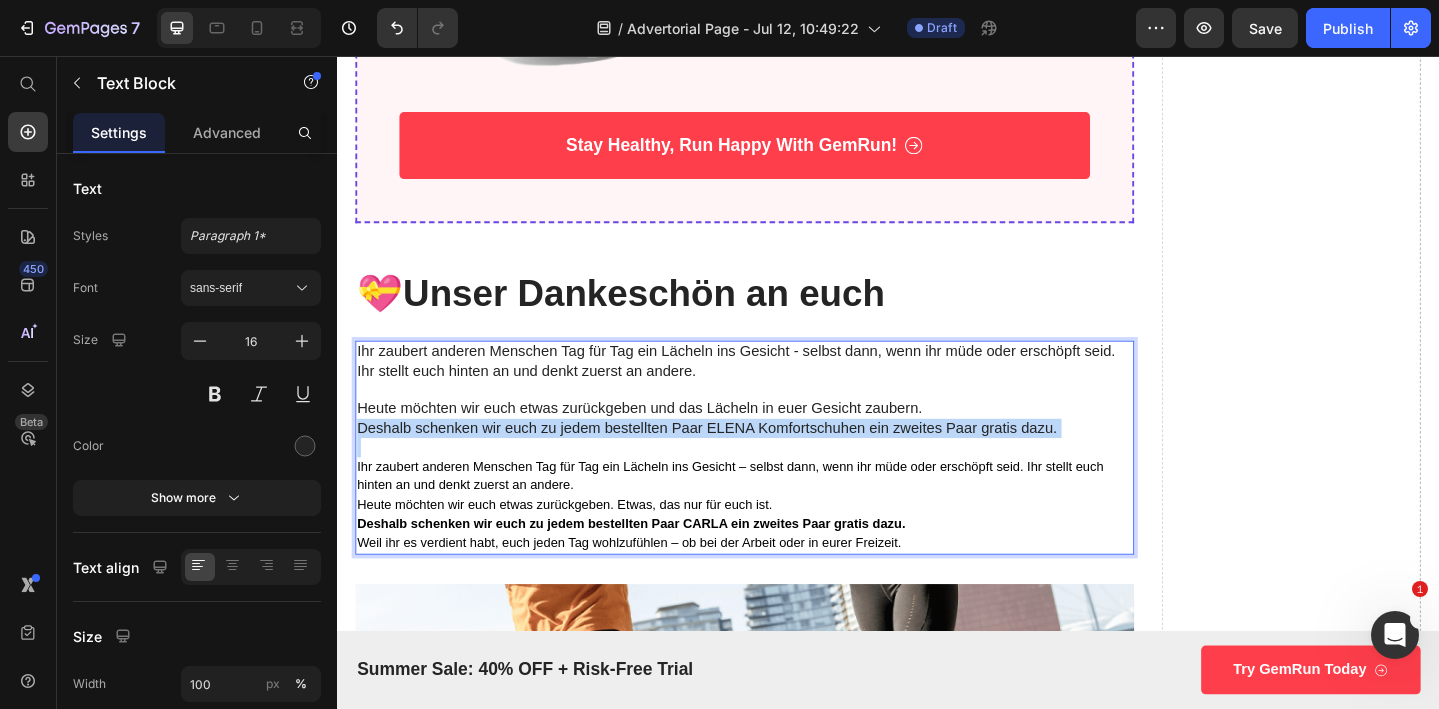 click on "Deshalb schenken wir euch zu jedem bestellten Paar ELENA Komfortschuhen ein zweites Paar gratis dazu." at bounding box center (781, 461) 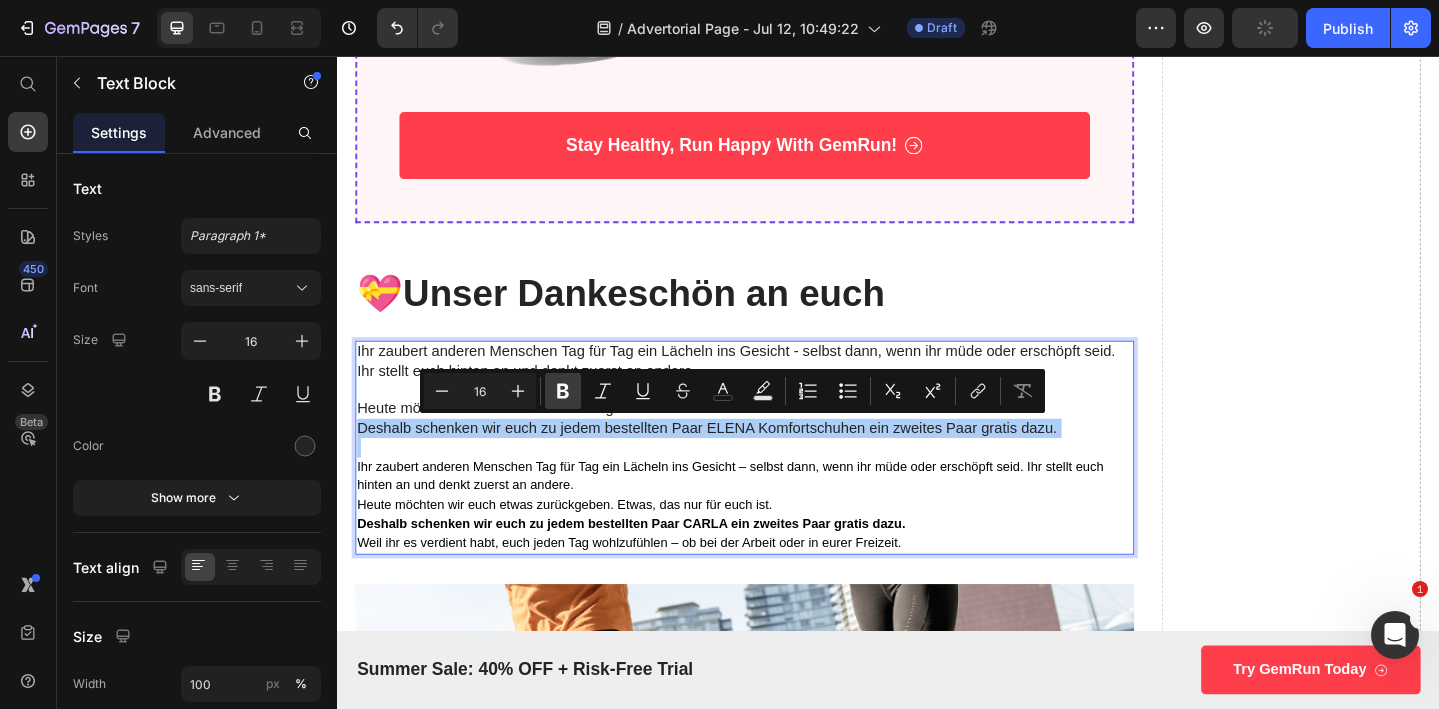 click 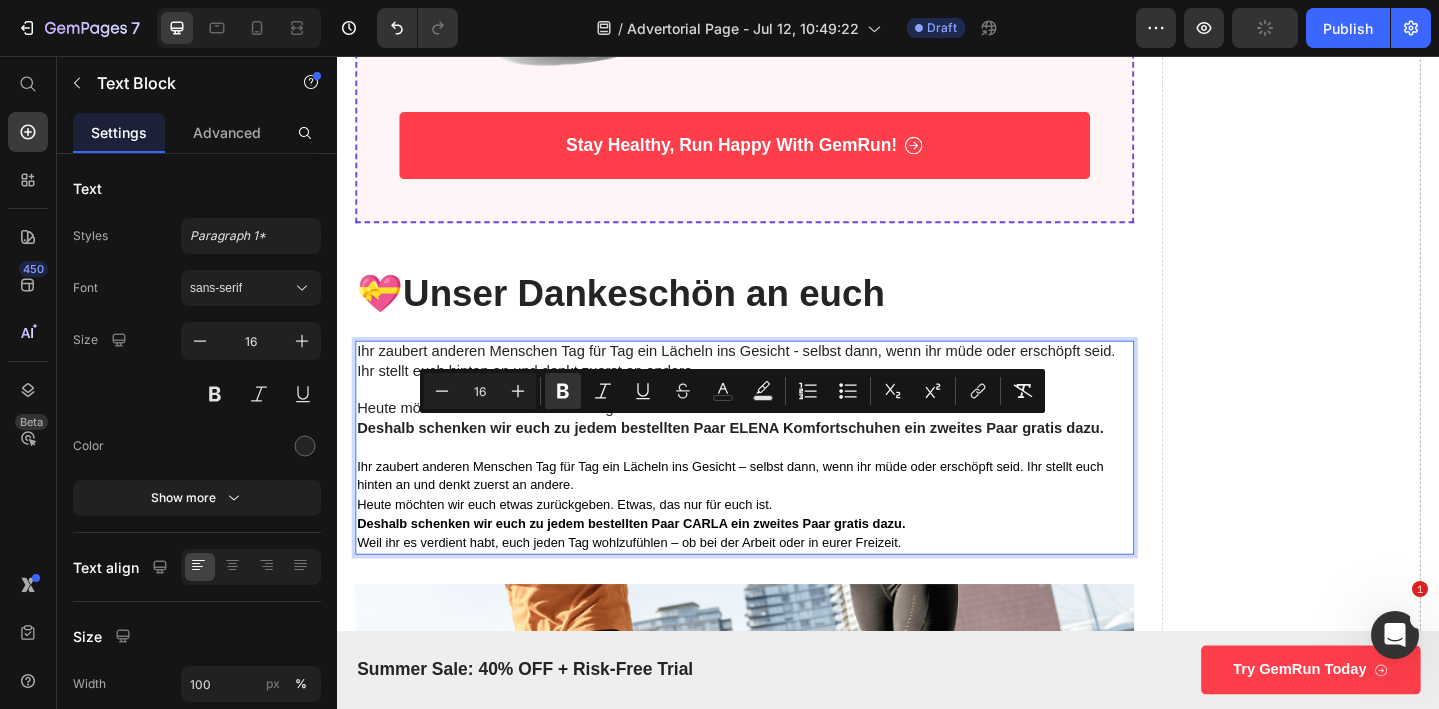 click on "Deshalb schenken wir euch zu jedem bestellten Paar ELENA Komfortschuhen ein zweites Paar gratis dazu." at bounding box center (765, 460) 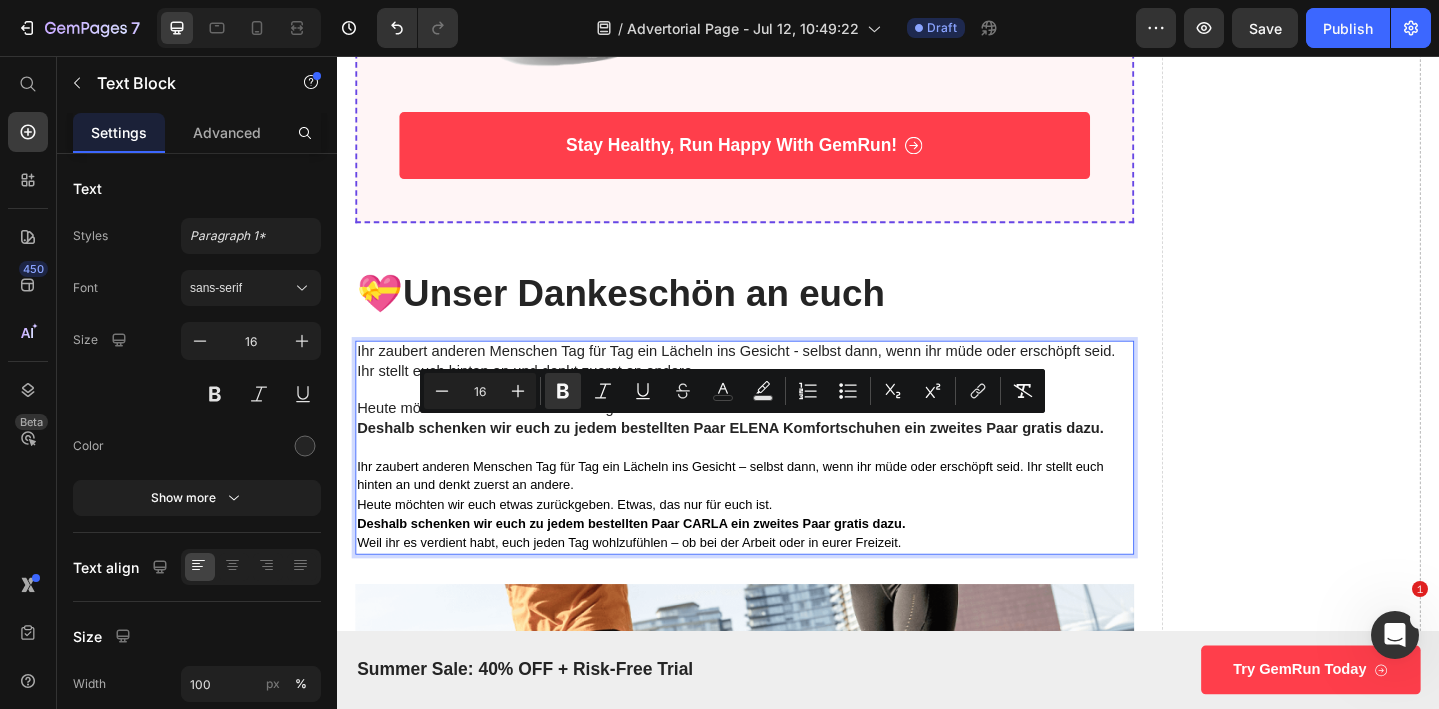 click on "Deshalb schenken wir euch zu jedem bestellten Paar ELENA Komfortschuhen ein zweites Paar gratis dazu." at bounding box center [765, 460] 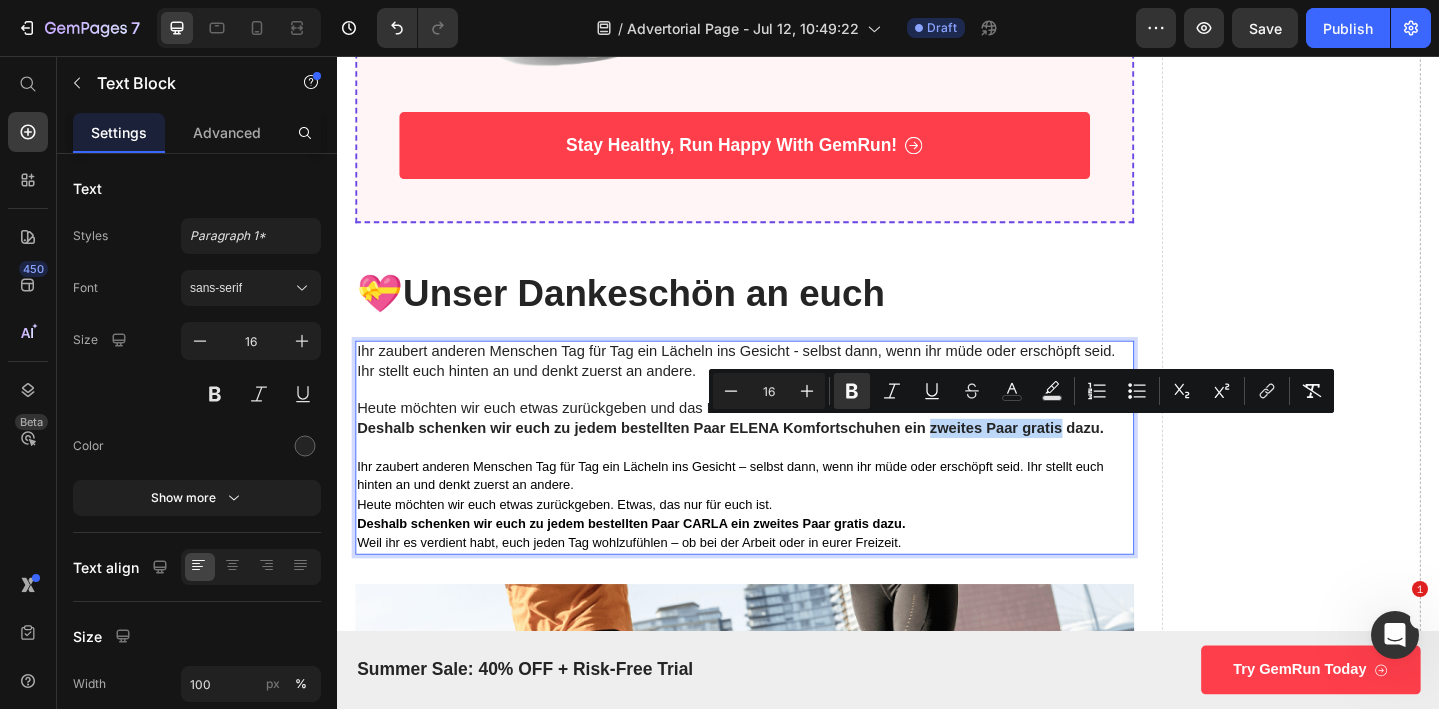 drag, startPoint x: 982, startPoint y: 464, endPoint x: 1122, endPoint y: 461, distance: 140.03214 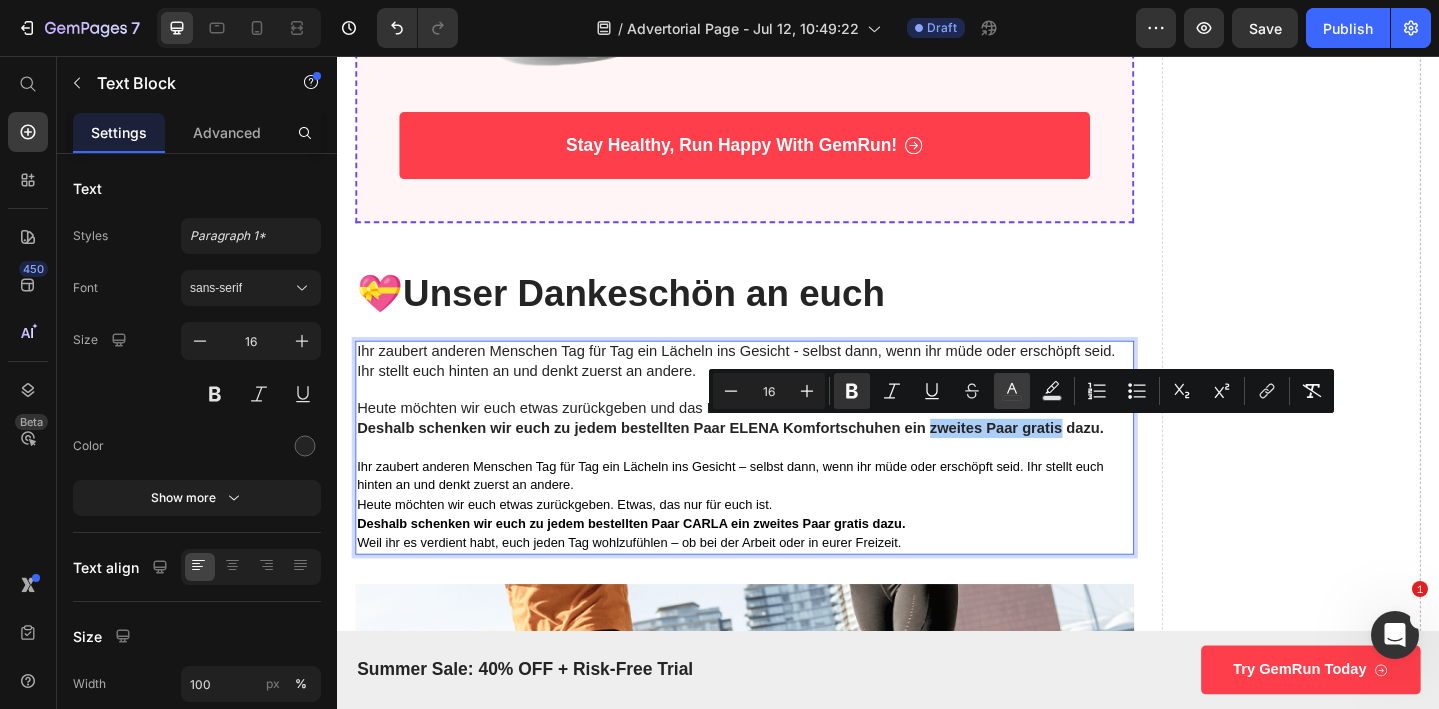 click 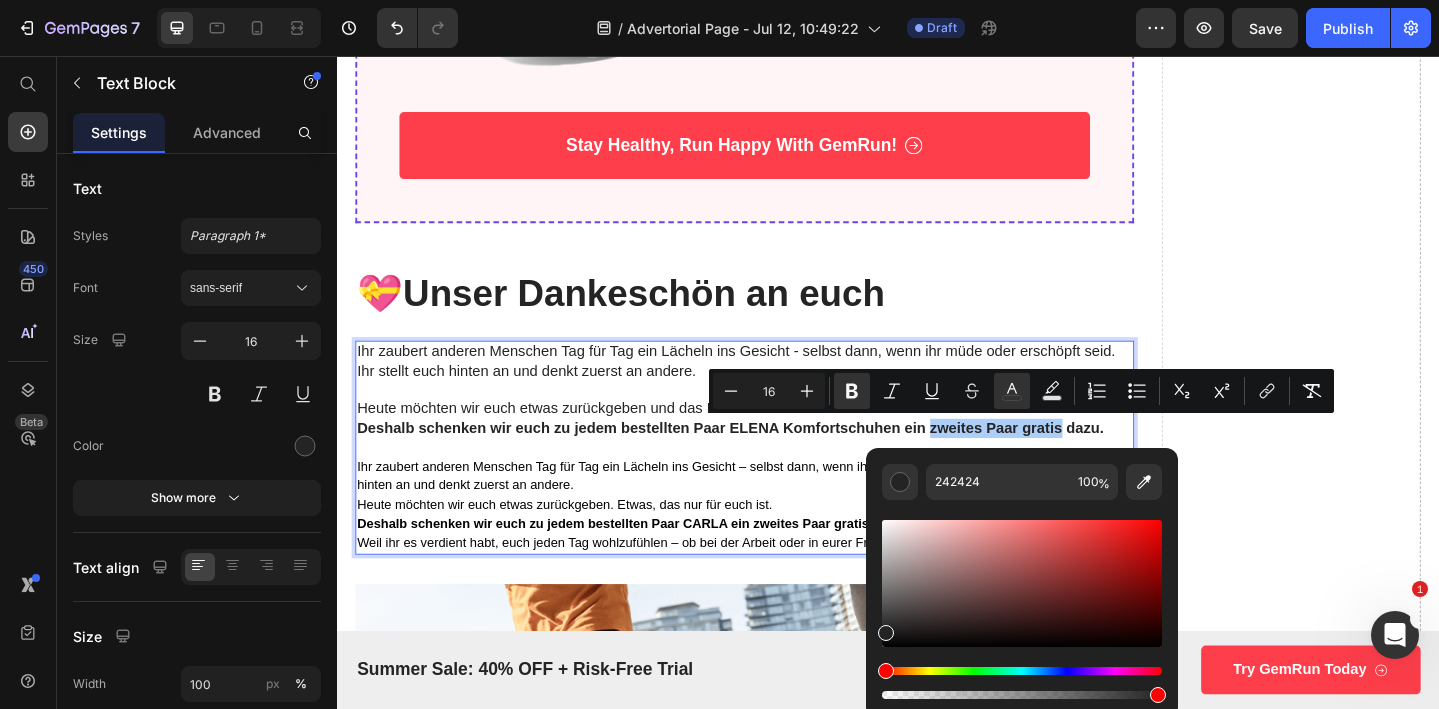 click at bounding box center (1022, 671) 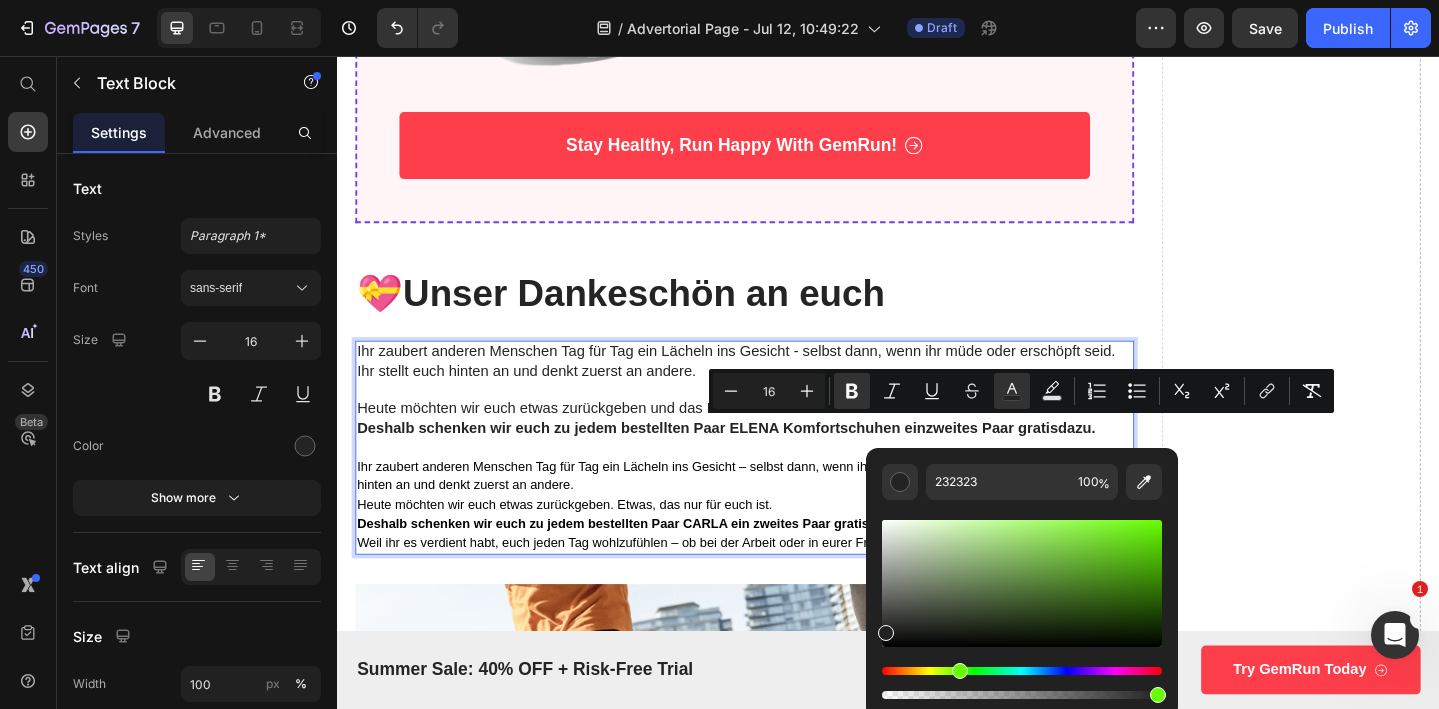 click at bounding box center (1022, 671) 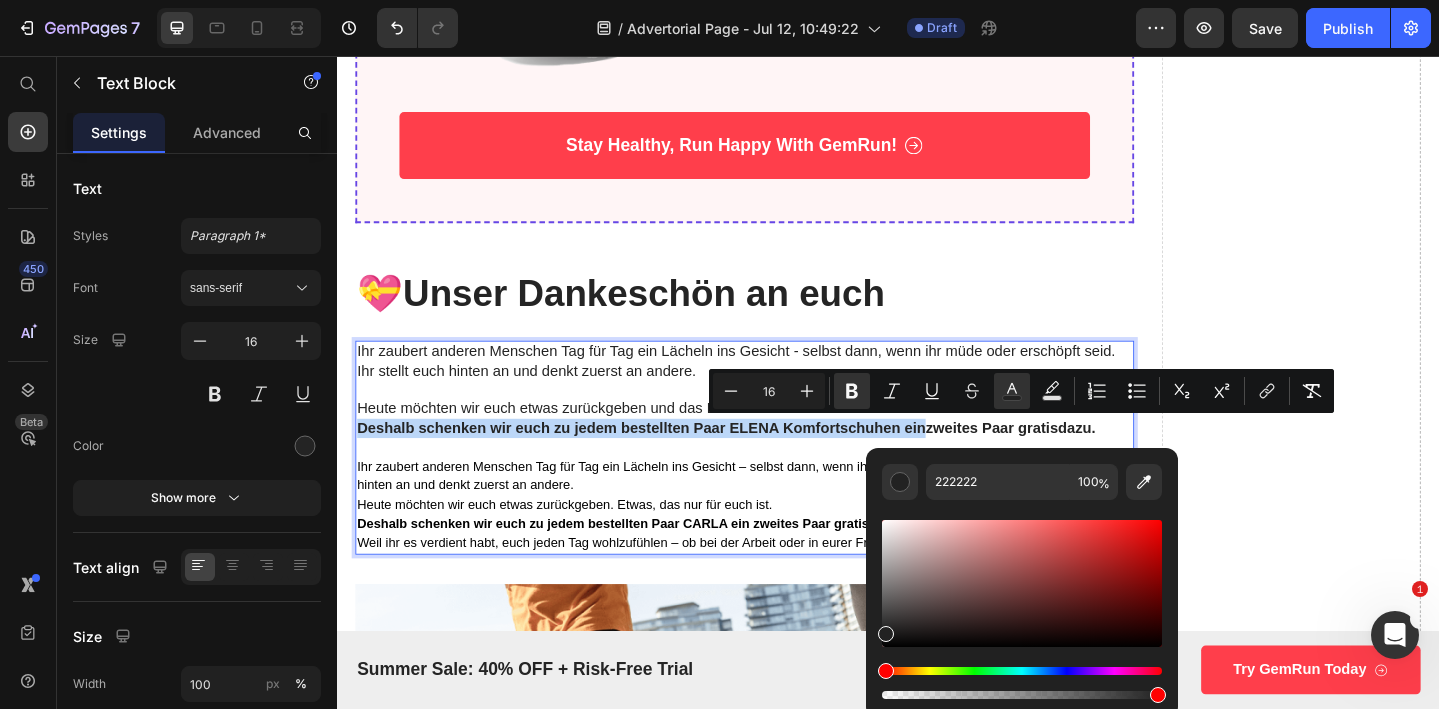 click at bounding box center [1022, 671] 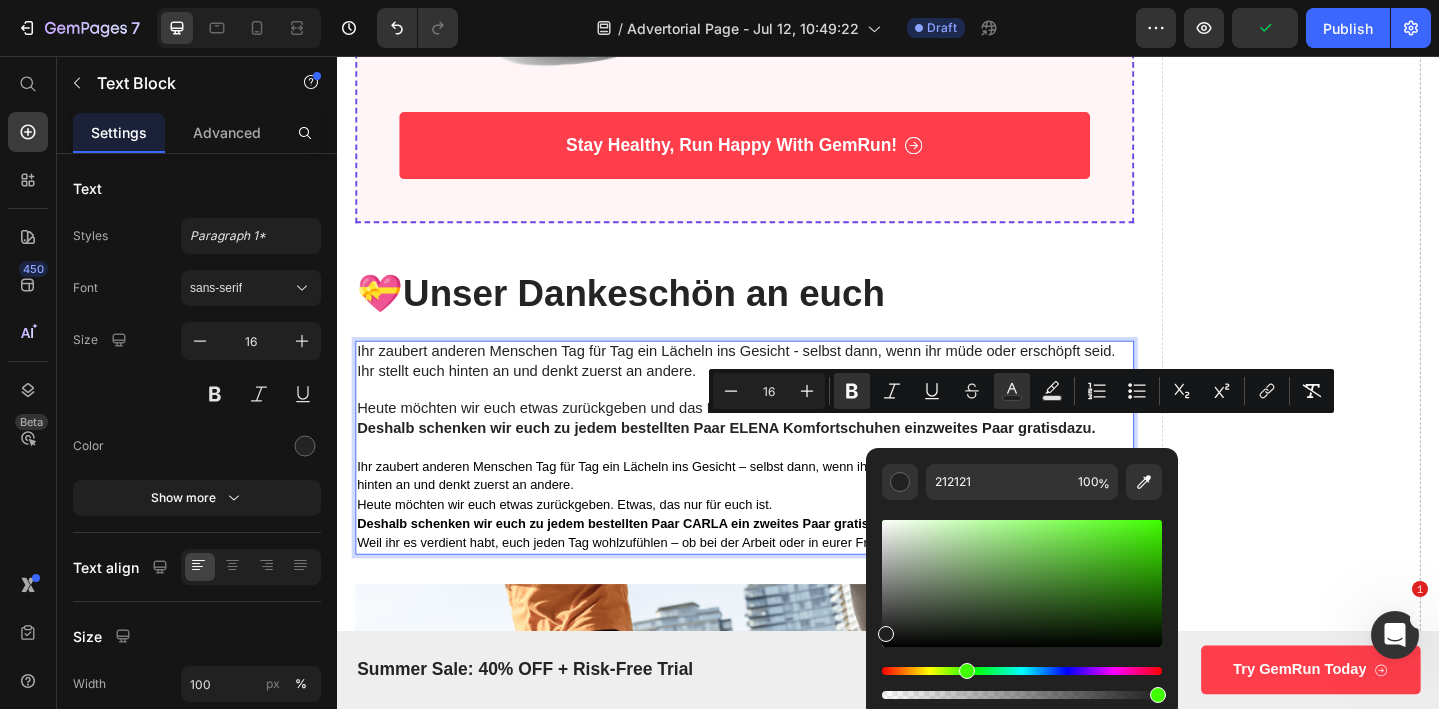 drag, startPoint x: 881, startPoint y: 673, endPoint x: 967, endPoint y: 674, distance: 86.00581 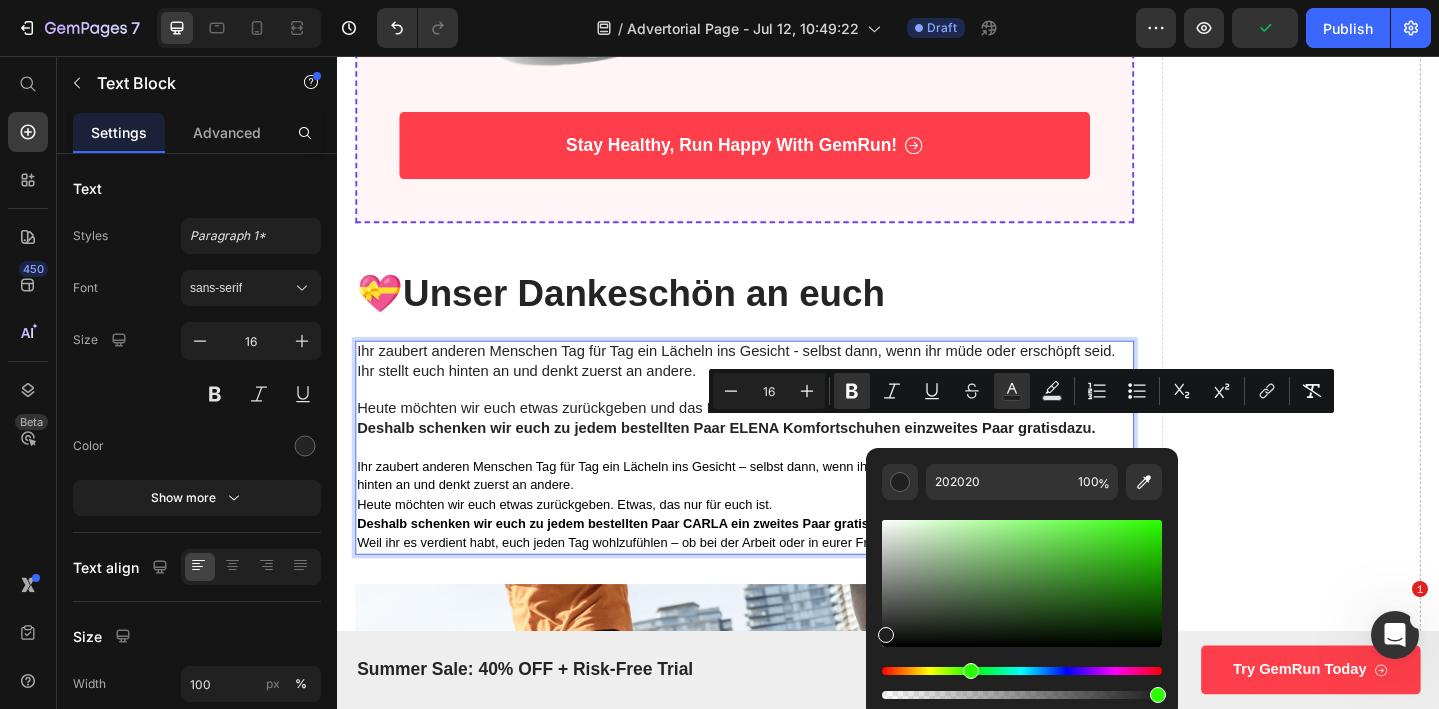 click at bounding box center [1022, 671] 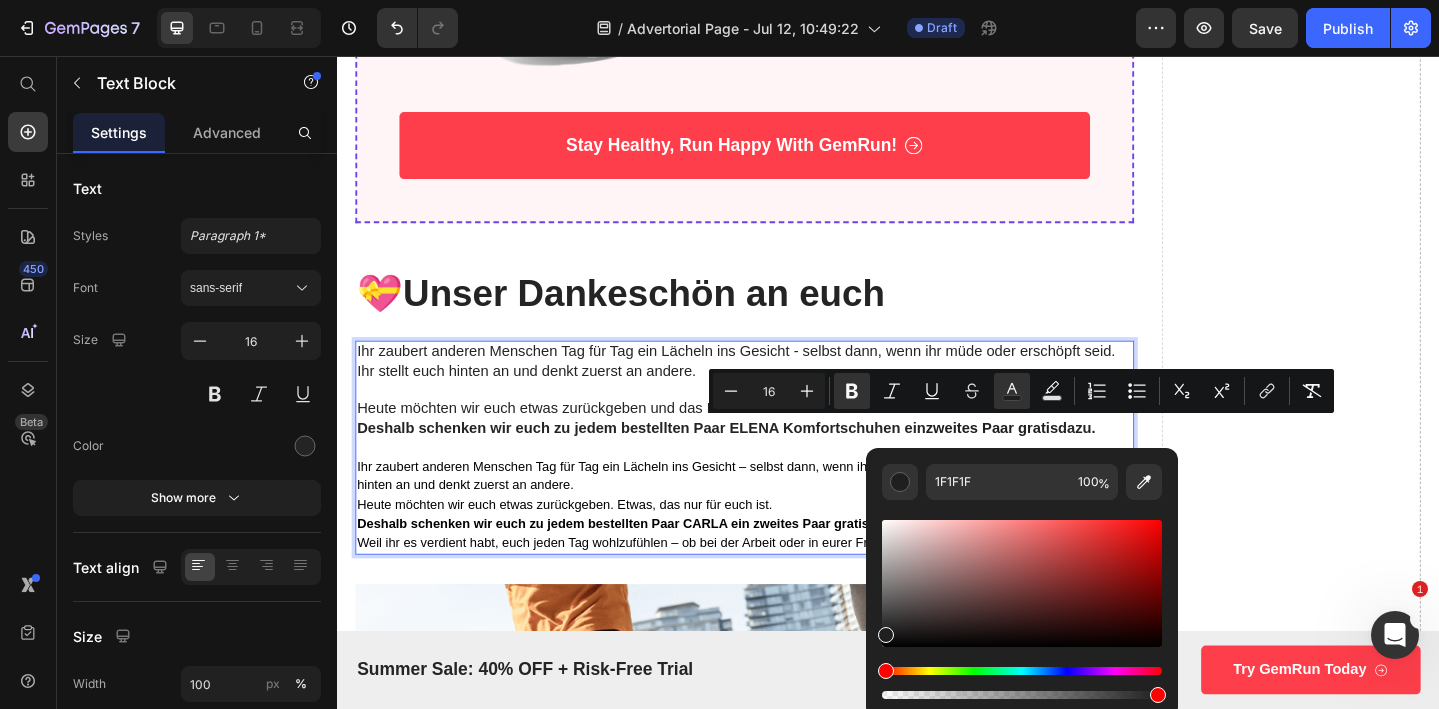 click at bounding box center (1022, 671) 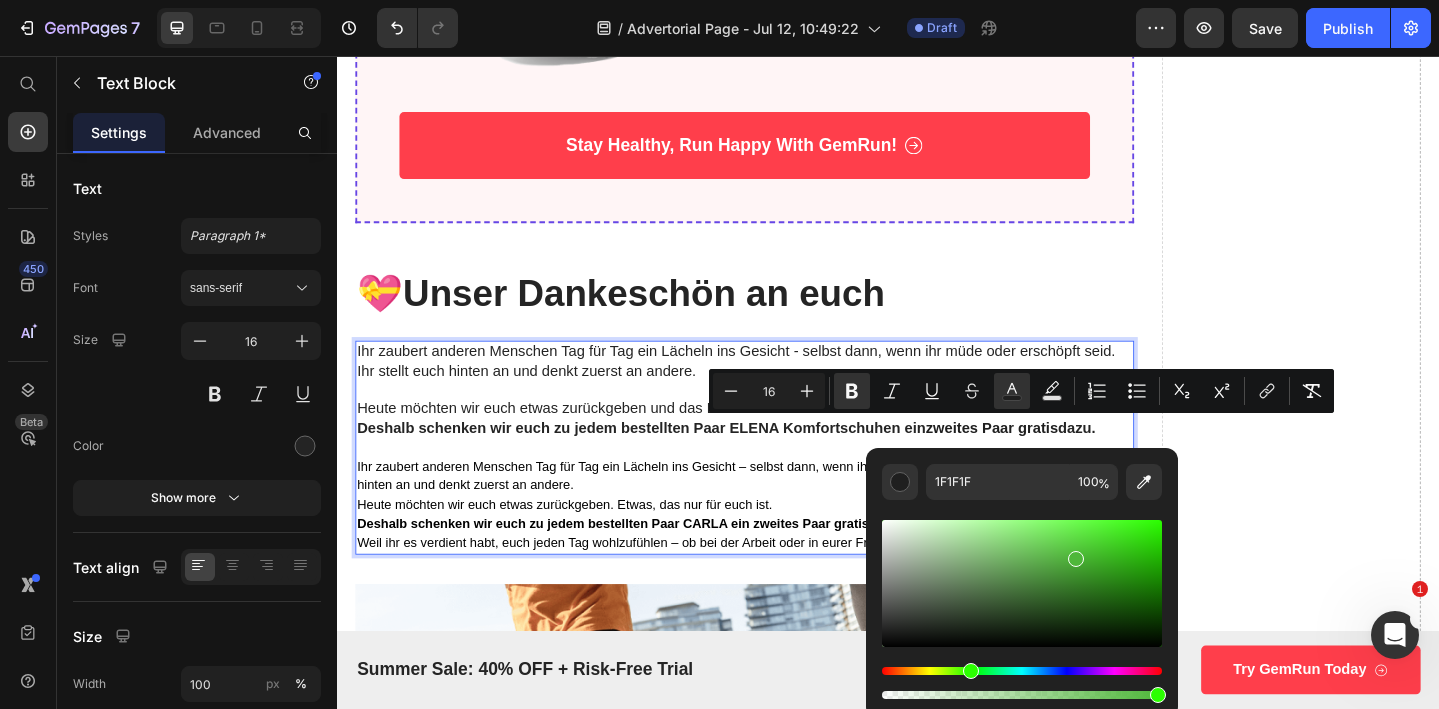 click at bounding box center (1022, 583) 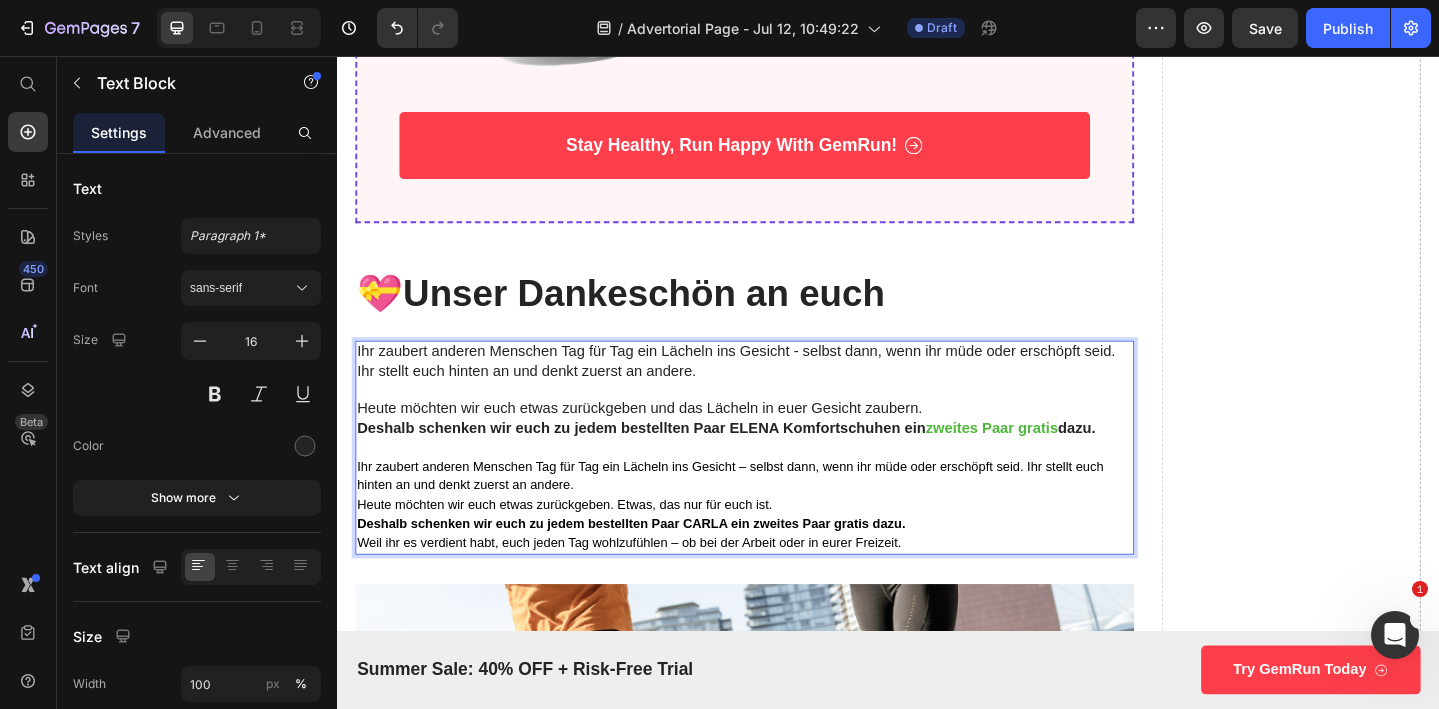 click on "Deshalb schenken wir euch zu jedem bestellten Paar CARLA ein zweites Paar gratis dazu." at bounding box center [657, 565] 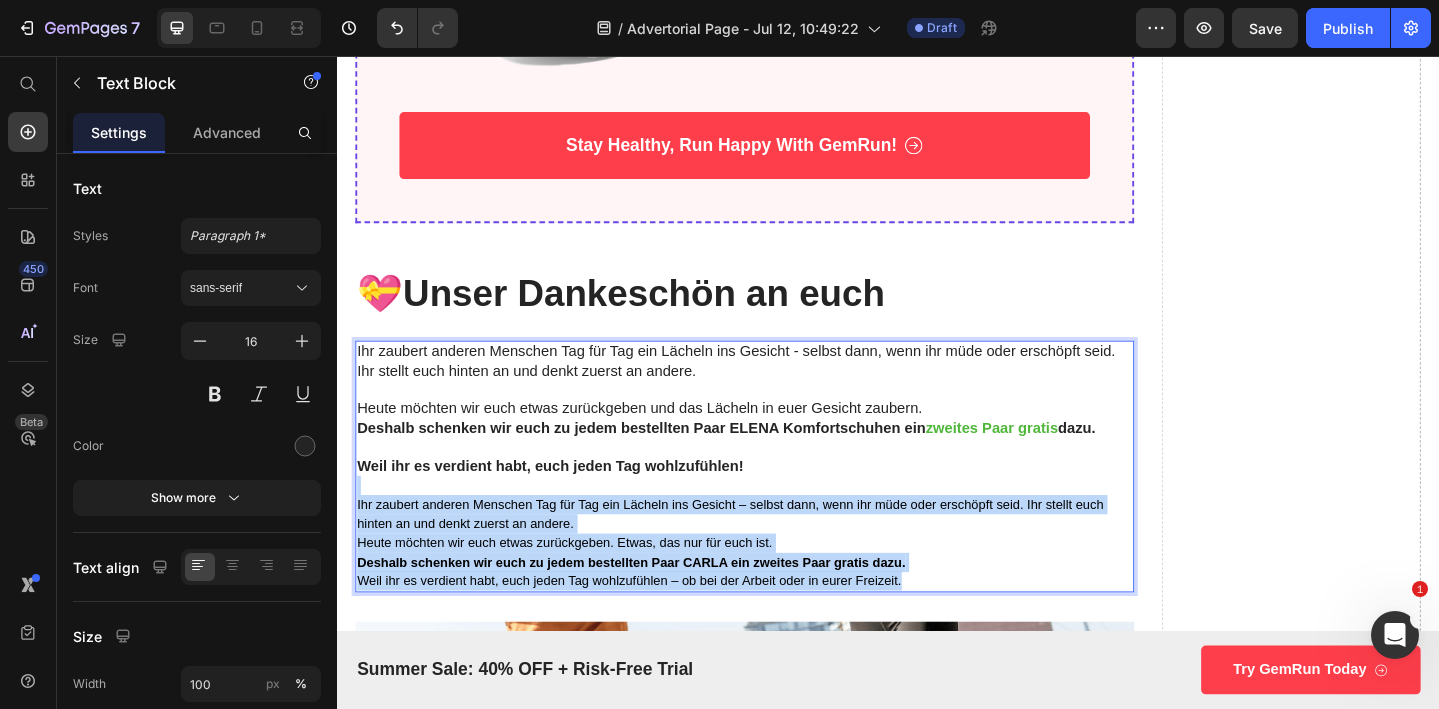 drag, startPoint x: 988, startPoint y: 632, endPoint x: 549, endPoint y: 528, distance: 451.15076 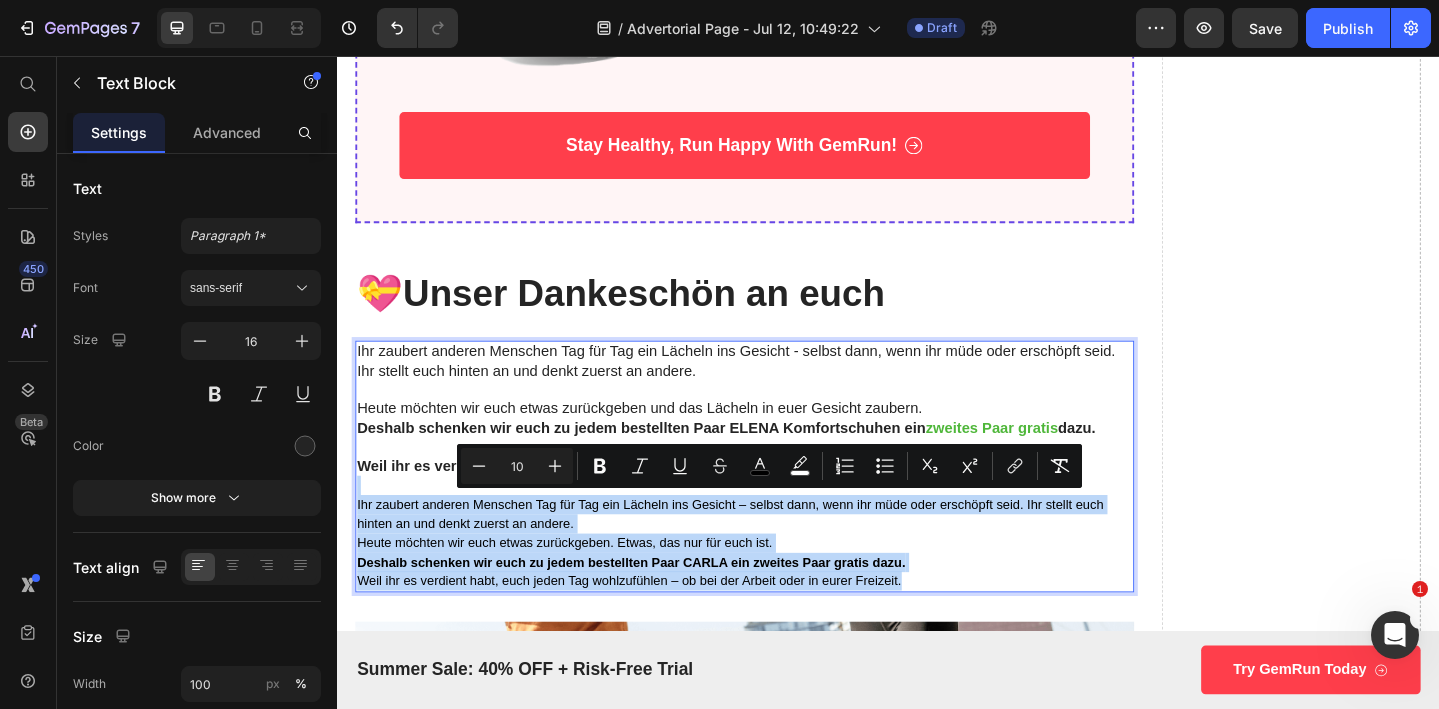 type on "16" 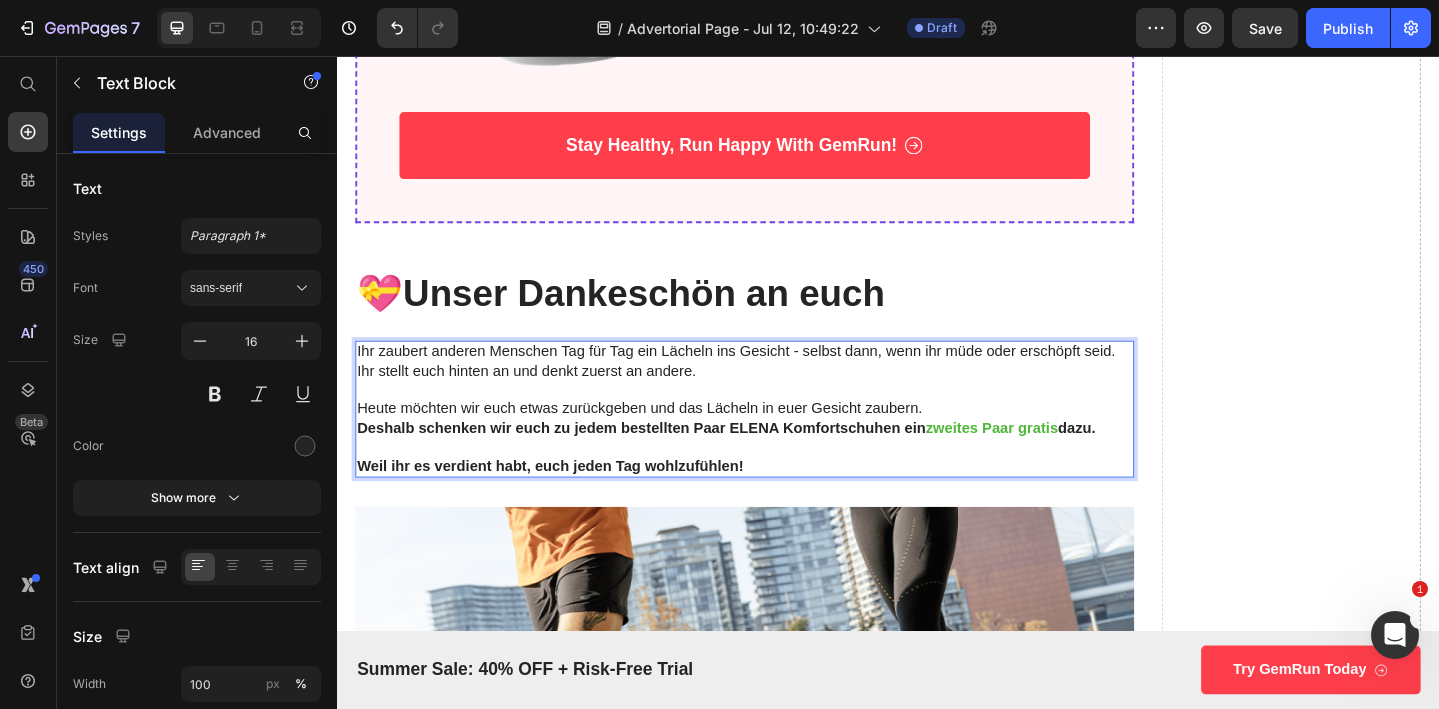 click on "Weil ihr es verdient habt, euch jeden Tag wohlzufühlen!" at bounding box center [569, 502] 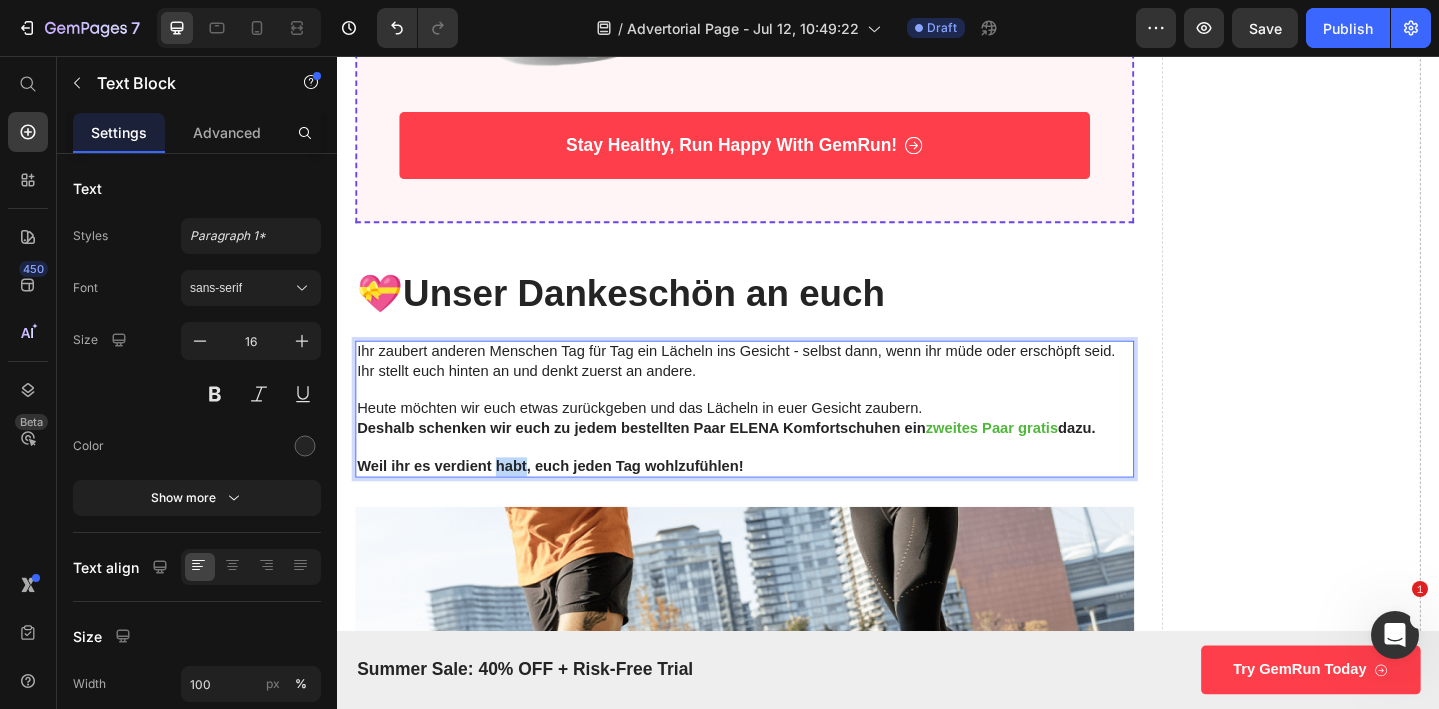 click on "Weil ihr es verdient habt, euch jeden Tag wohlzufühlen!" at bounding box center [569, 502] 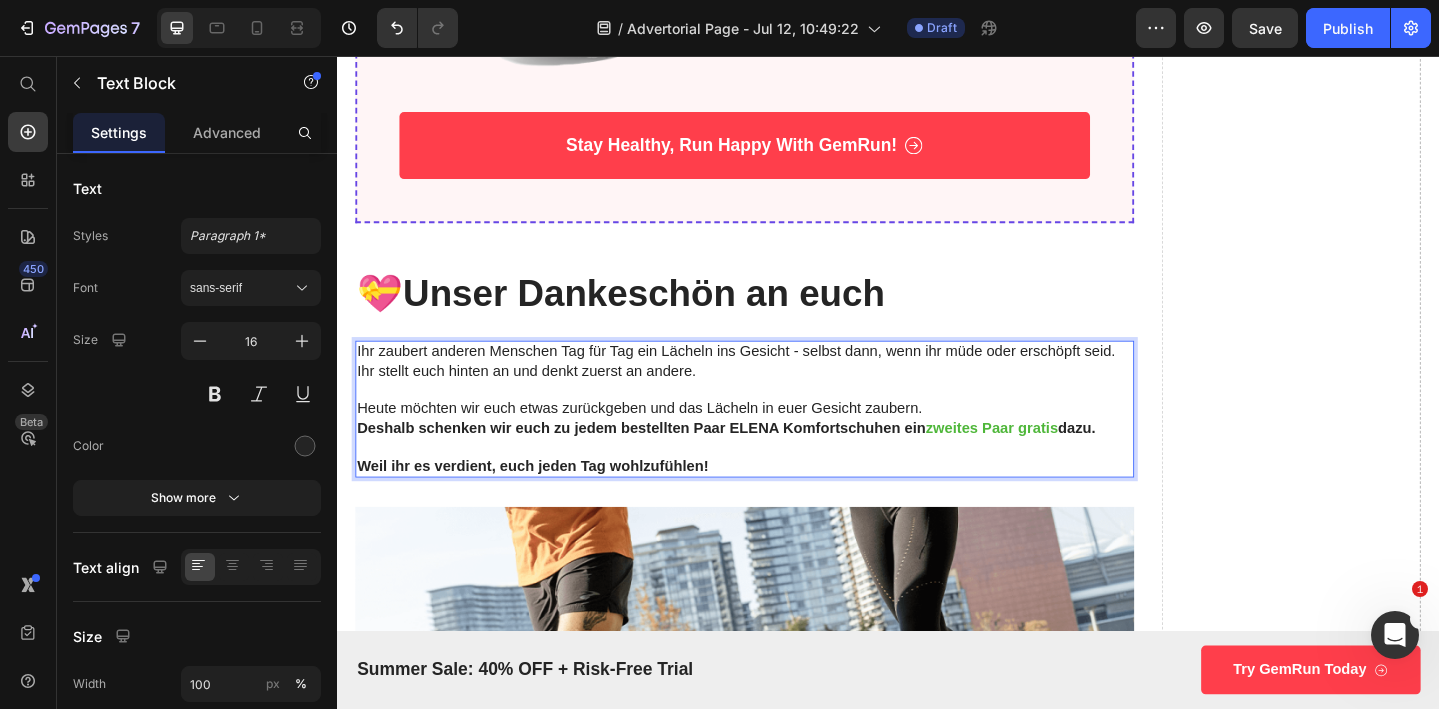 click on "Weil ihr es verdient, euch jeden Tag wohlzufühlen!" at bounding box center (550, 502) 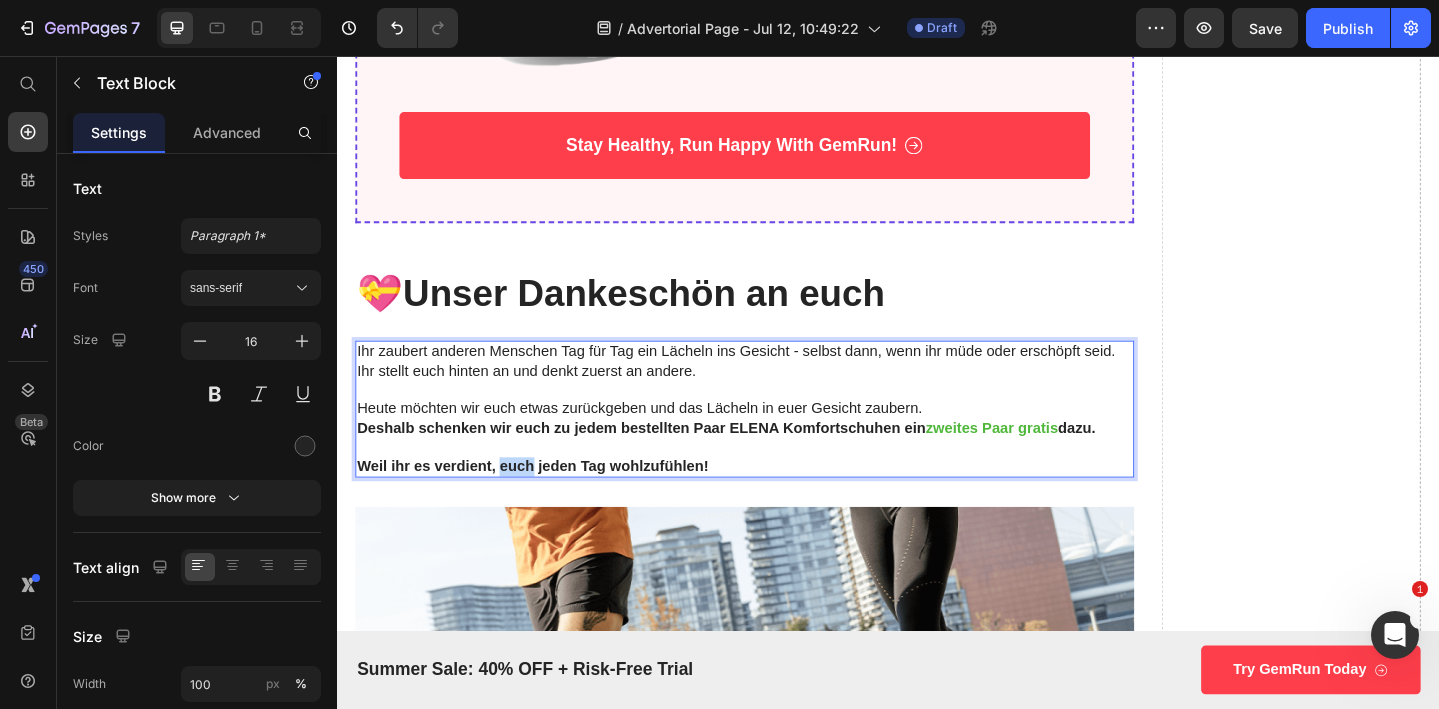click on "Weil ihr es verdient, euch jeden Tag wohlzufühlen!" at bounding box center [550, 502] 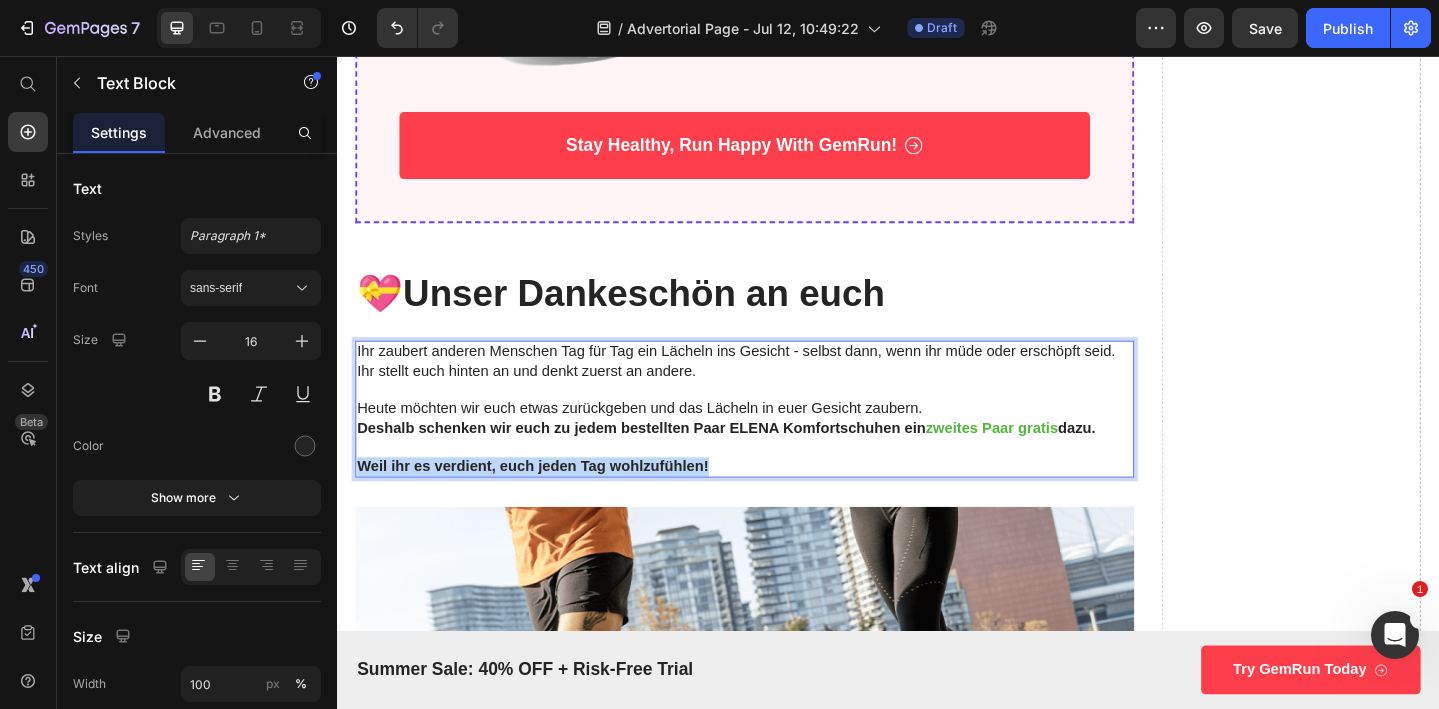 click on "Weil ihr es verdient, euch jeden Tag wohlzufühlen!" at bounding box center [550, 502] 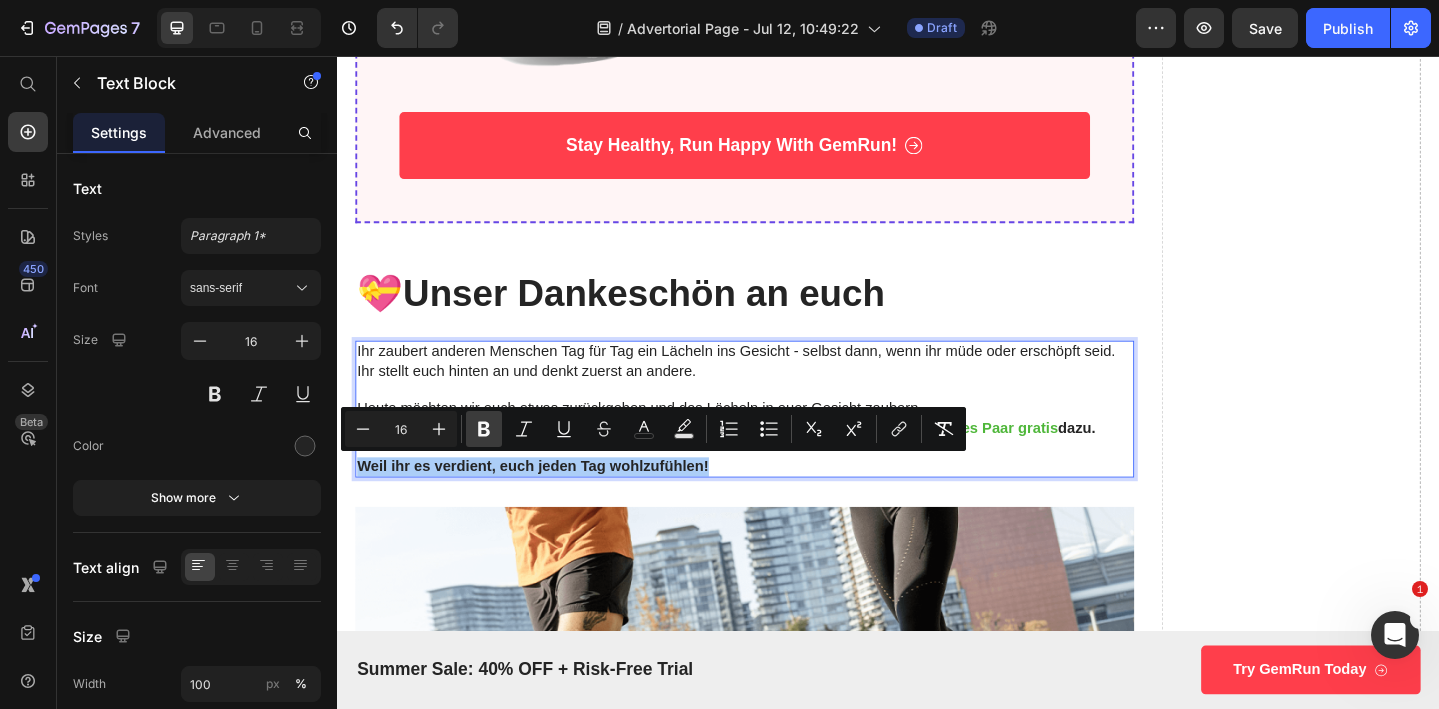 click 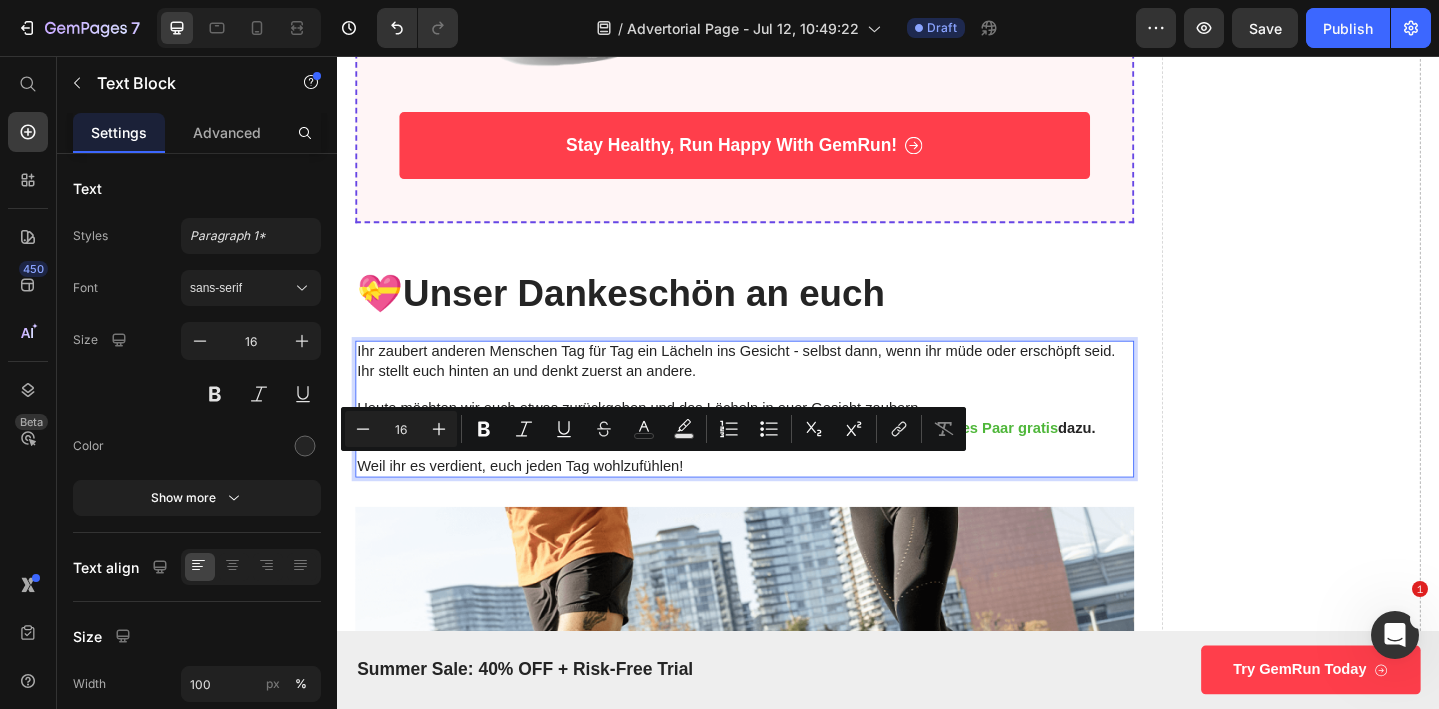 click on "Weil ihr es verdient, euch jeden Tag wohlzufühlen!" at bounding box center (781, 503) 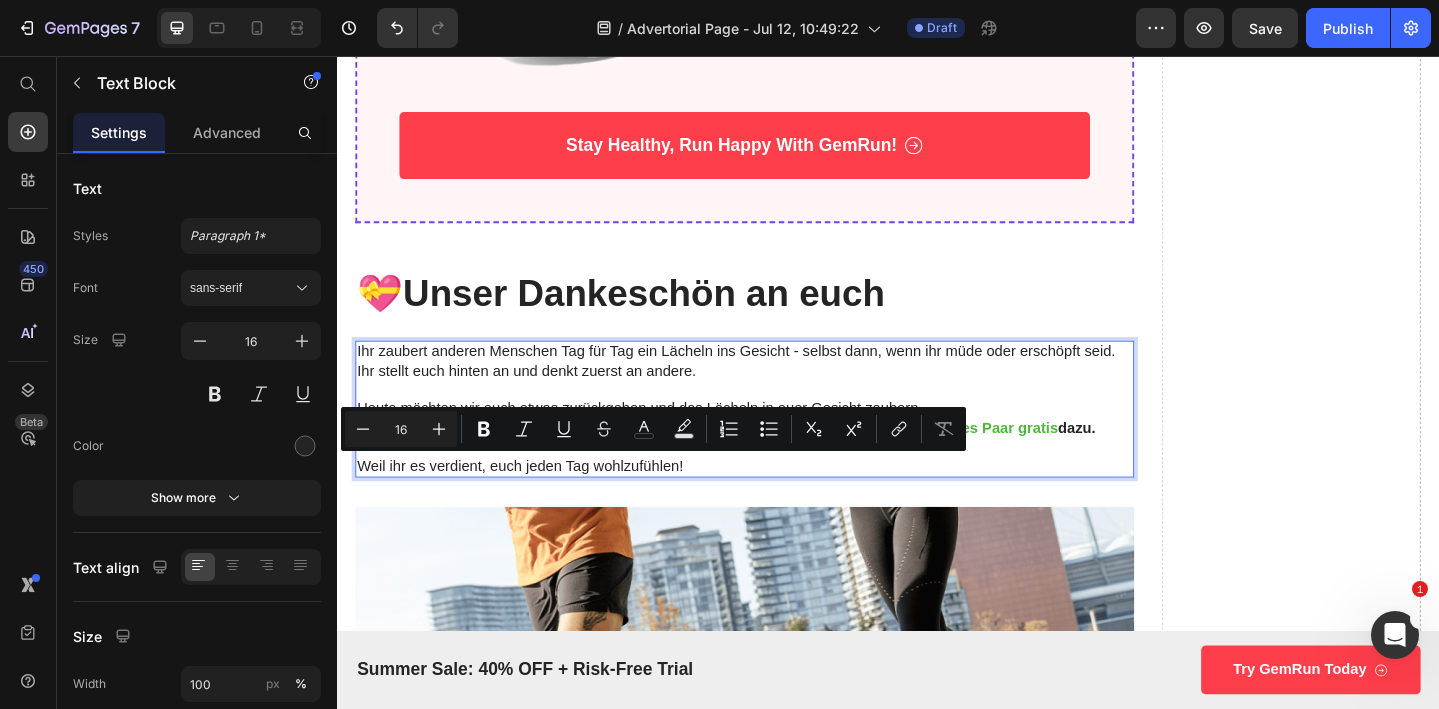 click on "Weil ihr es verdient, euch jeden Tag wohlzufühlen!" at bounding box center [781, 503] 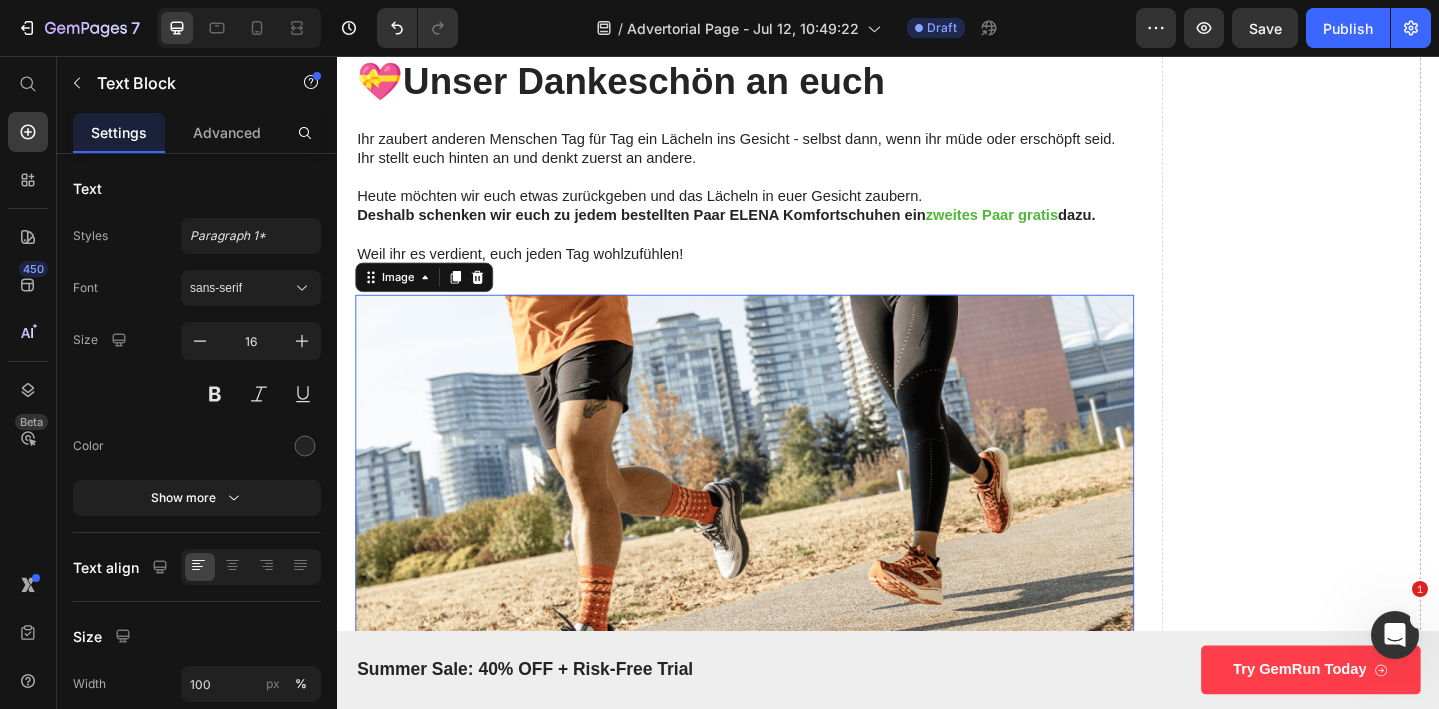 click at bounding box center [781, 529] 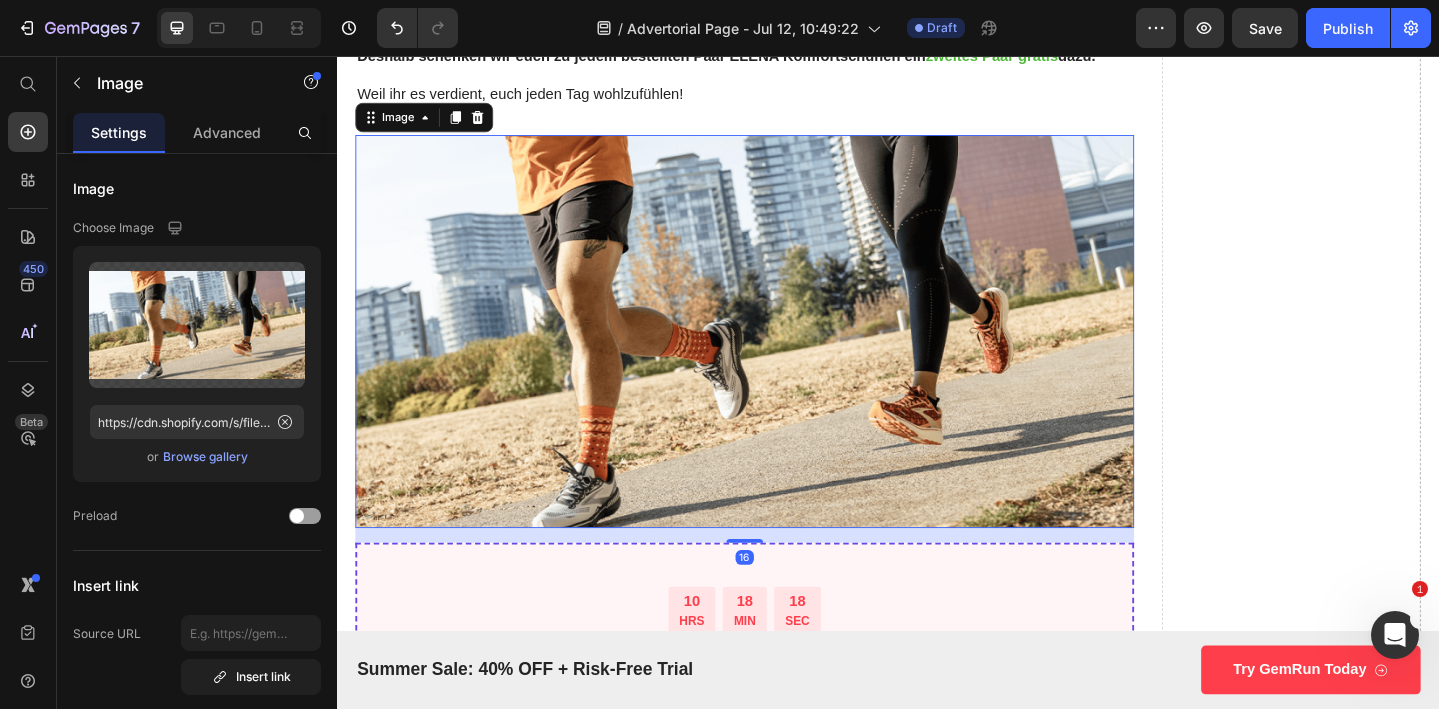scroll, scrollTop: 4558, scrollLeft: 0, axis: vertical 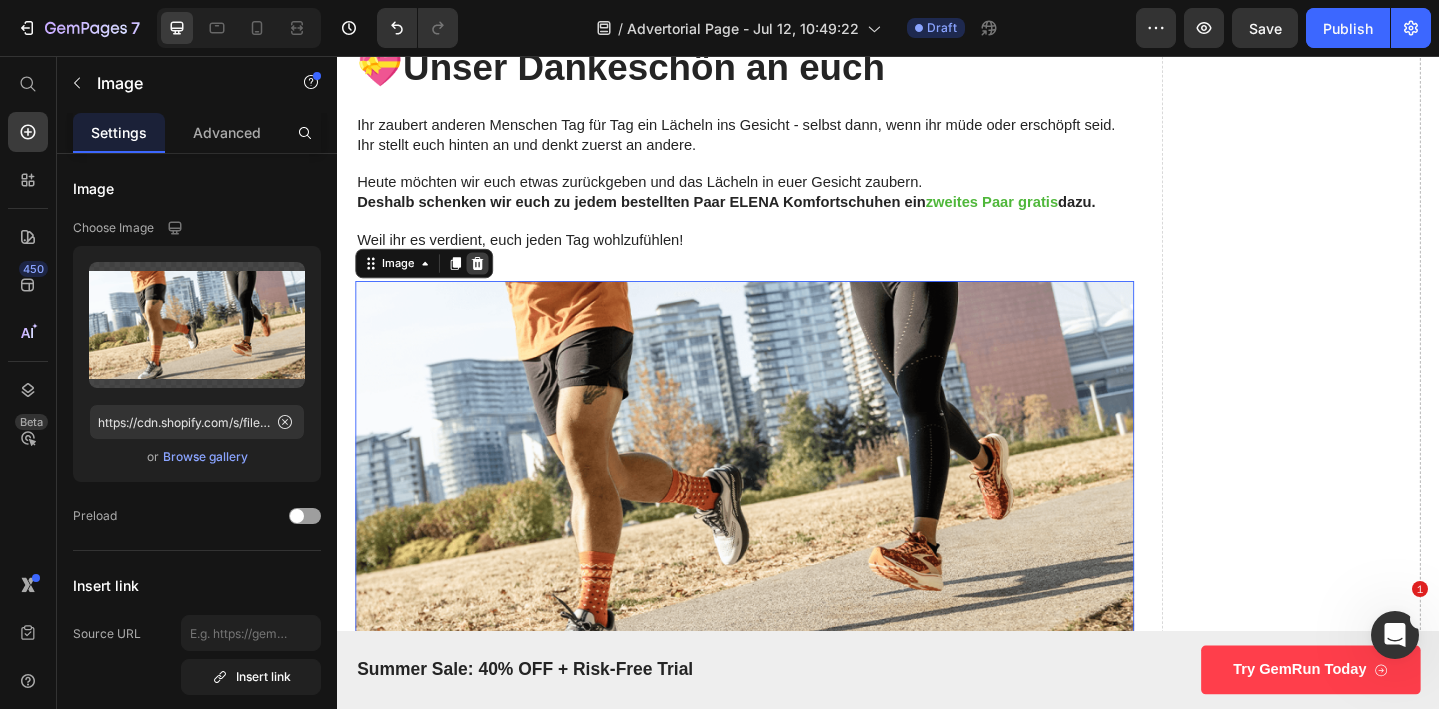 click 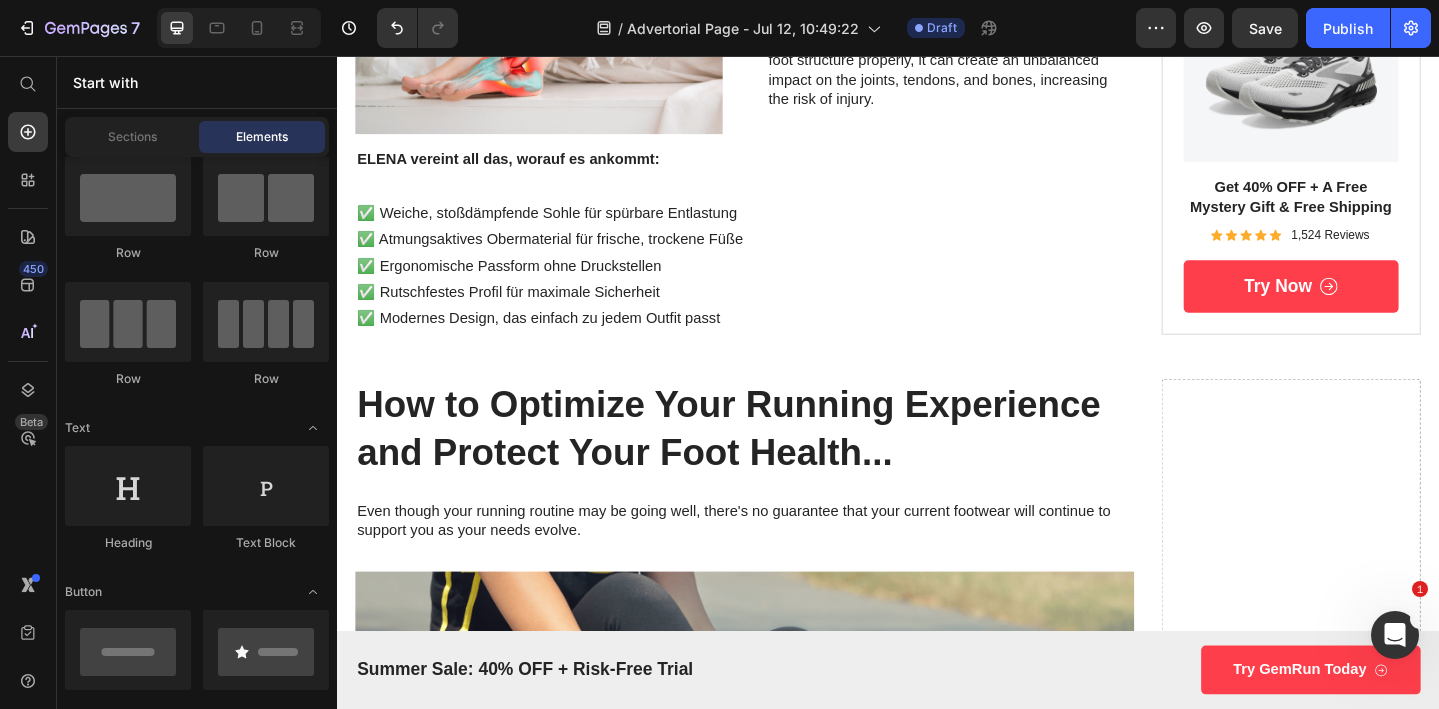 scroll, scrollTop: 2113, scrollLeft: 0, axis: vertical 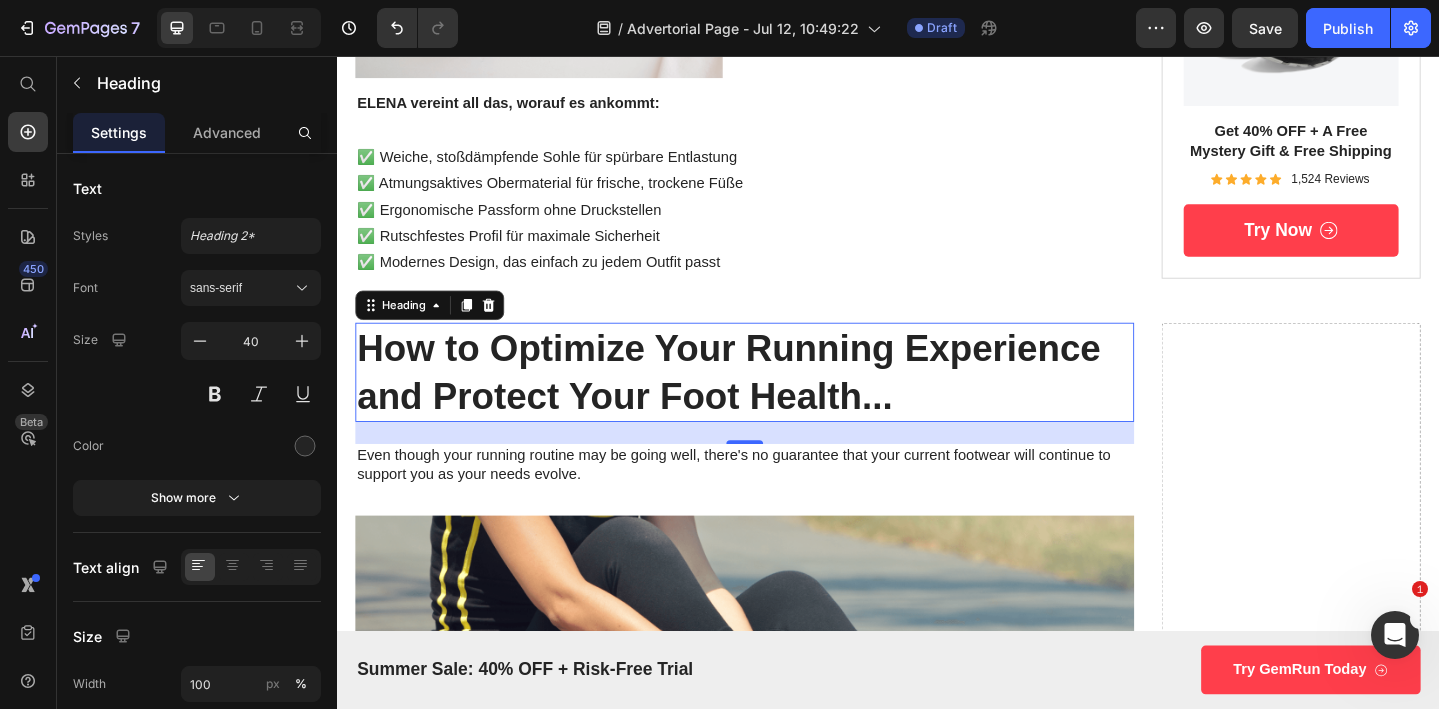 click on "How to Optimize Your Running Experience and Protect Your Foot Health..." at bounding box center (781, 400) 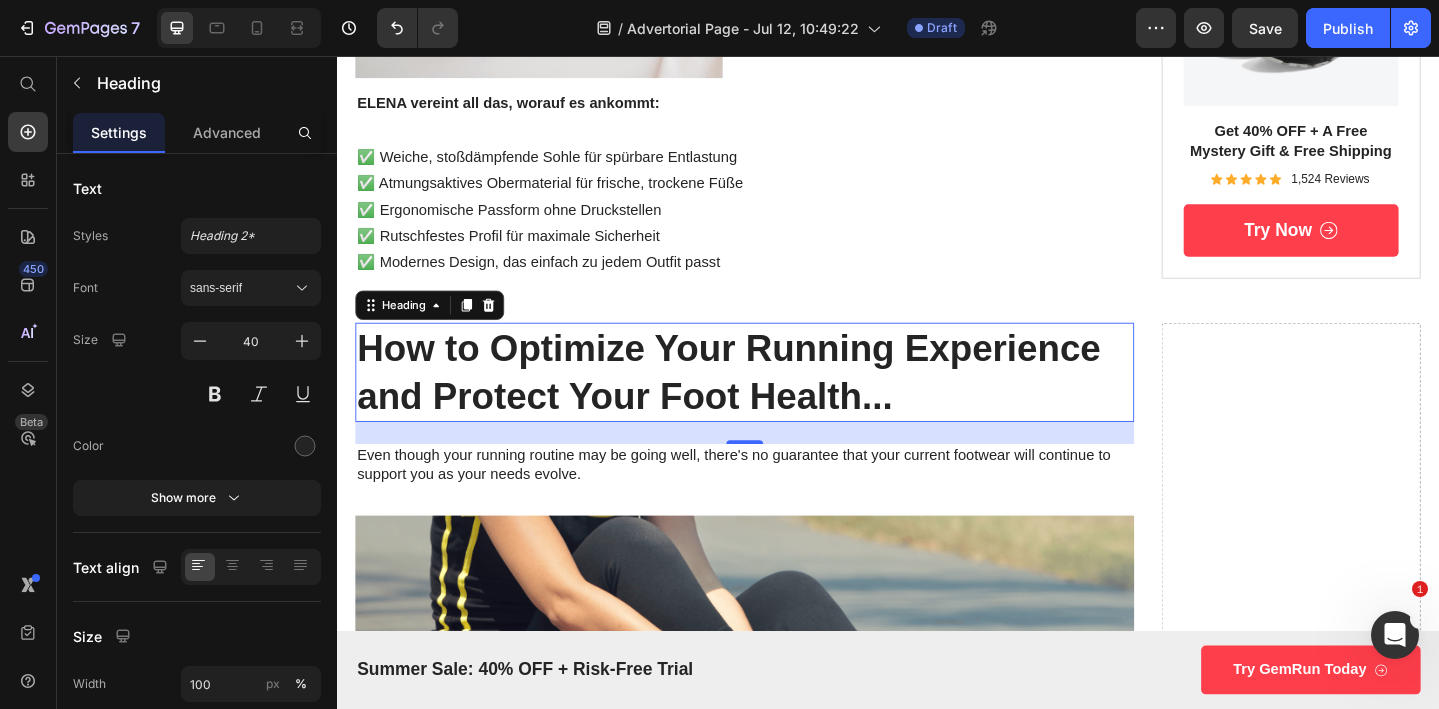 click on "How to Optimize Your Running Experience and Protect Your Foot Health..." at bounding box center (781, 400) 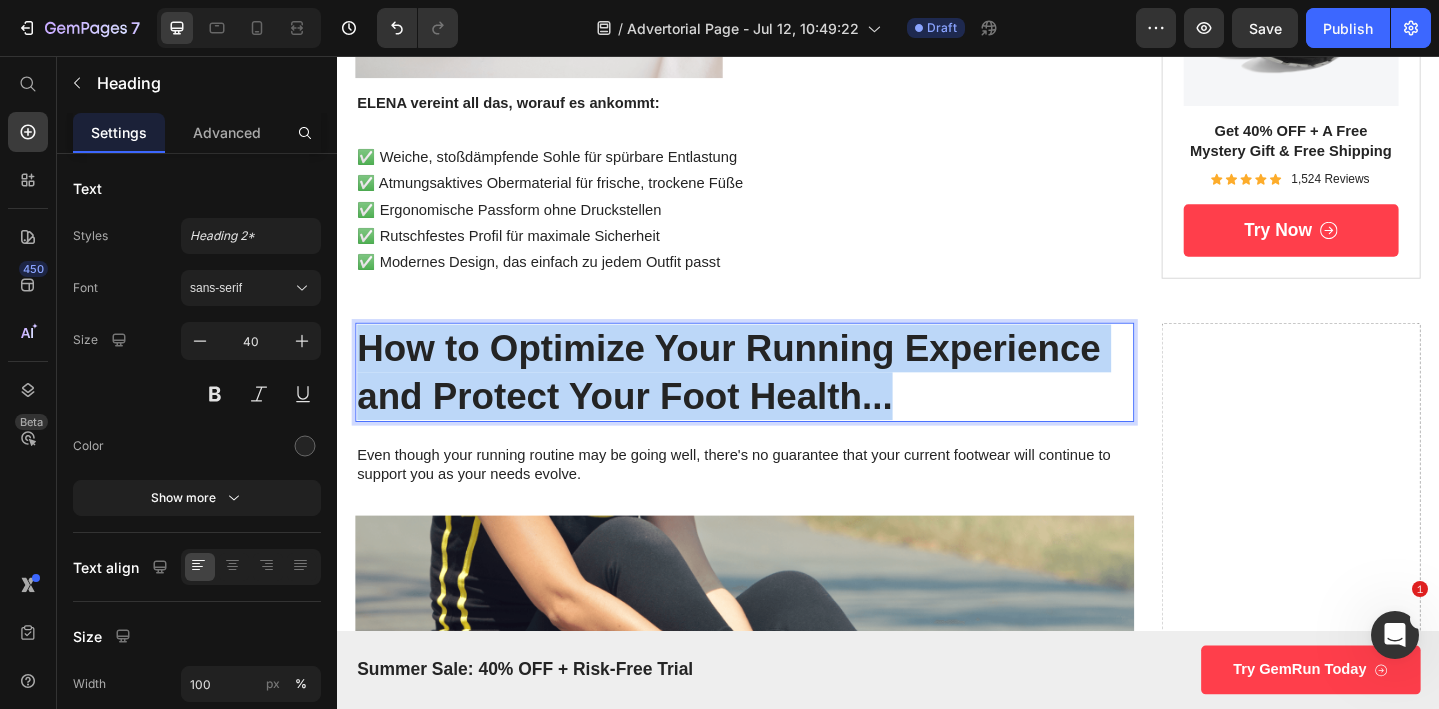 click on "How to Optimize Your Running Experience and Protect Your Foot Health..." at bounding box center [781, 400] 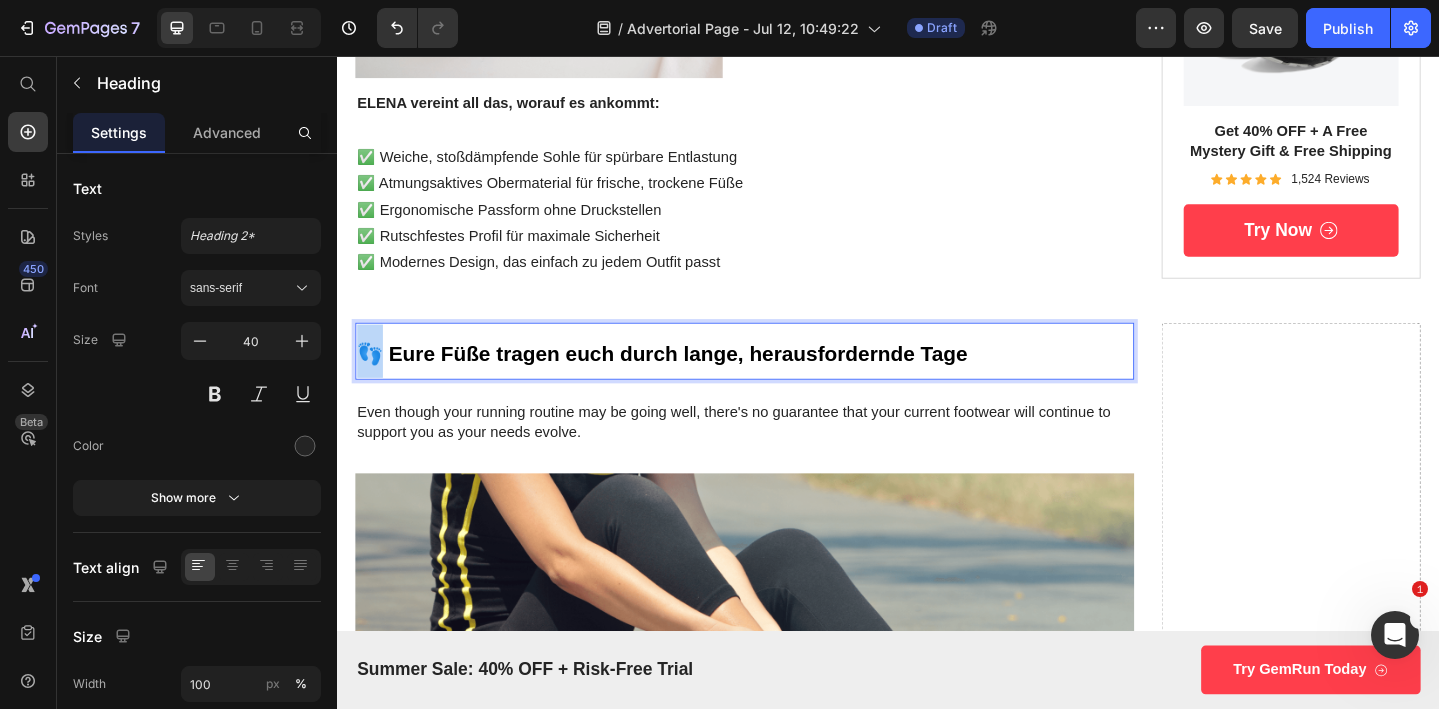 click on "👣 Eure Füße tragen euch durch lange, herausfordernde Tage" at bounding box center [691, 380] 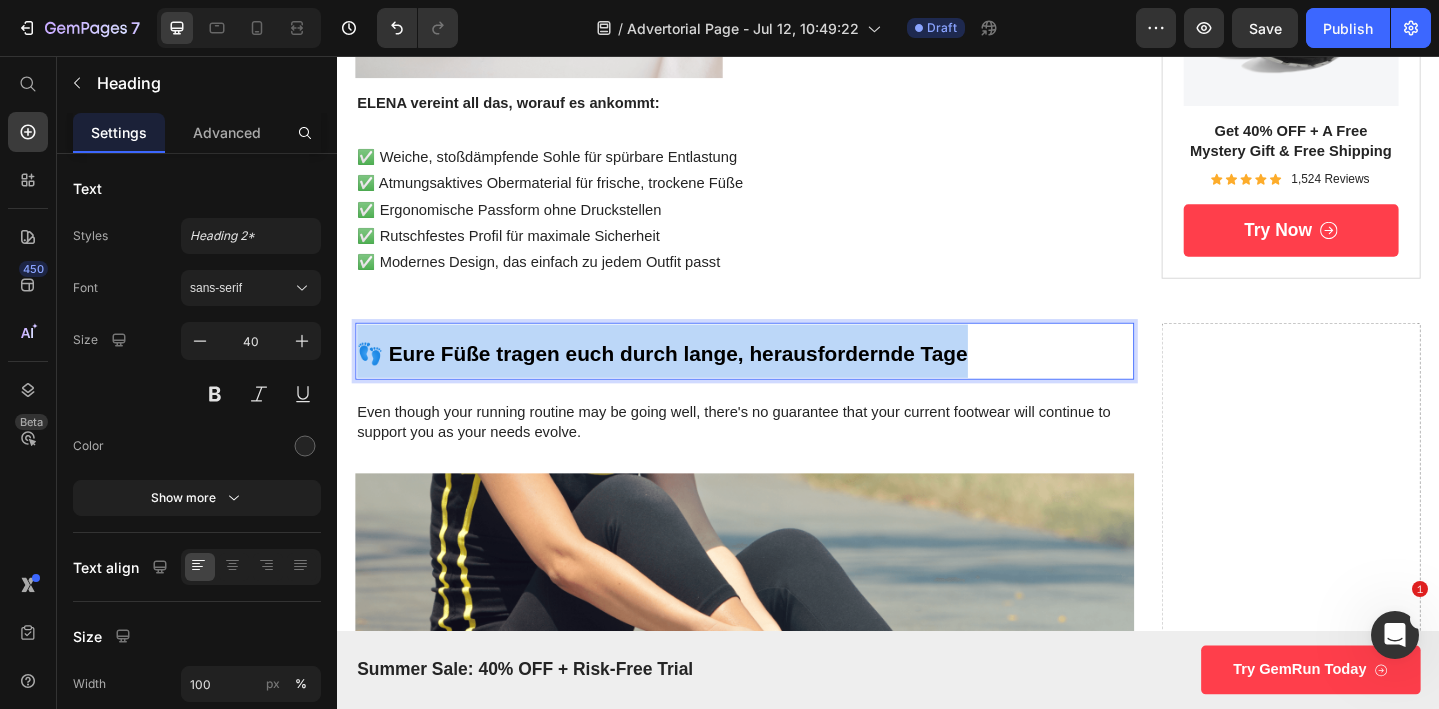 click on "👣 Eure Füße tragen euch durch lange, herausfordernde Tage" at bounding box center (691, 380) 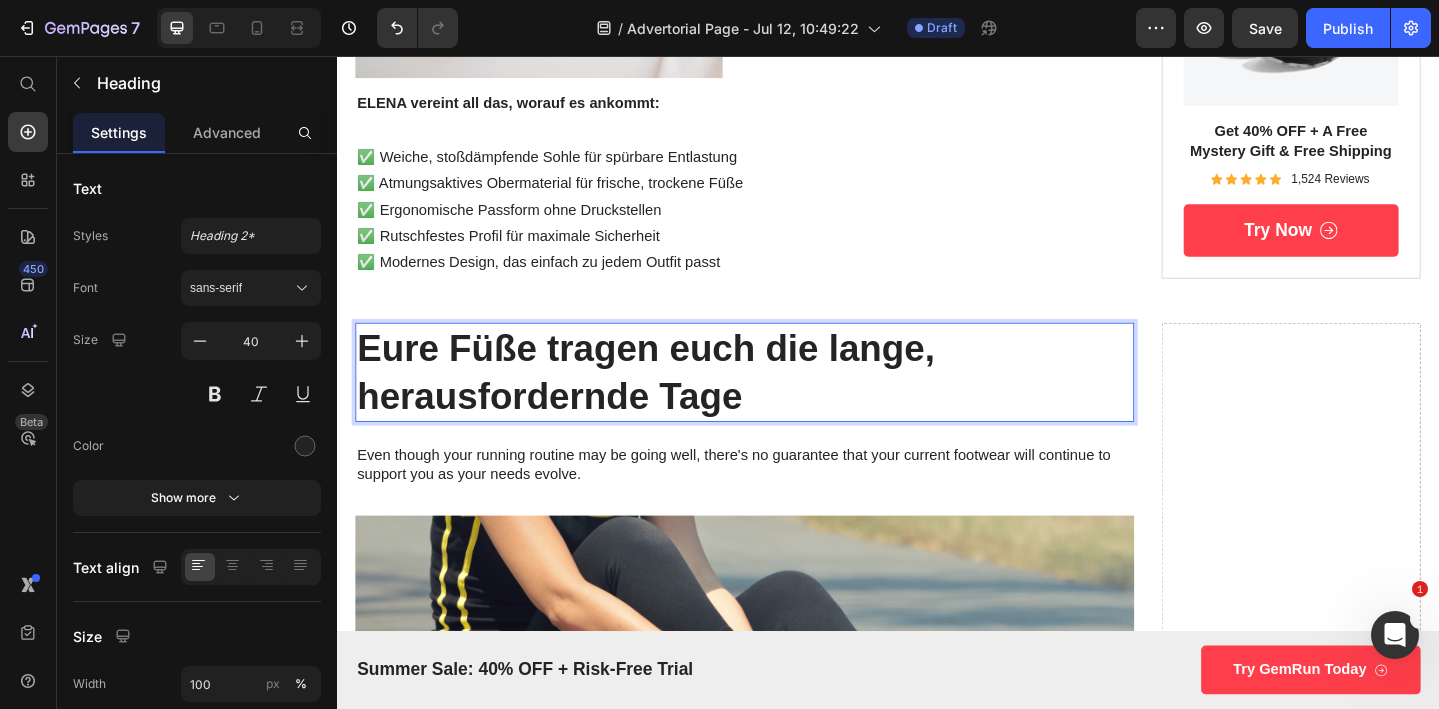 click on "Eure Füße tragen euch die lange, herausfordernde Tage" at bounding box center [781, 400] 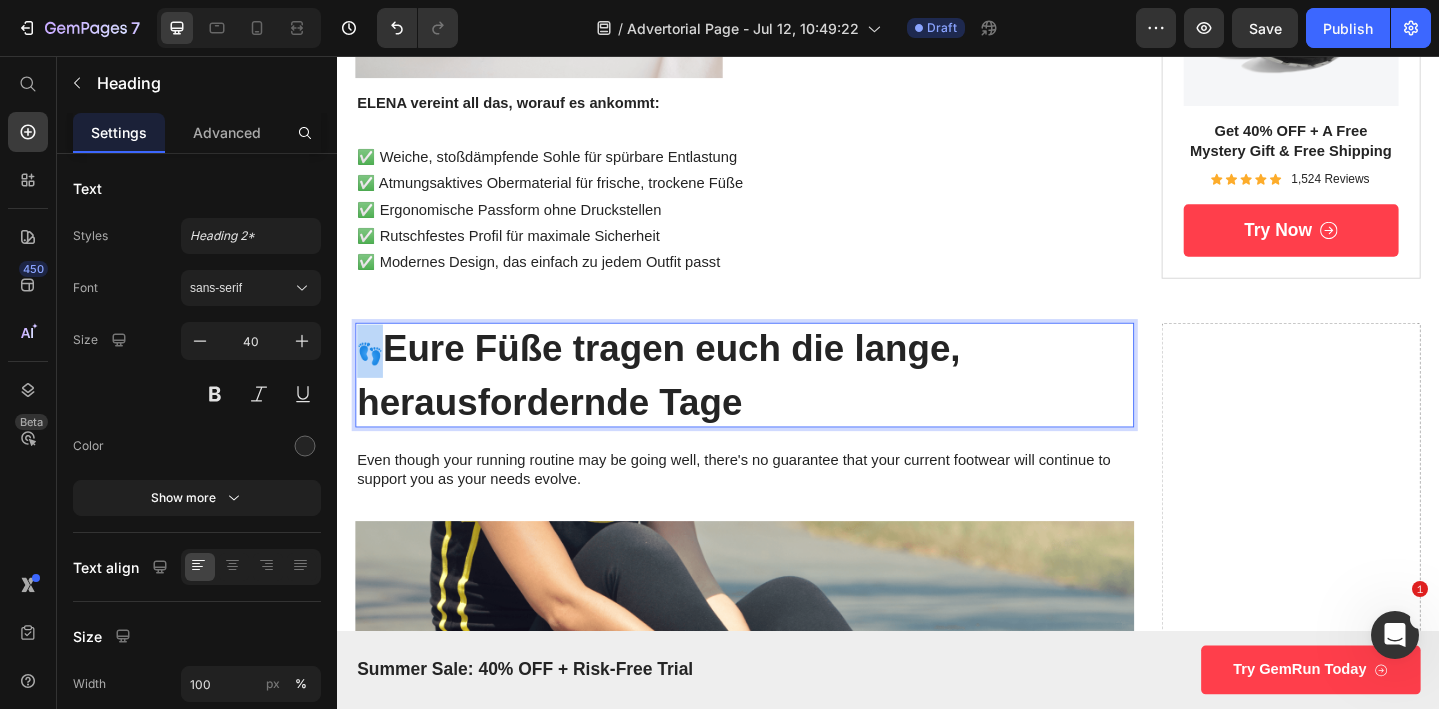 click on "👣" at bounding box center [373, 380] 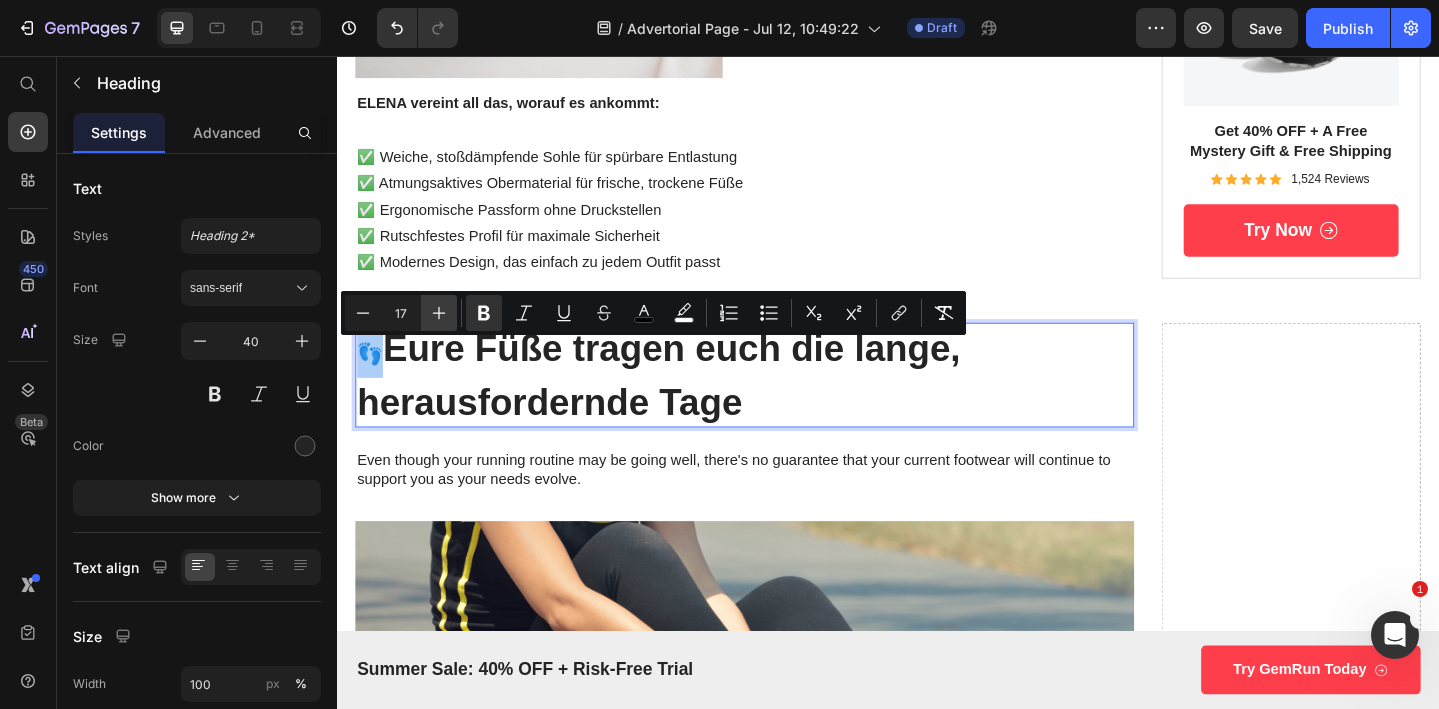 click 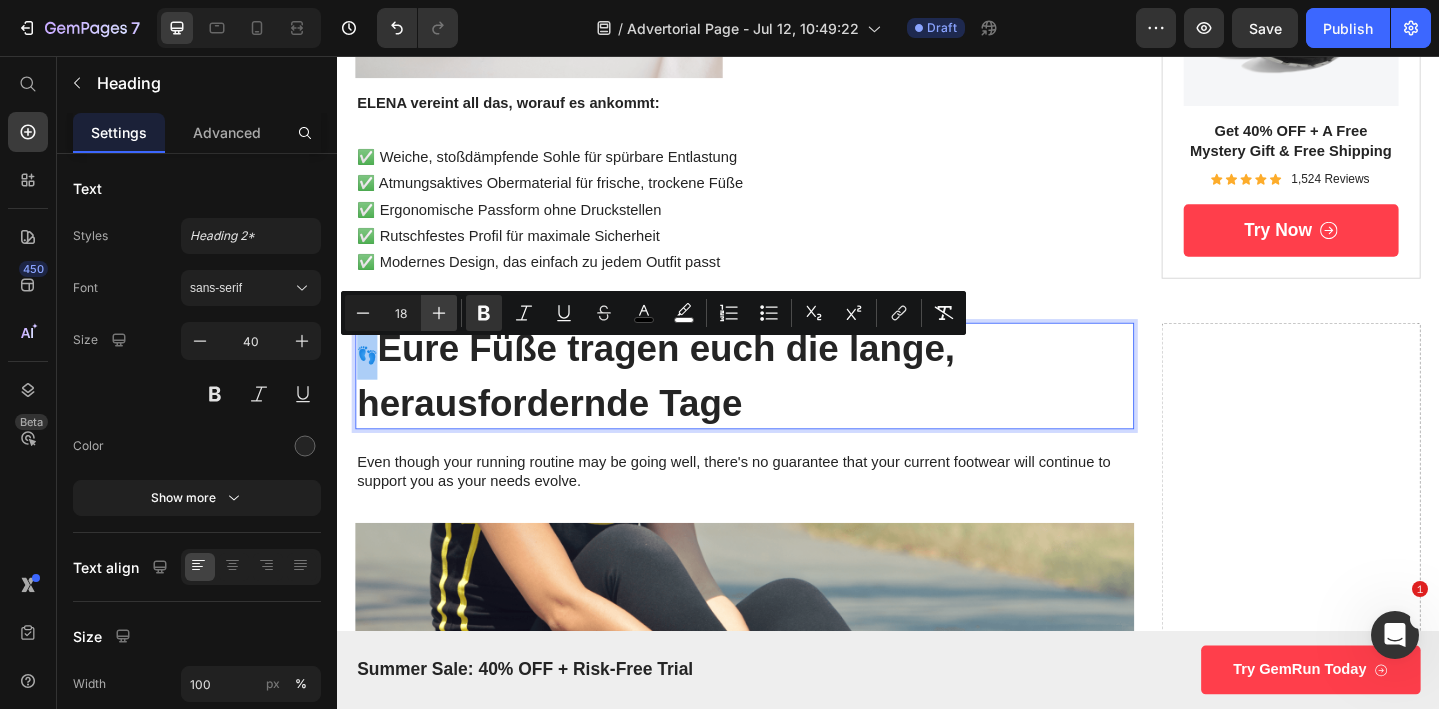 click 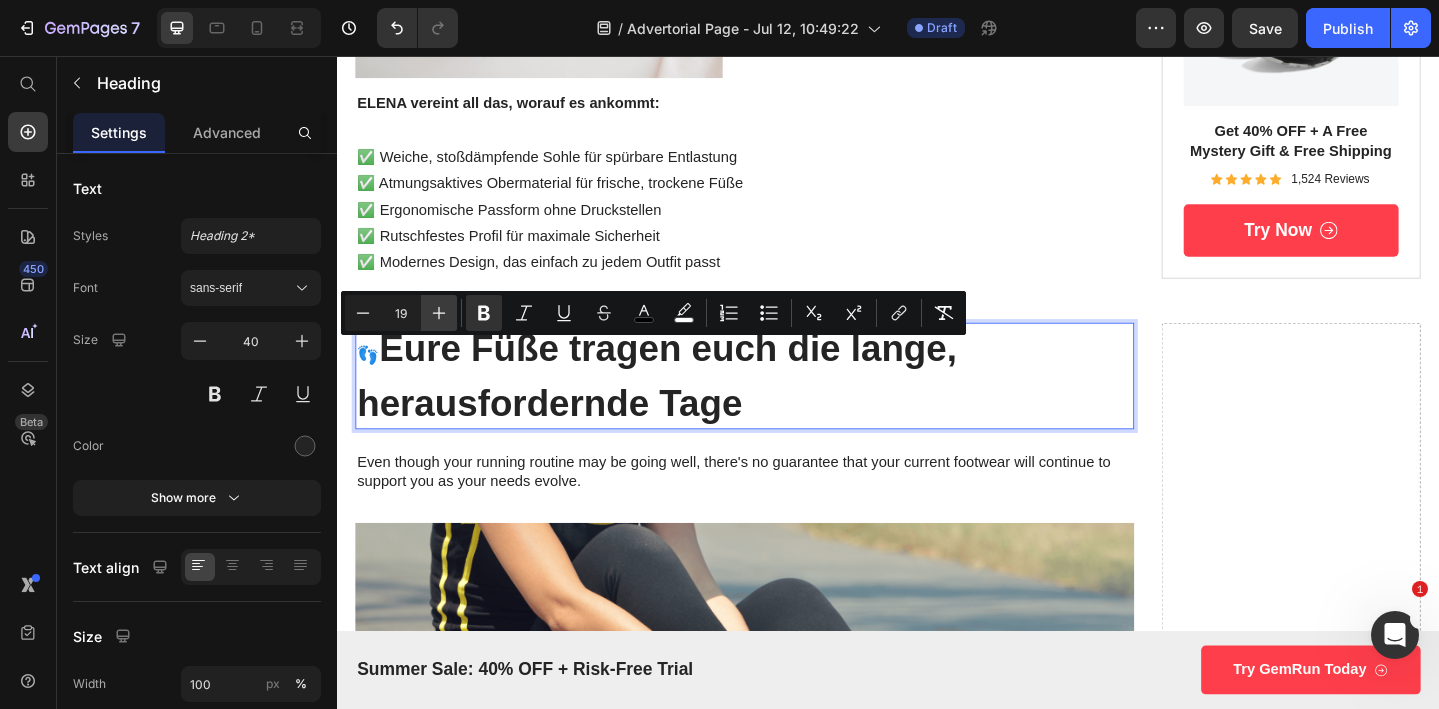click 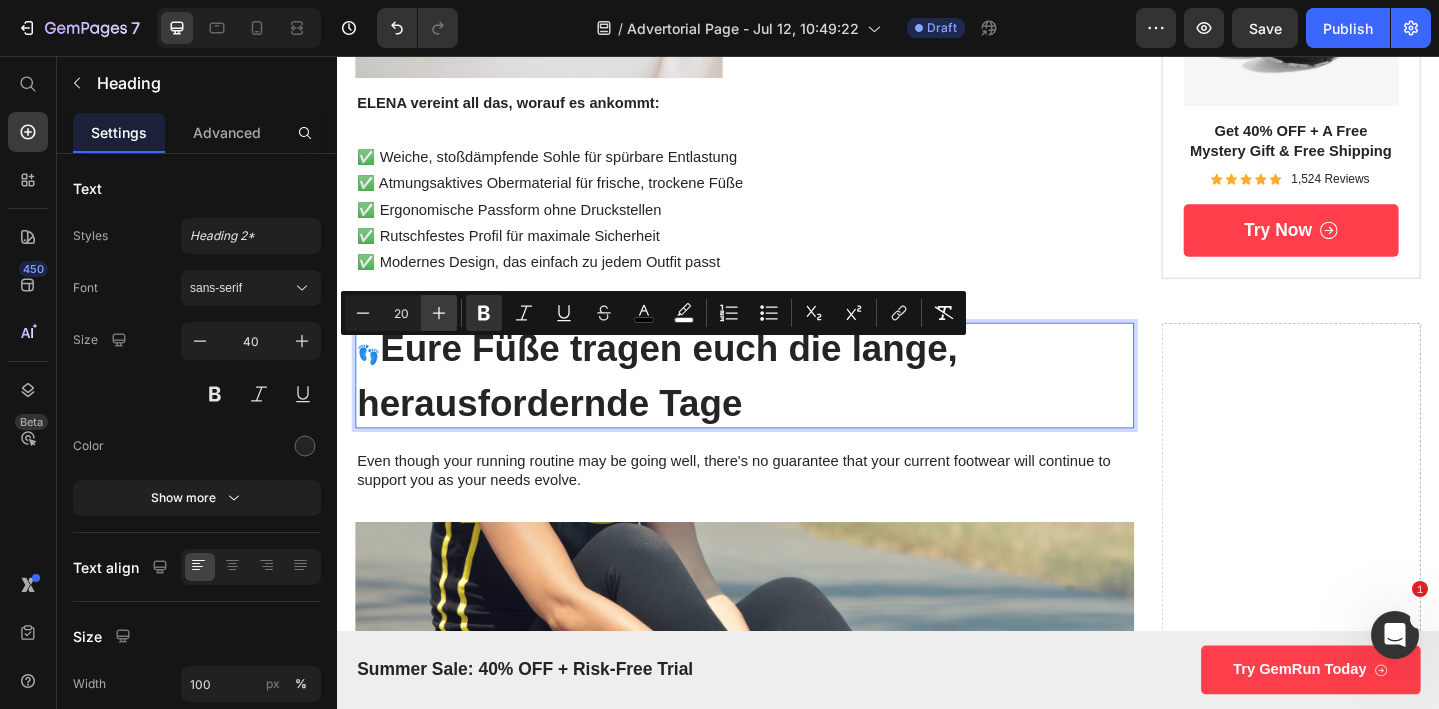 click 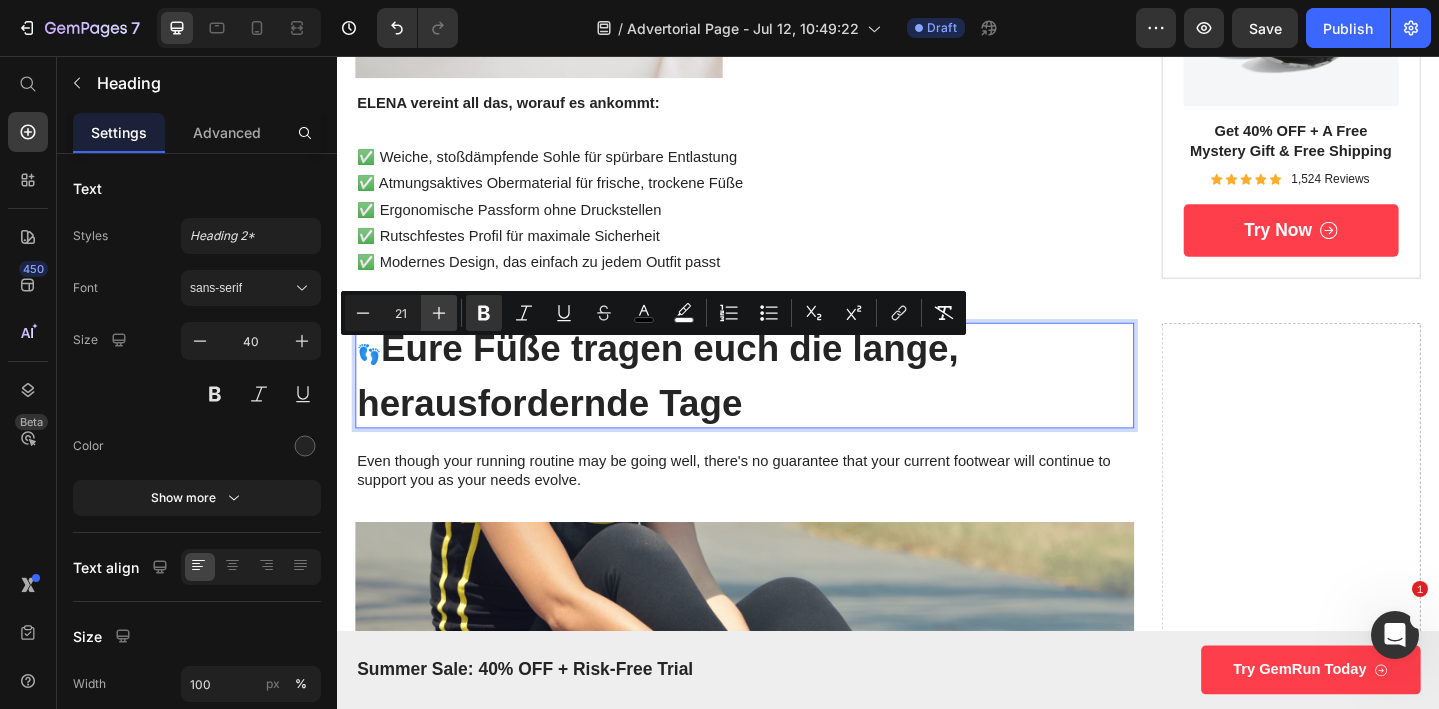 click 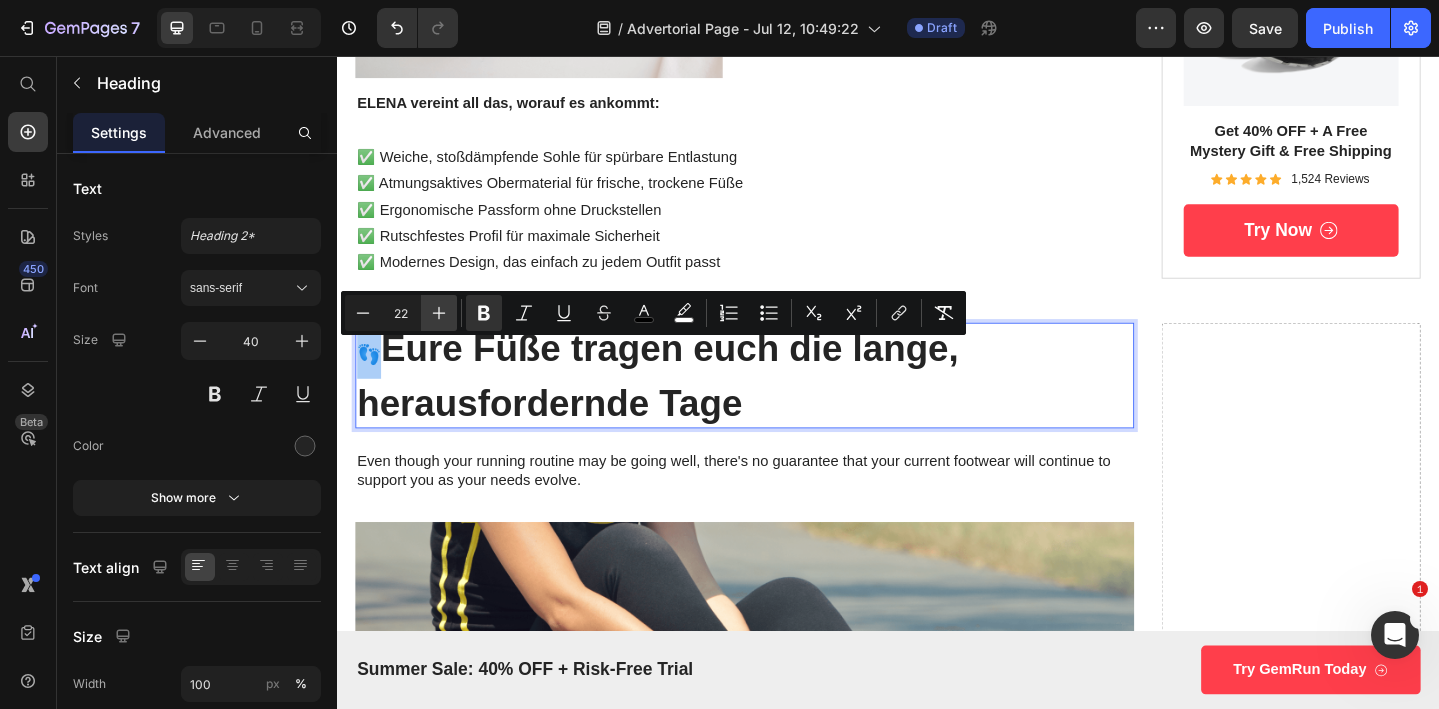 click 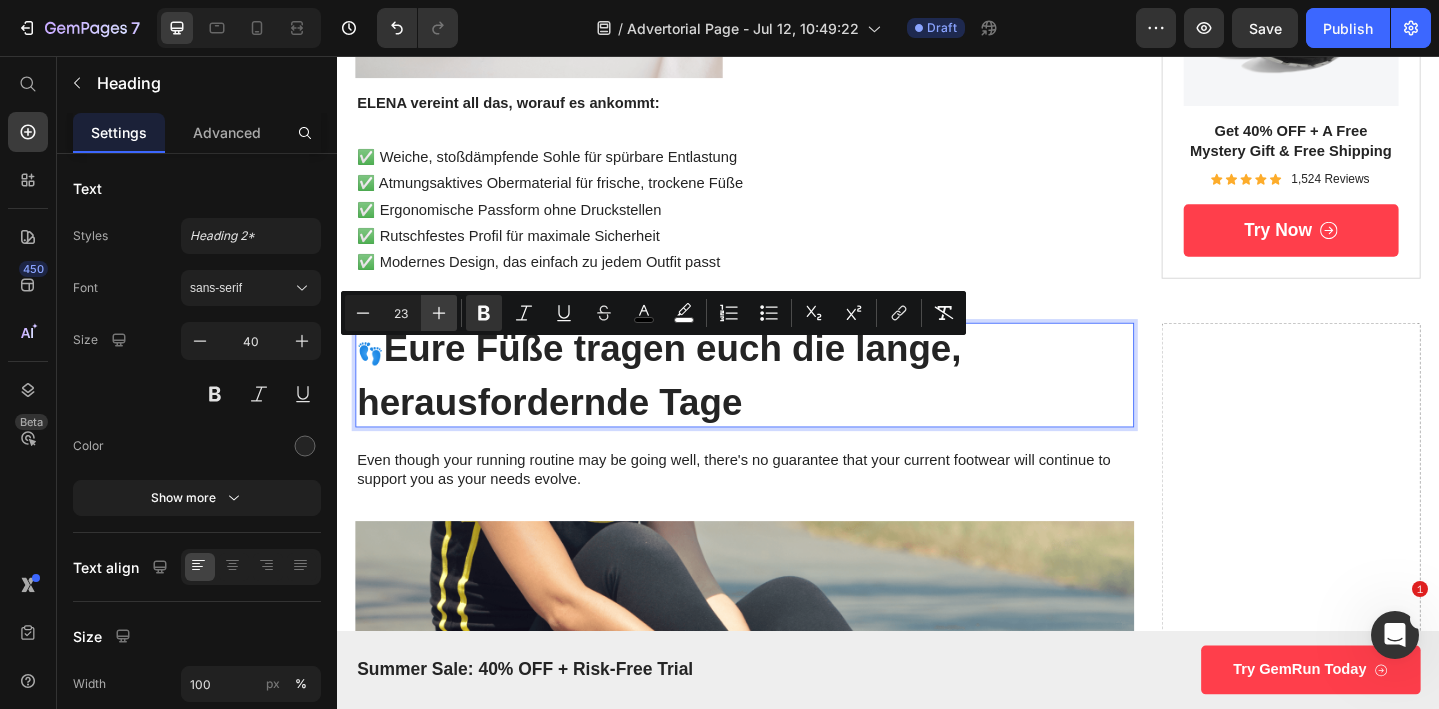 click 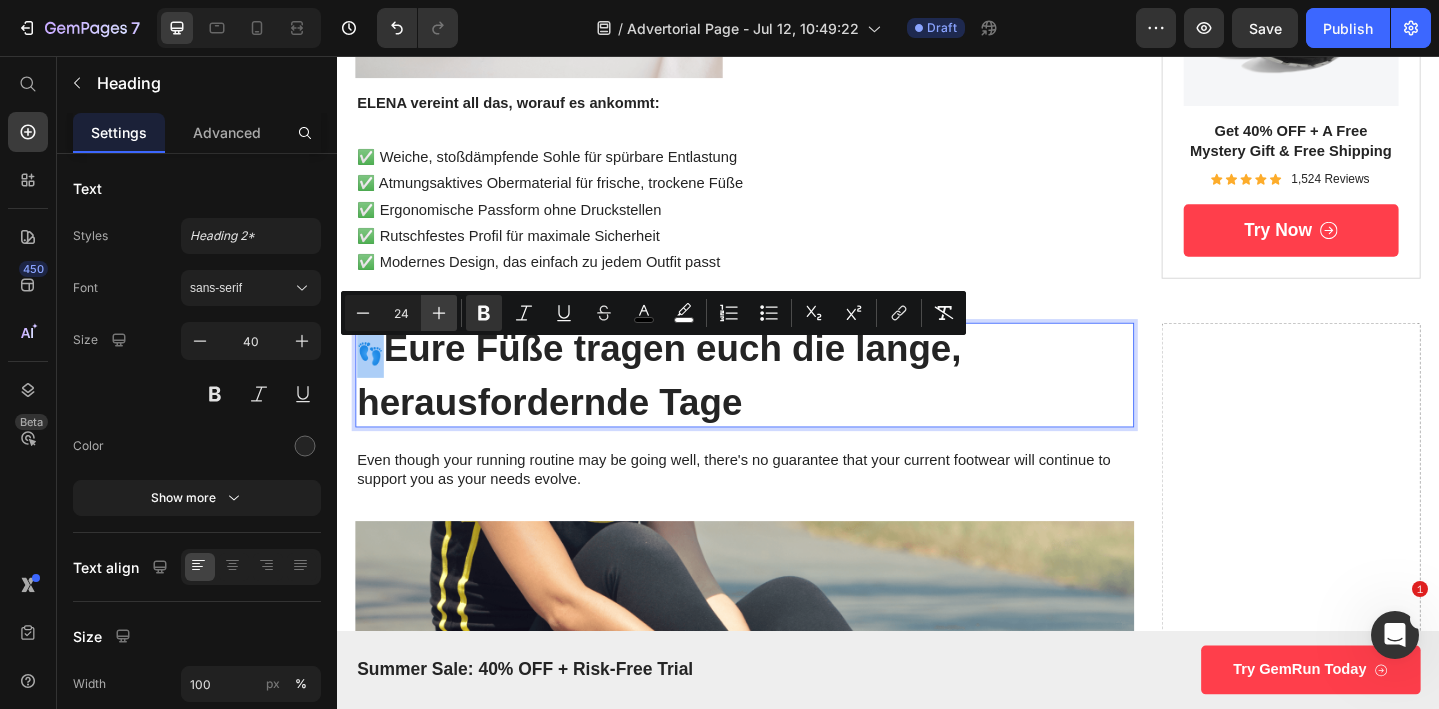 click 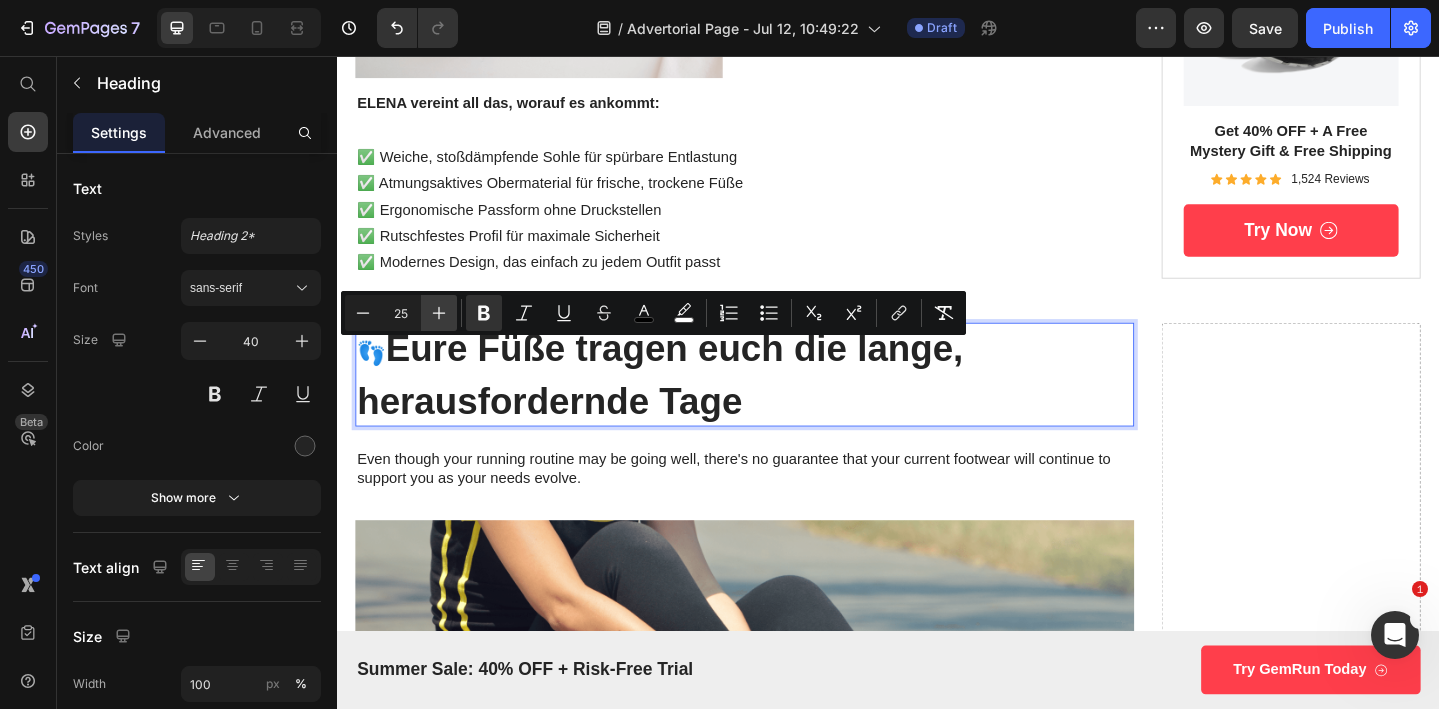 click 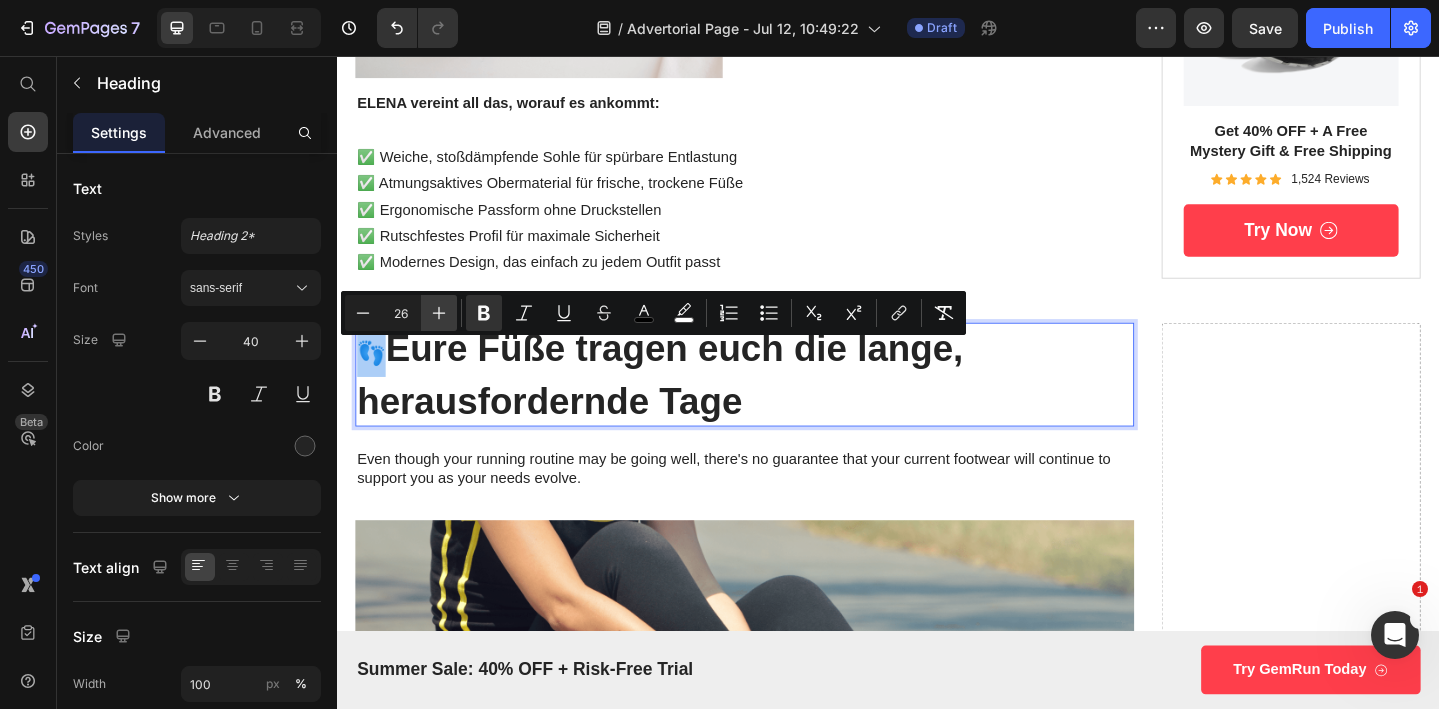 click 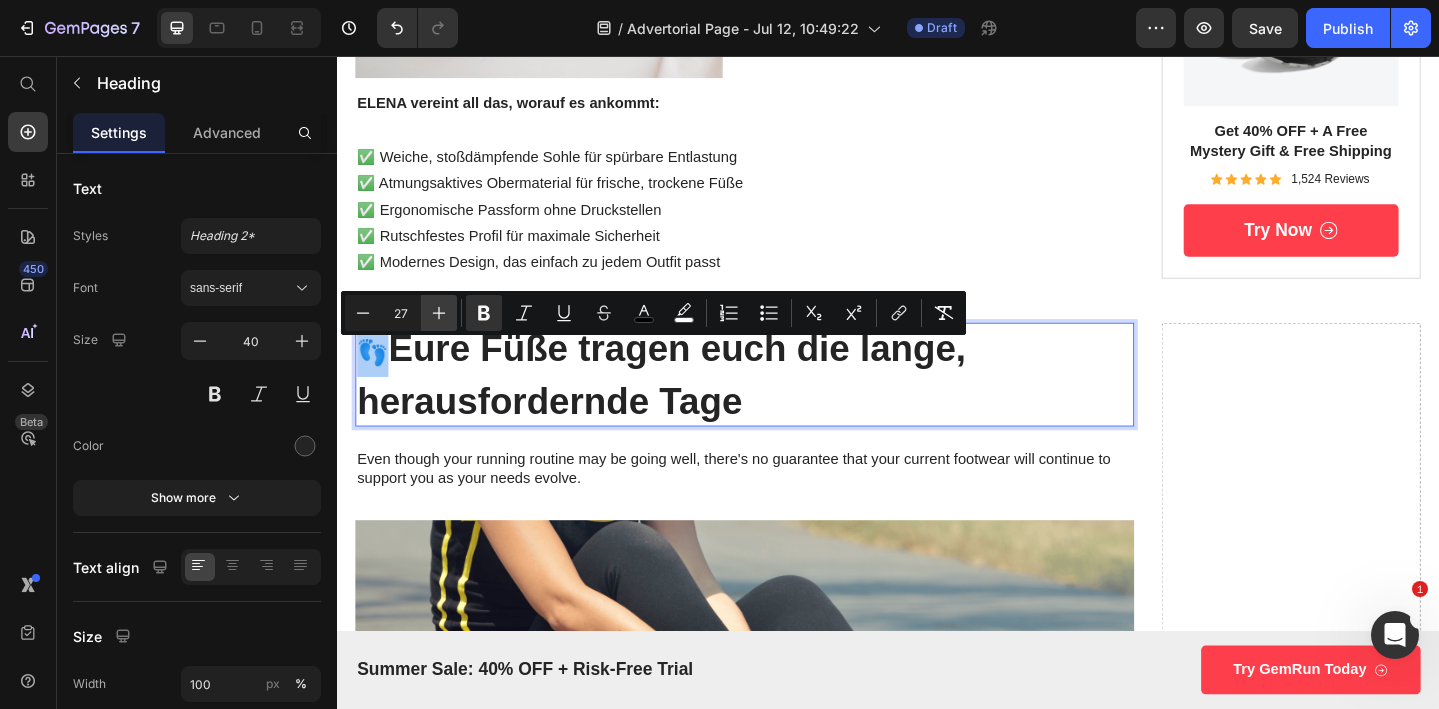 click 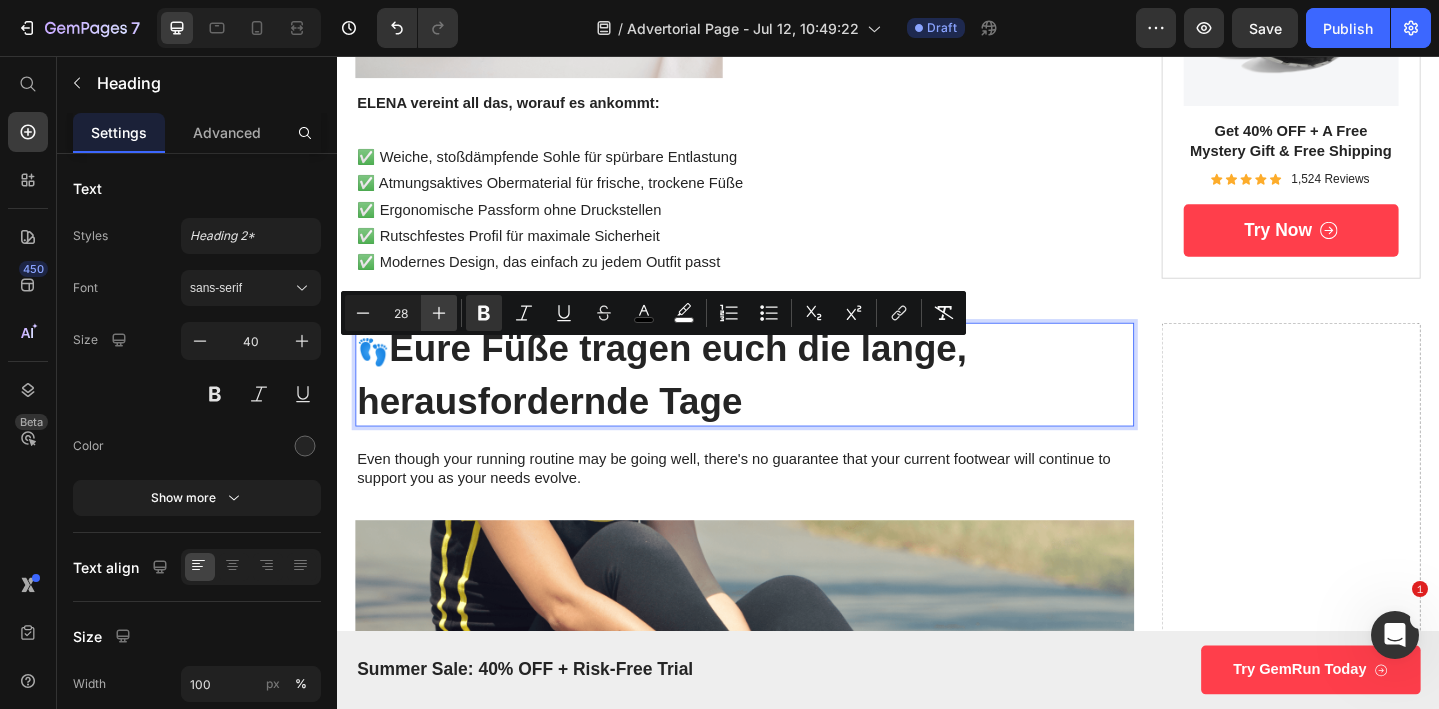 click 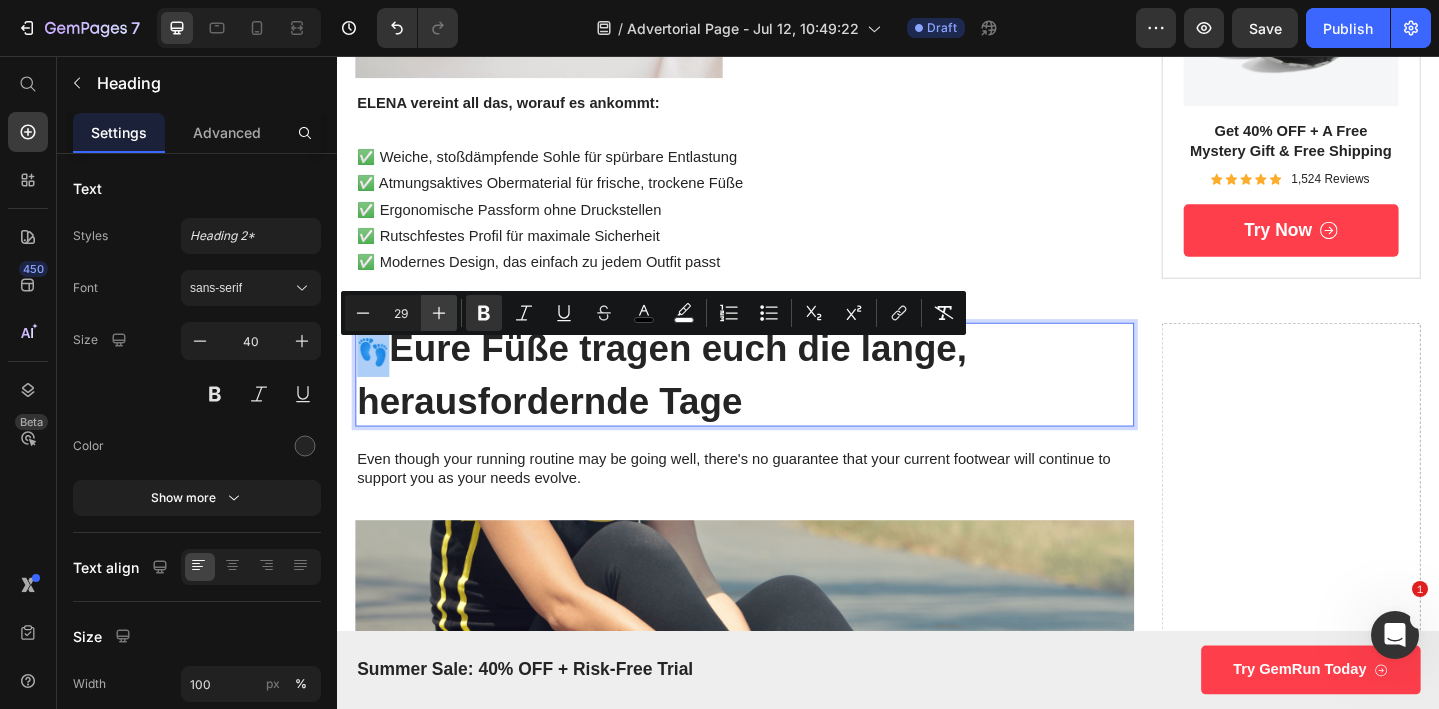 click 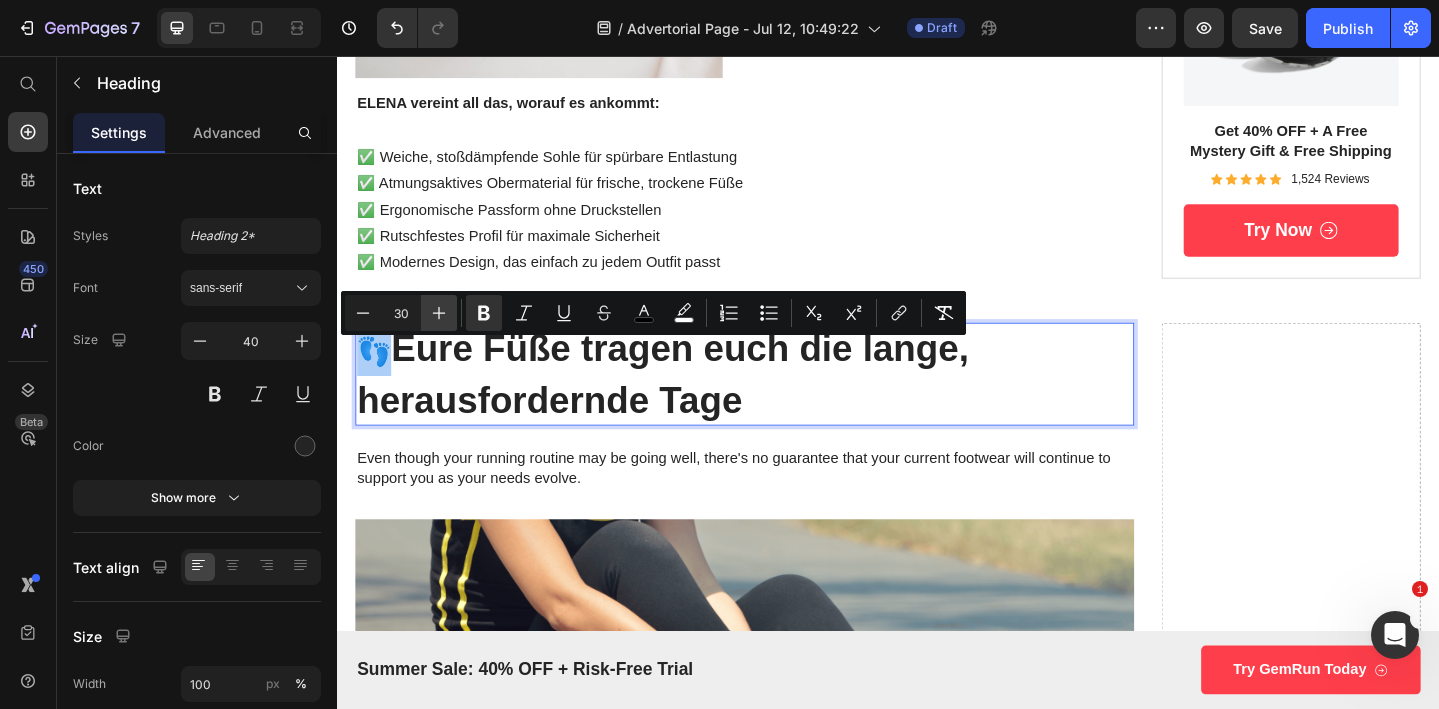 click 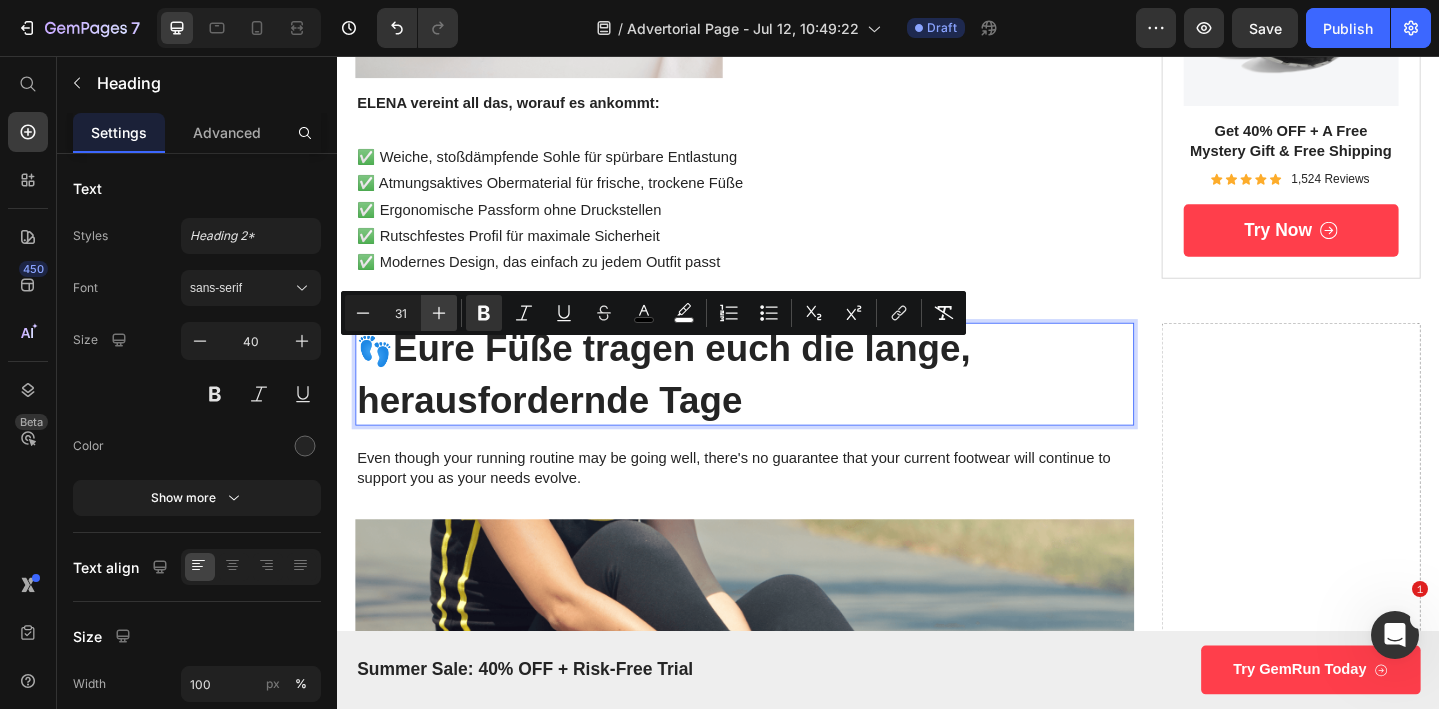click 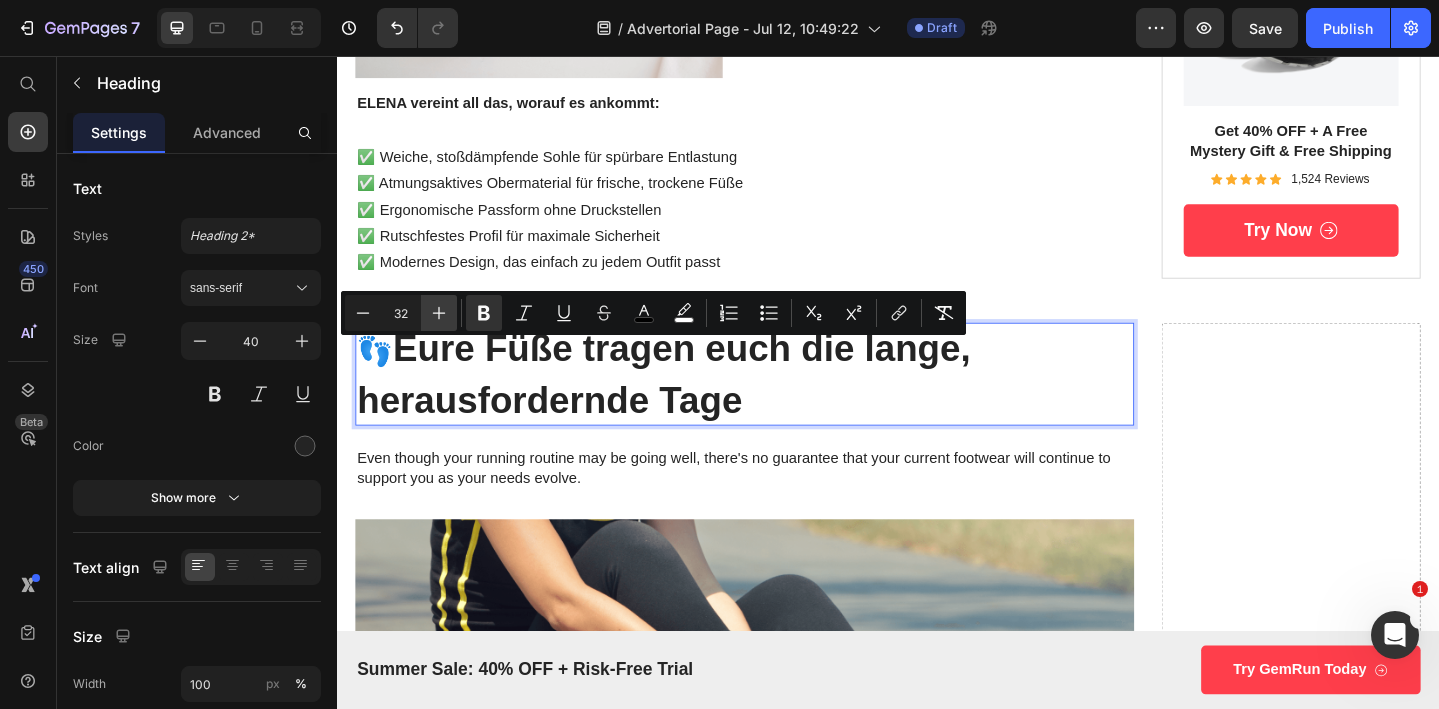 click 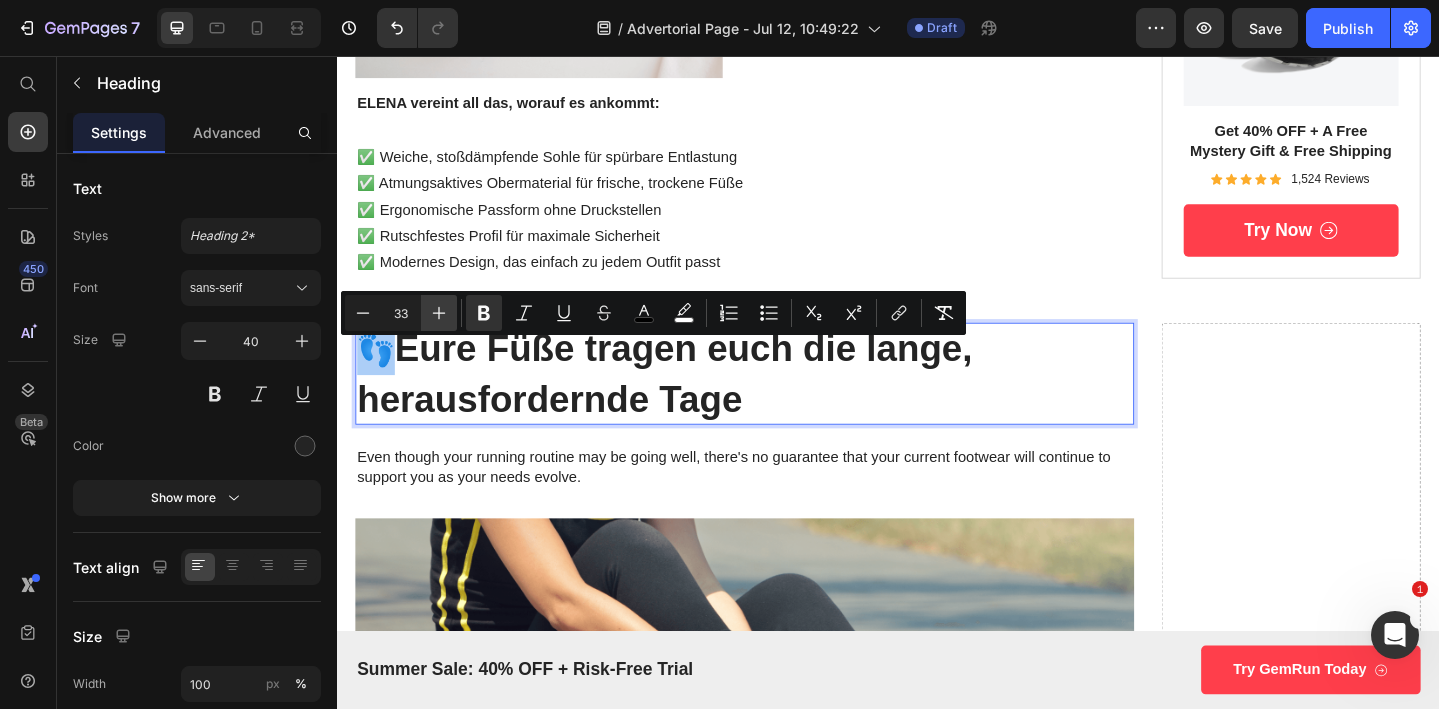 click 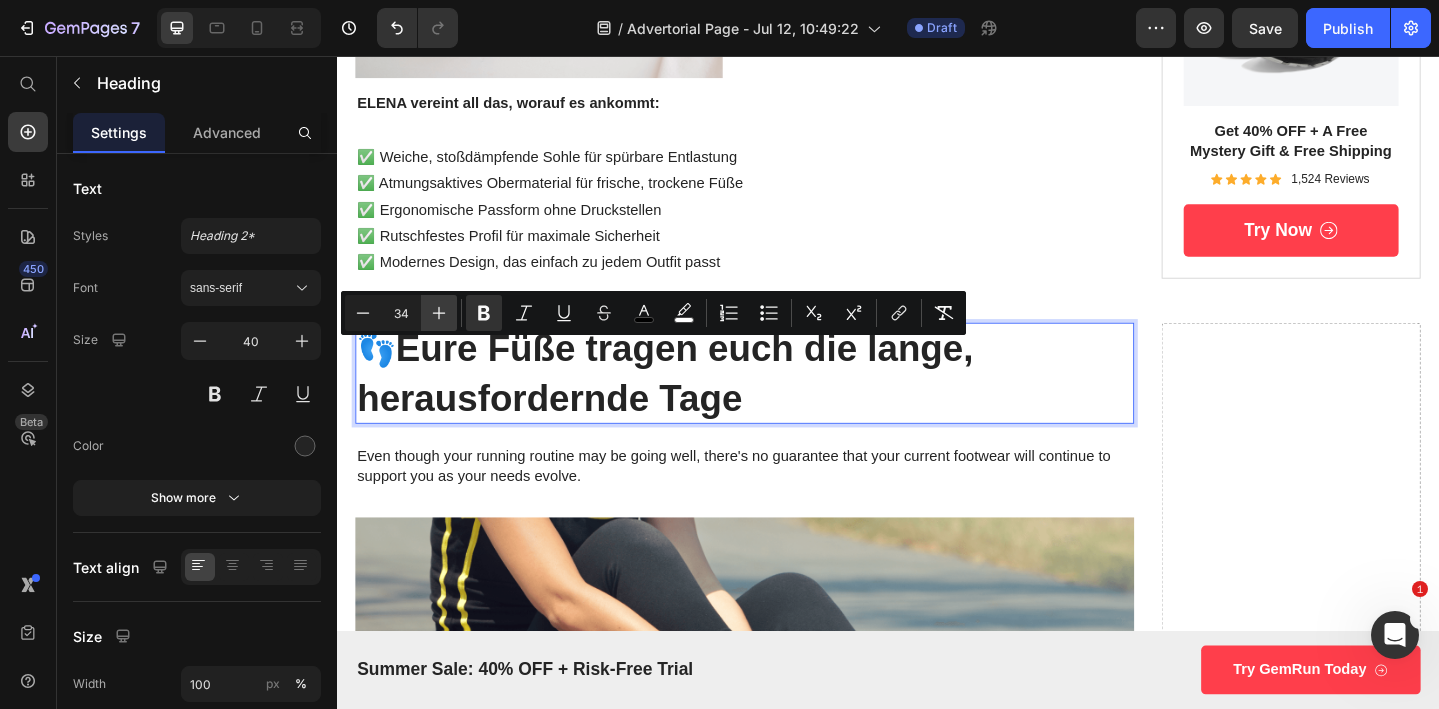click 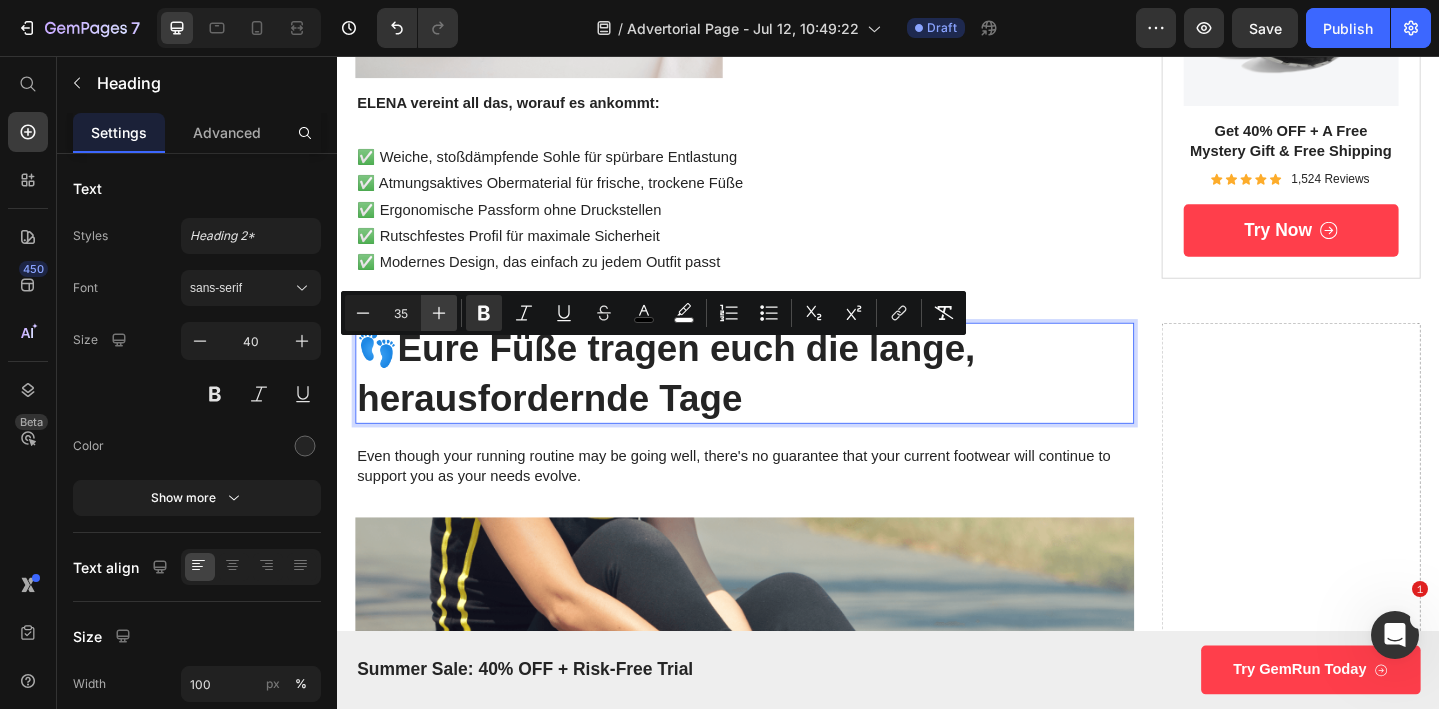click 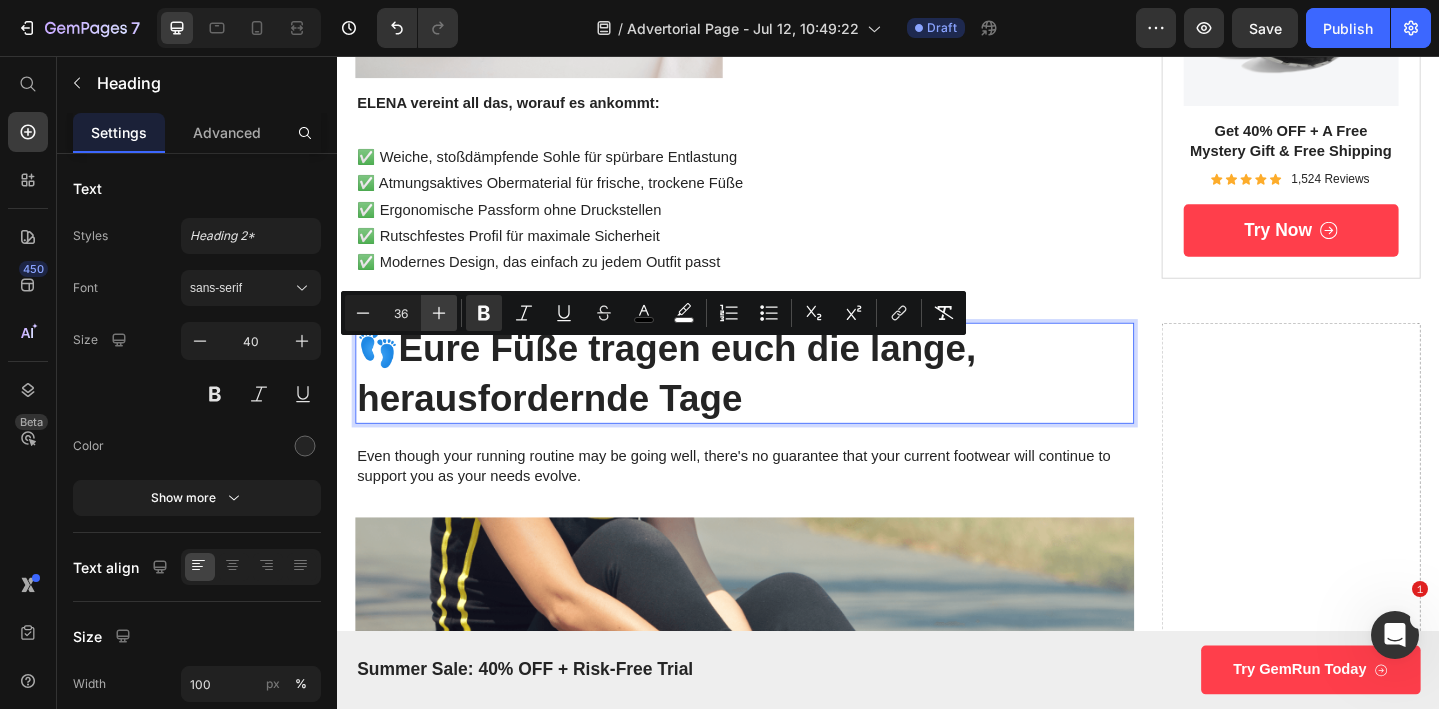 click 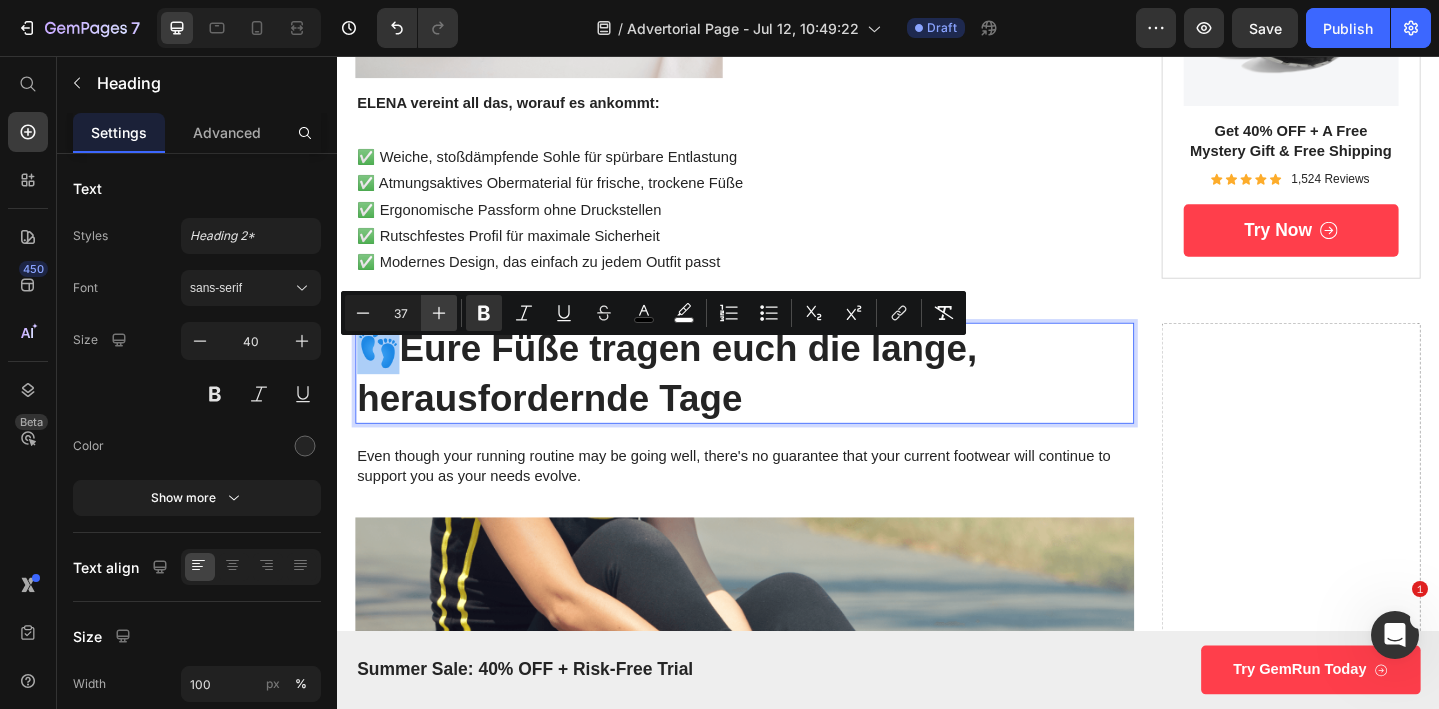 click 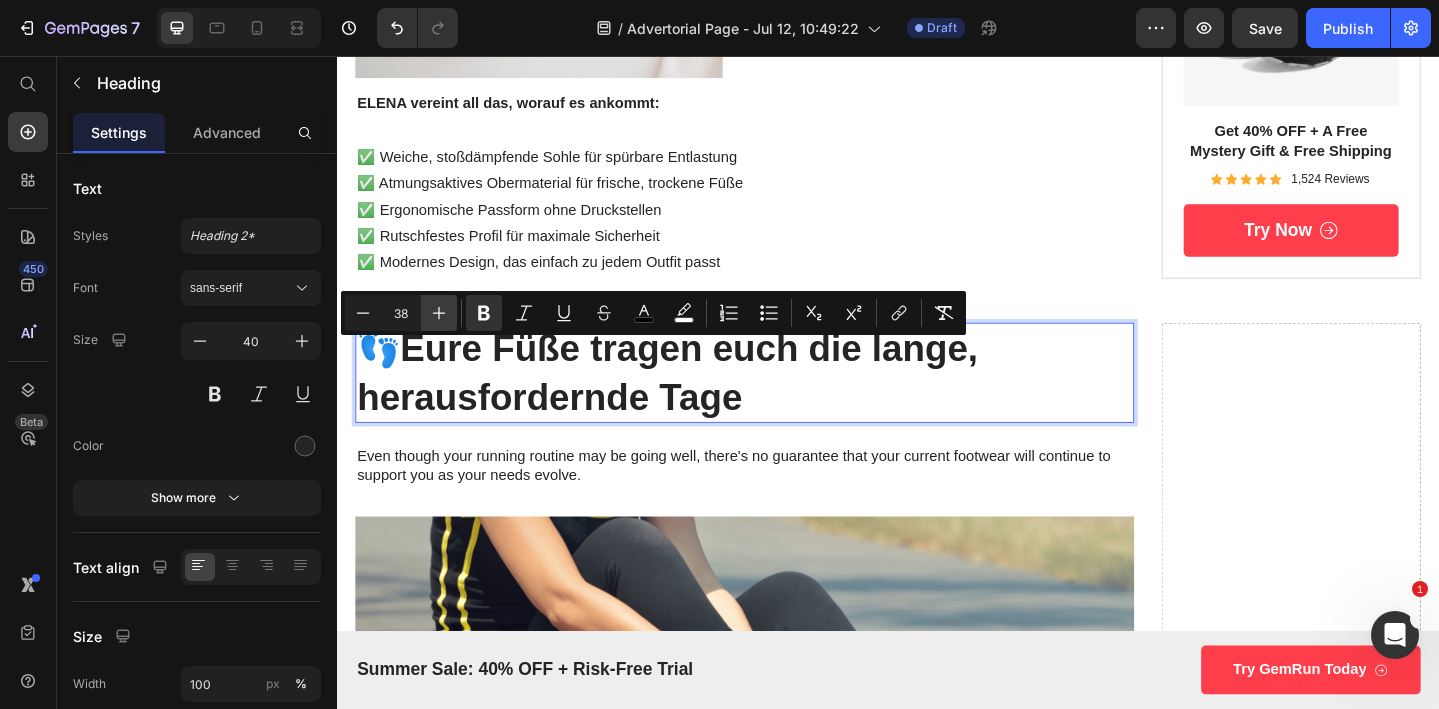 click 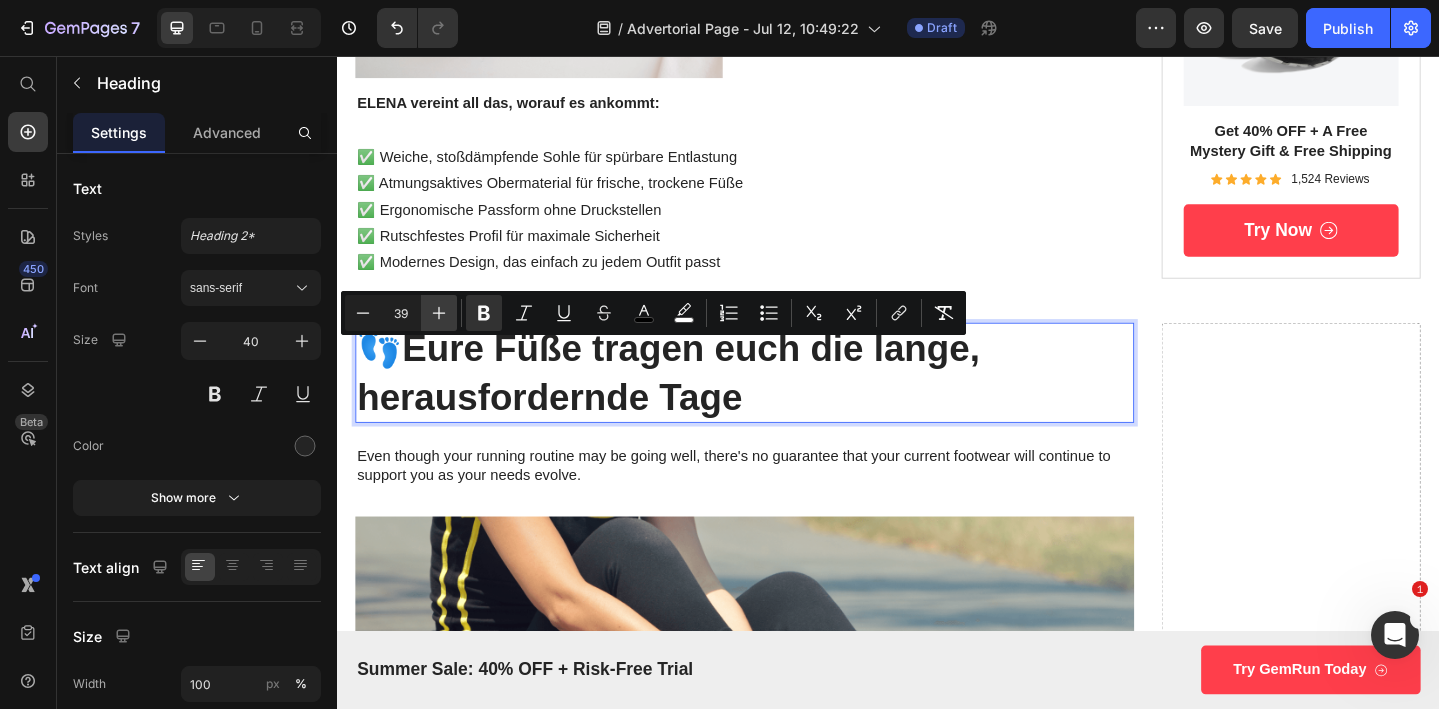 click 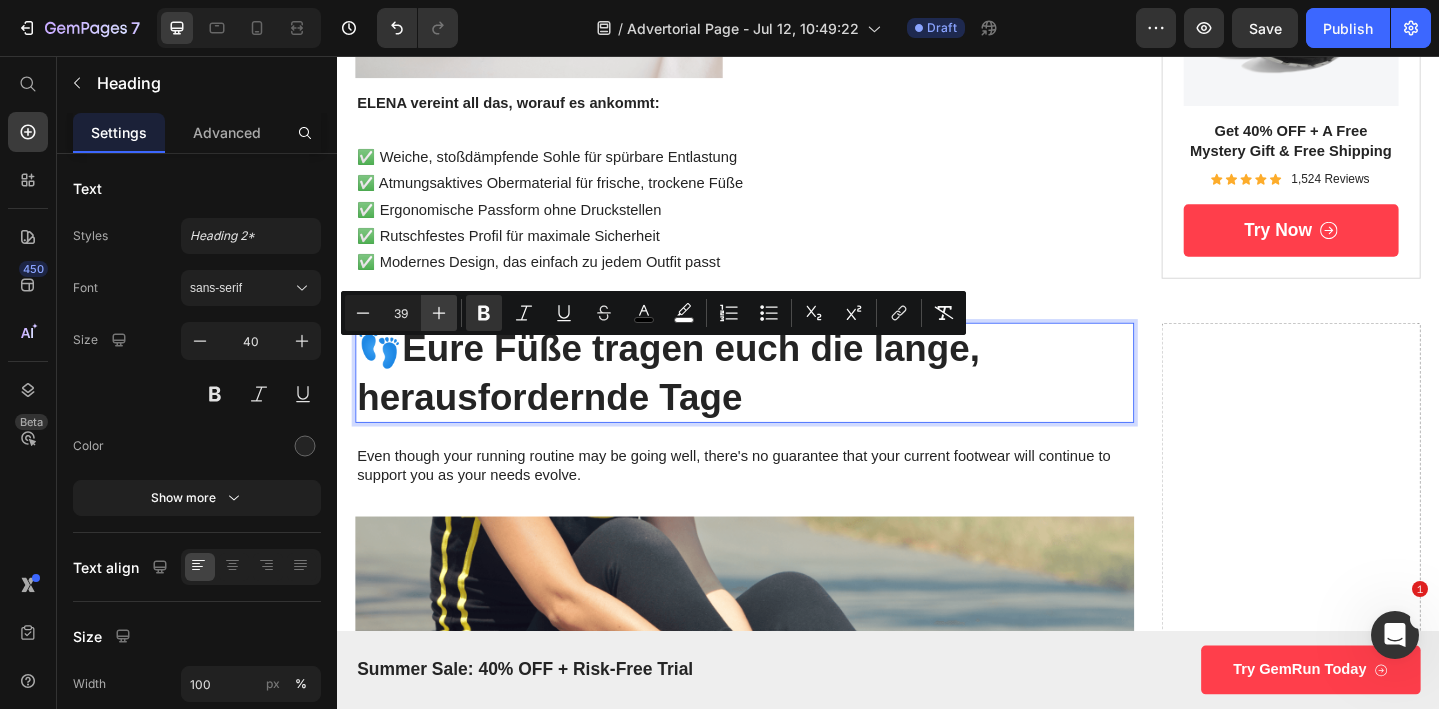 type on "40" 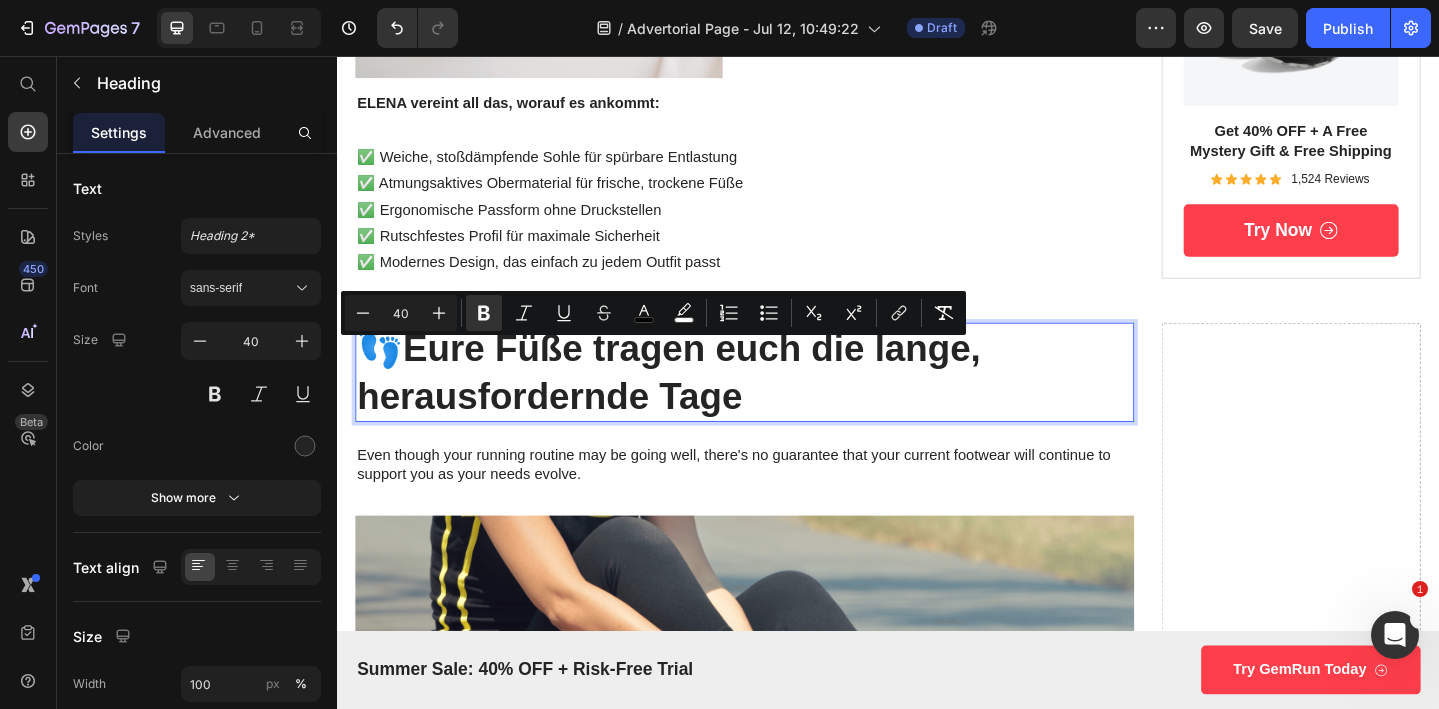 click on "👣 Eure Füße tragen euch die lange, herausfordernde Tage" at bounding box center [781, 400] 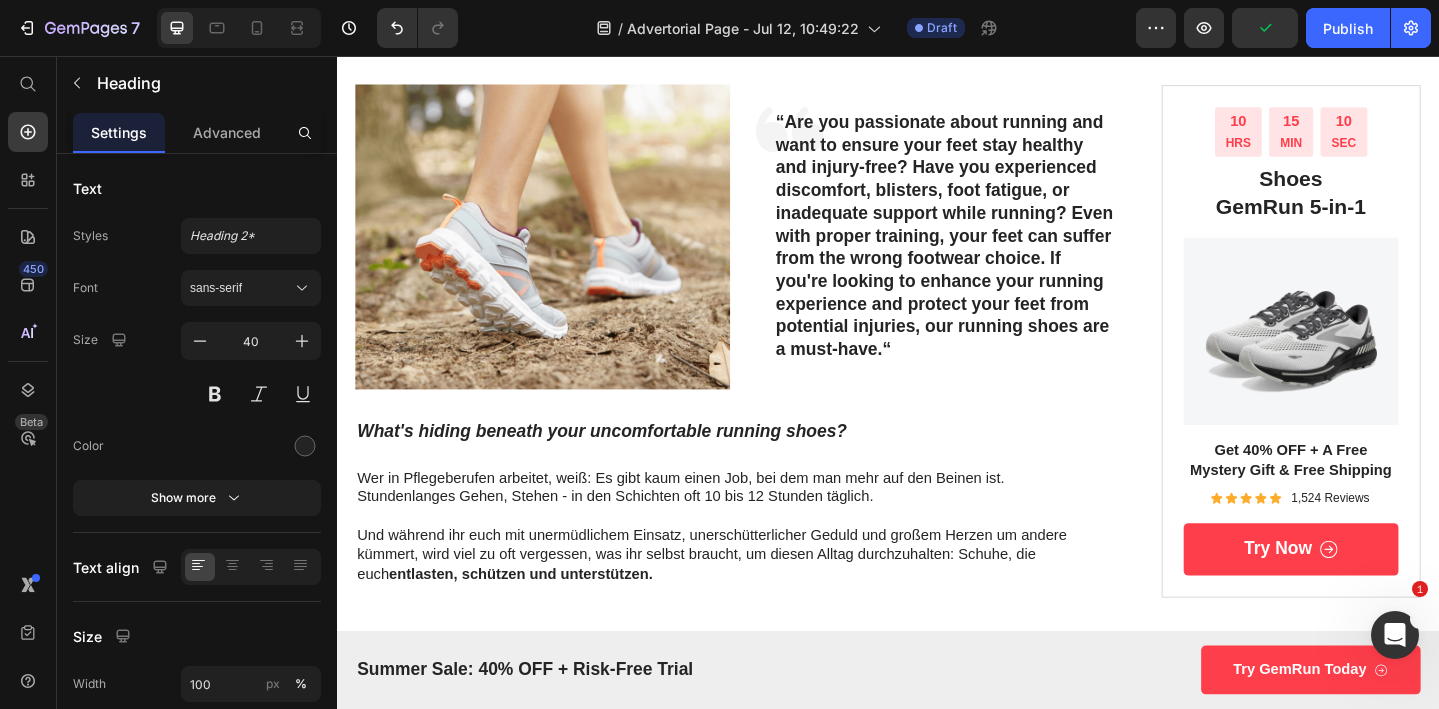 scroll, scrollTop: 0, scrollLeft: 0, axis: both 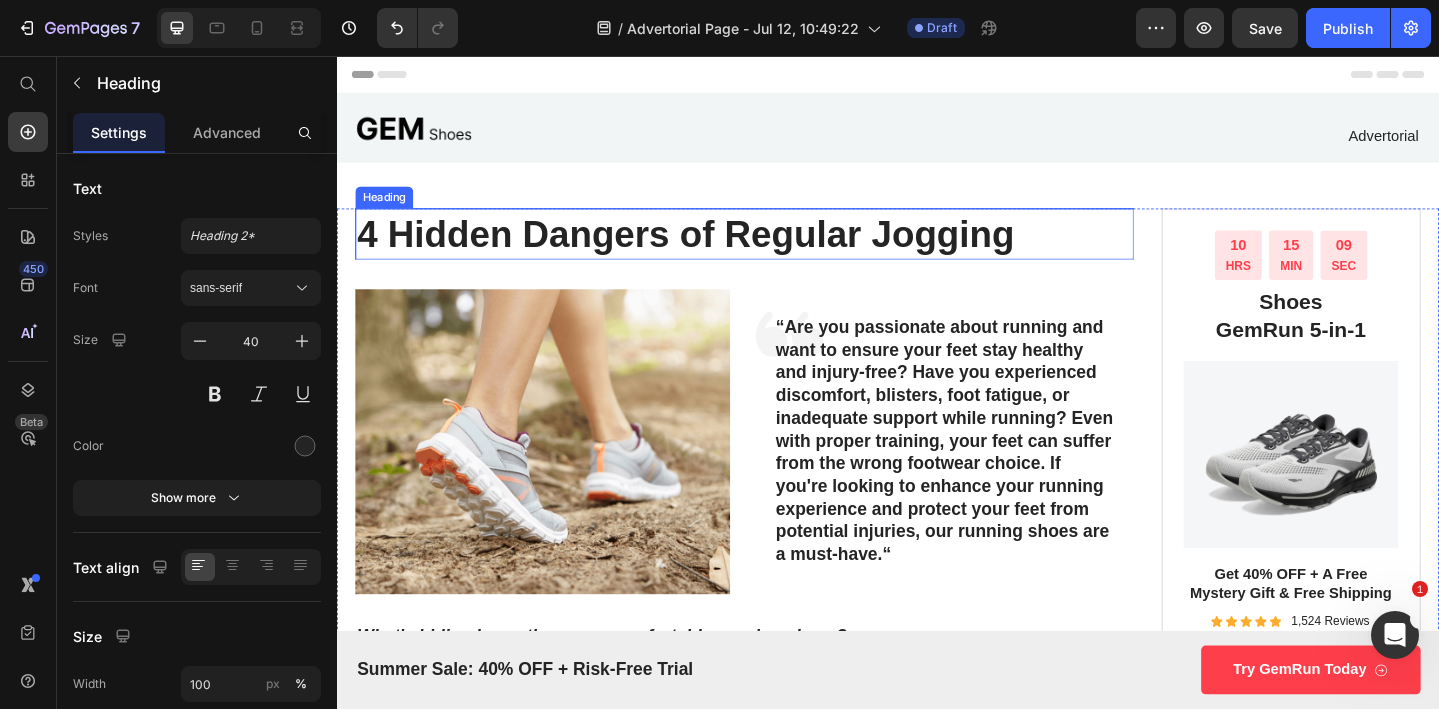 click on "4 Hidden Dangers of Regular Jogging" at bounding box center (781, 250) 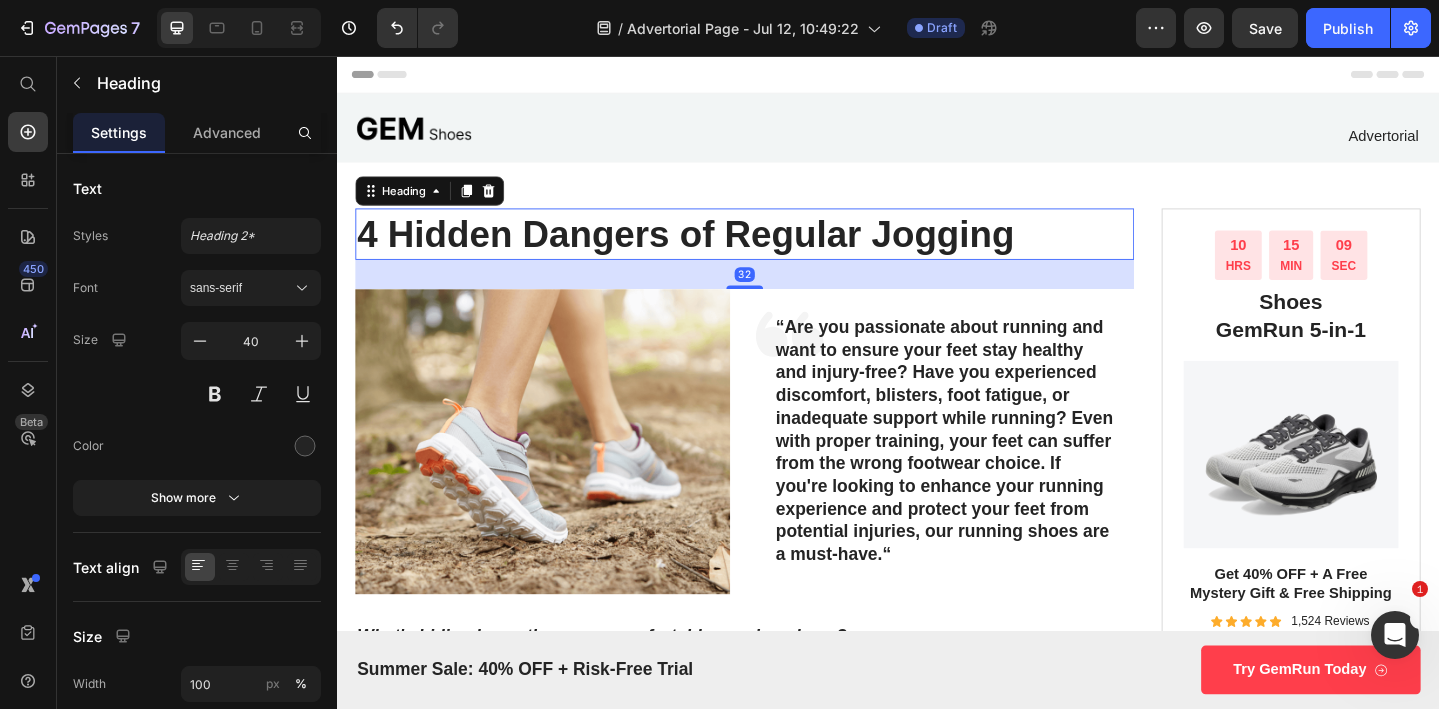 click on "4 Hidden Dangers of Regular Jogging" at bounding box center (781, 250) 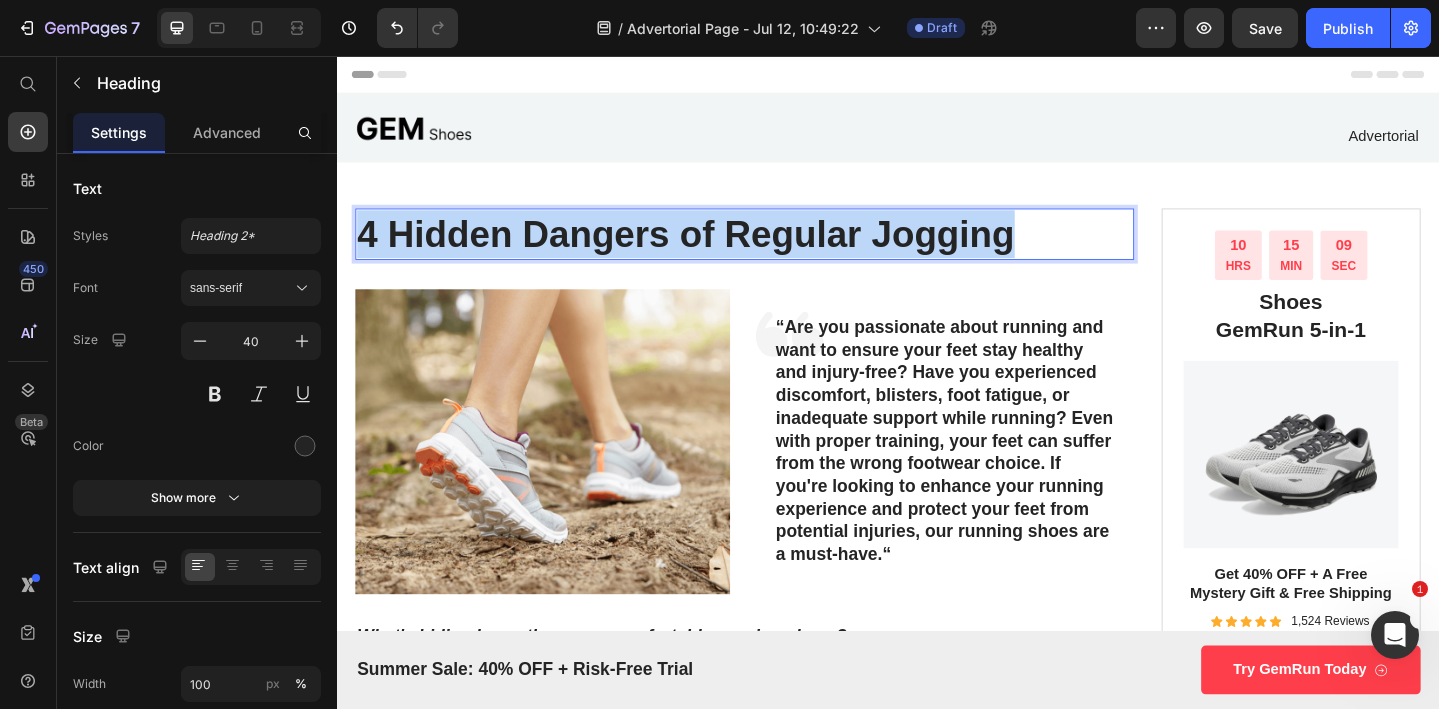 click on "4 Hidden Dangers of Regular Jogging" at bounding box center [781, 250] 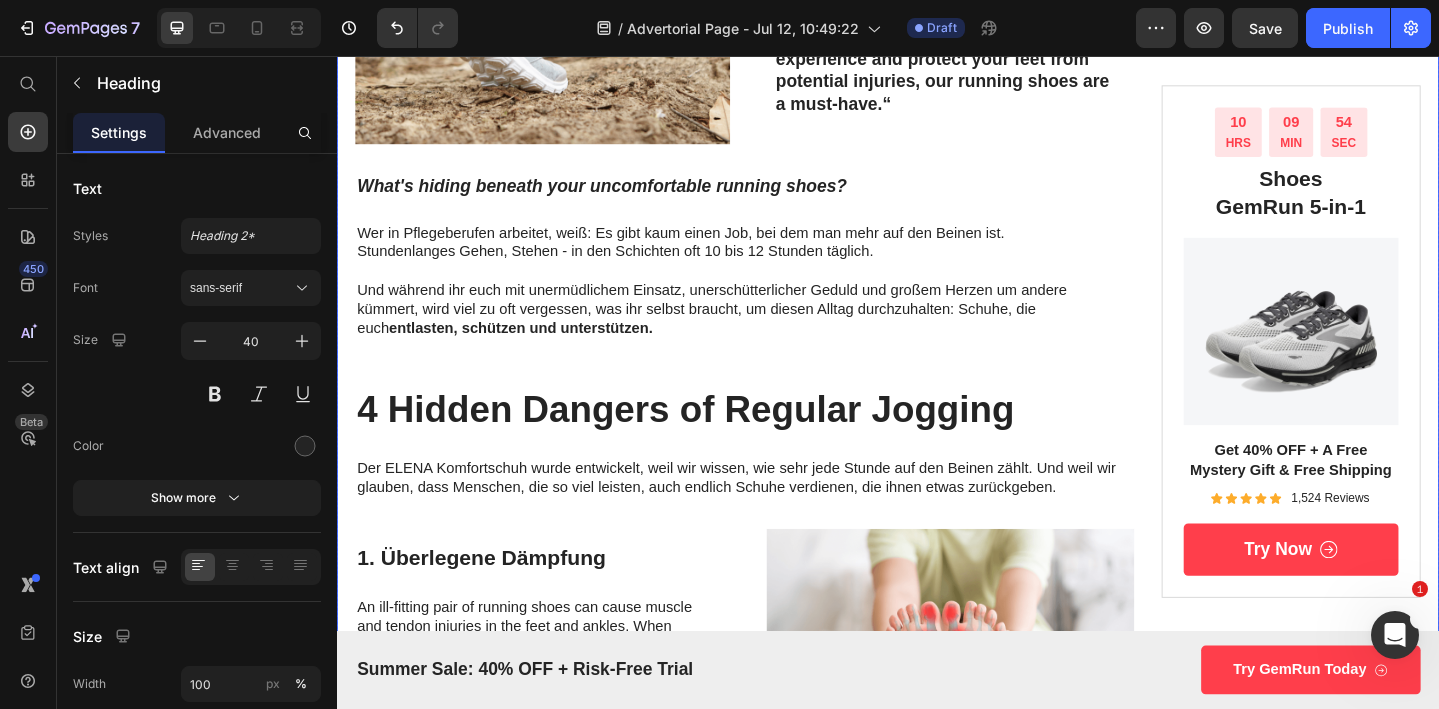scroll, scrollTop: 492, scrollLeft: 0, axis: vertical 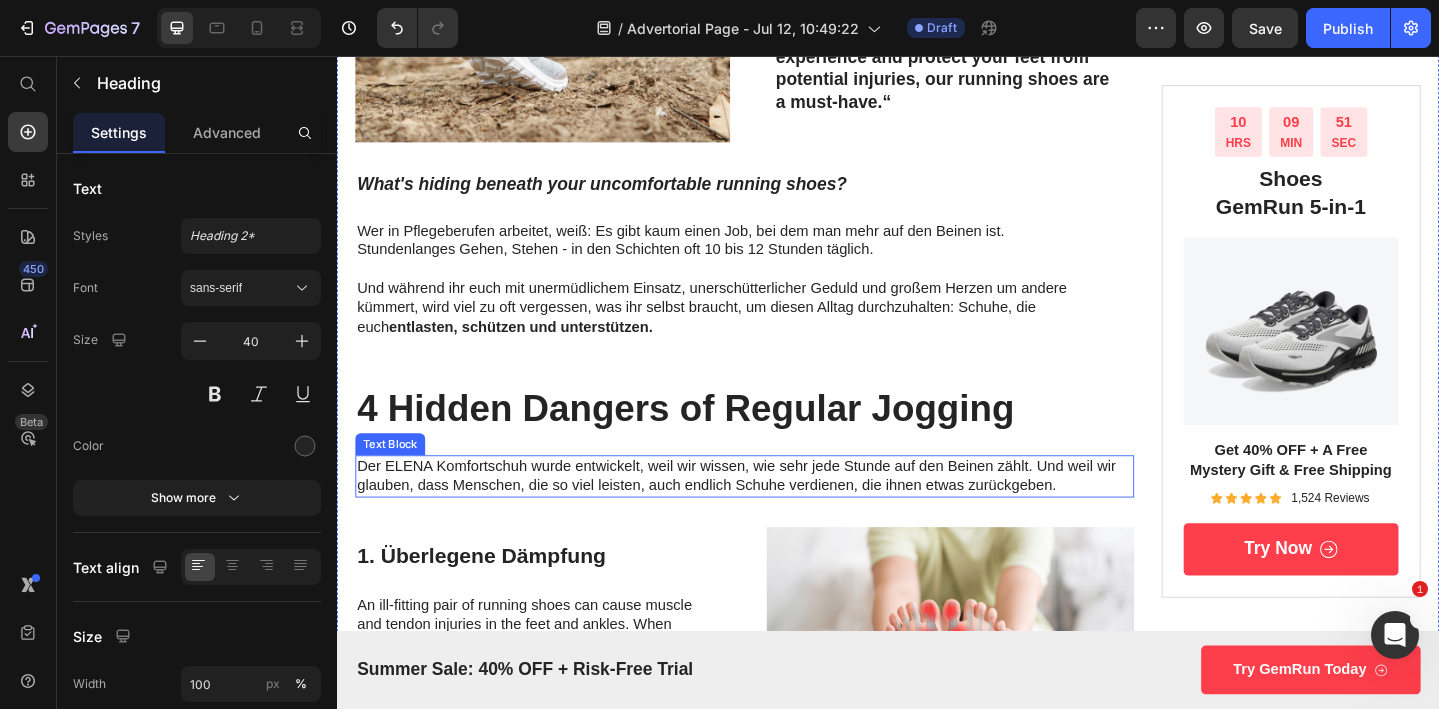 click on "Der ELENA Komfortschuh wurde entwickelt, weil wir wissen, wie sehr jede Stunde auf den Beinen zählt. Und weil wir glauben, dass Menschen, die so viel leisten, auch endlich Schuhe verdienen, die ihnen etwas zurückgeben." at bounding box center (781, 514) 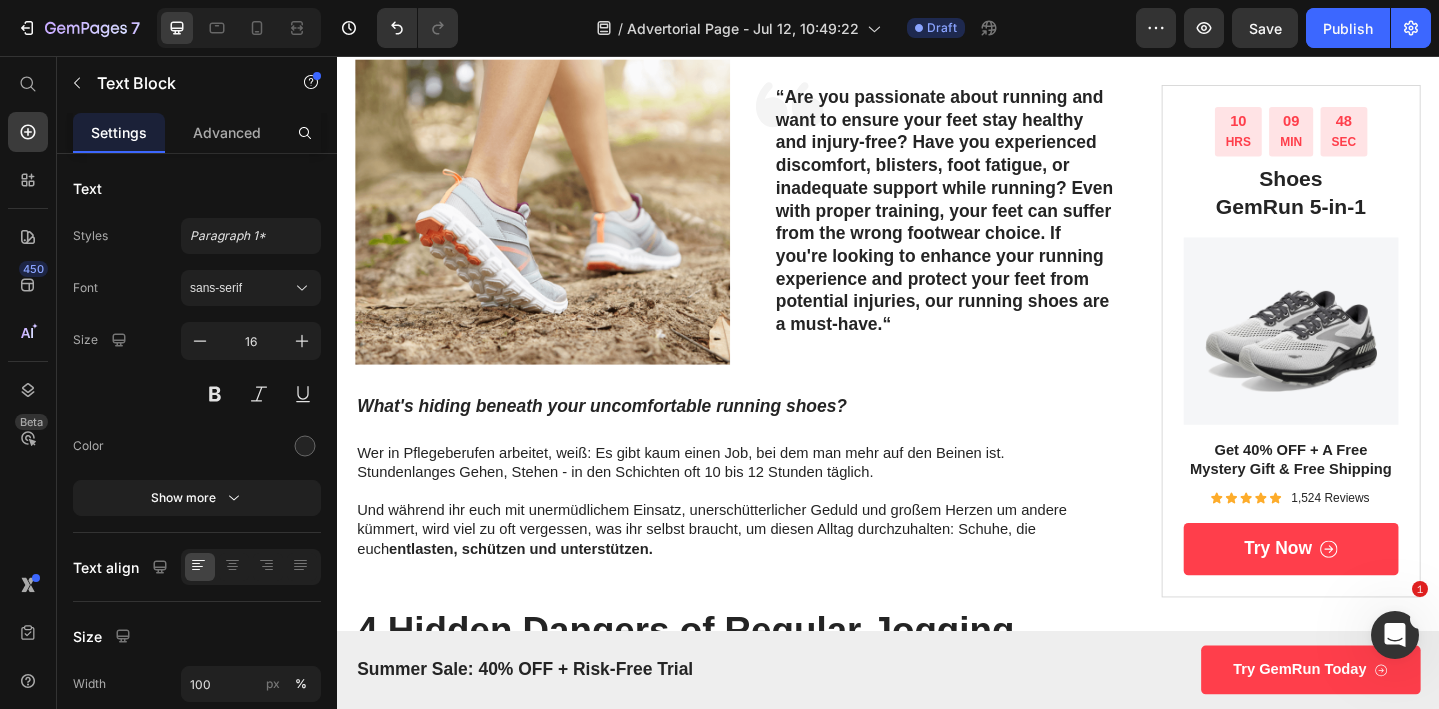 scroll, scrollTop: 217, scrollLeft: 0, axis: vertical 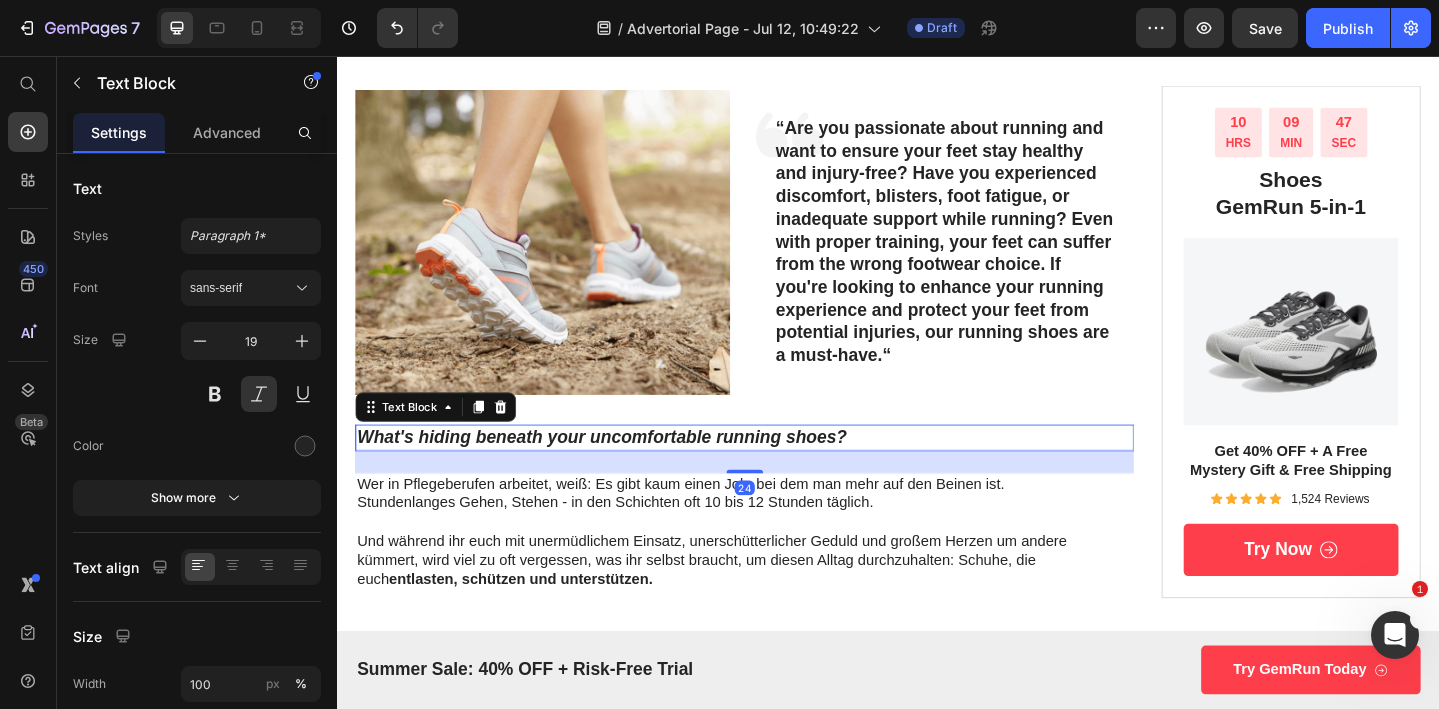 click on "What's hiding beneath your uncomfortable running shoes?" at bounding box center (781, 471) 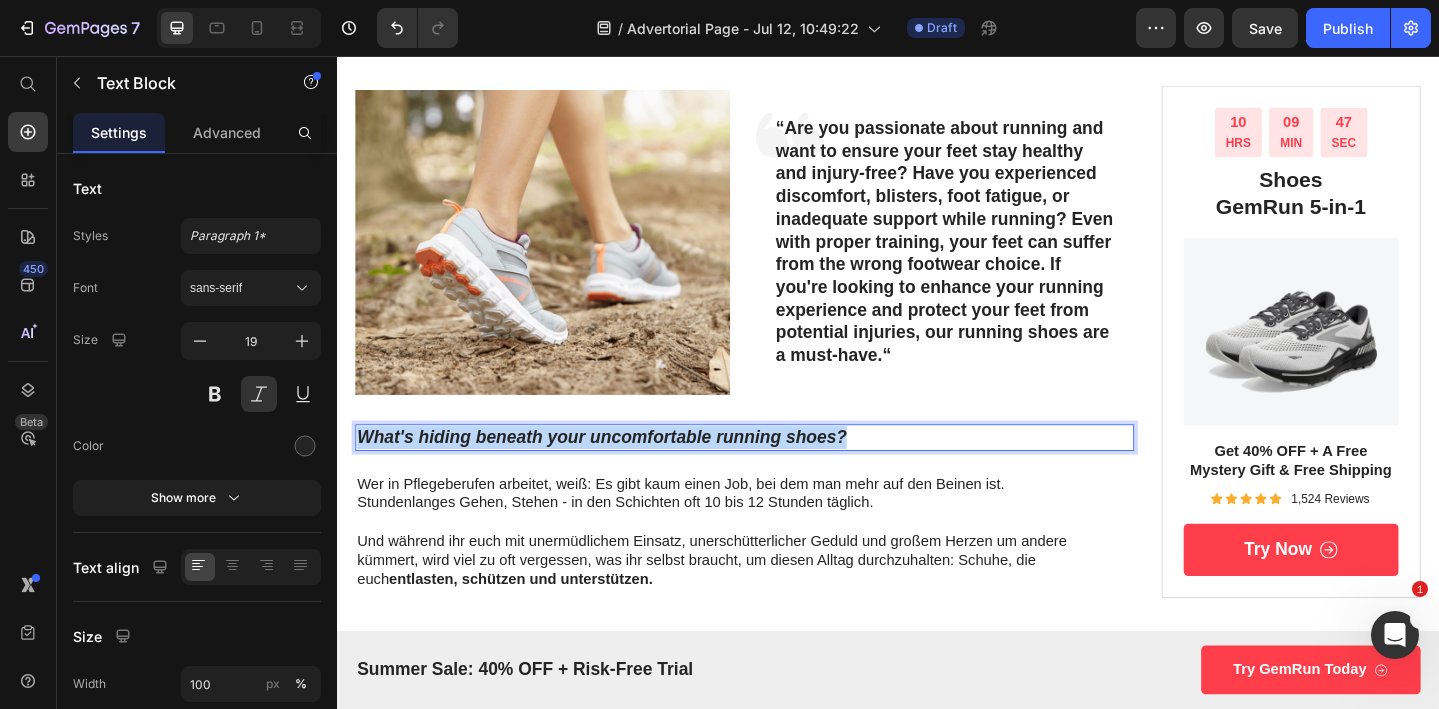 click on "What's hiding beneath your uncomfortable running shoes?" at bounding box center (781, 471) 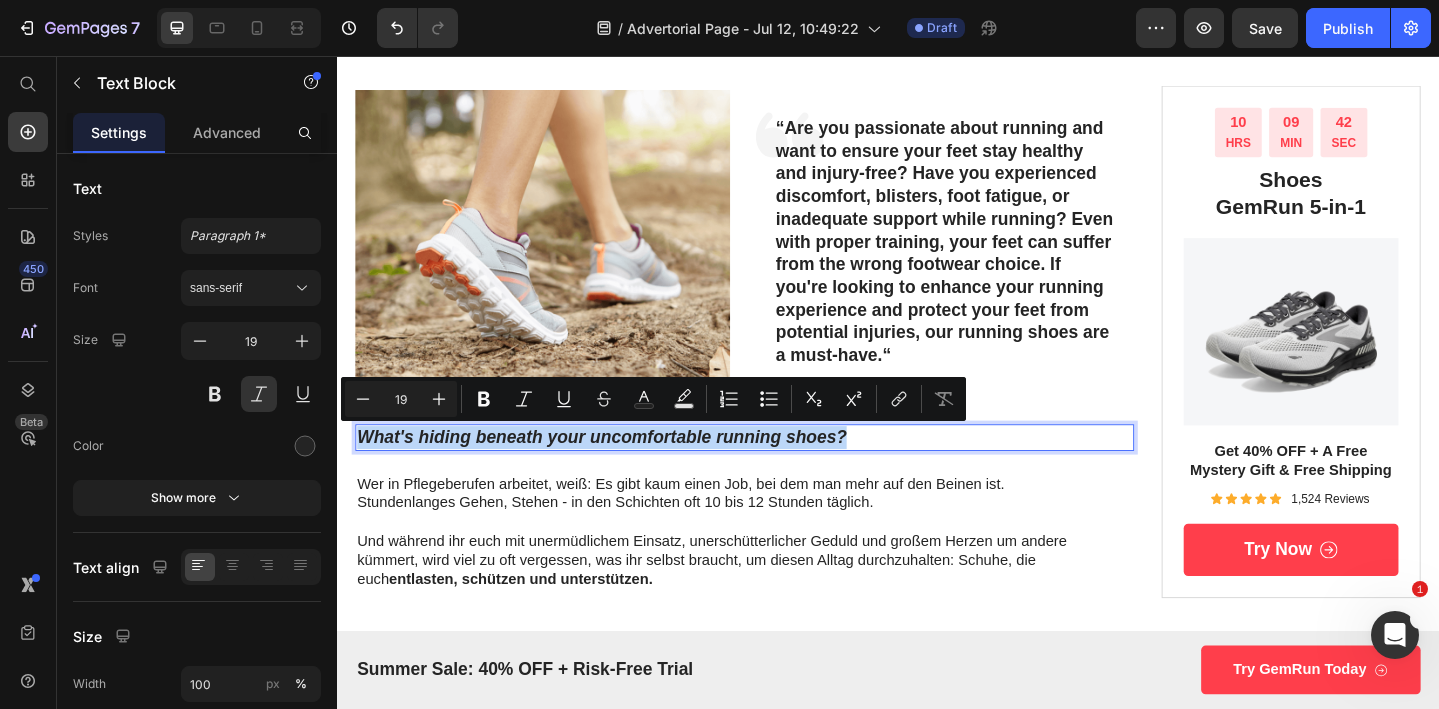 scroll, scrollTop: 0, scrollLeft: 0, axis: both 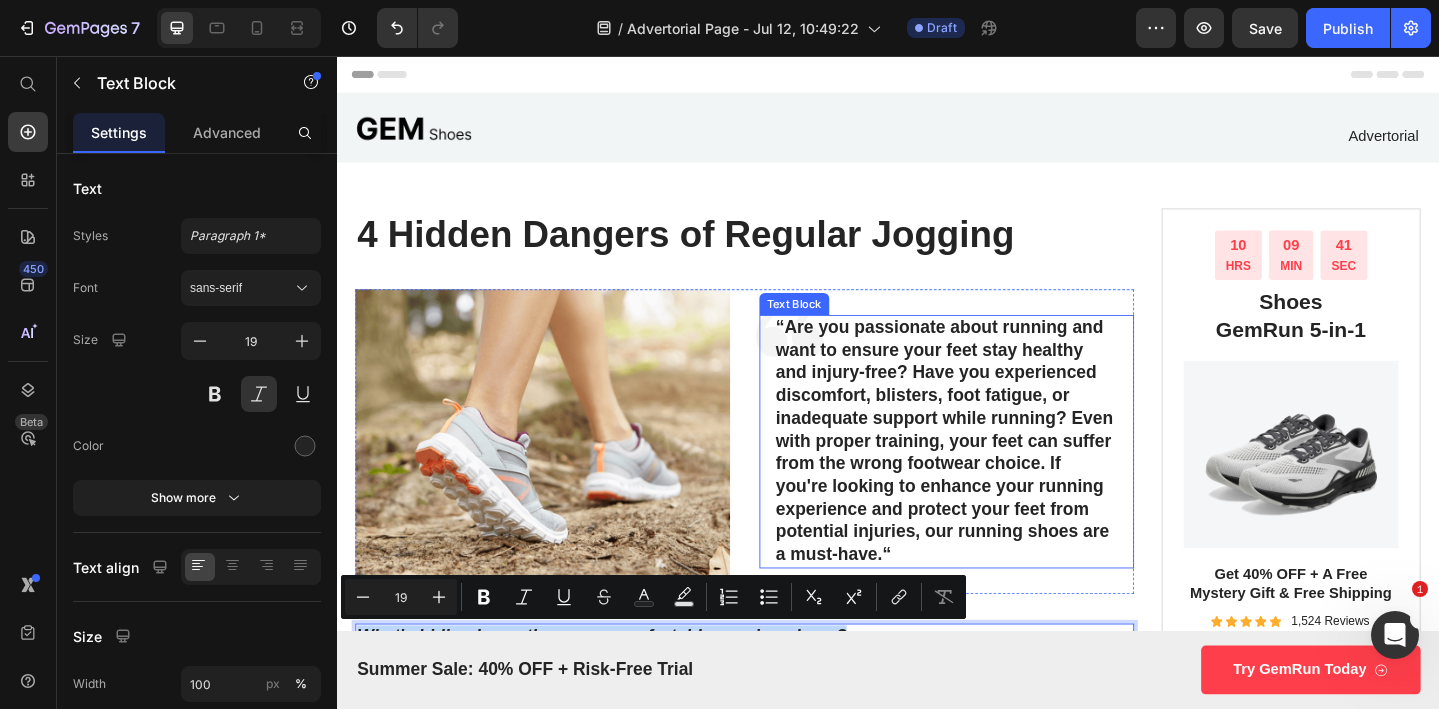 click on "“Are you passionate about running and want to ensure your feet stay healthy and injury-free? Have you experienced discomfort, blisters, foot fatigue, or inadequate support while running? Even with proper training, your feet can suffer from the wrong footwear choice. If you're looking to enhance your running experience and protect your feet from potential injuries, our running shoes are a must-have.“" at bounding box center (1001, 476) 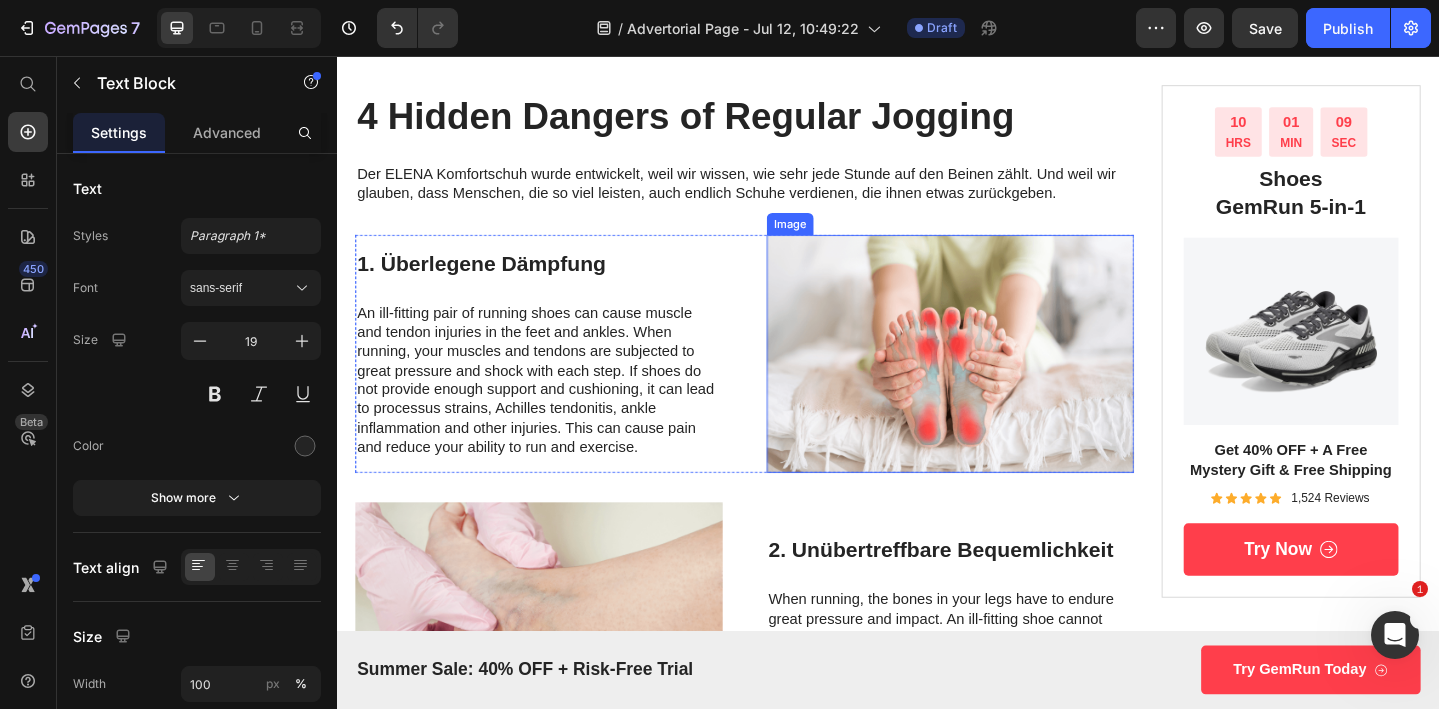 scroll, scrollTop: 832, scrollLeft: 0, axis: vertical 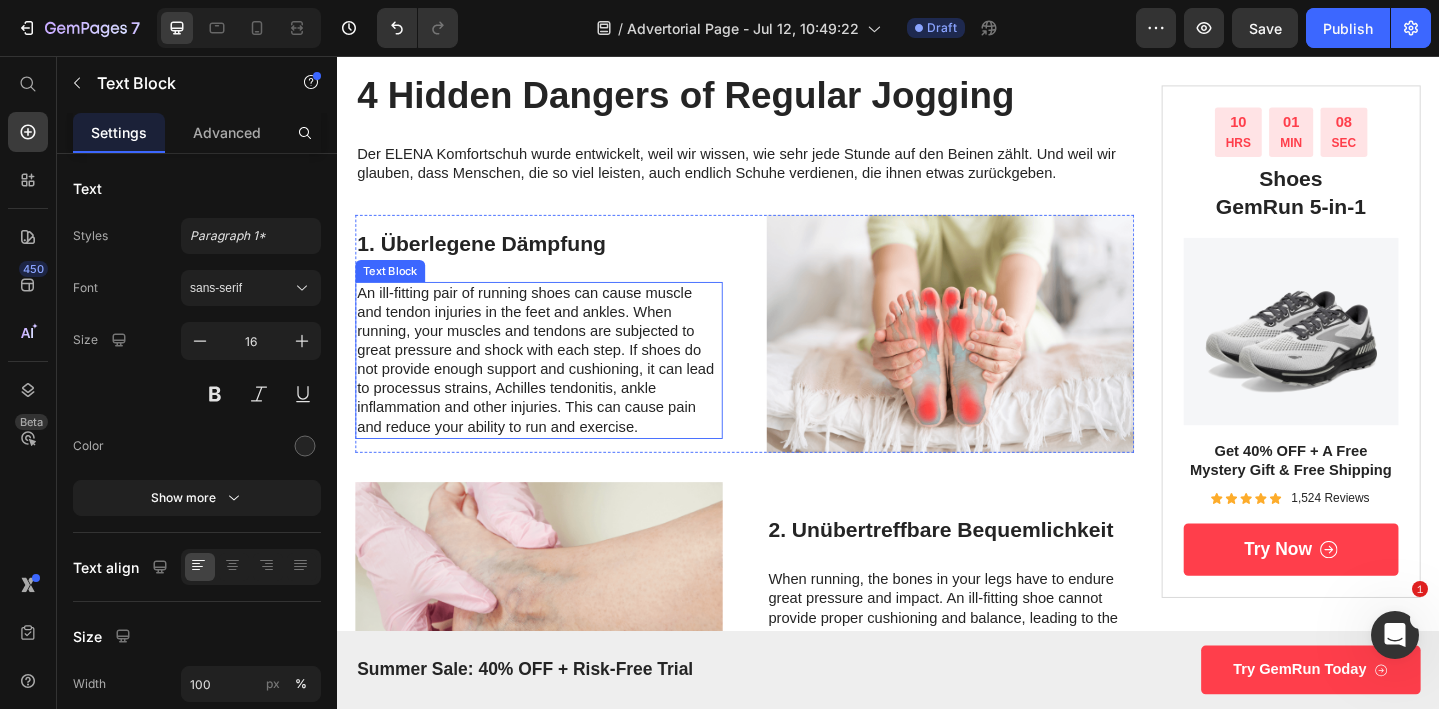 click on "An ill-fitting pair of running shoes can cause muscle and tendon injuries in the feet and ankles. When running, your muscles and tendons are subjected to great pressure and shock with each step. If shoes do not provide enough support and cushioning, it can lead to processus strains, Achilles tendonitis, ankle inflammation and other injuries. This can cause pain and reduce your ability to run and exercise." at bounding box center [557, 387] 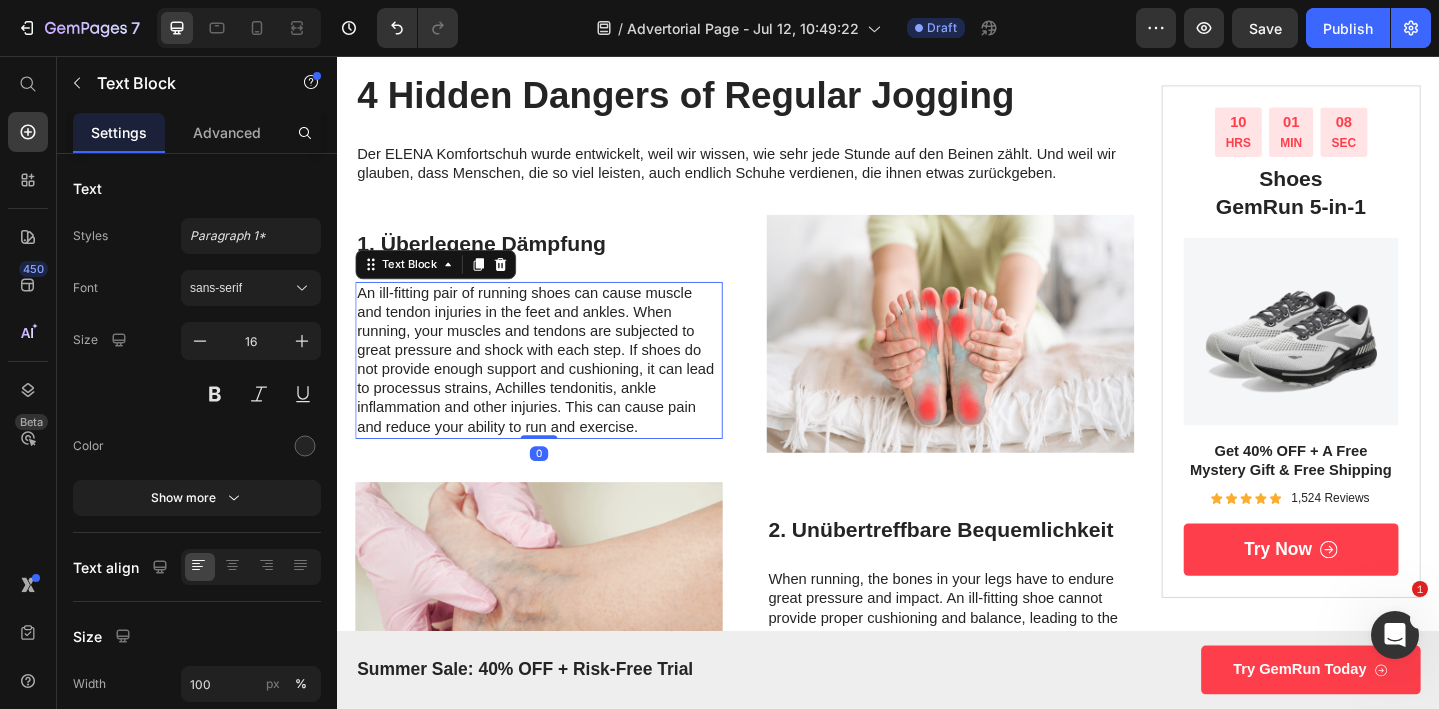 click on "An ill-fitting pair of running shoes can cause muscle and tendon injuries in the feet and ankles. When running, your muscles and tendons are subjected to great pressure and shock with each step. If shoes do not provide enough support and cushioning, it can lead to processus strains, Achilles tendonitis, ankle inflammation and other injuries. This can cause pain and reduce your ability to run and exercise." at bounding box center (557, 387) 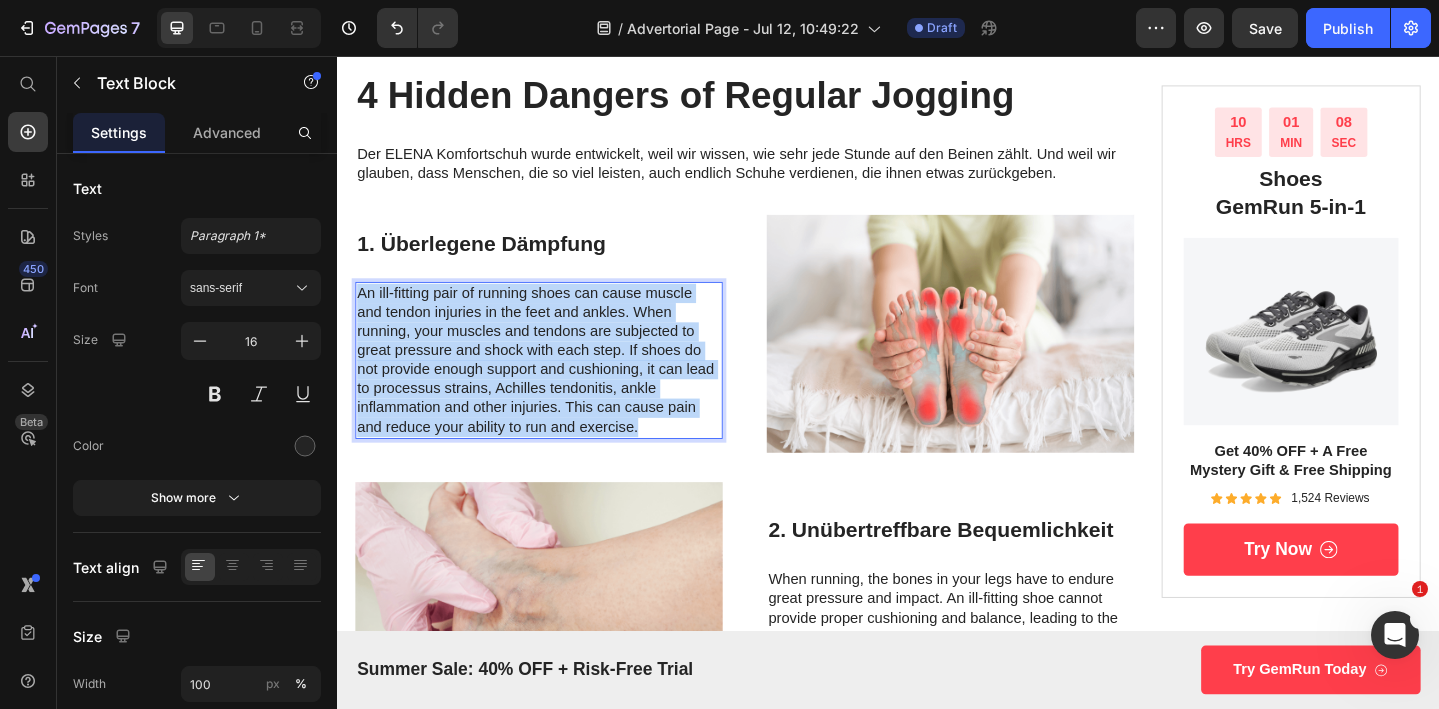 click on "An ill-fitting pair of running shoes can cause muscle and tendon injuries in the feet and ankles. When running, your muscles and tendons are subjected to great pressure and shock with each step. If shoes do not provide enough support and cushioning, it can lead to processus strains, Achilles tendonitis, ankle inflammation and other injuries. This can cause pain and reduce your ability to run and exercise." at bounding box center (557, 387) 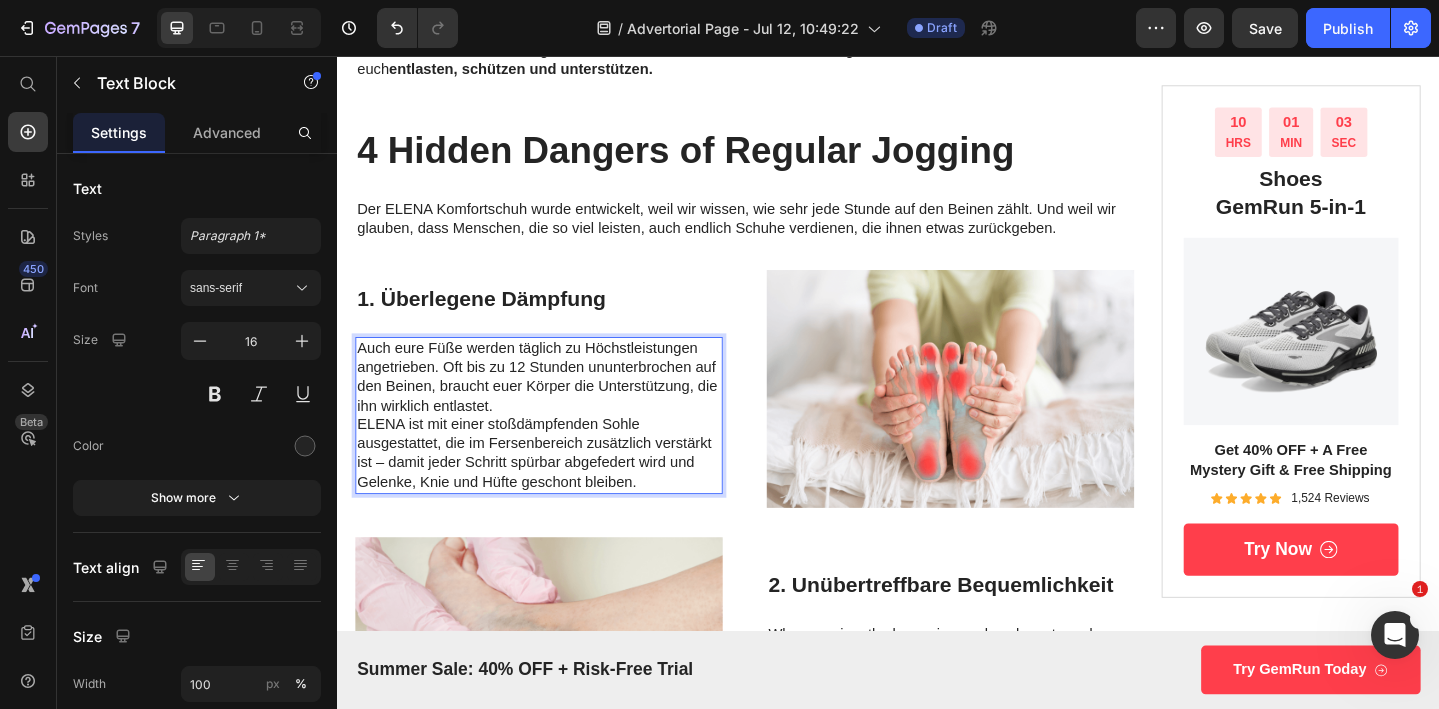 scroll, scrollTop: 808, scrollLeft: 0, axis: vertical 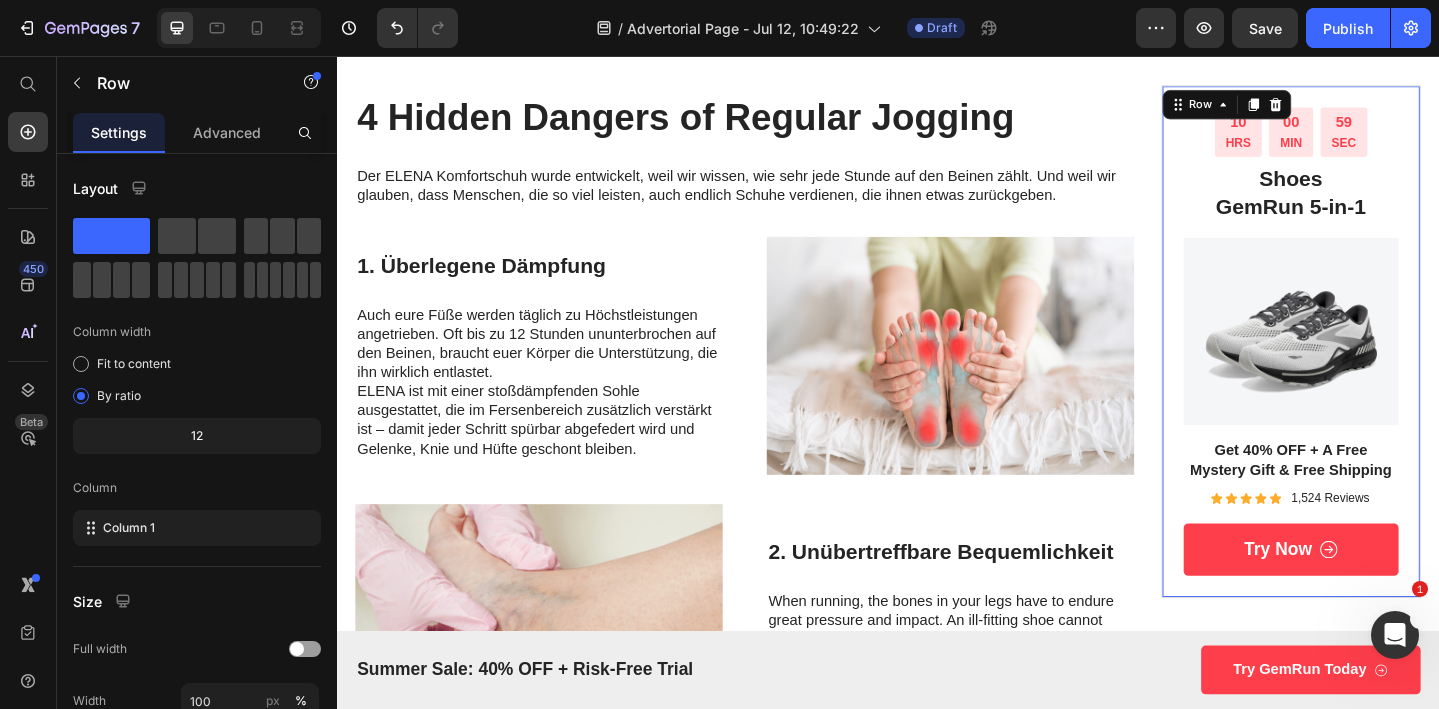 click on "10 HRS 00 MIN 59 SEC Countdown Timer Shoes  GemRun 5-in-1 Heading Image Get 40% OFF + A Free Mystery Gift & Free Shipping Text Block Icon Icon Icon Icon Icon Icon List 1,524 Reviews Text Block Row
try now Button Row   0" at bounding box center [1376, 367] 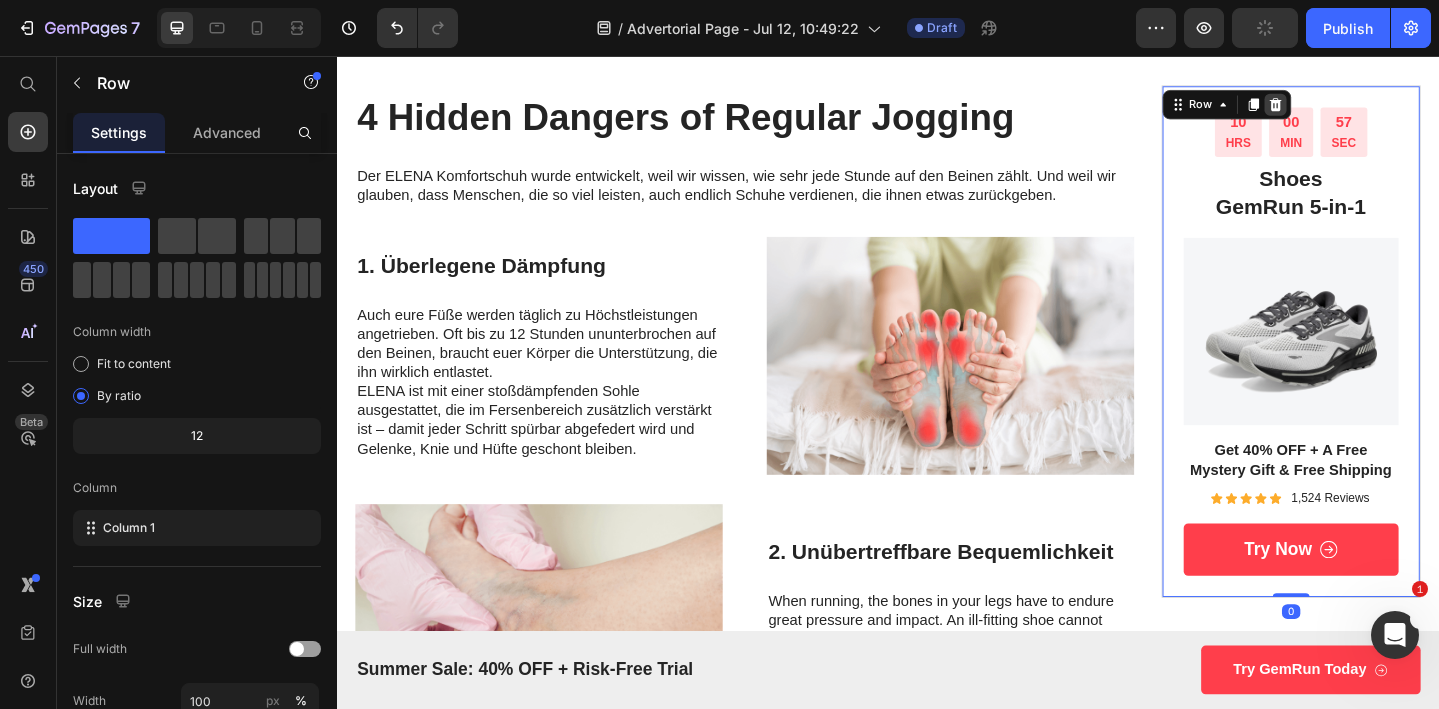 click 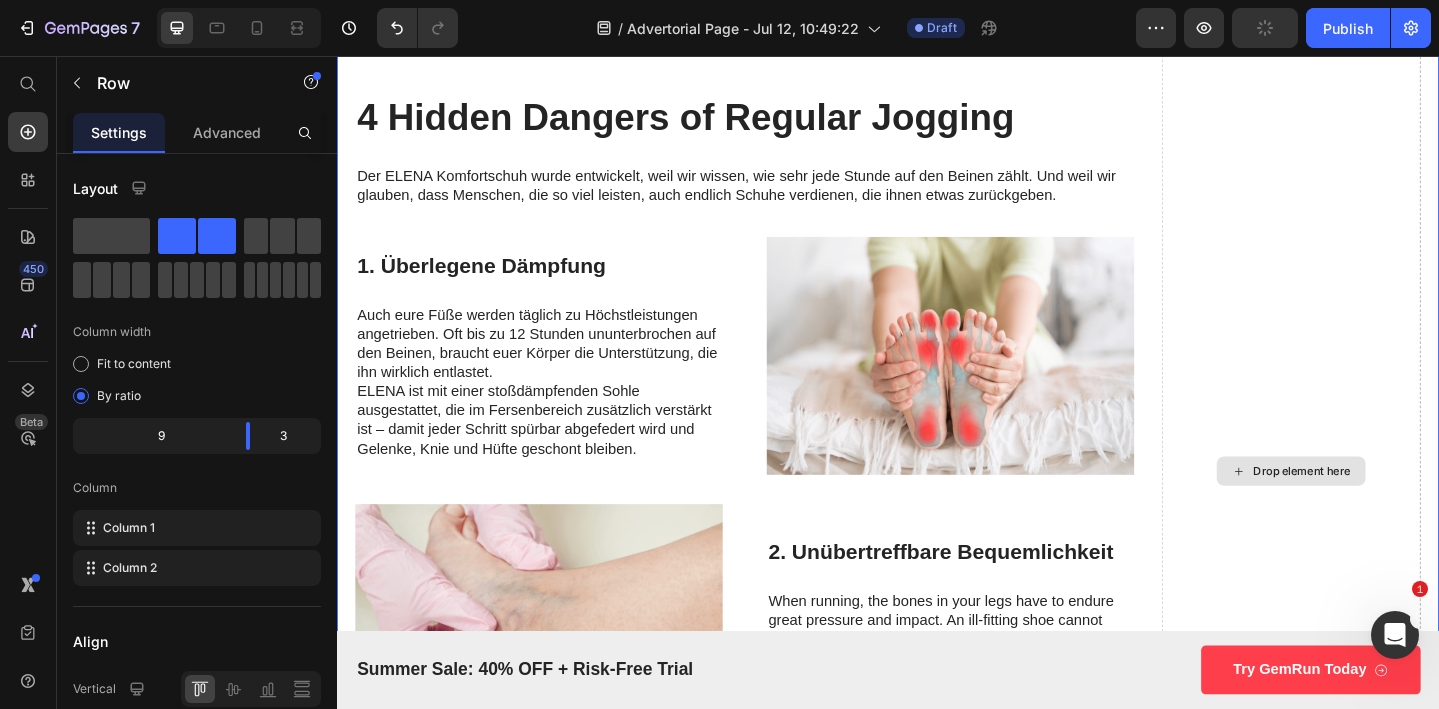 click on "Drop element here" at bounding box center (1376, 508) 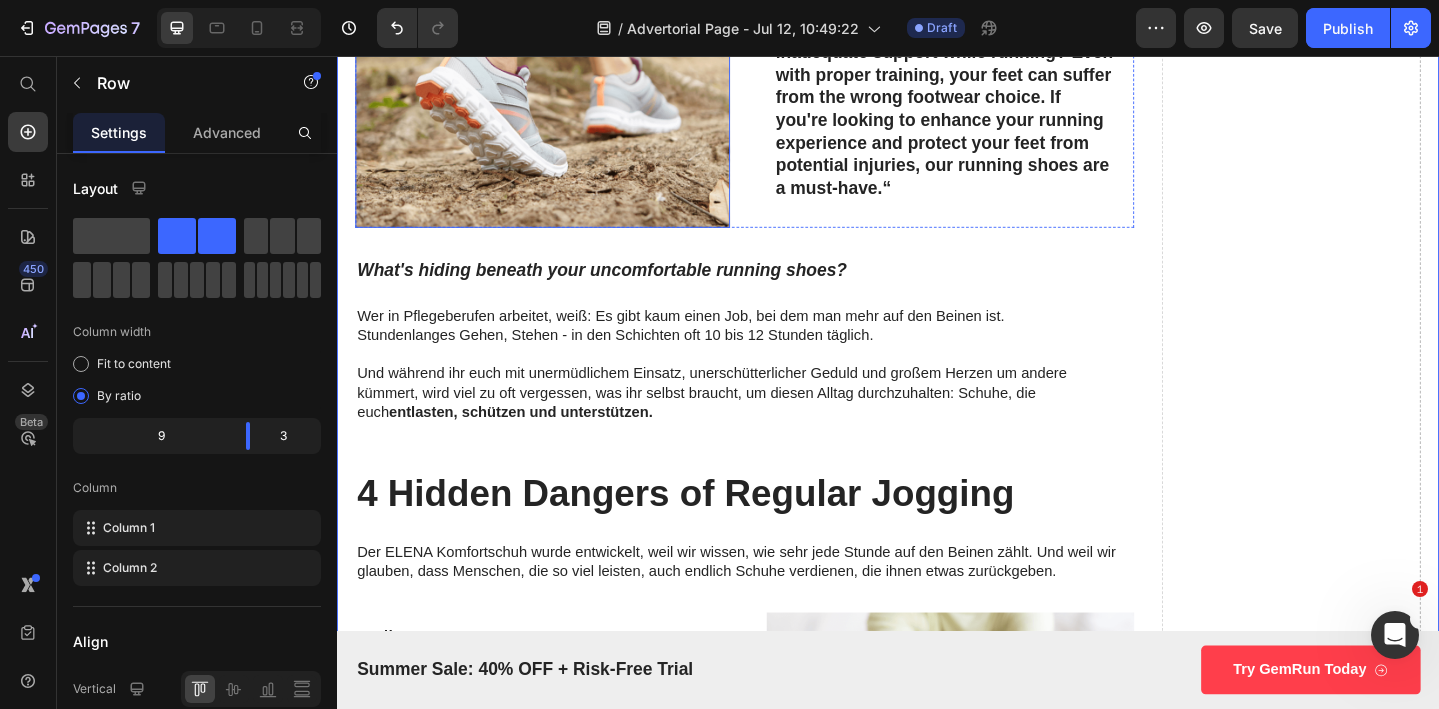 scroll, scrollTop: 471, scrollLeft: 0, axis: vertical 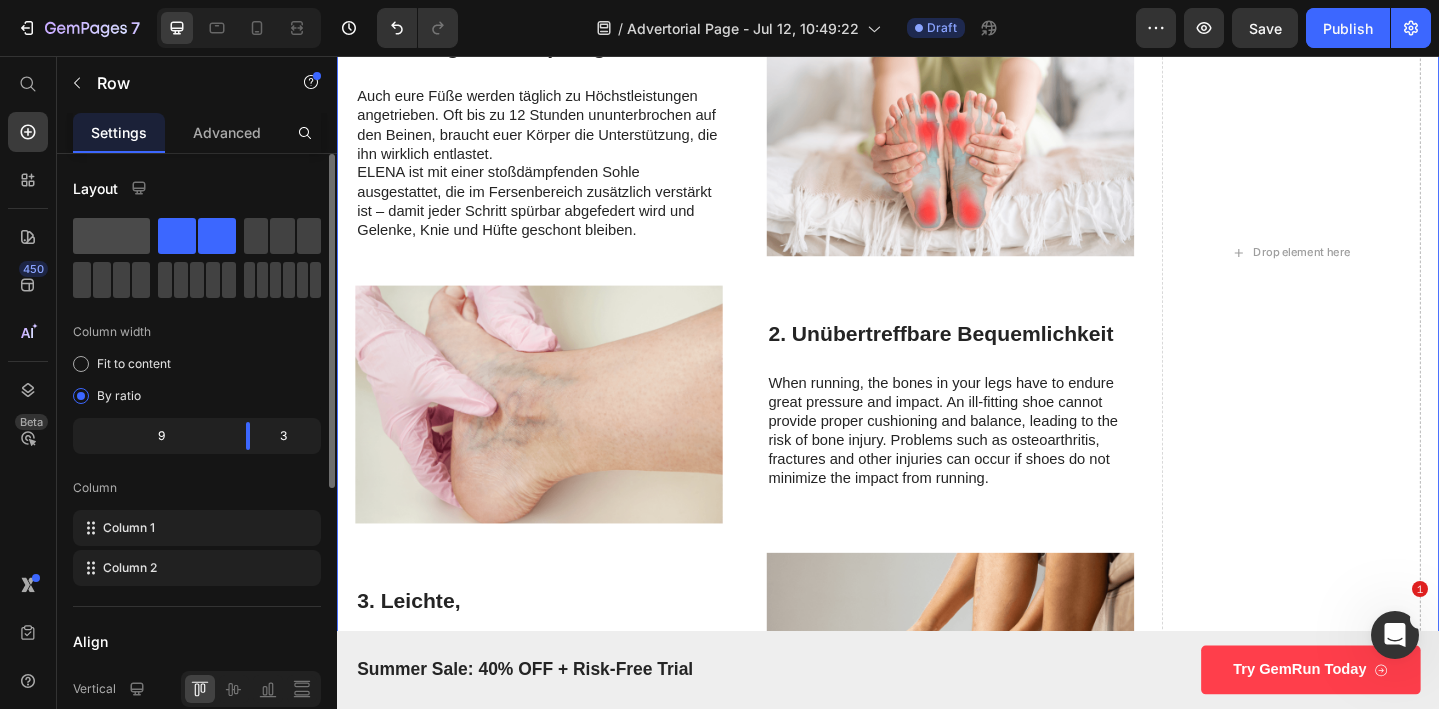 click 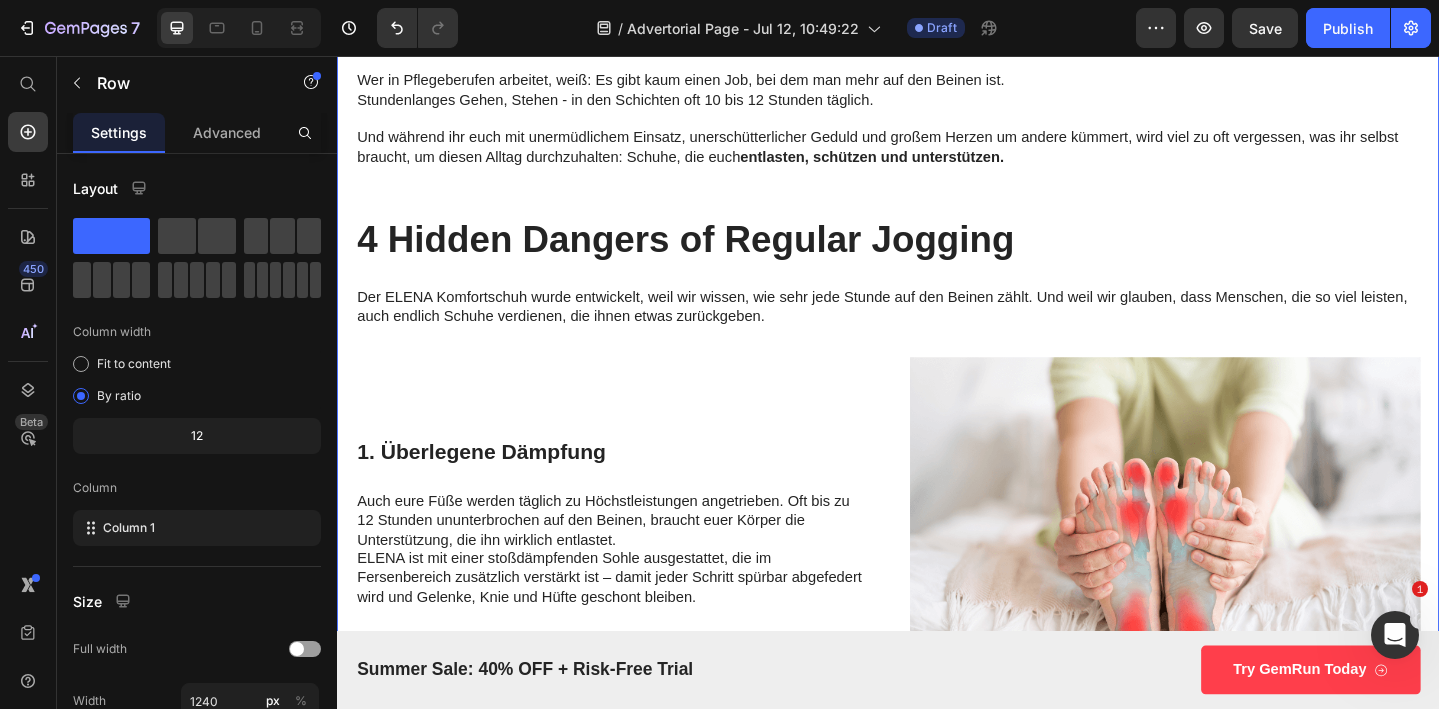 scroll, scrollTop: 984, scrollLeft: 0, axis: vertical 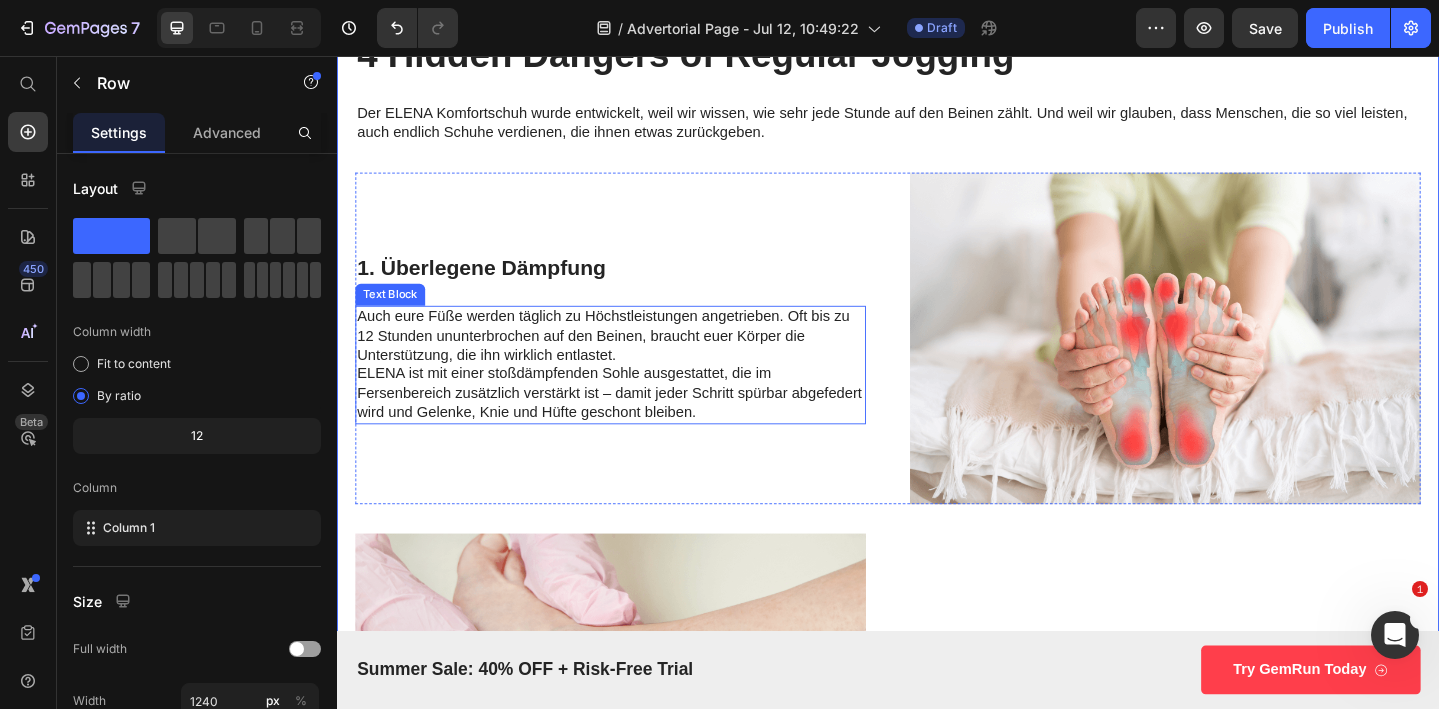 click on "ELENA ist mit einer stoßdämpfenden Sohle ausgestattet, die im Fersenbereich zusätzlich verstärkt ist – damit jeder Schritt spürbar abgefedert wird und Gelenke, Knie und Hüfte geschont bleiben." at bounding box center (635, 423) 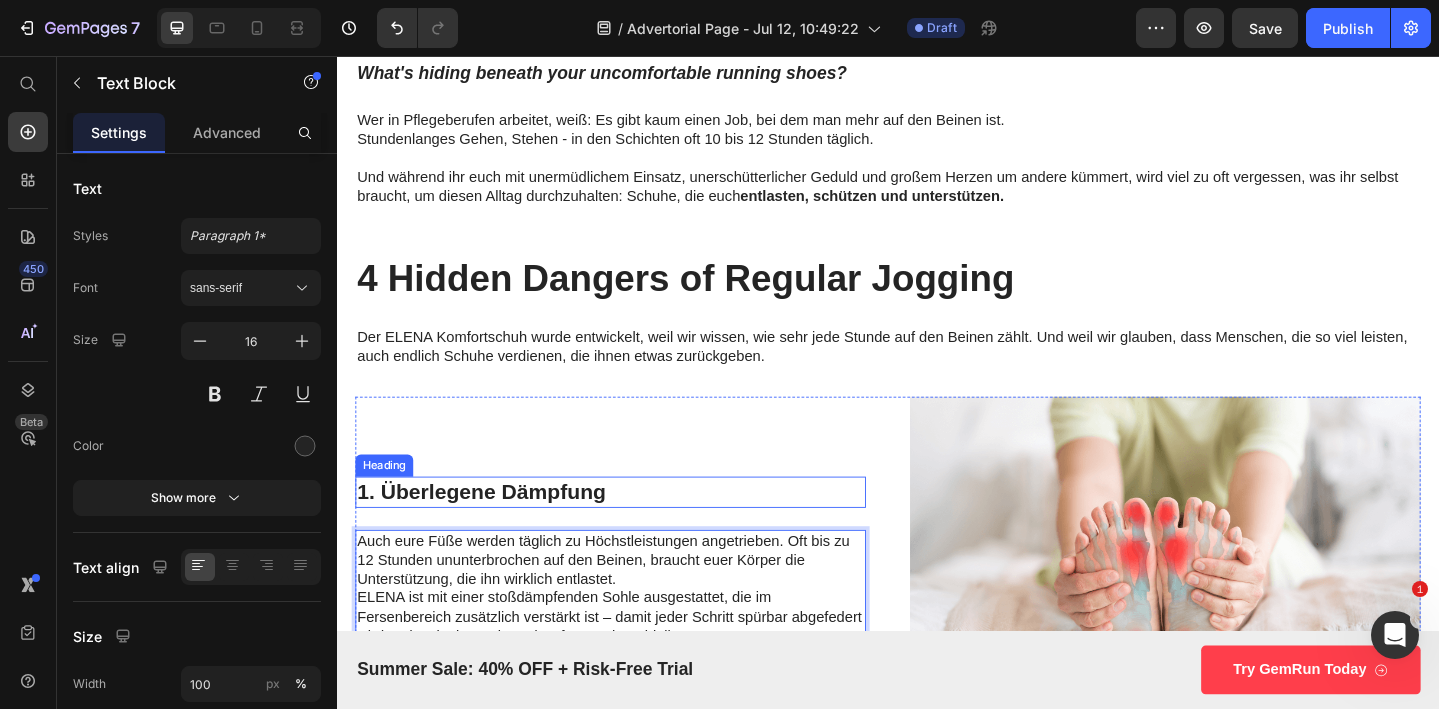 scroll, scrollTop: 744, scrollLeft: 0, axis: vertical 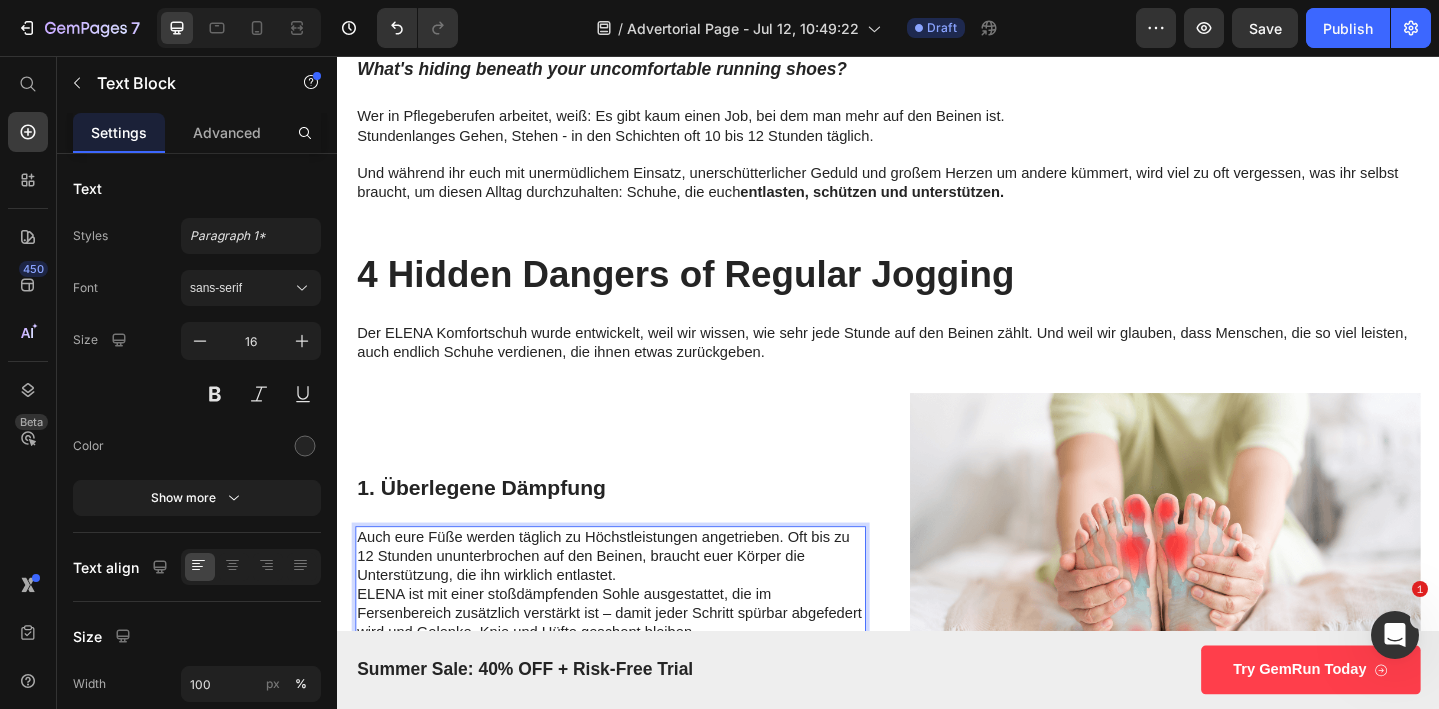 click on "Auch eure Füße werden täglich zu Höchstleistungen angetrieben. Oft bis zu 12 Stunden ununterbrochen auf den Beinen, braucht euer Körper die Unterstützung, die ihn wirklich entlastet." at bounding box center (635, 601) 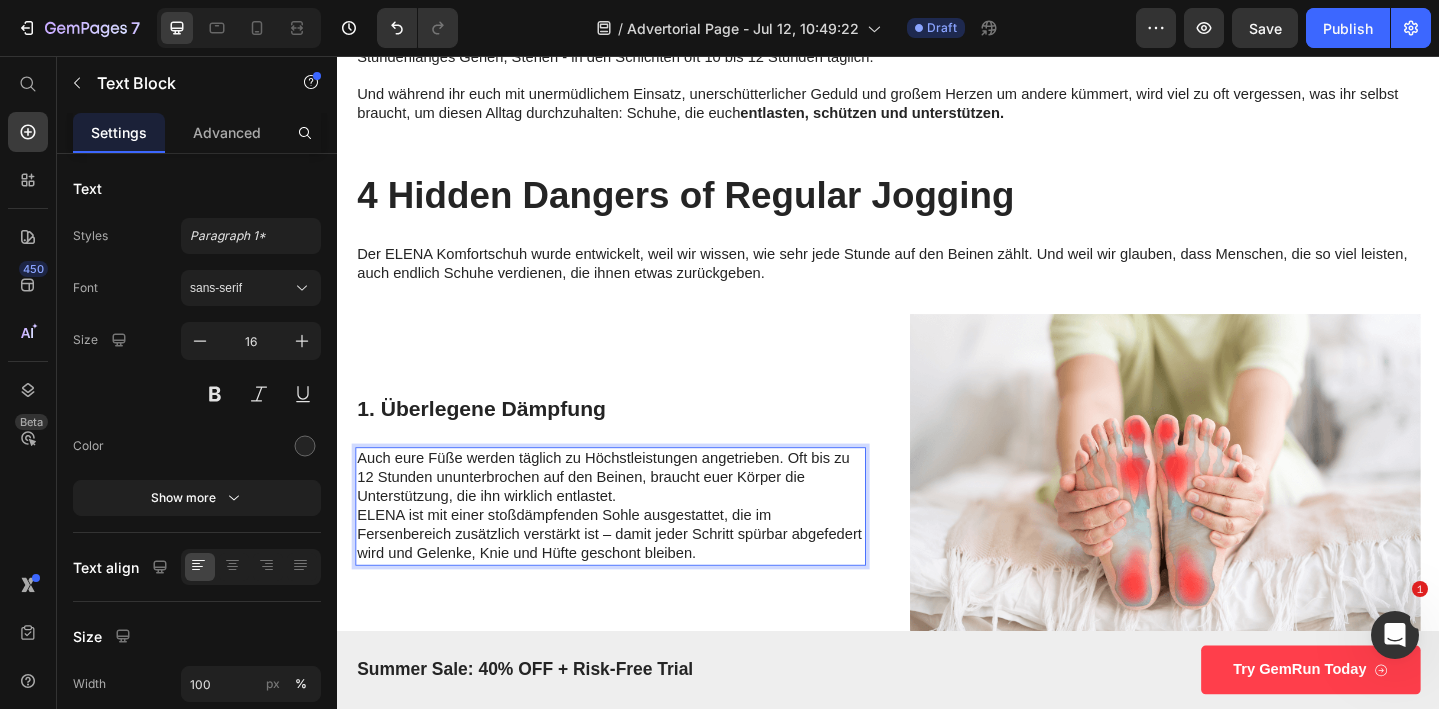 scroll, scrollTop: 839, scrollLeft: 0, axis: vertical 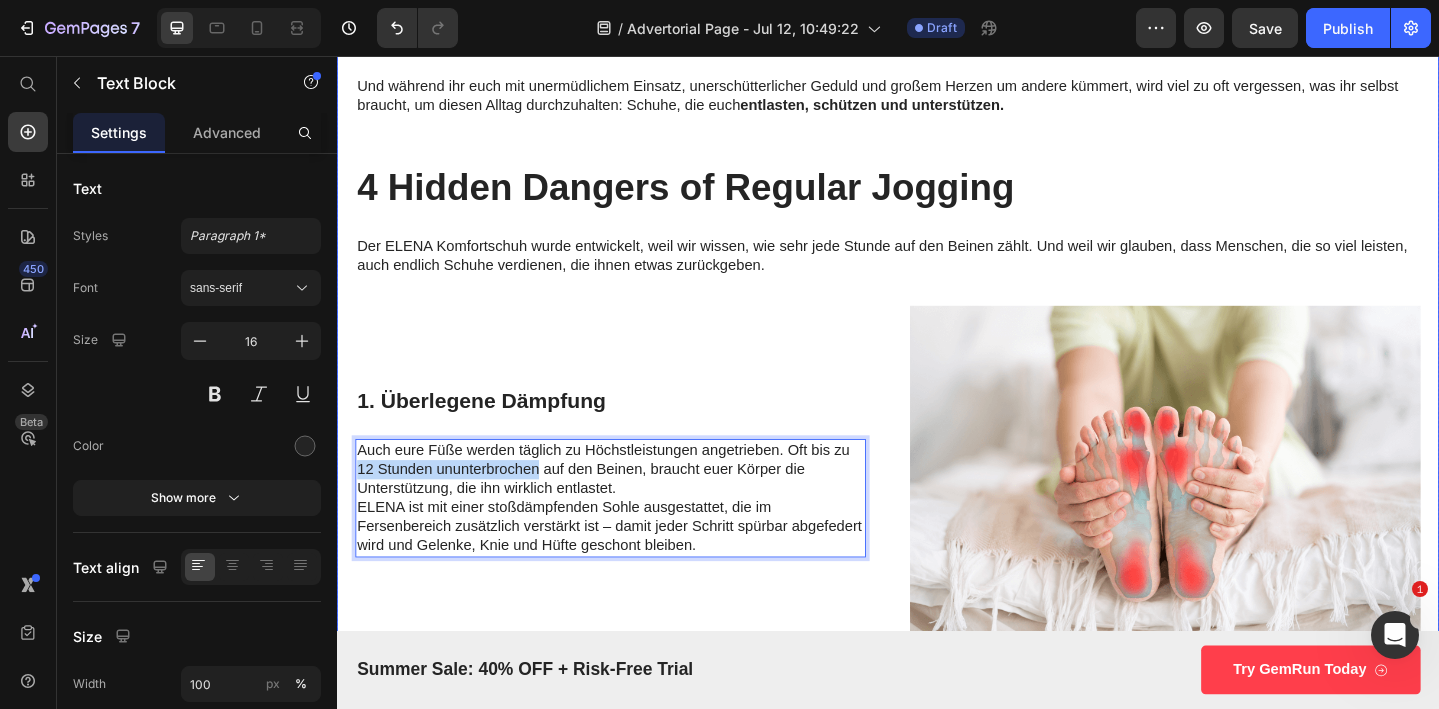 drag, startPoint x: 554, startPoint y: 507, endPoint x: 340, endPoint y: 505, distance: 214.00934 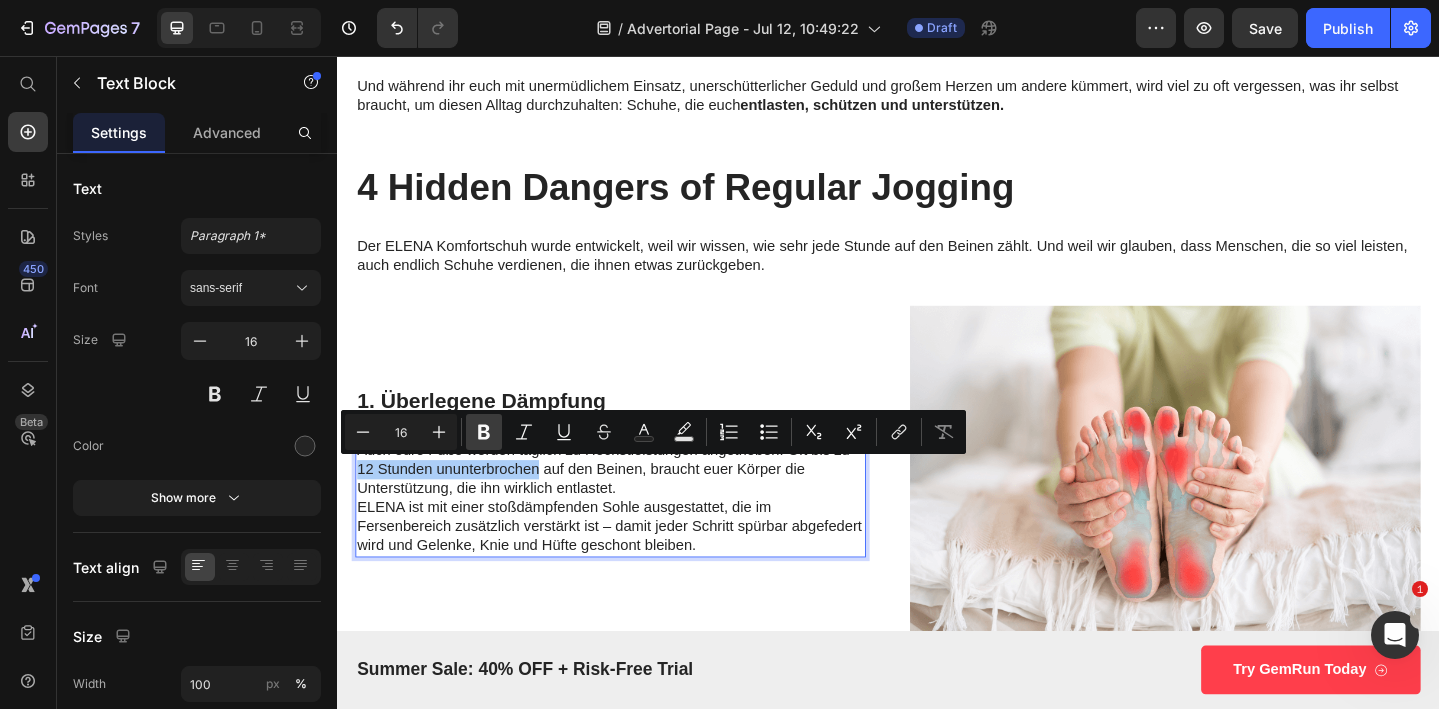 click 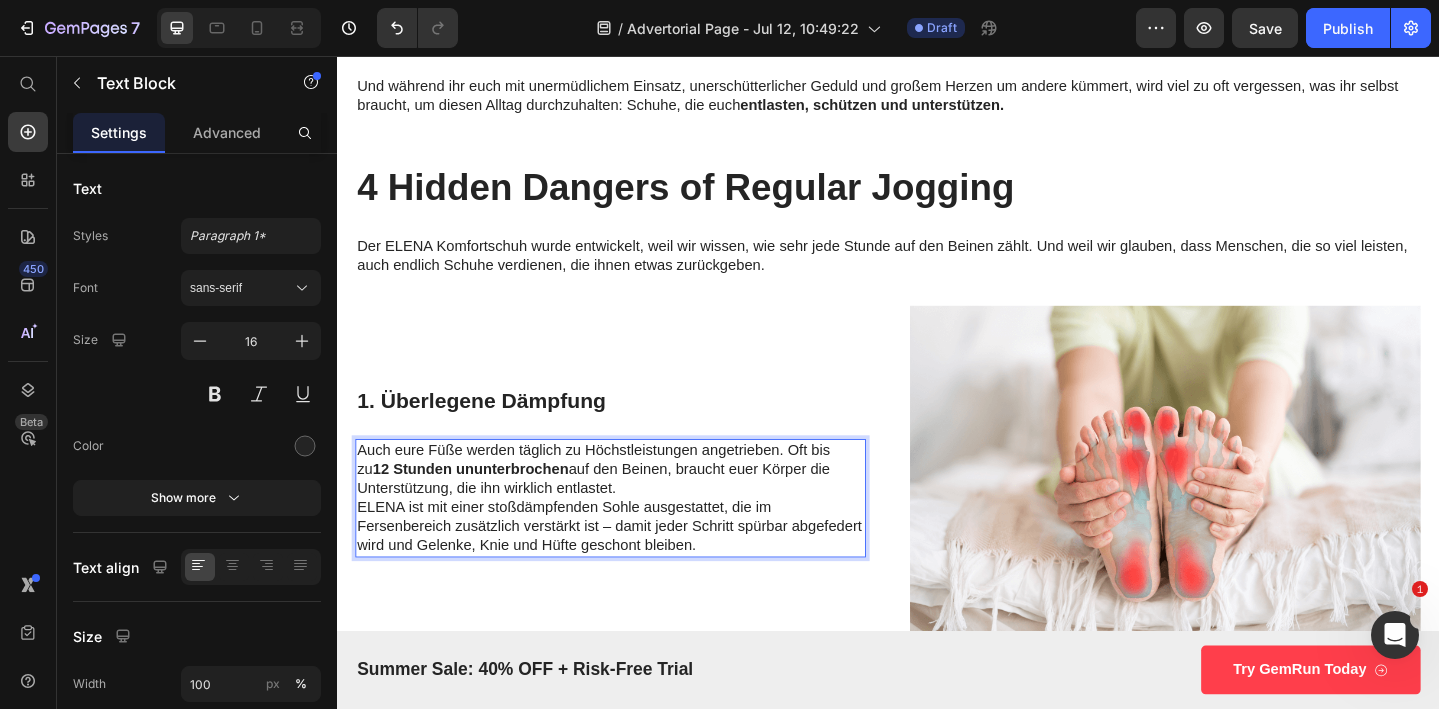 click on "Auch eure Füße werden täglich zu Höchstleistungen angetrieben. Oft bis zu  12 Stunden ununterbrochen  auf den Beinen, braucht euer Körper die Unterstützung, die ihn wirklich entlastet." at bounding box center (635, 506) 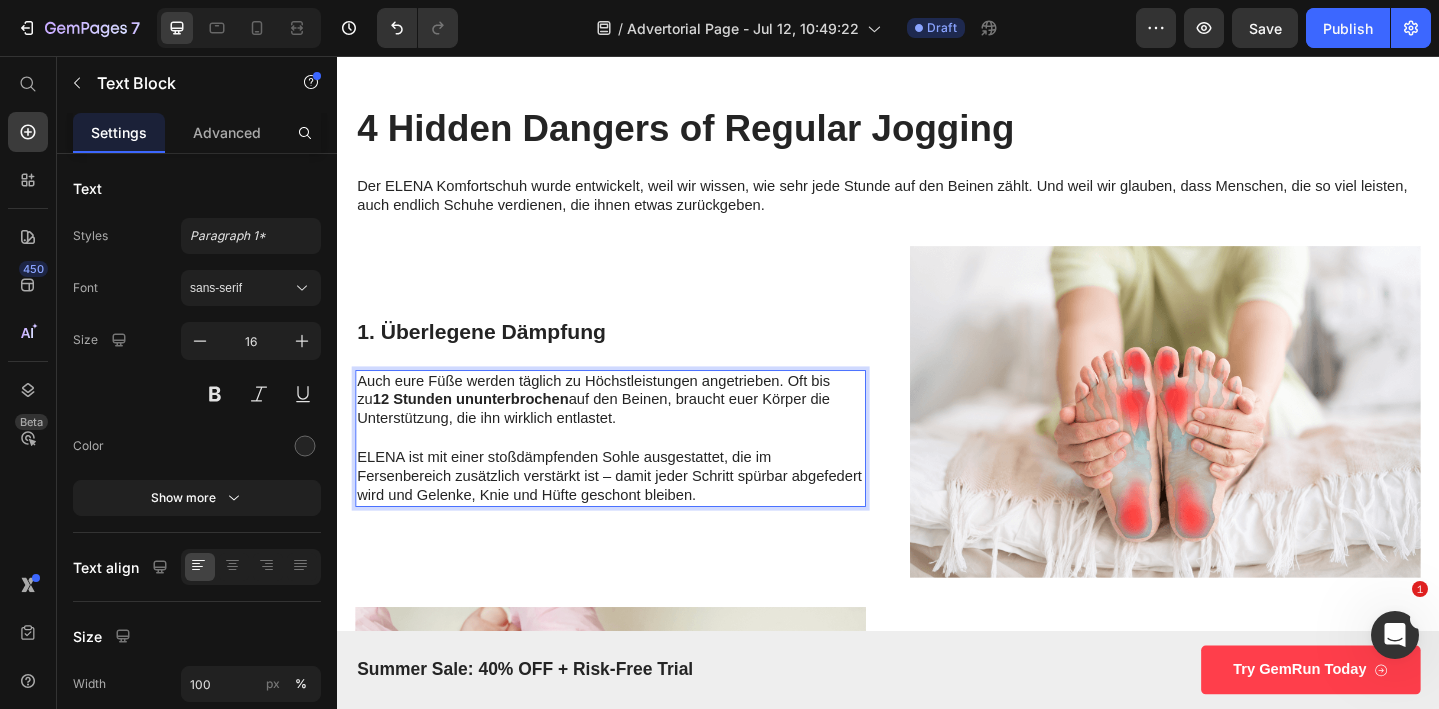 scroll, scrollTop: 957, scrollLeft: 0, axis: vertical 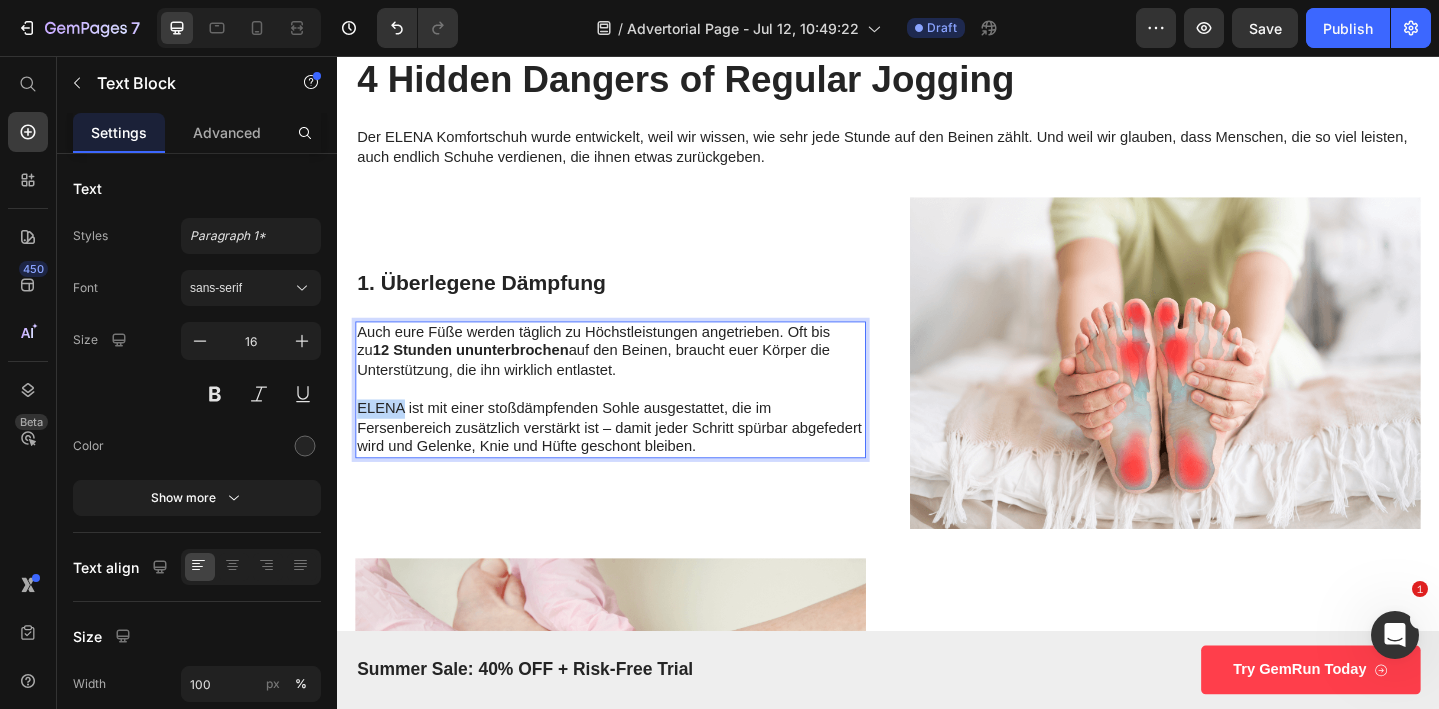drag, startPoint x: 409, startPoint y: 440, endPoint x: 364, endPoint y: 436, distance: 45.17743 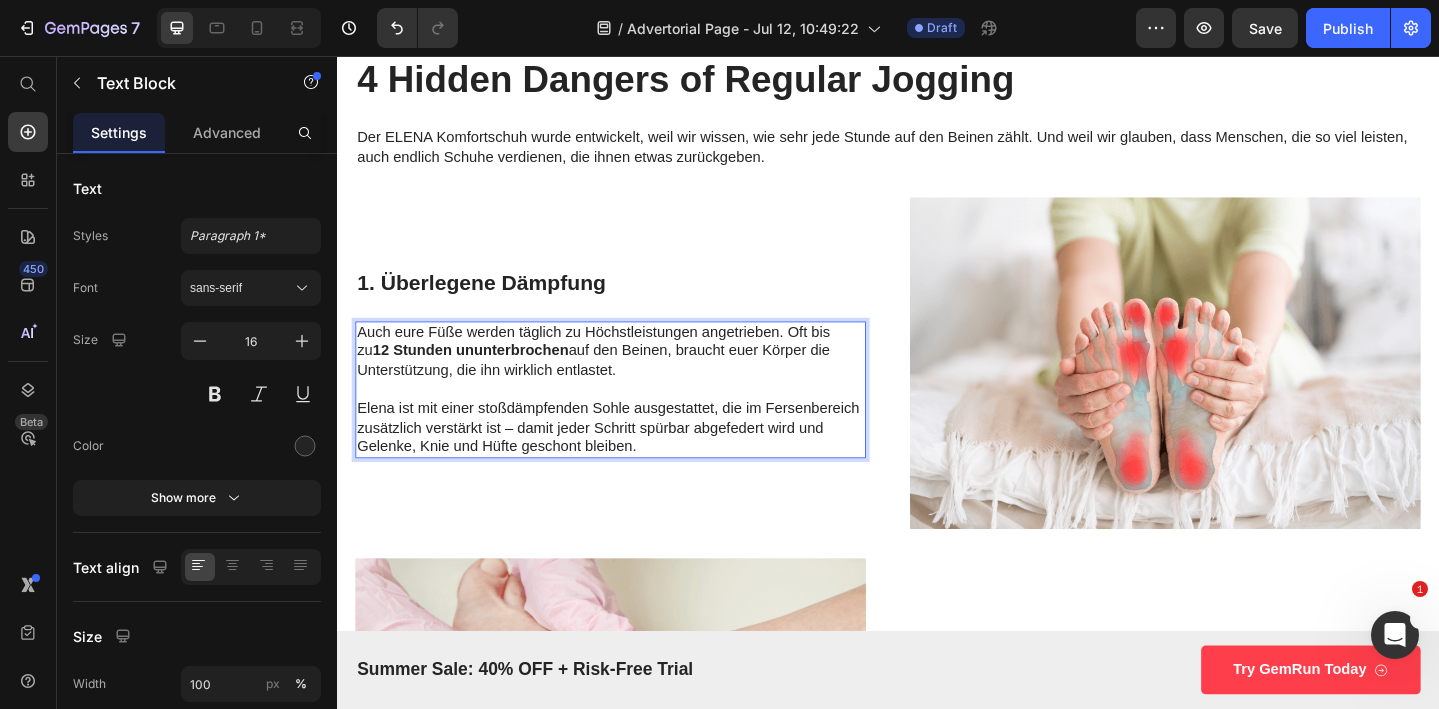 click on "Elena ist mit einer stoßdämpfenden Sohle ausgestattet, die im Fersenbereich zusätzlich verstärkt ist – damit jeder Schritt spürbar abgefedert wird und Gelenke, Knie und Hüfte geschont bleiben." at bounding box center (635, 461) 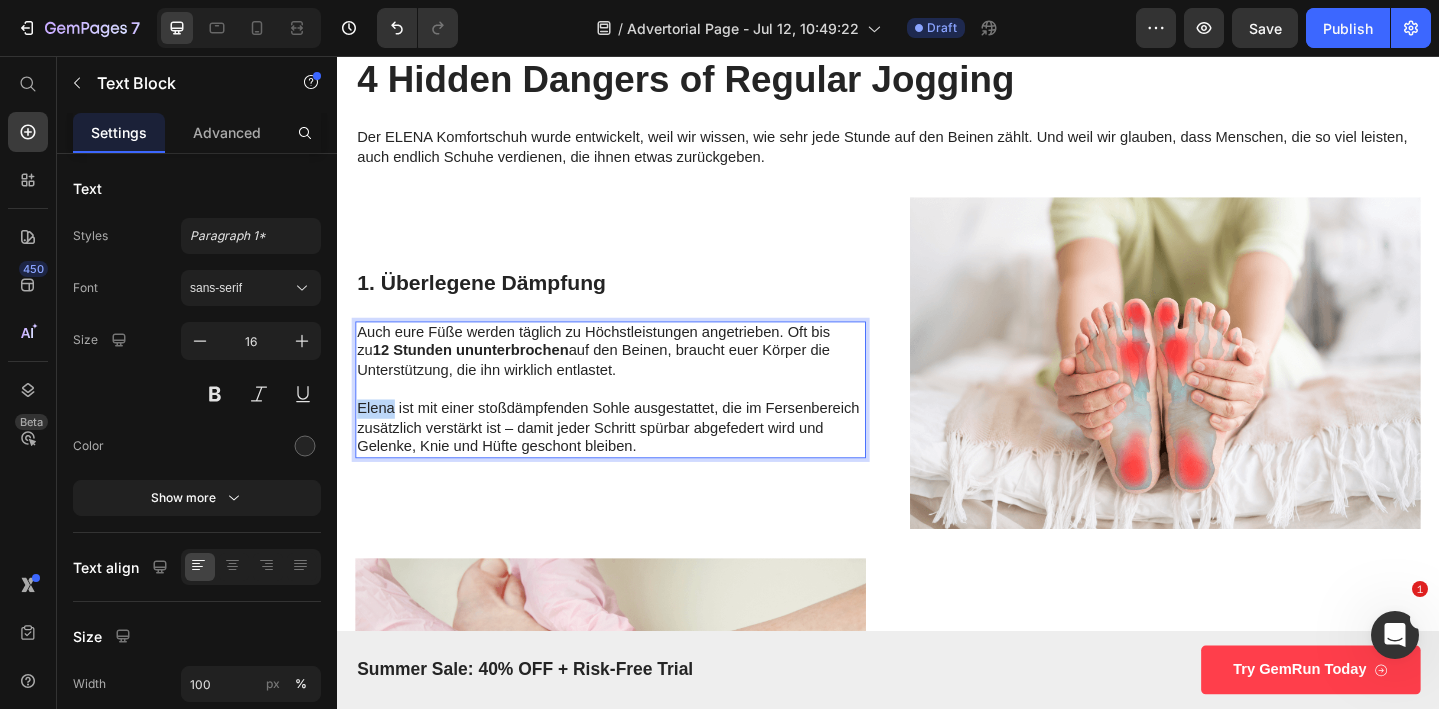click on "Elena ist mit einer stoßdämpfenden Sohle ausgestattet, die im Fersenbereich zusätzlich verstärkt ist – damit jeder Schritt spürbar abgefedert wird und Gelenke, Knie und Hüfte geschont bleiben." at bounding box center (635, 461) 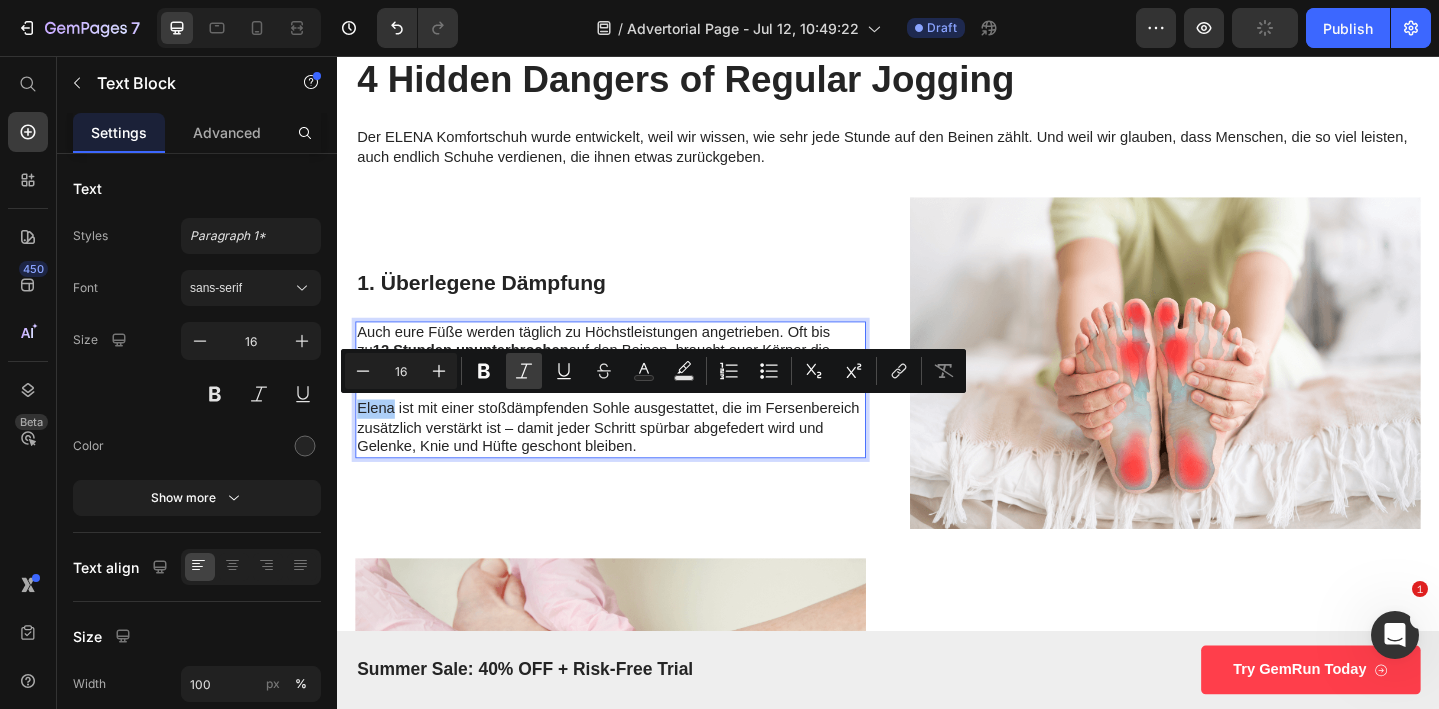 click on "Italic" at bounding box center [524, 371] 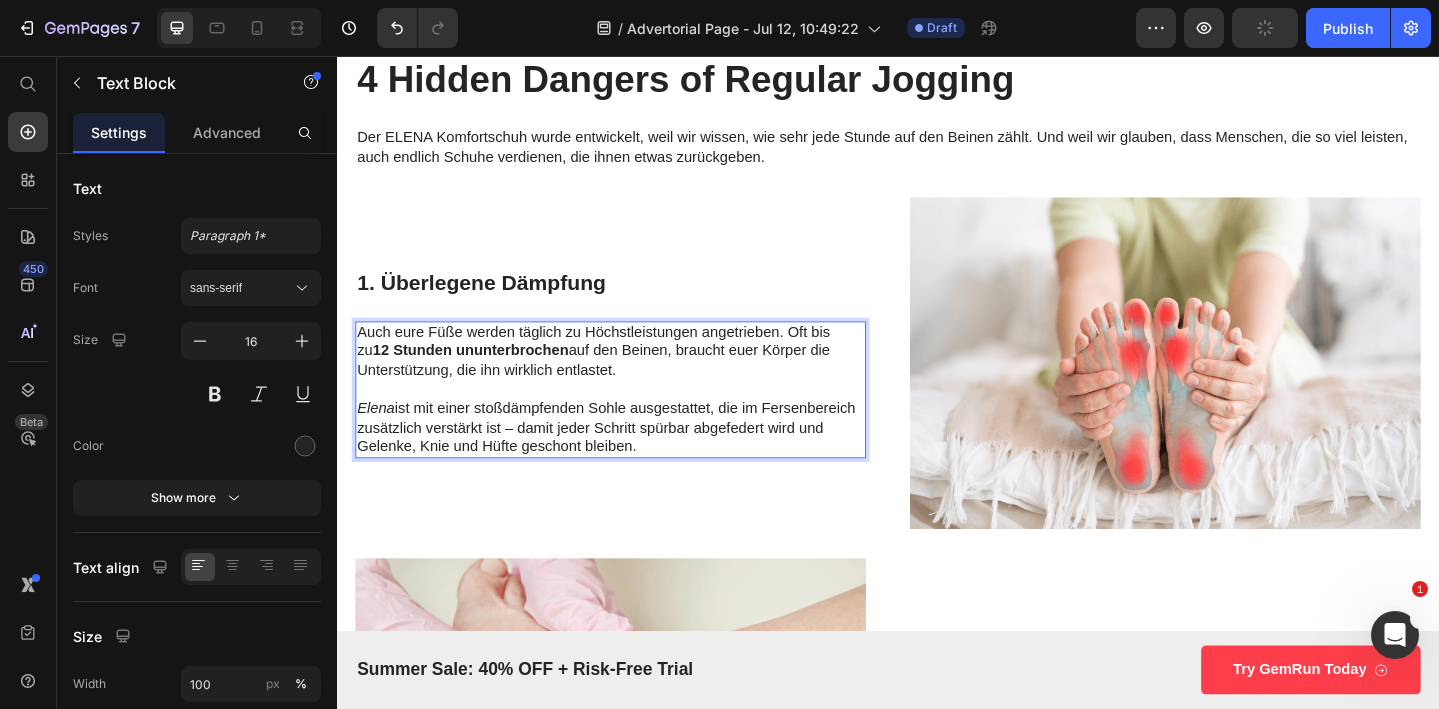 click on "Elena ist mit einer stoßdämpfenden Sohle ausgestattet, die im Fersenbereich zusätzlich verstärkt ist – damit jeder Schritt spürbar abgefedert wird und Gelenke, Knie und Hüfte geschont bleiben." at bounding box center [635, 461] 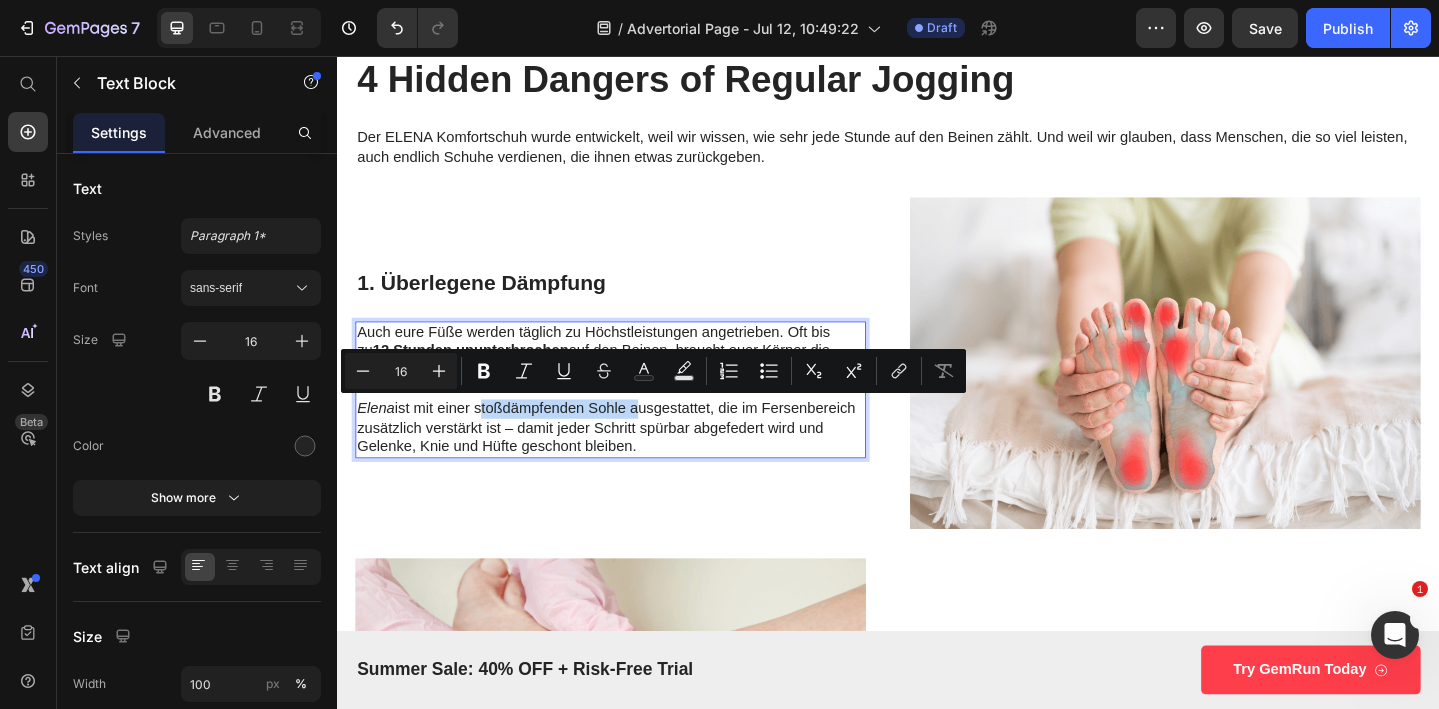 drag, startPoint x: 493, startPoint y: 443, endPoint x: 657, endPoint y: 445, distance: 164.01219 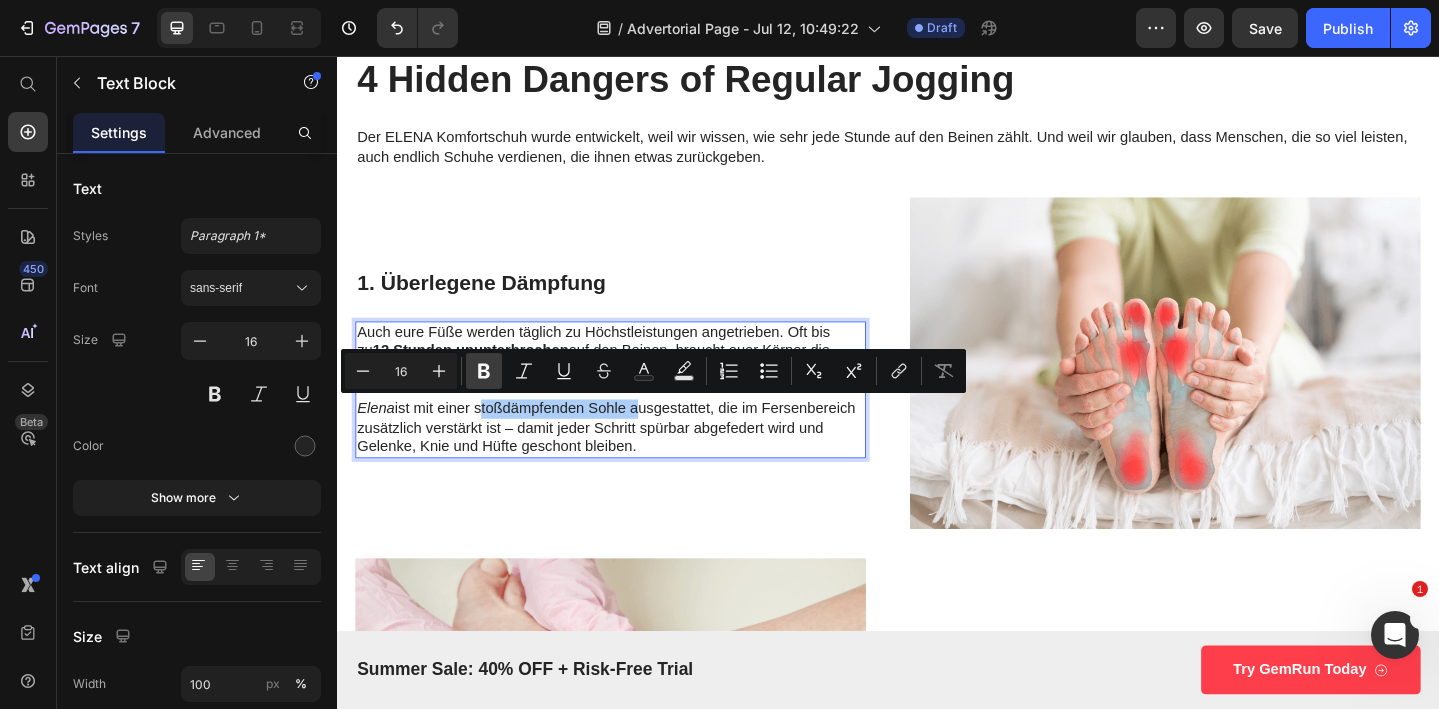 click 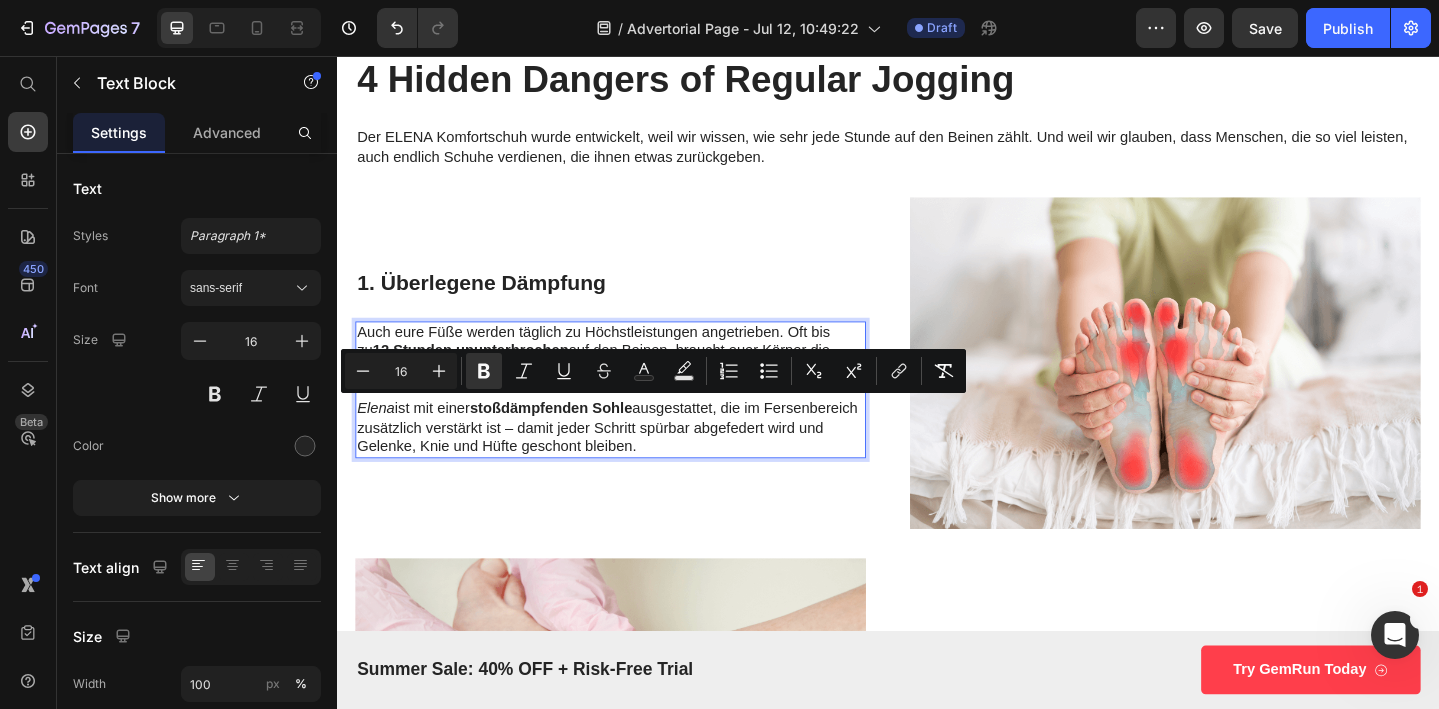 click on "stoßdämpfenden Sohle" at bounding box center (570, 439) 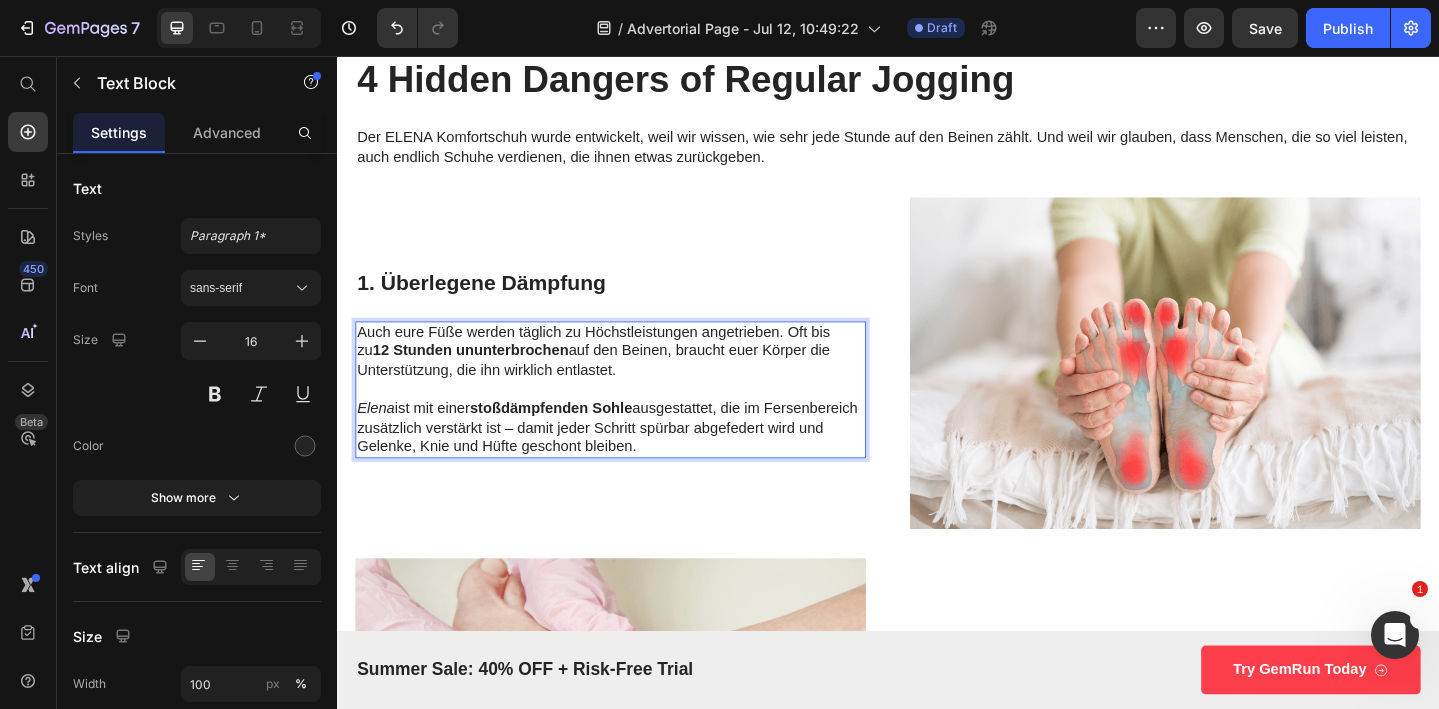 click on "stoßdämpfenden Sohle" at bounding box center [570, 439] 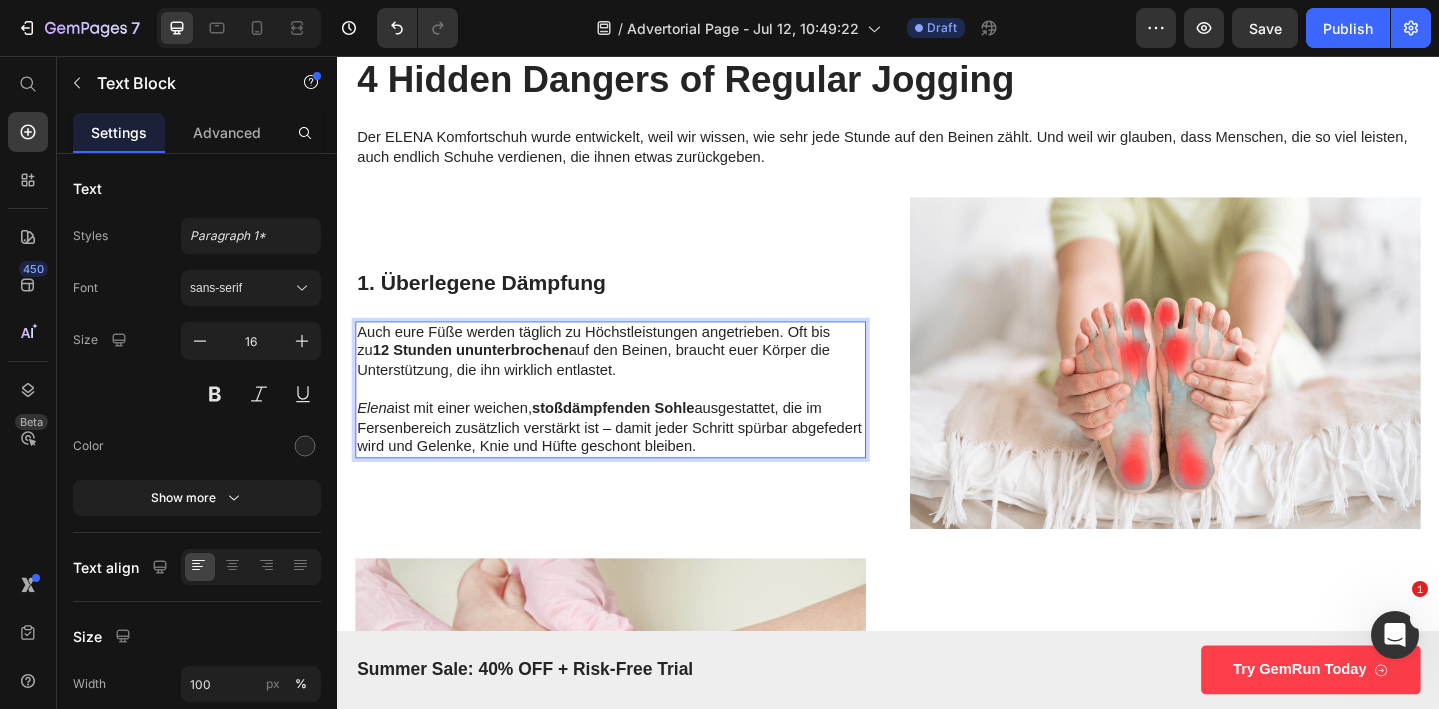 click on "Elena ist mit einer weichen, stoßdämpfenden Sohle ausgestattet, die im Fersenbereich zusätzlich verstärkt ist – damit jeder Schritt spürbar abgefedert wird und Gelenke, Knie und Hüfte geschont bleiben." at bounding box center [635, 461] 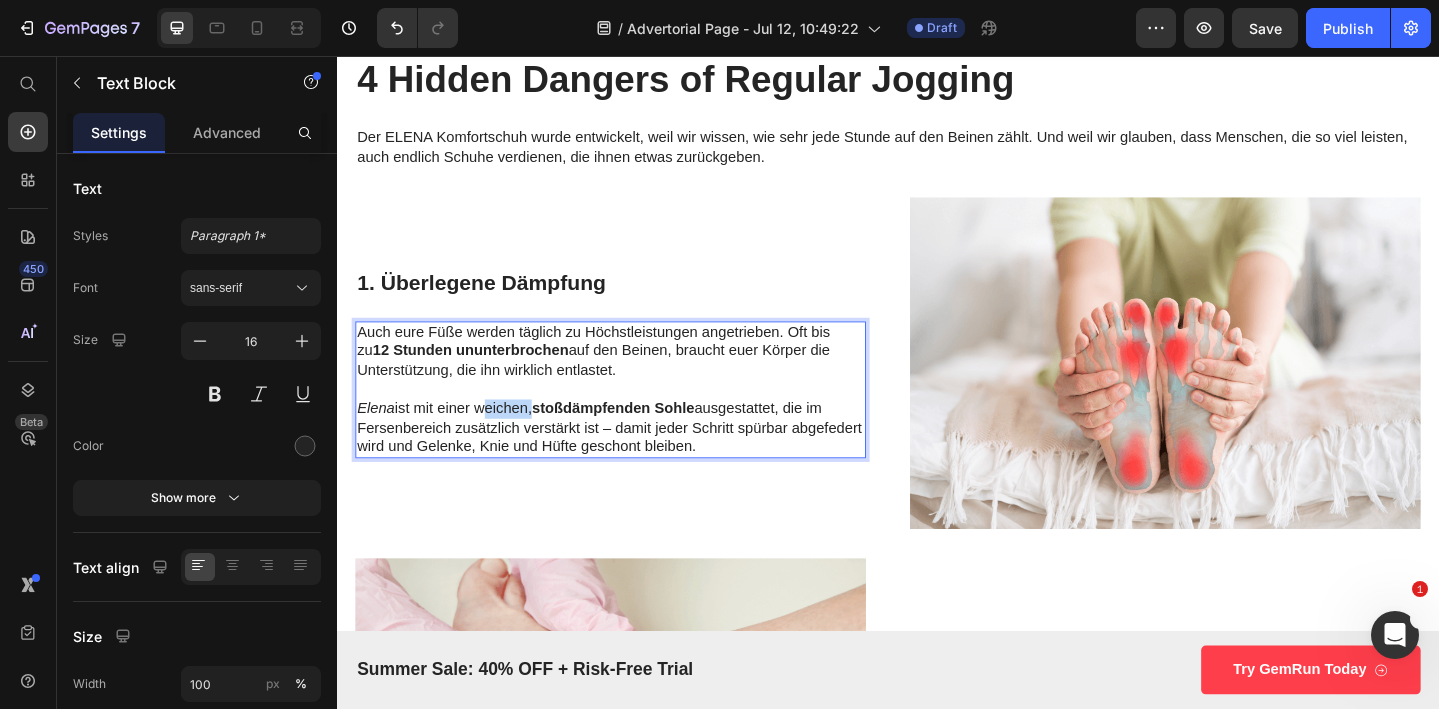 click on "Elena ist mit einer weichen, stoßdämpfenden Sohle ausgestattet, die im Fersenbereich zusätzlich verstärkt ist – damit jeder Schritt spürbar abgefedert wird und Gelenke, Knie und Hüfte geschont bleiben." at bounding box center (635, 461) 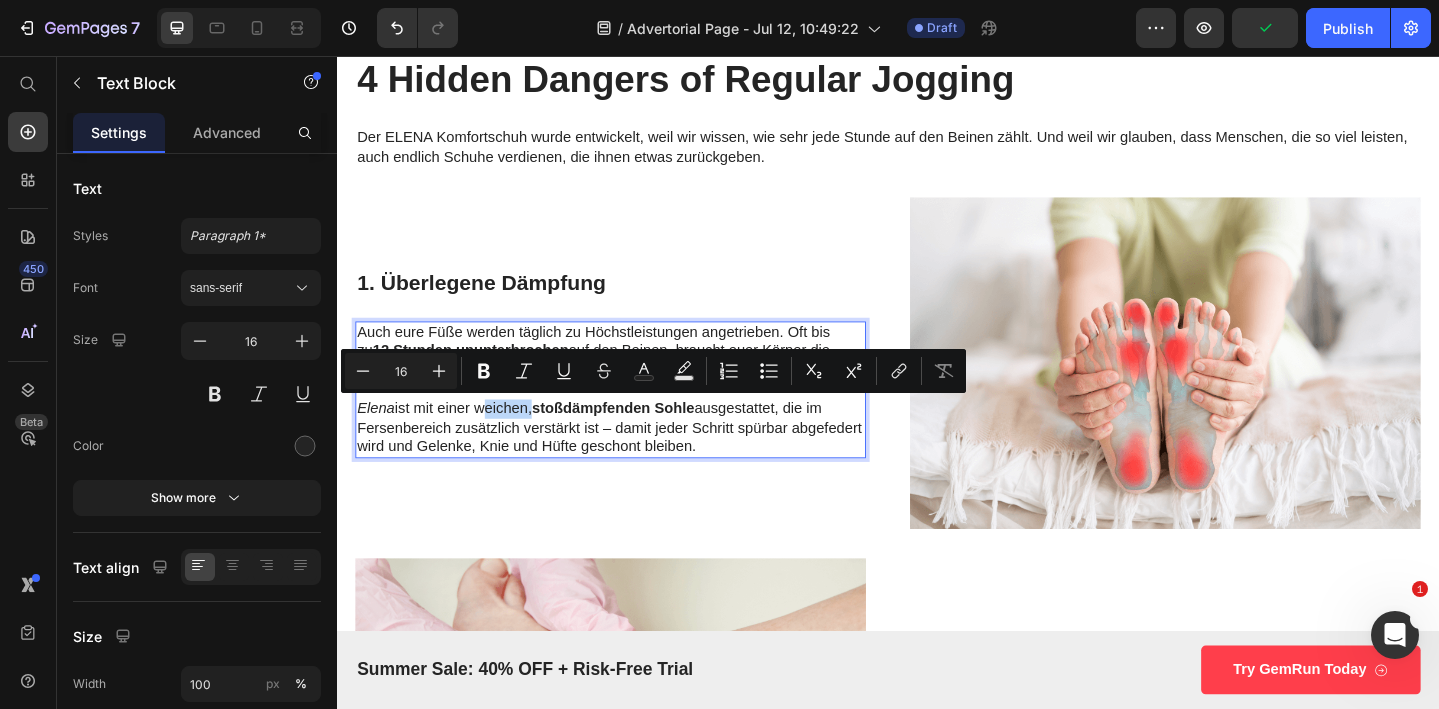 drag, startPoint x: 559, startPoint y: 438, endPoint x: 493, endPoint y: 439, distance: 66.007576 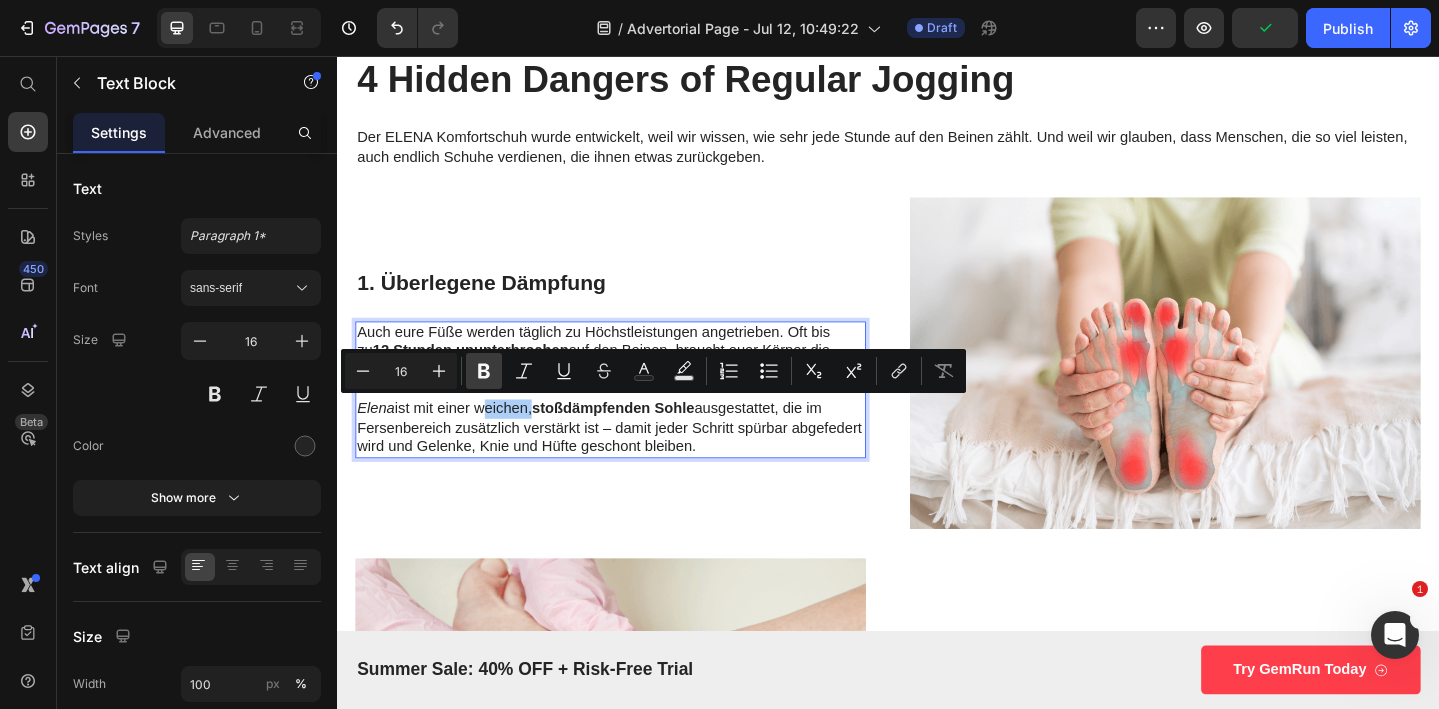 click 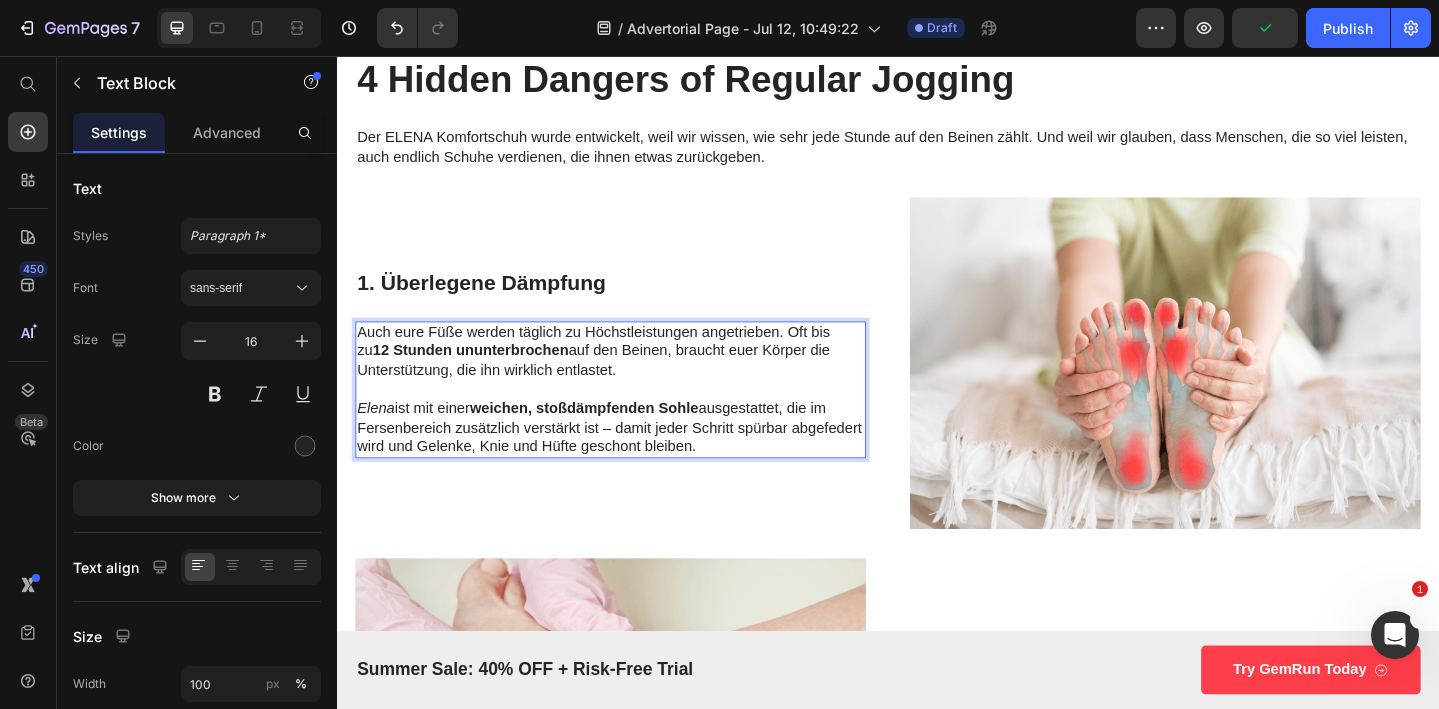 click on "weichen, stoßdämpfenden Sohle" at bounding box center (606, 439) 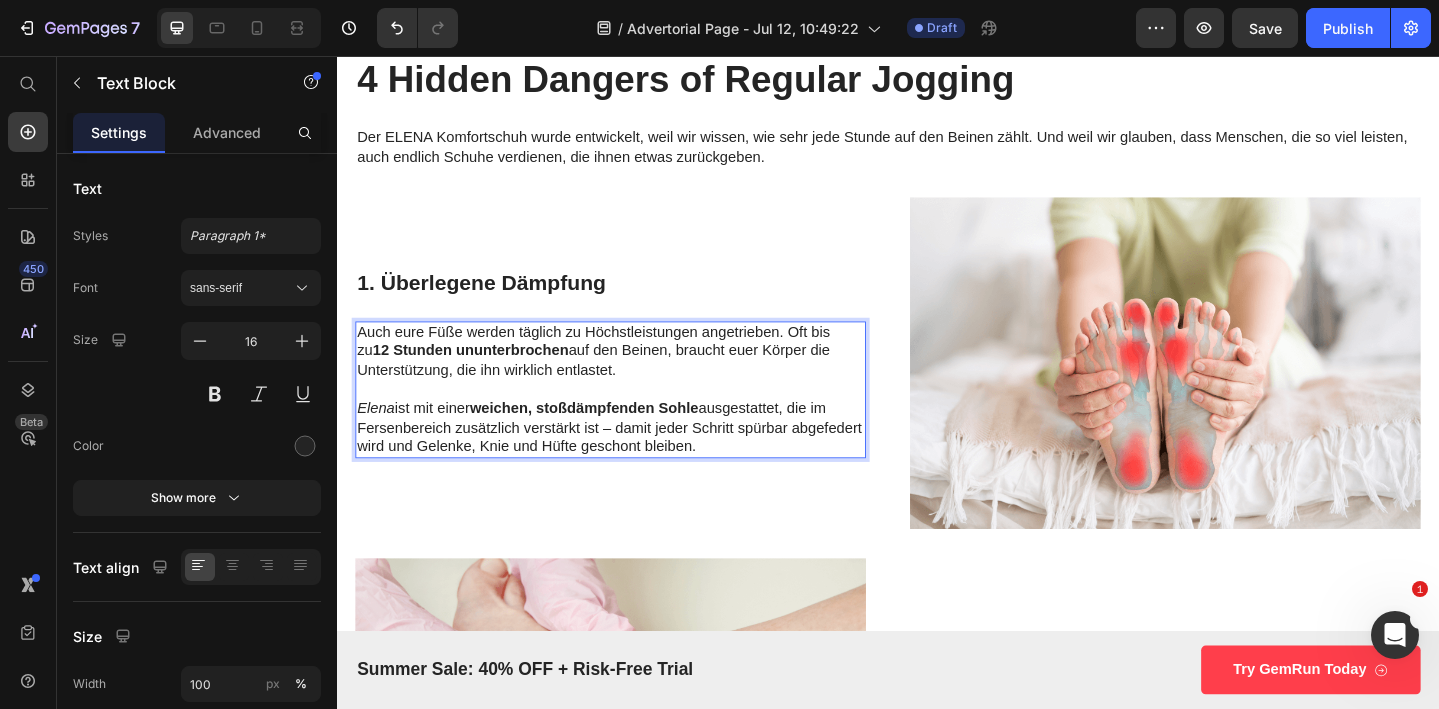 scroll, scrollTop: 977, scrollLeft: 0, axis: vertical 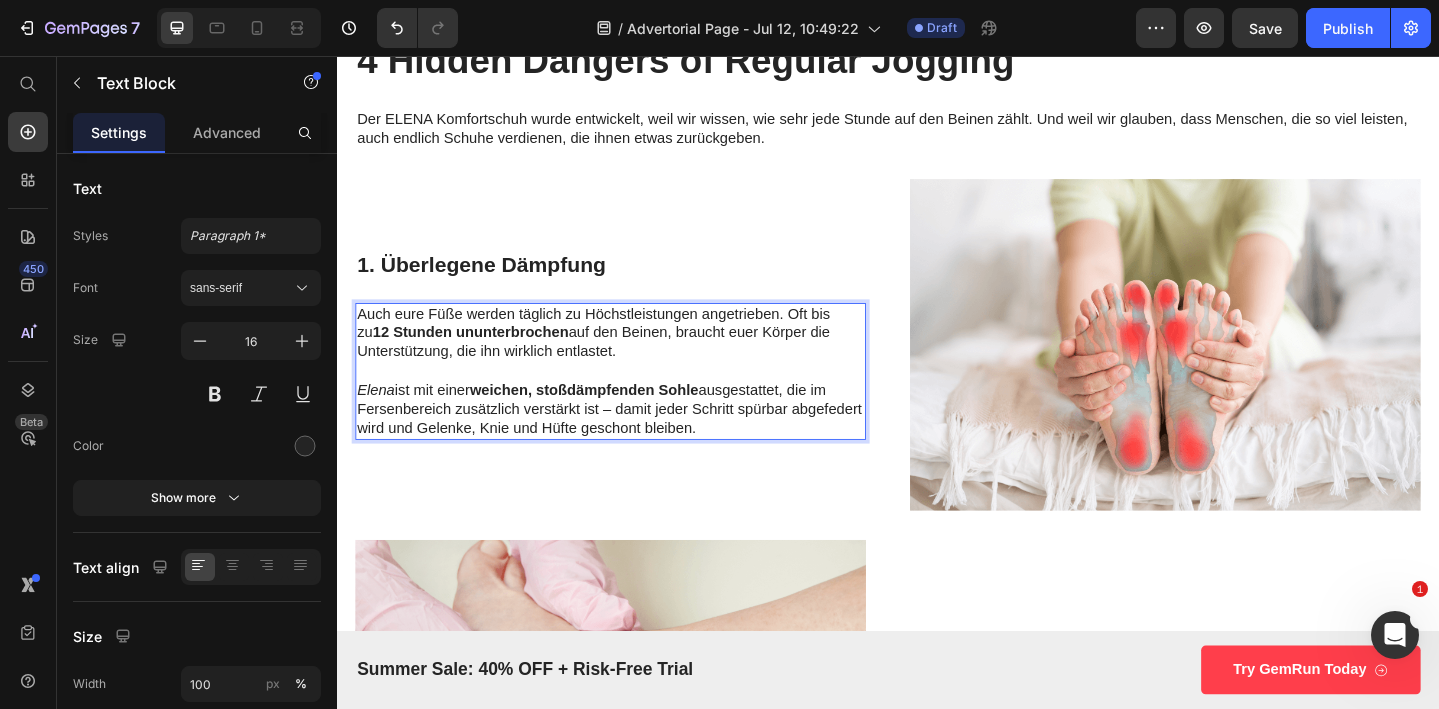 click on "[PERSON]  ist mit einer  weichen, stoßdämpfenden Sohle  ausgestattet, die im Fersenbereich zusätzlich verstärkt ist – damit jeder Schritt spürbar abgefedert wird und Gelenke, Knie und Hüfte geschont bleiben." at bounding box center (635, 441) 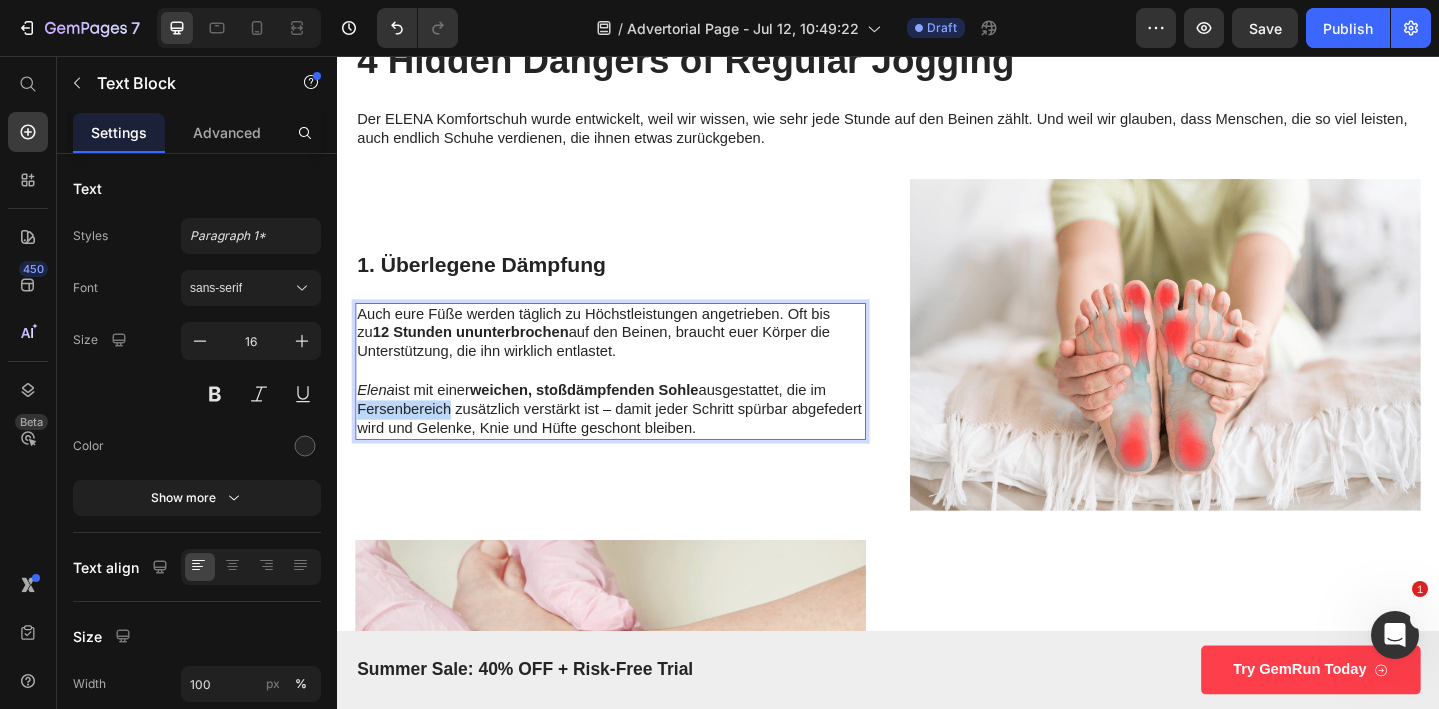 click on "[PERSON]  ist mit einer  weichen, stoßdämpfenden Sohle  ausgestattet, die im Fersenbereich zusätzlich verstärkt ist – damit jeder Schritt spürbar abgefedert wird und Gelenke, Knie und Hüfte geschont bleiben." at bounding box center [635, 441] 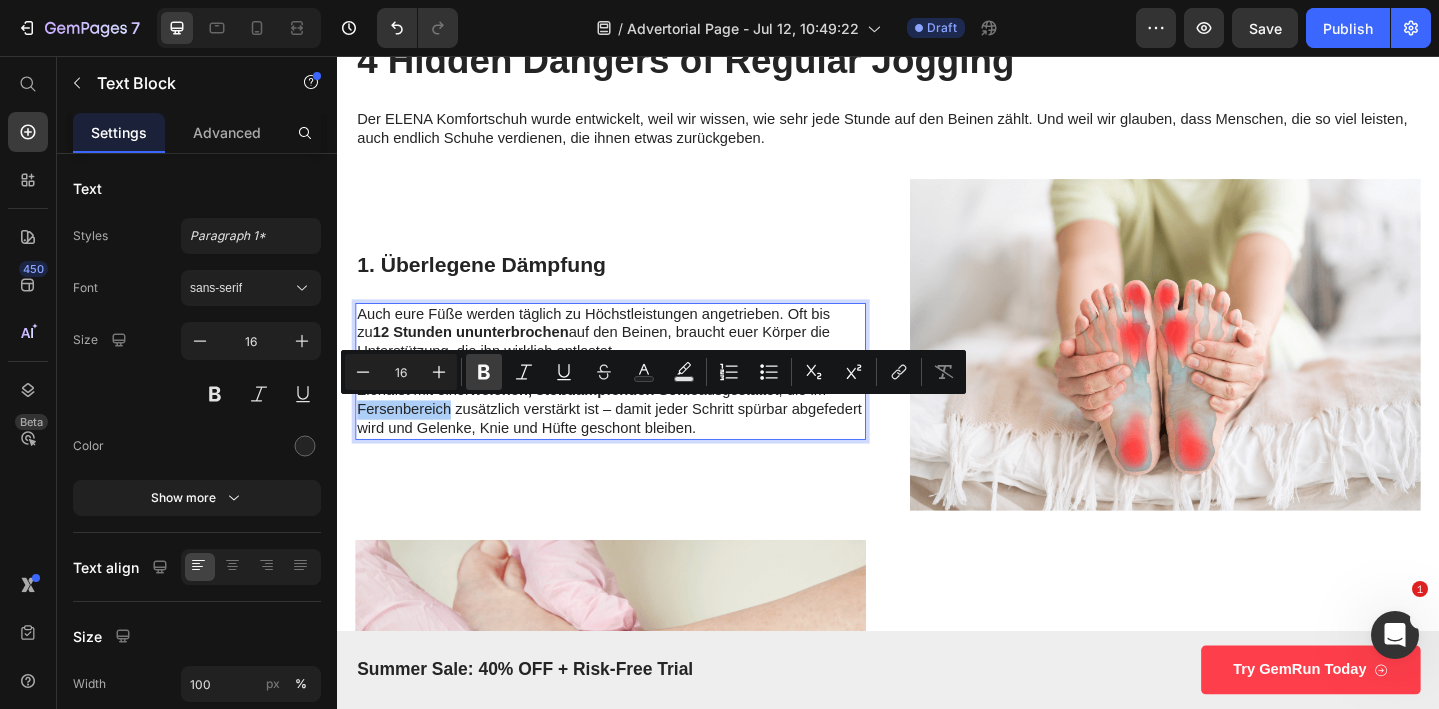 click 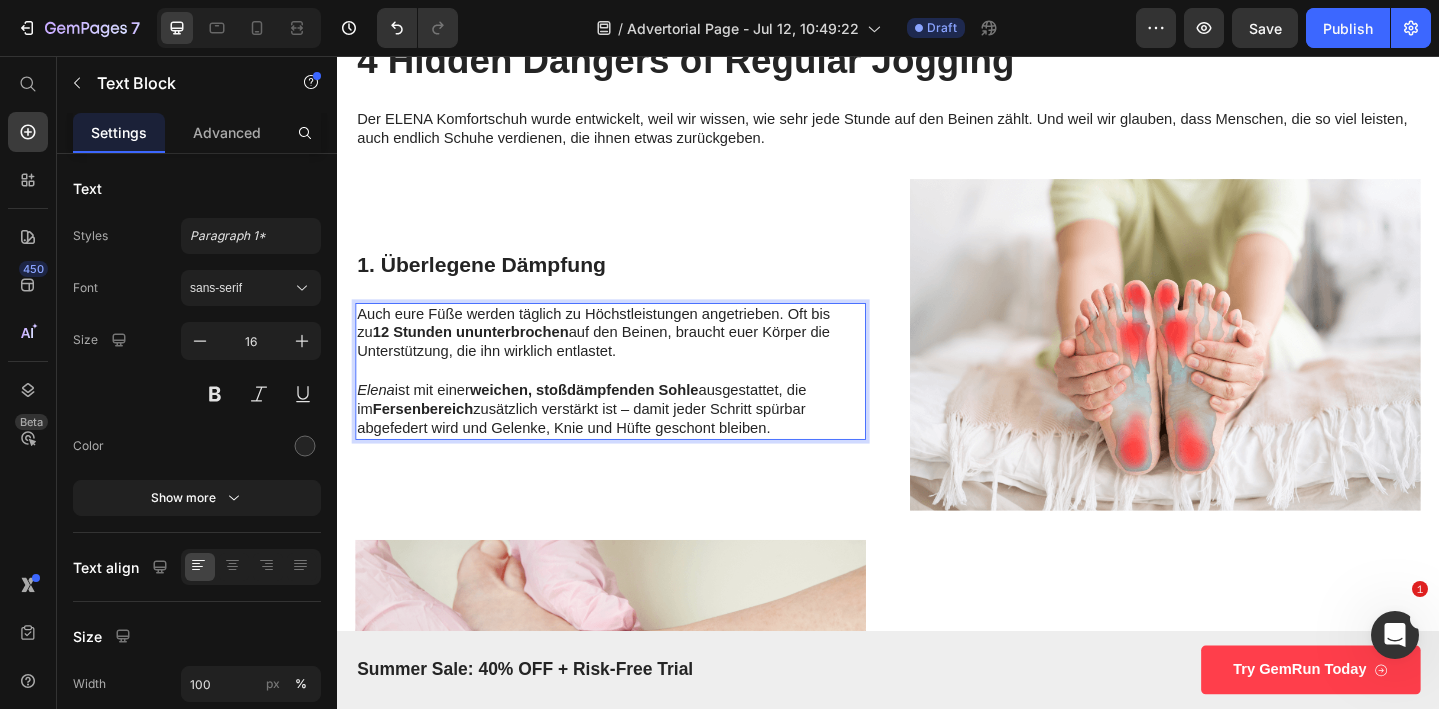 click on "Elena ist mit einer weichen, stoßdämpfenden Sohle ausgestattet, die im Fersenbereich zusätzlich verstärkt ist – damit jeder Schritt spürbar abgefedert wird und Gelenke, Knie und Hüfte geschont bleiben." at bounding box center (635, 441) 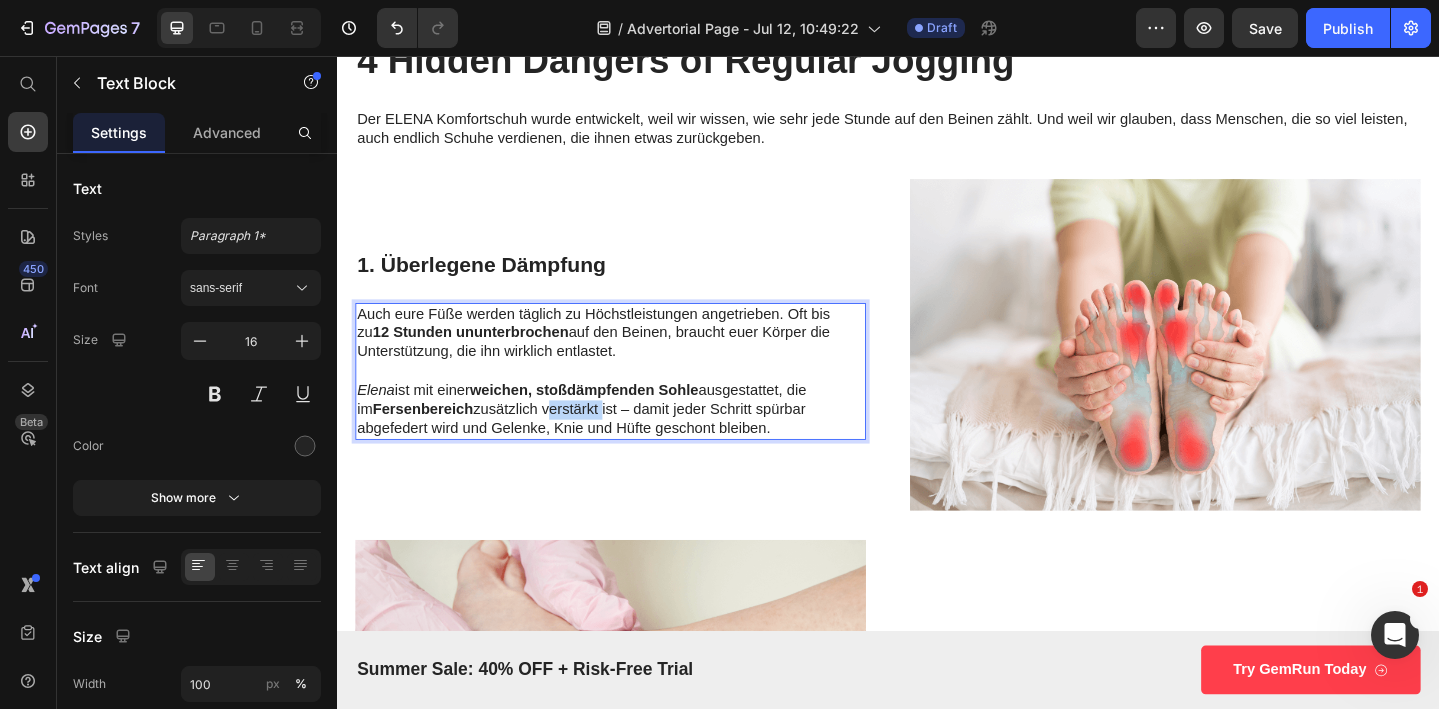 click on "Elena ist mit einer weichen, stoßdämpfenden Sohle ausgestattet, die im Fersenbereich zusätzlich verstärkt ist – damit jeder Schritt spürbar abgefedert wird und Gelenke, Knie und Hüfte geschont bleiben." at bounding box center (635, 441) 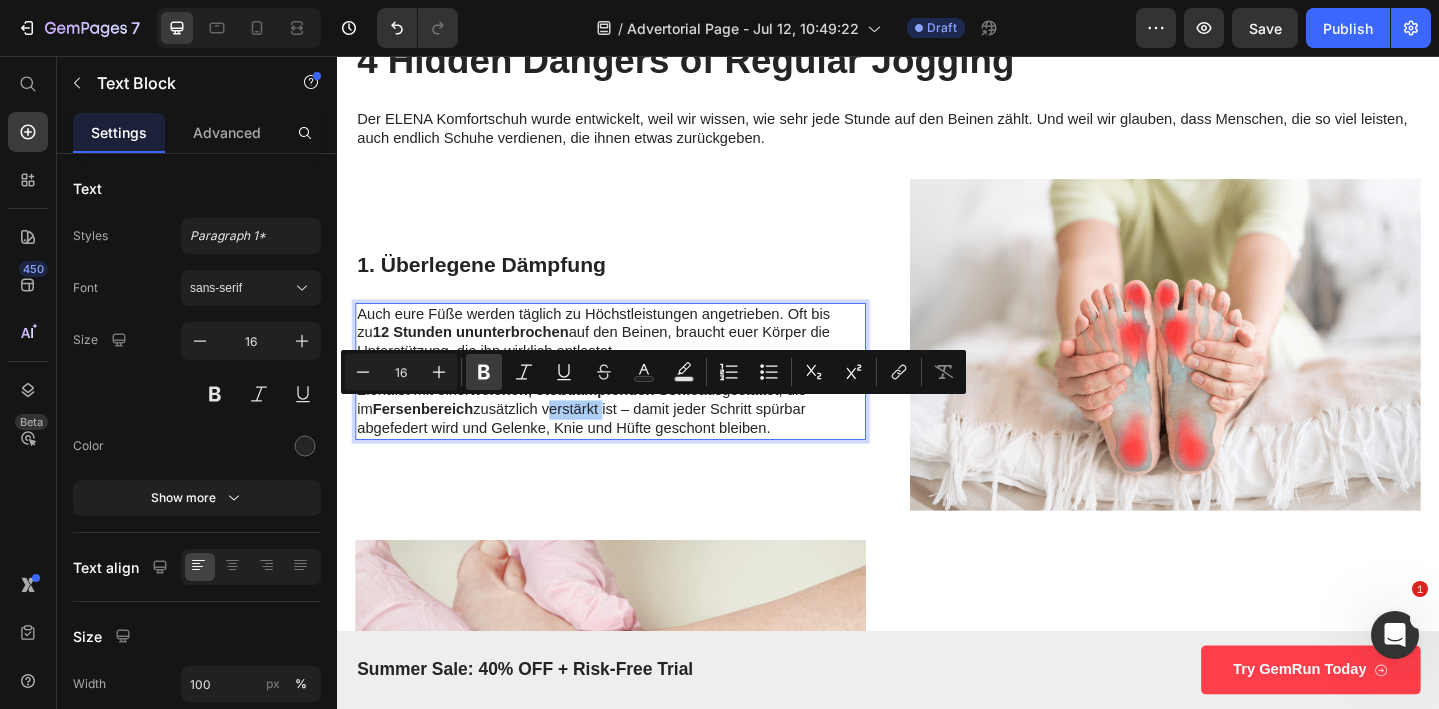 click 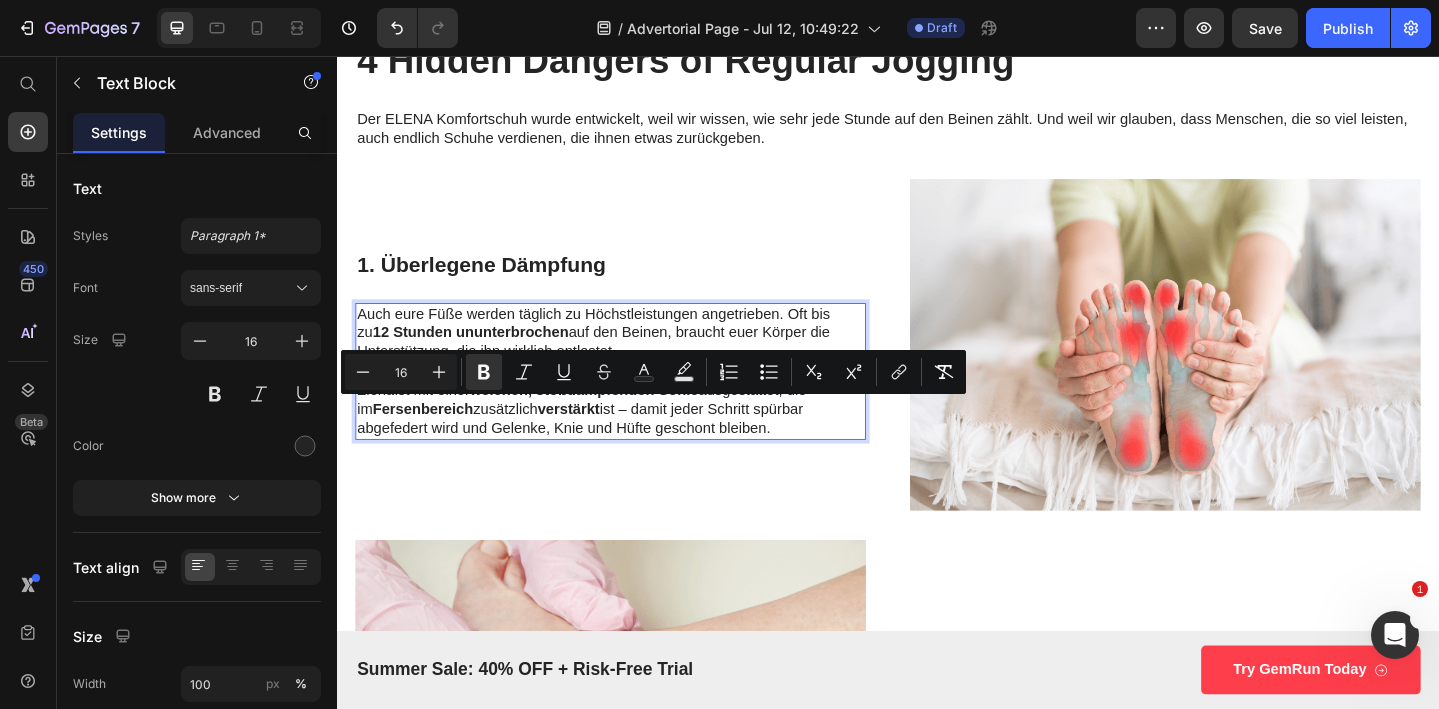 click on "[PERSON]  ist mit einer  weichen, stoßdämpfenden Sohle  ausgestattet, die im  Fersenbereich  zusätzlich  verstärkt  ist – damit jeder Schritt spürbar abgefedert wird und Gelenke, Knie und Hüfte geschont bleiben." at bounding box center (635, 441) 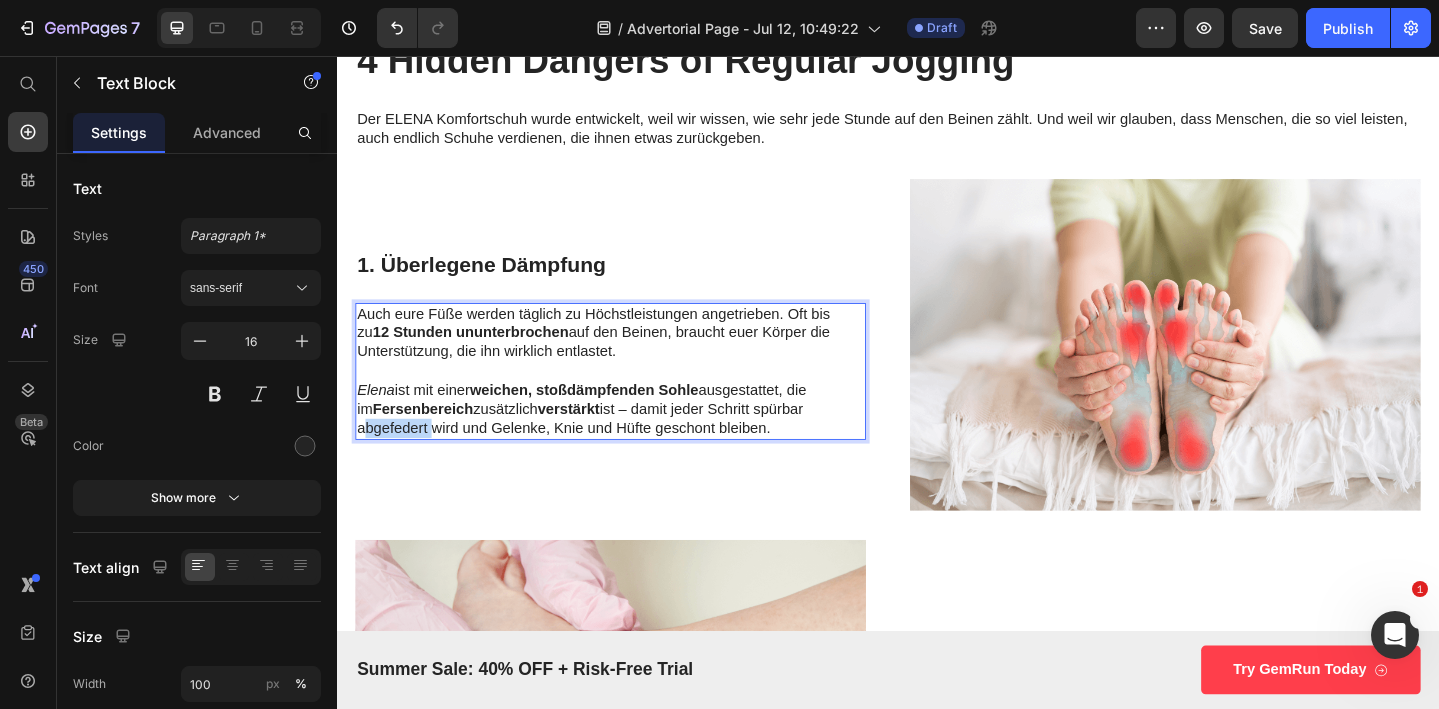 click on "[PERSON]  ist mit einer  weichen, stoßdämpfenden Sohle  ausgestattet, die im  Fersenbereich  zusätzlich  verstärkt  ist – damit jeder Schritt spürbar abgefedert wird und Gelenke, Knie und Hüfte geschont bleiben." at bounding box center (635, 441) 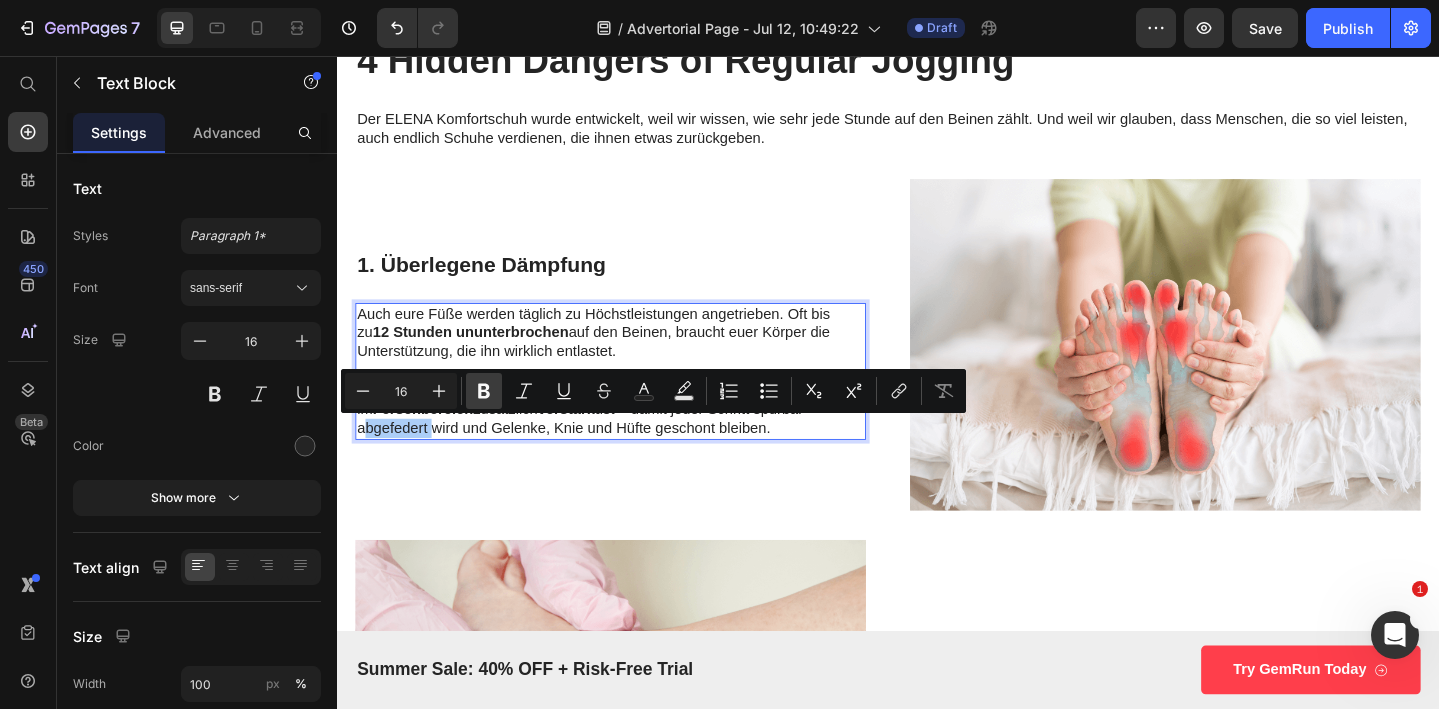 click on "Bold" at bounding box center [484, 391] 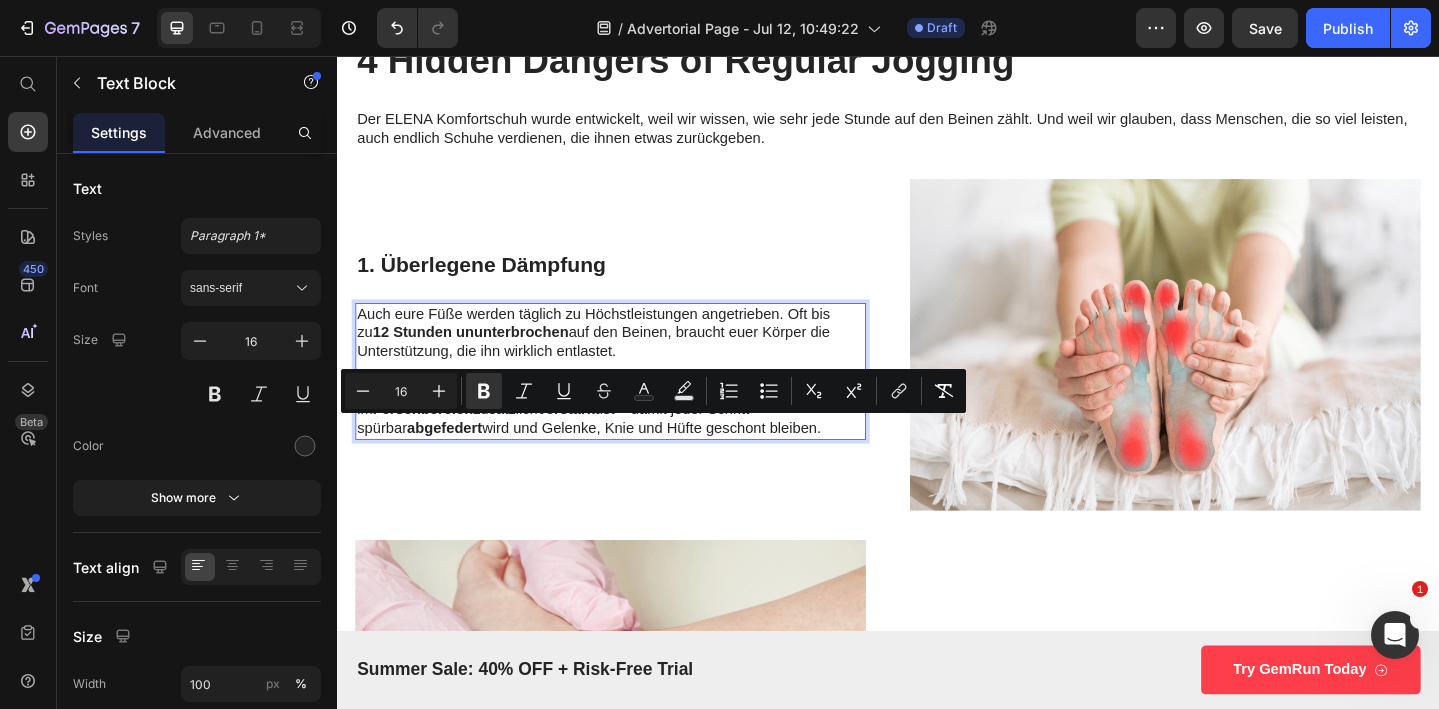 click on "Elena [LAST] ist mit einer weichen, stoßdämpfenden Sohle ausgestattet, die im Fersenbereich zusätzlich verstärkt ist – damit jeder Schritt spürbar abgefedert wird und Gelenke, Knie und Hüfte geschont bleiben." at bounding box center [635, 441] 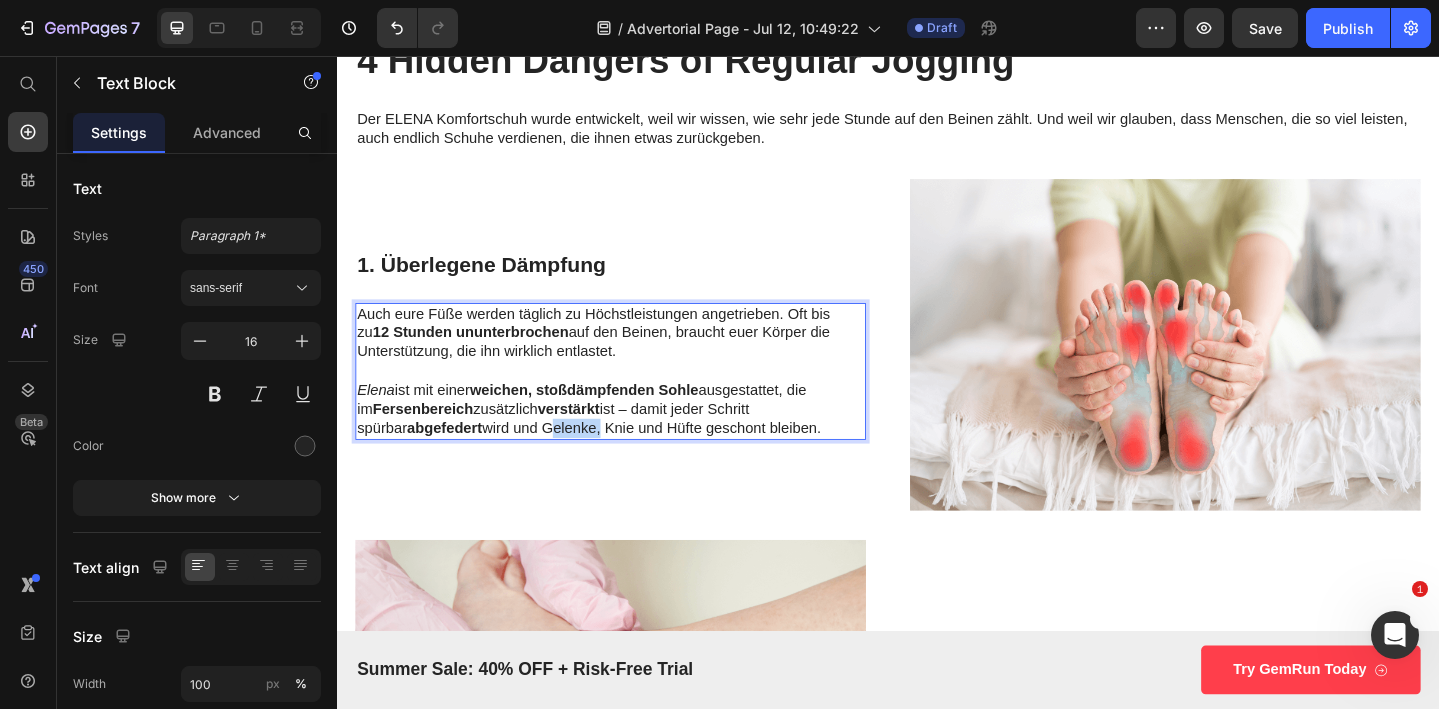 click on "Elena [LAST] ist mit einer weichen, stoßdämpfenden Sohle ausgestattet, die im Fersenbereich zusätzlich verstärkt ist – damit jeder Schritt spürbar abgefedert wird und Gelenke, Knie und Hüfte geschont bleiben." at bounding box center (635, 441) 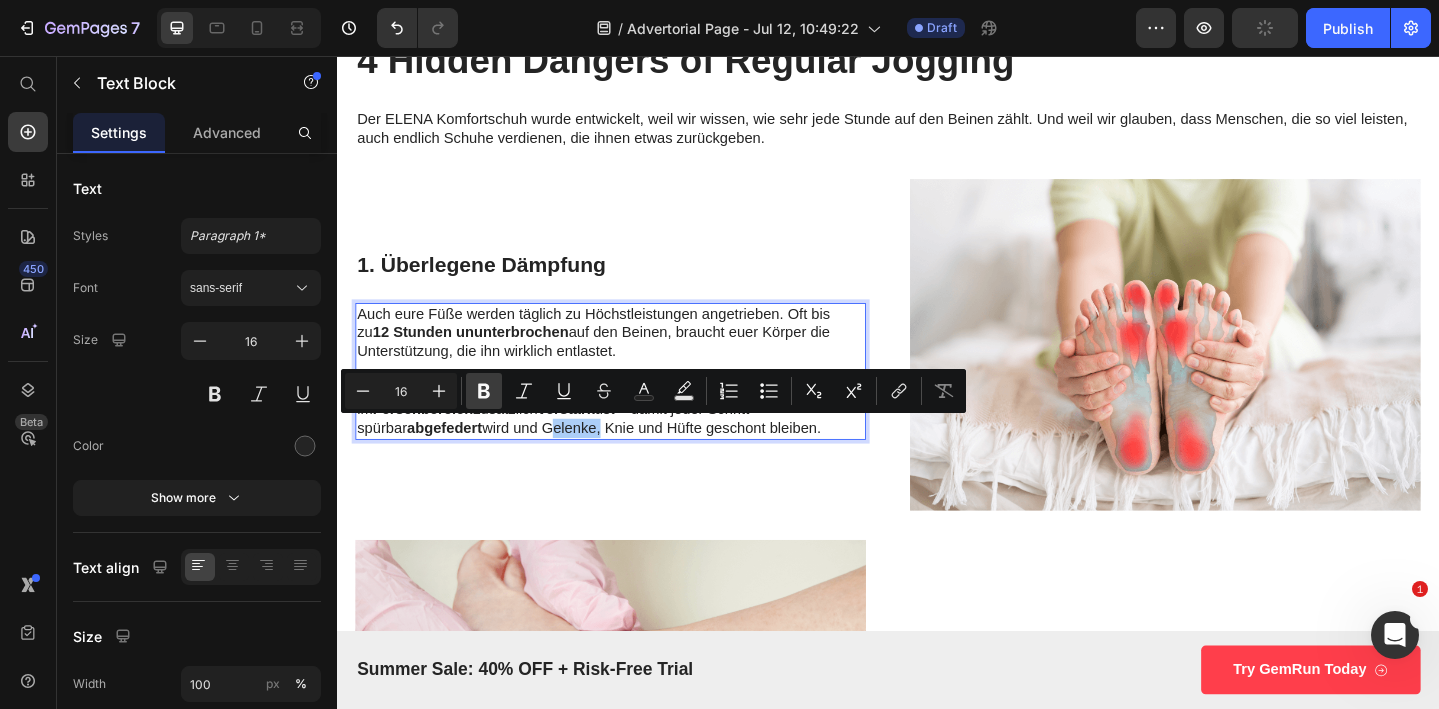 click 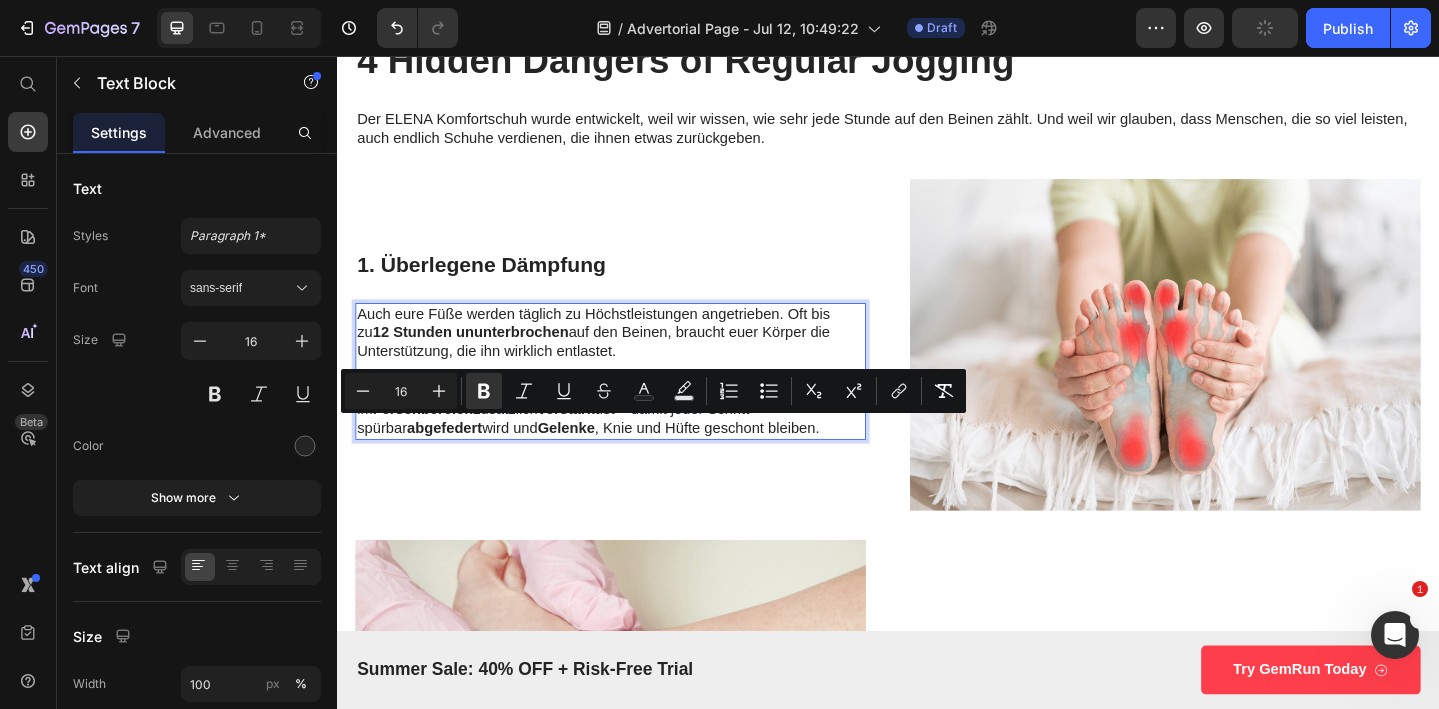 click on "[PERSON]  ist mit einer  weichen, stoßdämpfenden Sohle  ausgestattet, die im  Fersenbereich  zusätzlich  verstärkt  ist – damit jeder Schritt spürbar  abgefedert  wird und  Gelenke , Knie und Hüfte geschont bleiben." at bounding box center (635, 441) 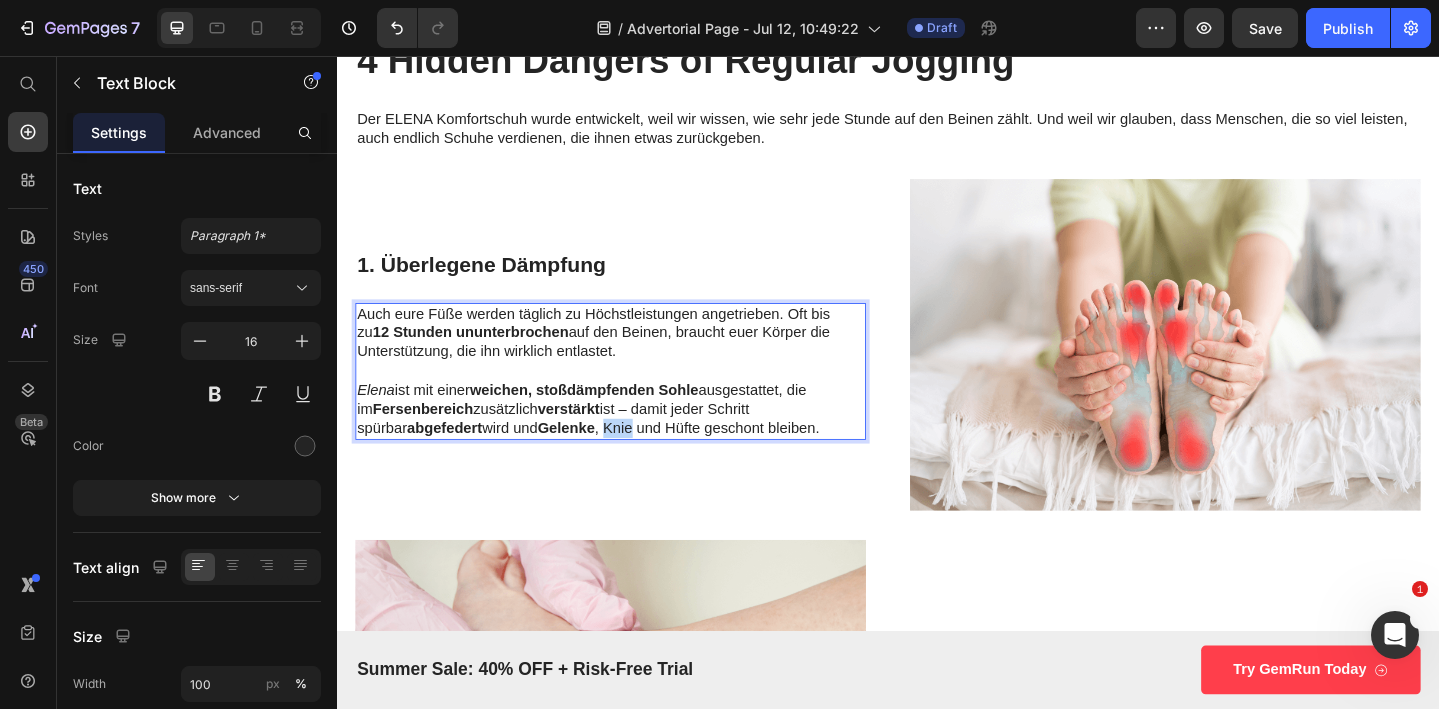 click on "[PERSON]  ist mit einer  weichen, stoßdämpfenden Sohle  ausgestattet, die im  Fersenbereich  zusätzlich  verstärkt  ist – damit jeder Schritt spürbar  abgefedert  wird und  Gelenke , Knie und Hüfte geschont bleiben." at bounding box center (635, 441) 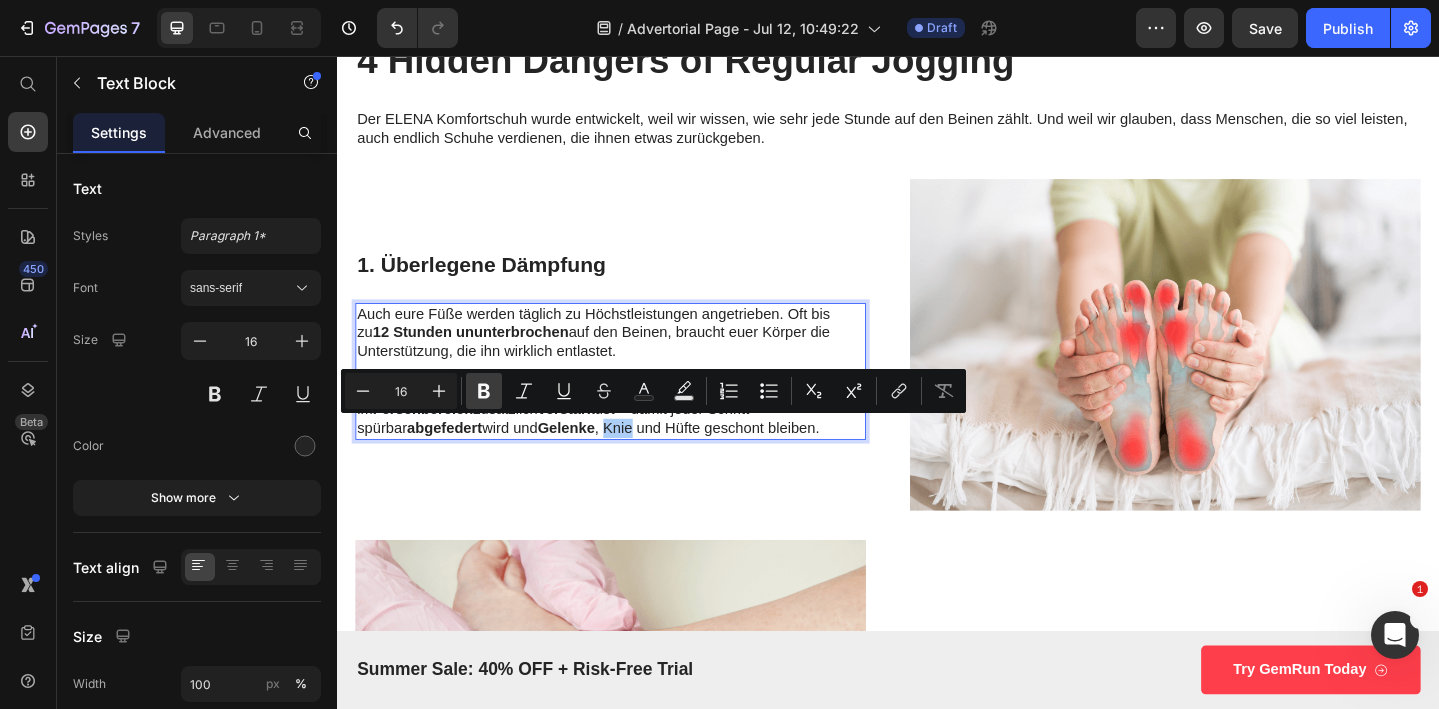 click 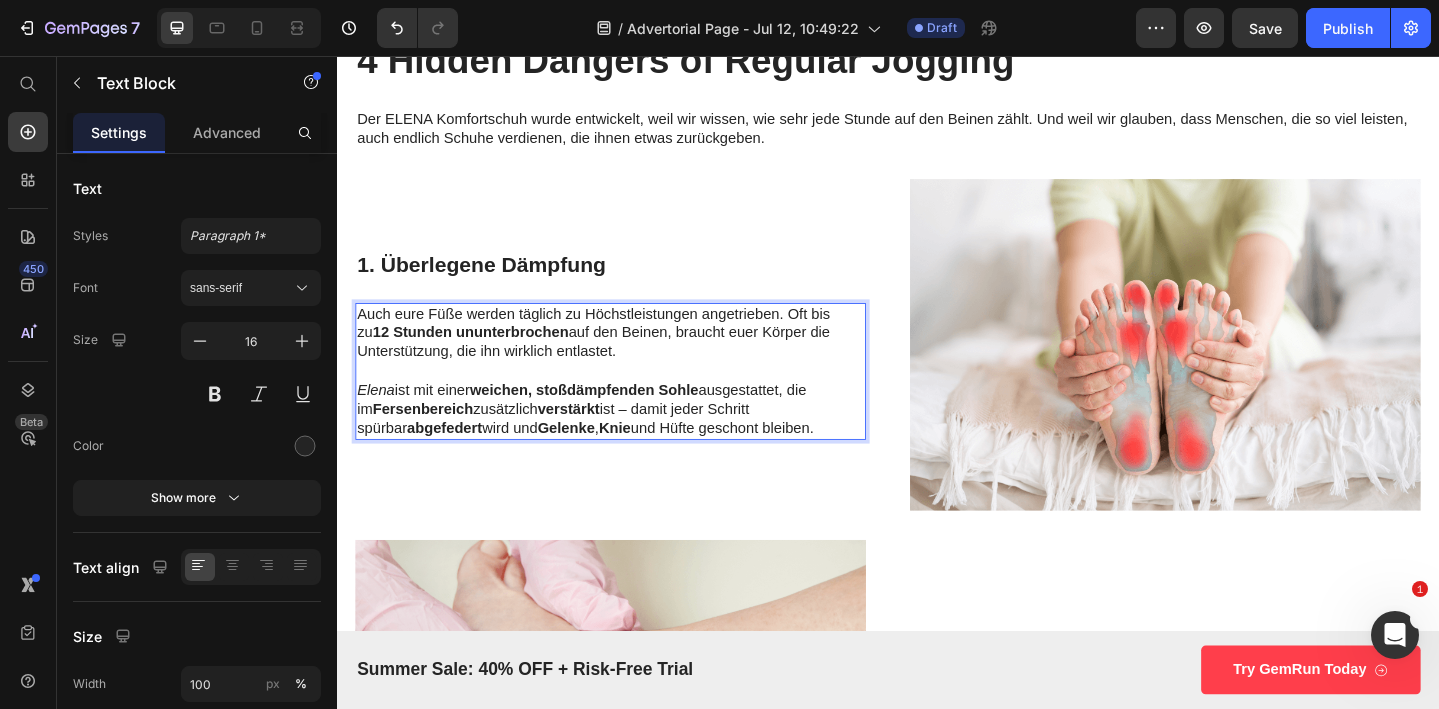 click on "Elena  ist mit einer  weichen, stoßdämpfenden Sohle  ausgestattet, die im  Fersenbereich  zusätzlich  verstärkt  ist – damit jeder Schritt spürbar  abgefedert  wird und  Gelenke ,  Knie  und  Hüfte   geschont  bleiben." at bounding box center (635, 441) 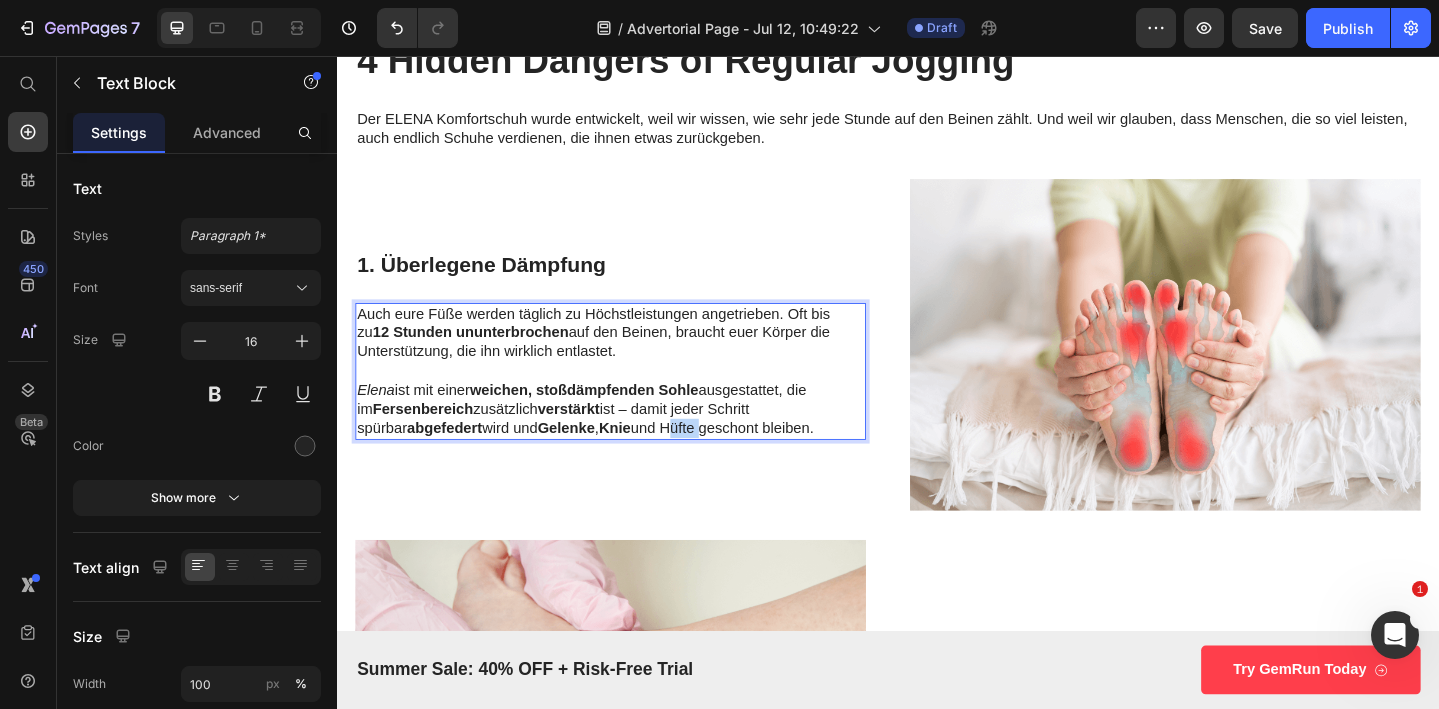 click on "Elena  ist mit einer  weichen, stoßdämpfenden Sohle  ausgestattet, die im  Fersenbereich  zusätzlich  verstärkt  ist – damit jeder Schritt spürbar  abgefedert  wird und  Gelenke ,  Knie  und  Hüfte   geschont  bleiben." at bounding box center (635, 441) 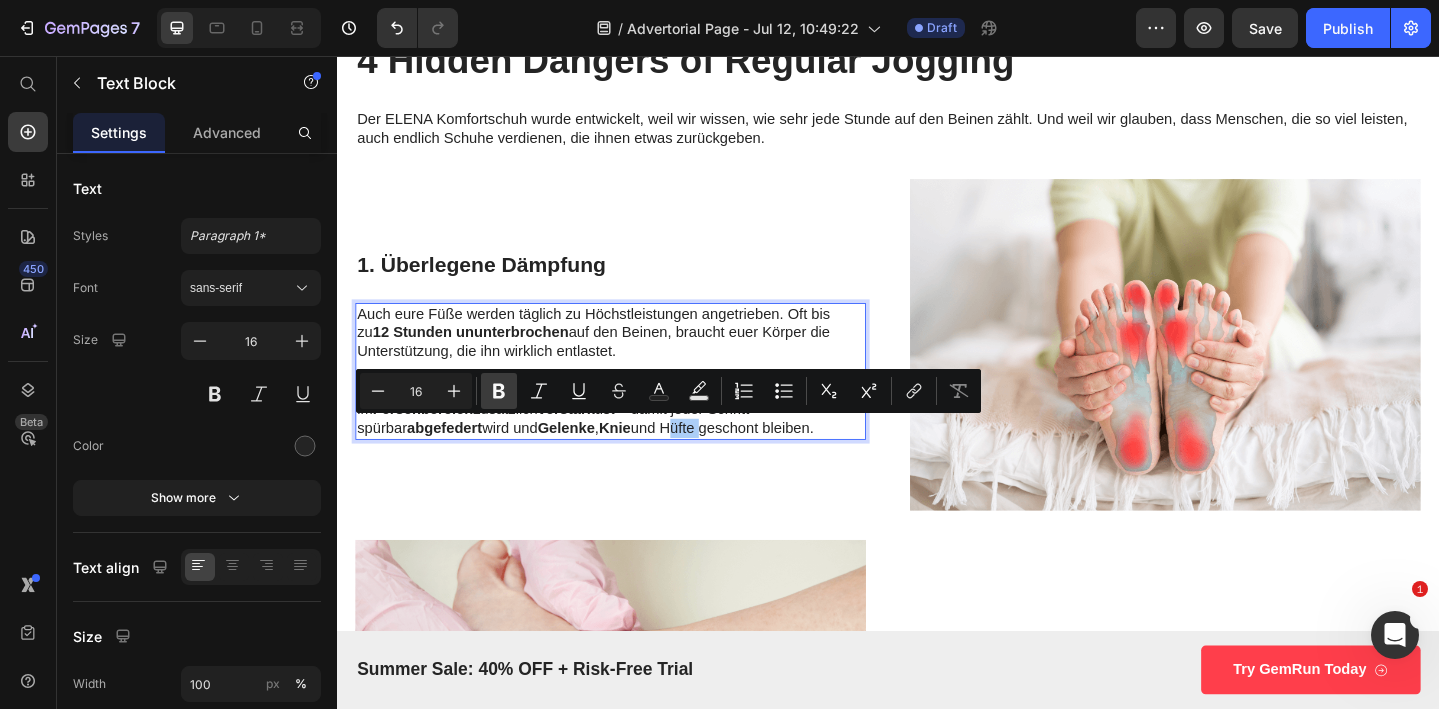 click on "Bold" at bounding box center (499, 391) 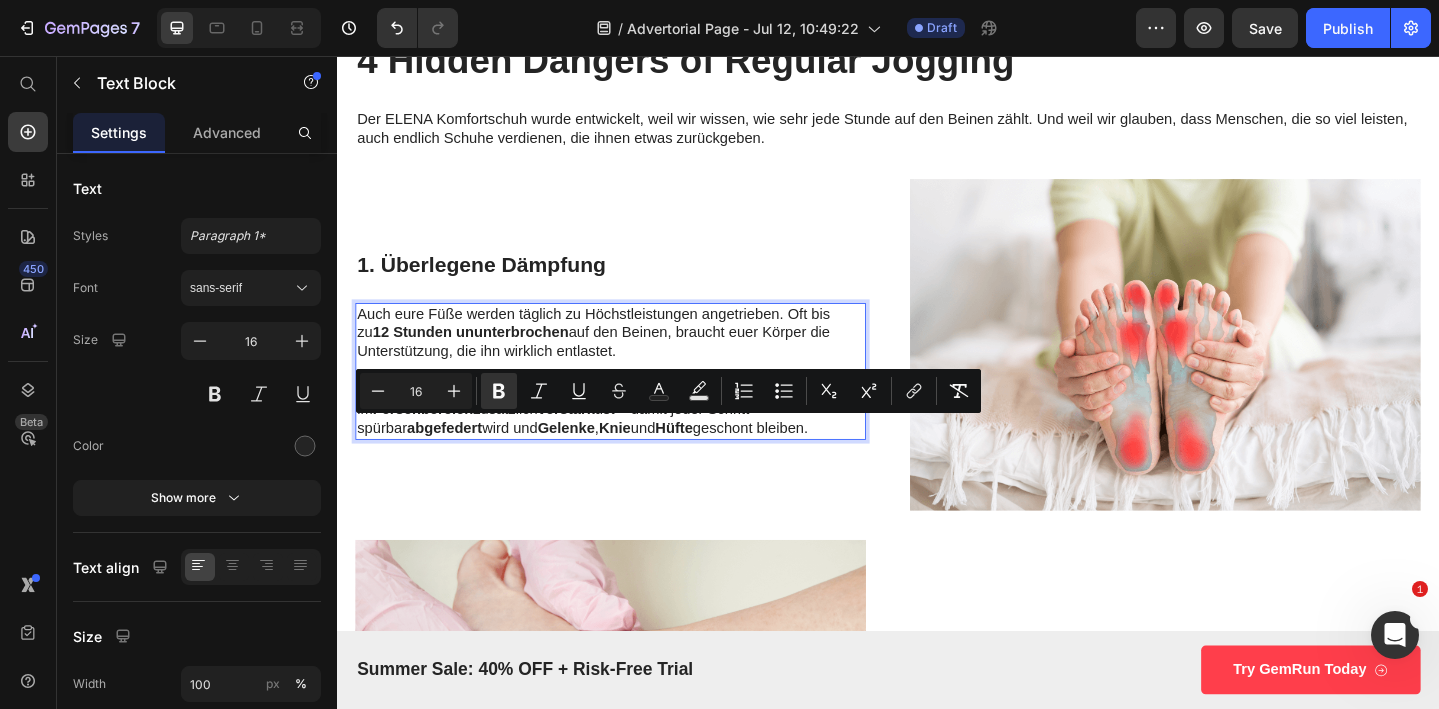 click on "Elena ist mit einer weichen, stoßdämpfenden Sohle ausgestattet, die im Fersenbereich zusätzlich verstärkt ist – damit jeder Schritt spürbar abgefedert wird und Gelenke, Knie und Hüfte geschont bleiben." at bounding box center (635, 441) 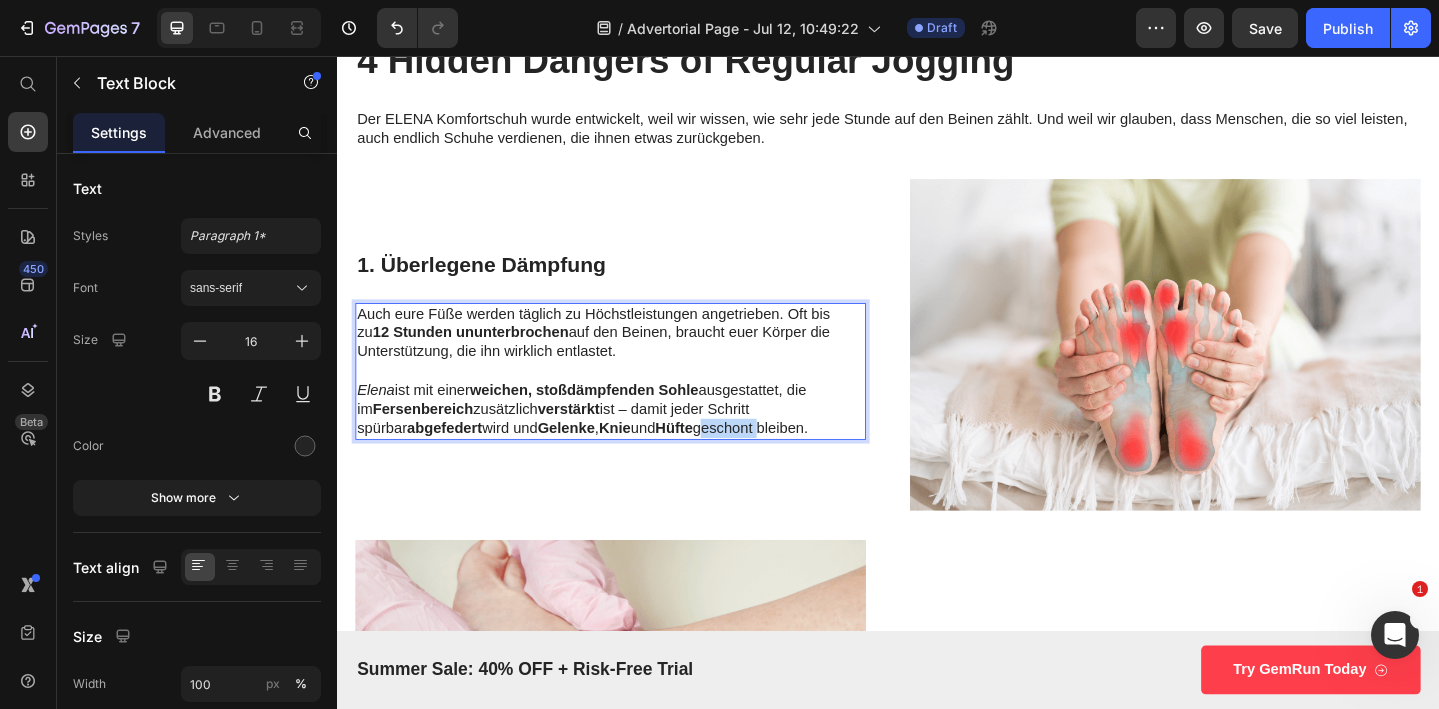click on "Elena ist mit einer weichen, stoßdämpfenden Sohle ausgestattet, die im Fersenbereich zusätzlich verstärkt ist – damit jeder Schritt spürbar abgefedert wird und Gelenke, Knie und Hüfte geschont bleiben." at bounding box center [635, 441] 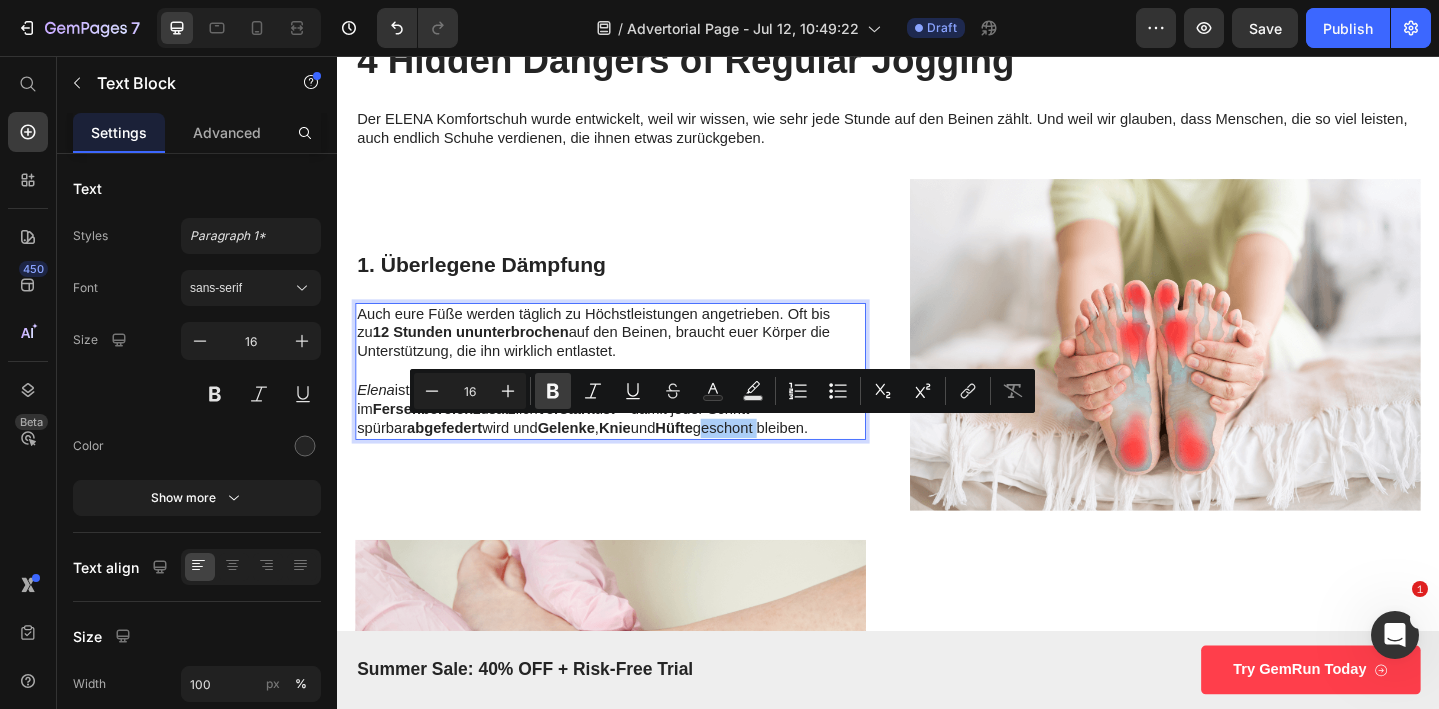 click 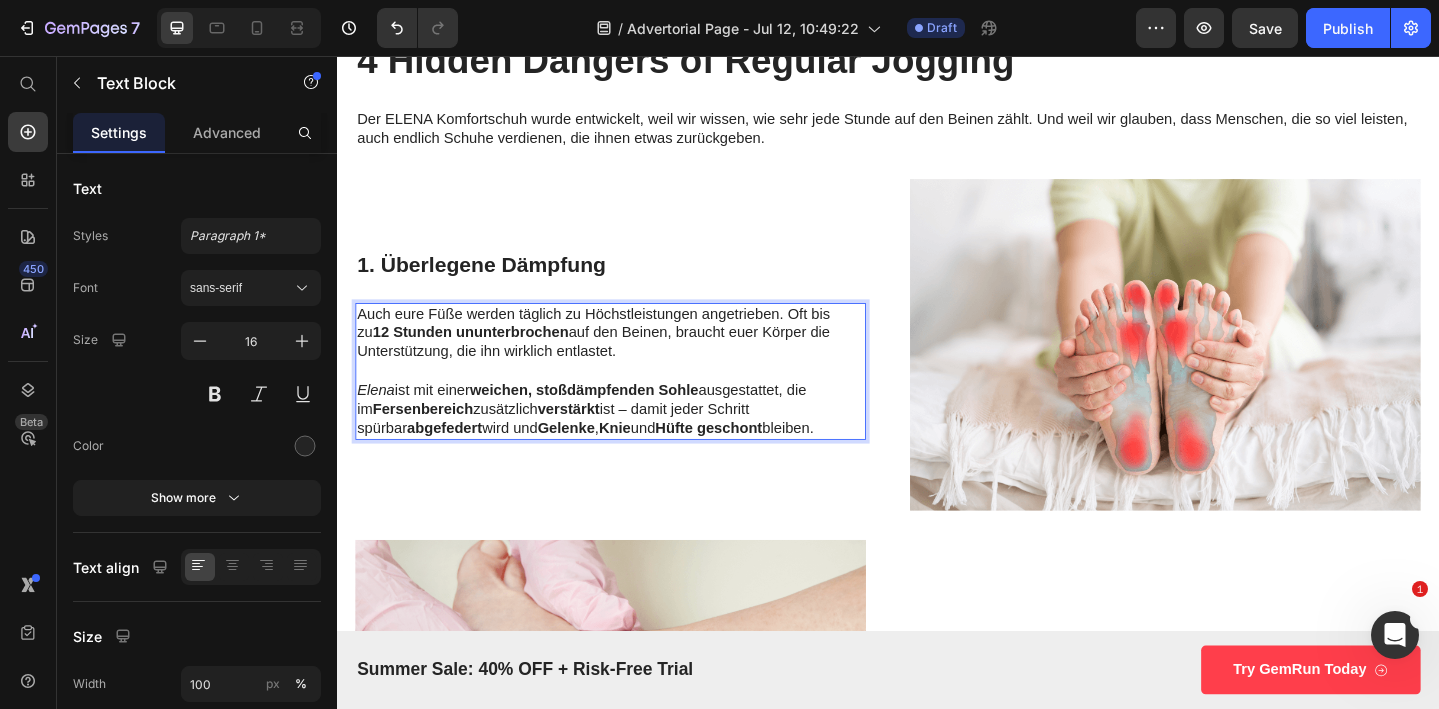 click on "Knie" at bounding box center [639, 460] 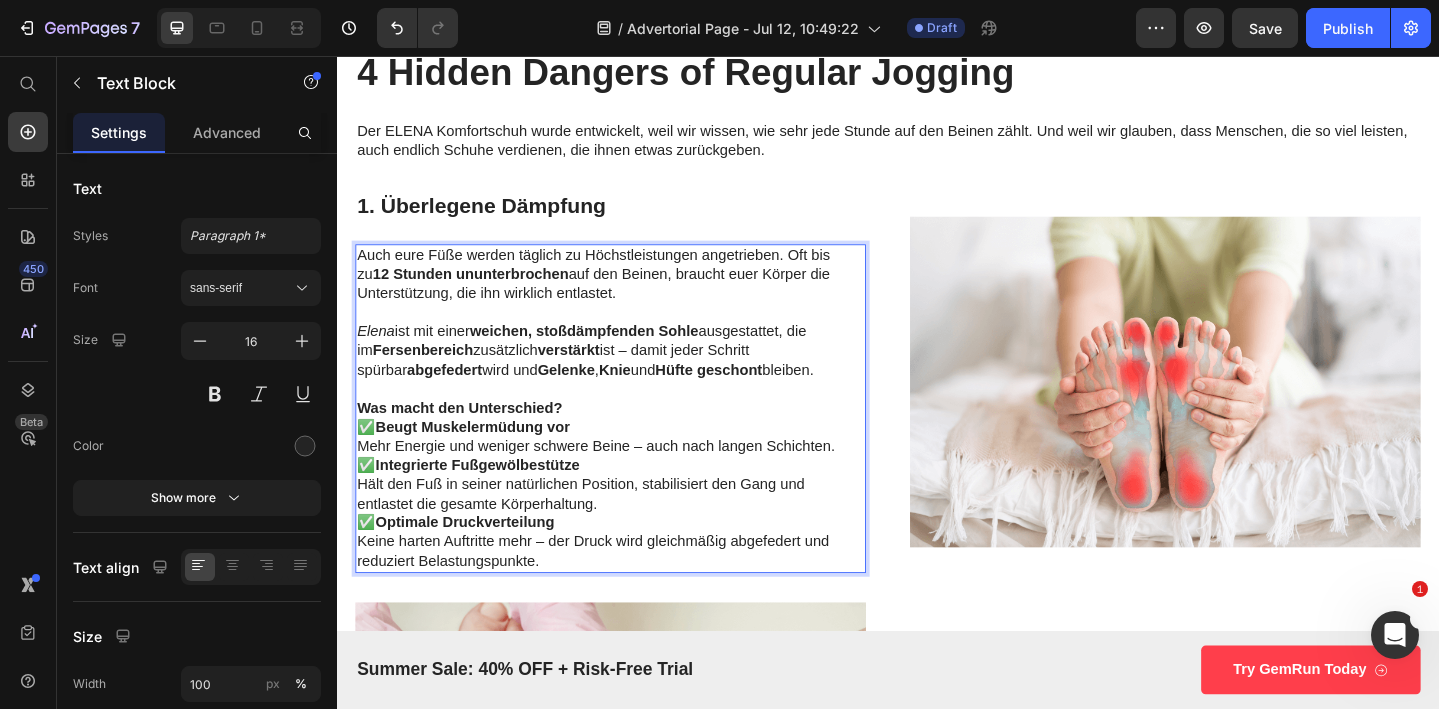 scroll, scrollTop: 976, scrollLeft: 0, axis: vertical 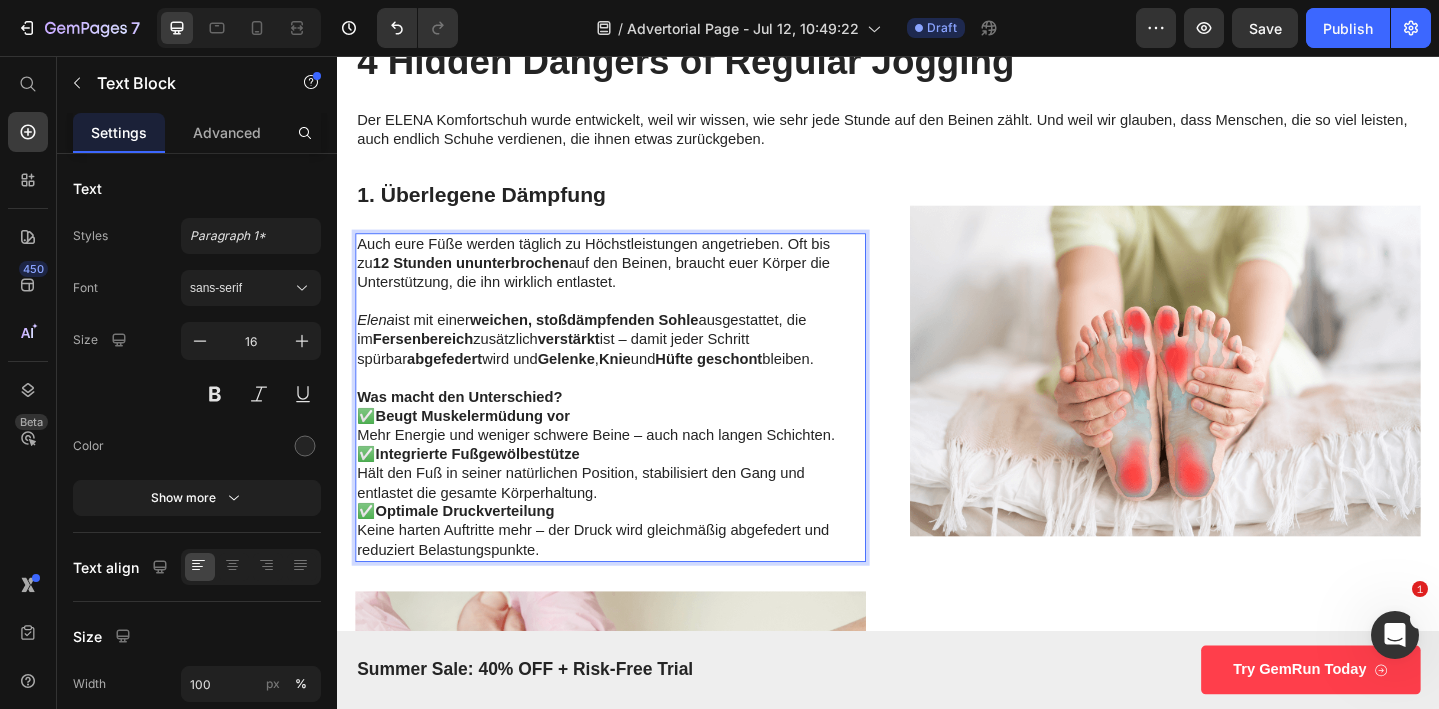 click on "✅ Beugt Muskelermüdung vor Mehr Energie und weniger schwere Beine – auch nach langen Schichten." at bounding box center (635, 459) 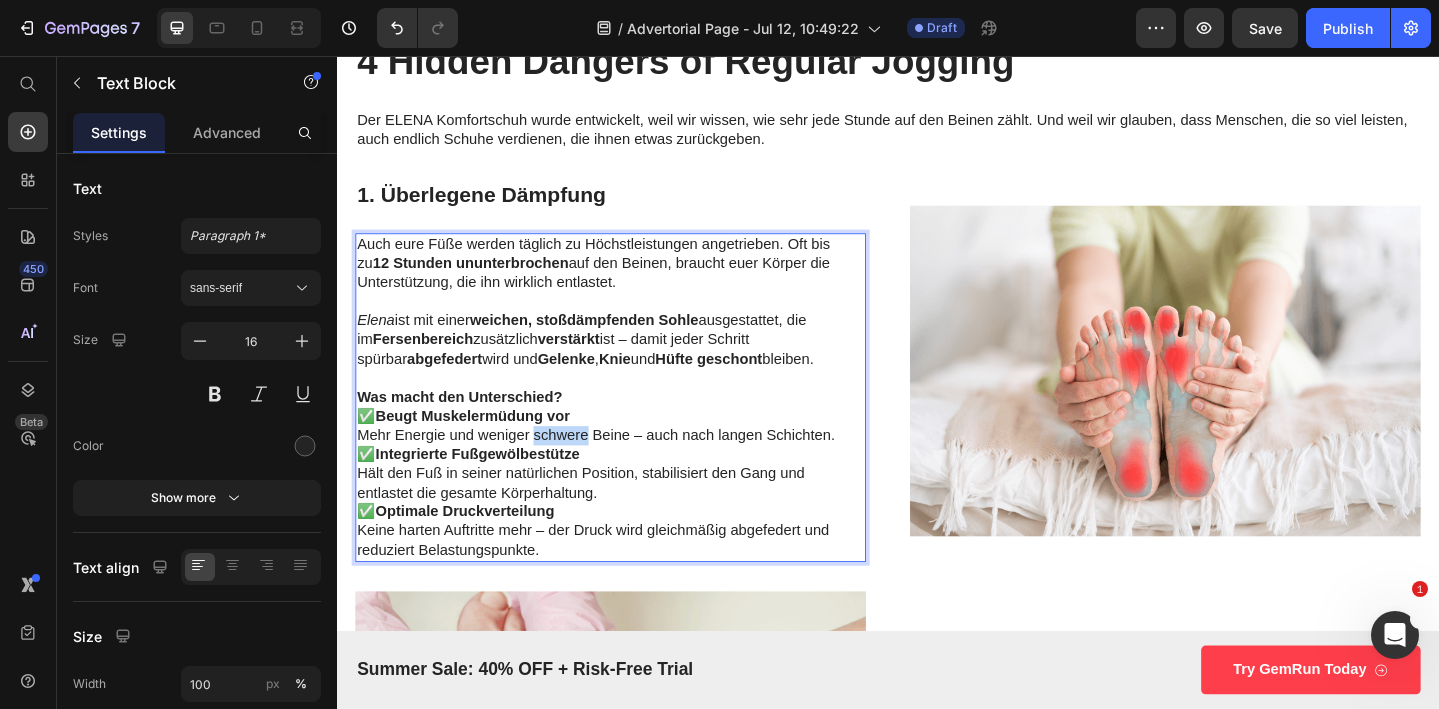 click on "✅ Beugt Muskelermüdung vor Mehr Energie und weniger schwere Beine – auch nach langen Schichten." at bounding box center [635, 459] 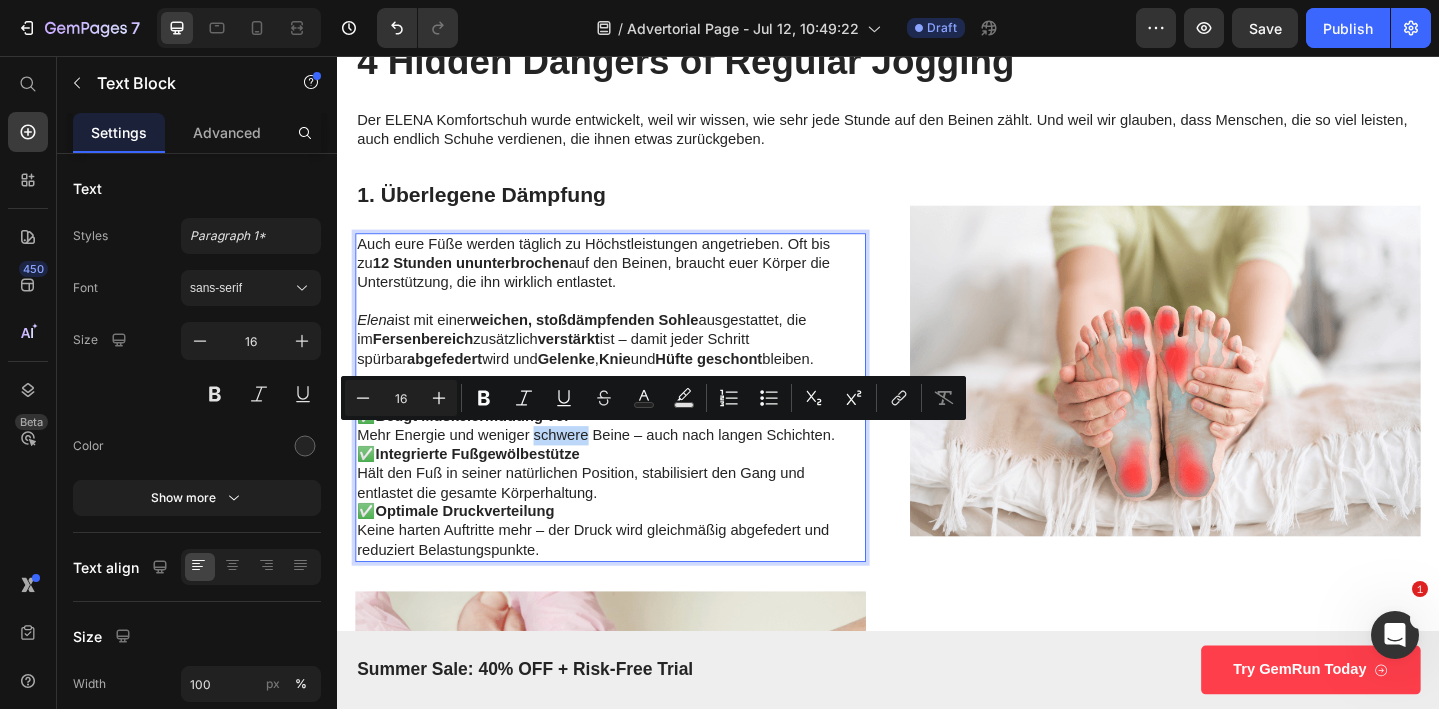 click on "✅ Beugt Muskelermüdung vor Mehr Energie und weniger schwere Beine – auch nach langen Schichten." at bounding box center (635, 459) 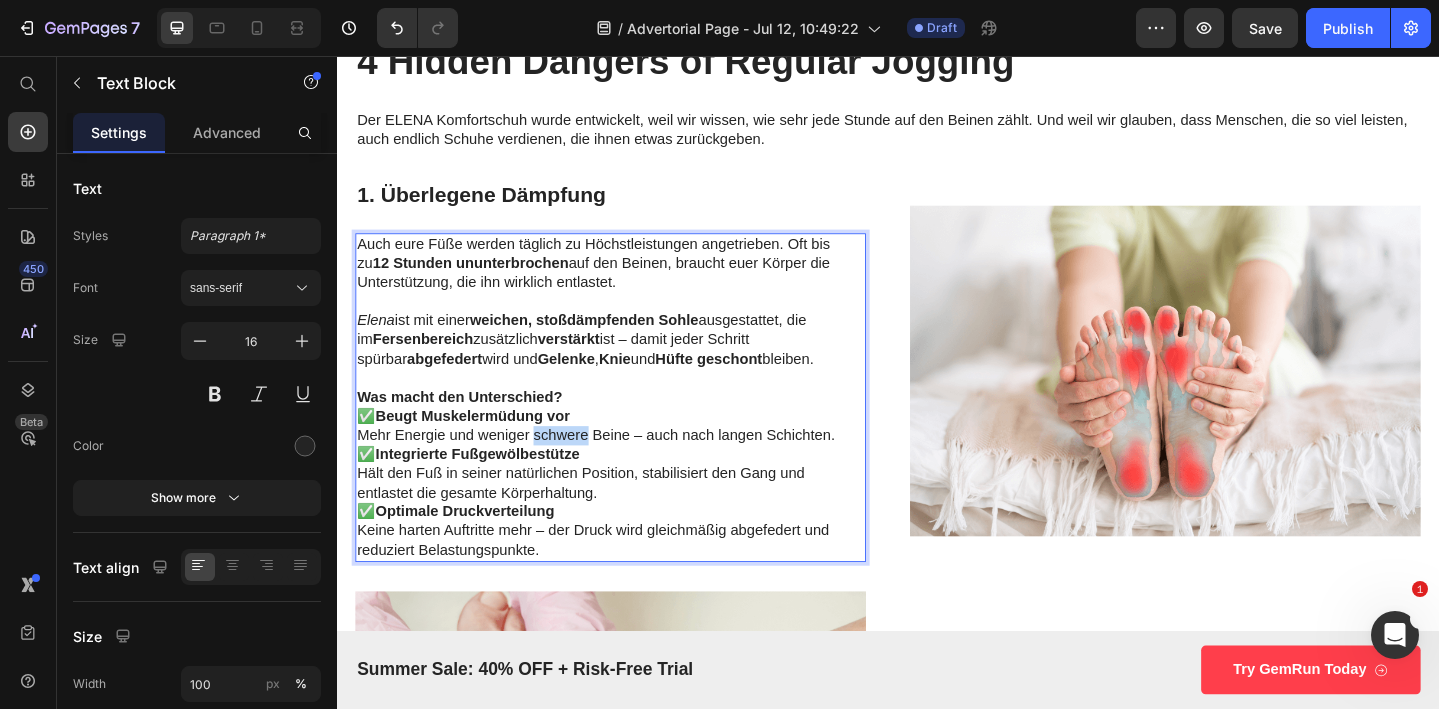 click on "✅ Beugt Muskelermüdung vor Mehr Energie und weniger schwere Beine – auch nach langen Schichten." at bounding box center (635, 459) 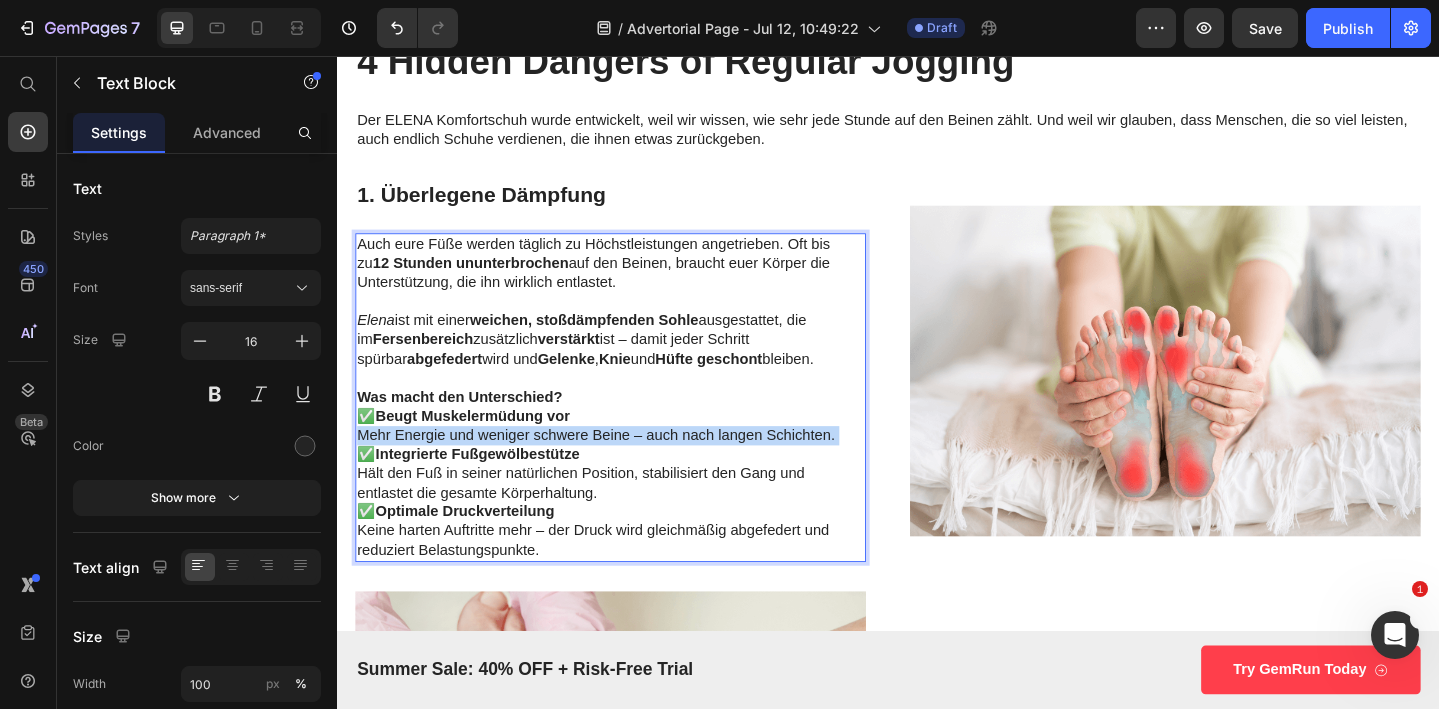 click on "✅ Beugt Muskelermüdung vor Mehr Energie und weniger schwere Beine – auch nach langen Schichten." at bounding box center (635, 459) 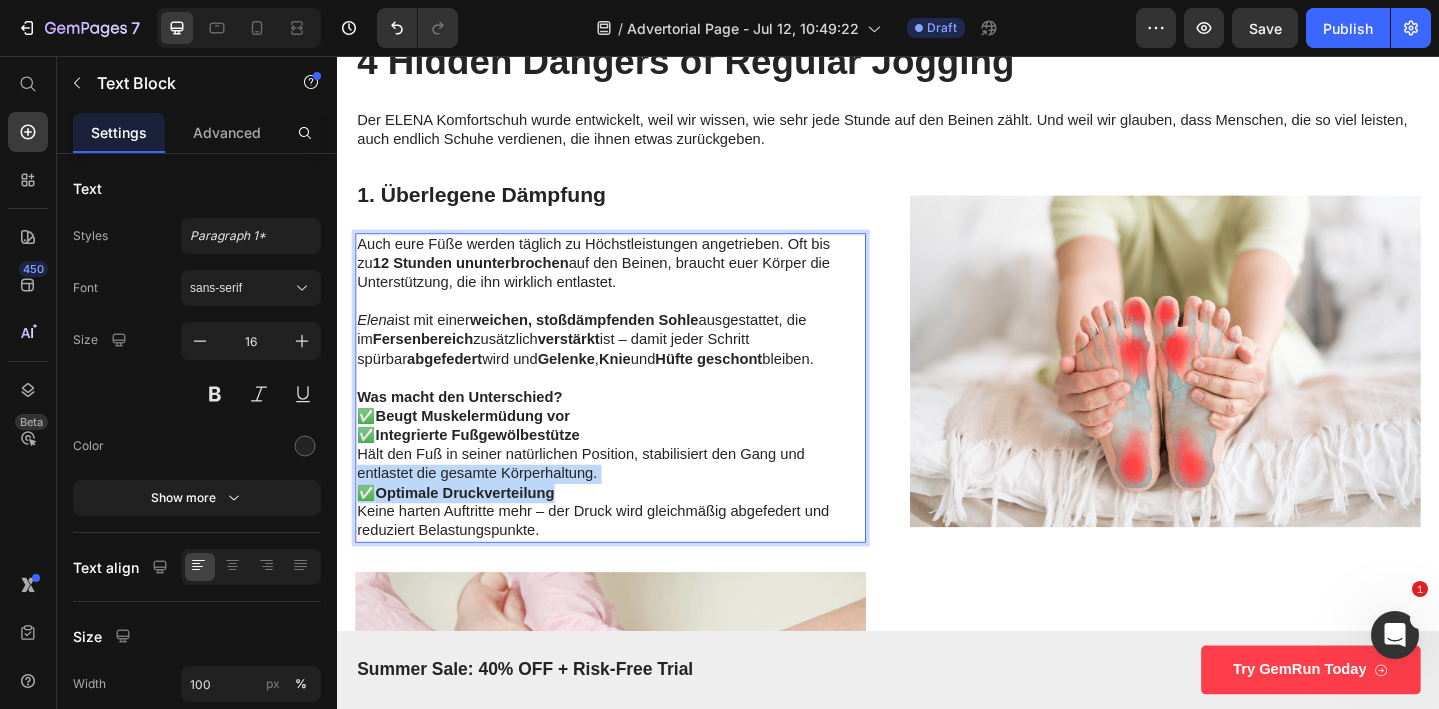 drag, startPoint x: 666, startPoint y: 524, endPoint x: 331, endPoint y: 504, distance: 335.5965 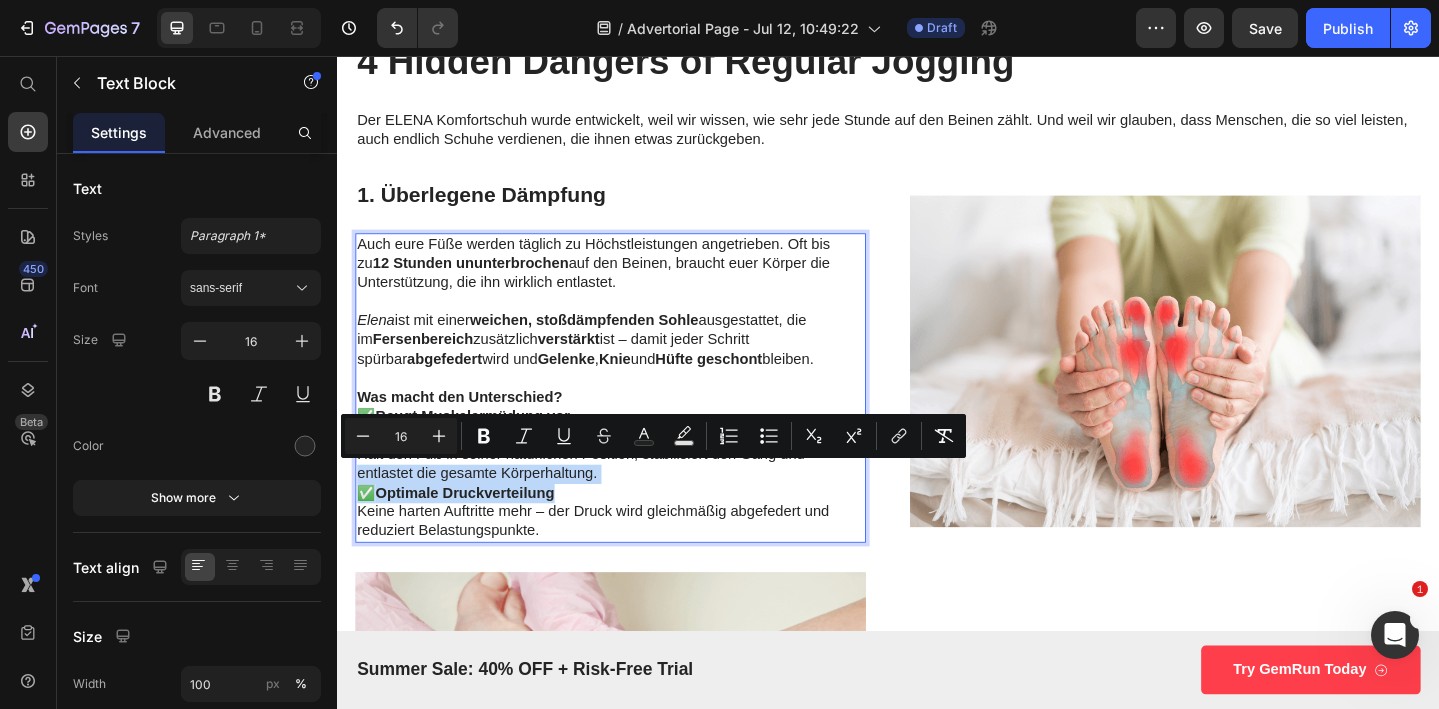 click on "✅ Integrierte Fußgewölbestütze Hält den Fuß in seiner natürlichen Position, stabilisiert den Gang und entlastet die gesamte Körperhaltung." at bounding box center [635, 490] 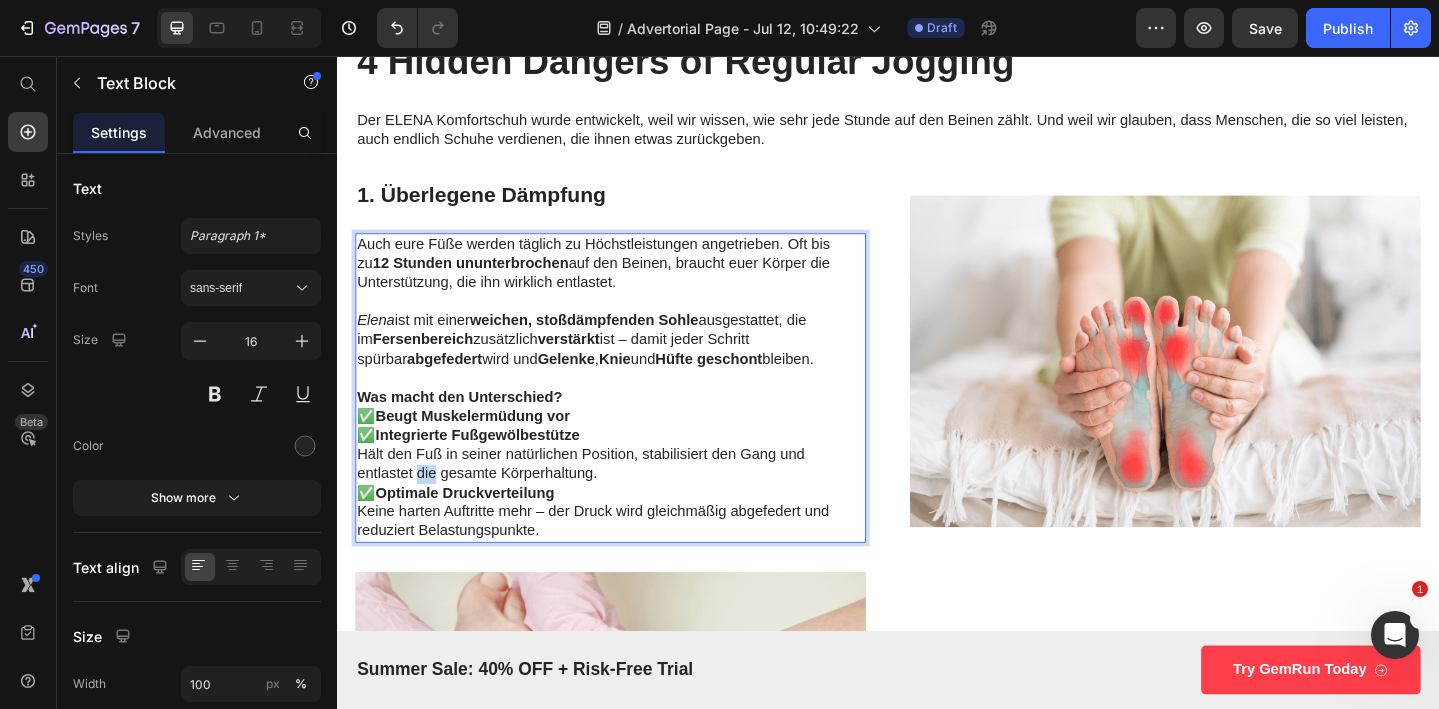 click on "✅ Integrierte Fußgewölbestütze Hält den Fuß in seiner natürlichen Position, stabilisiert den Gang und entlastet die gesamte Körperhaltung." at bounding box center [635, 490] 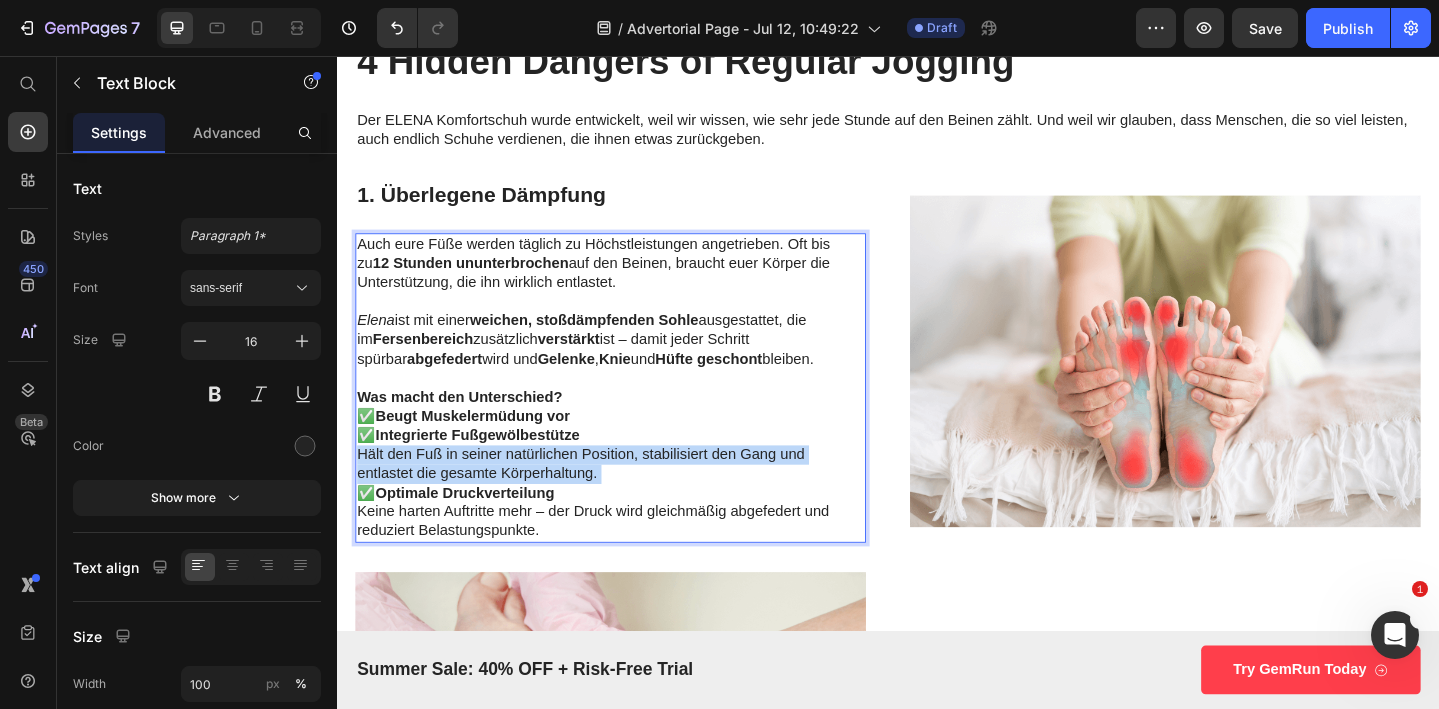 click on "✅ Integrierte Fußgewölbestütze Hält den Fuß in seiner natürlichen Position, stabilisiert den Gang und entlastet die gesamte Körperhaltung." at bounding box center (635, 490) 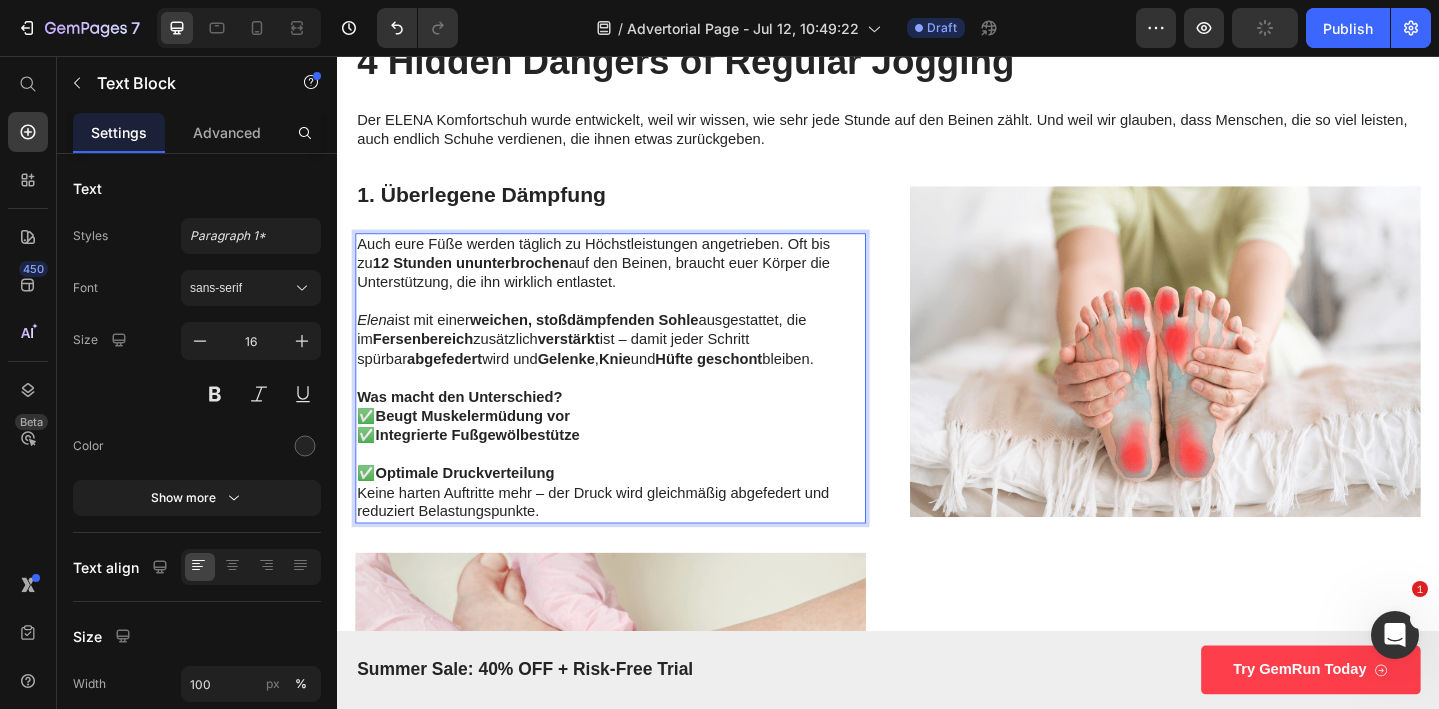 scroll, scrollTop: 980, scrollLeft: 0, axis: vertical 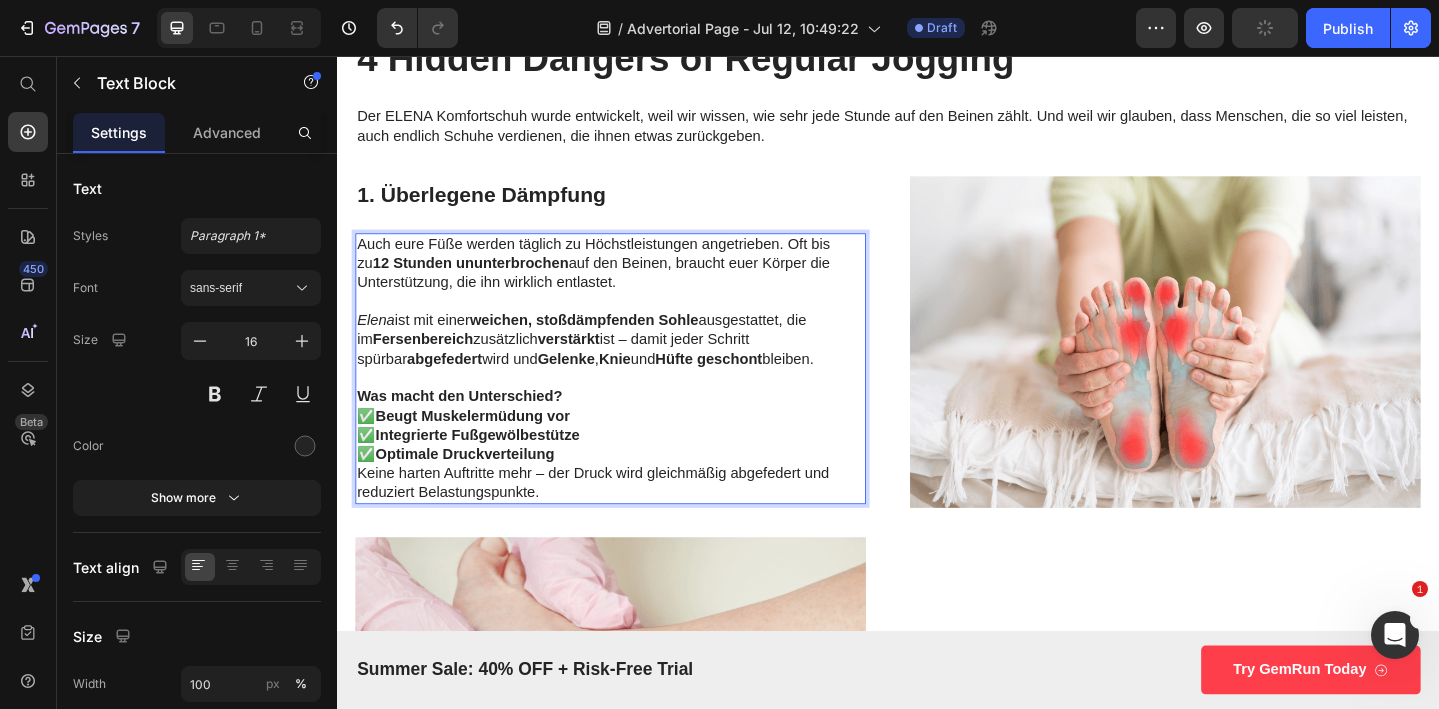 click on "✅  Optimale Druckverteilung Keine harten Auftritte mehr – der Druck wird gleichmäßig abgefedert und reduziert Belastungspunkte." at bounding box center [635, 511] 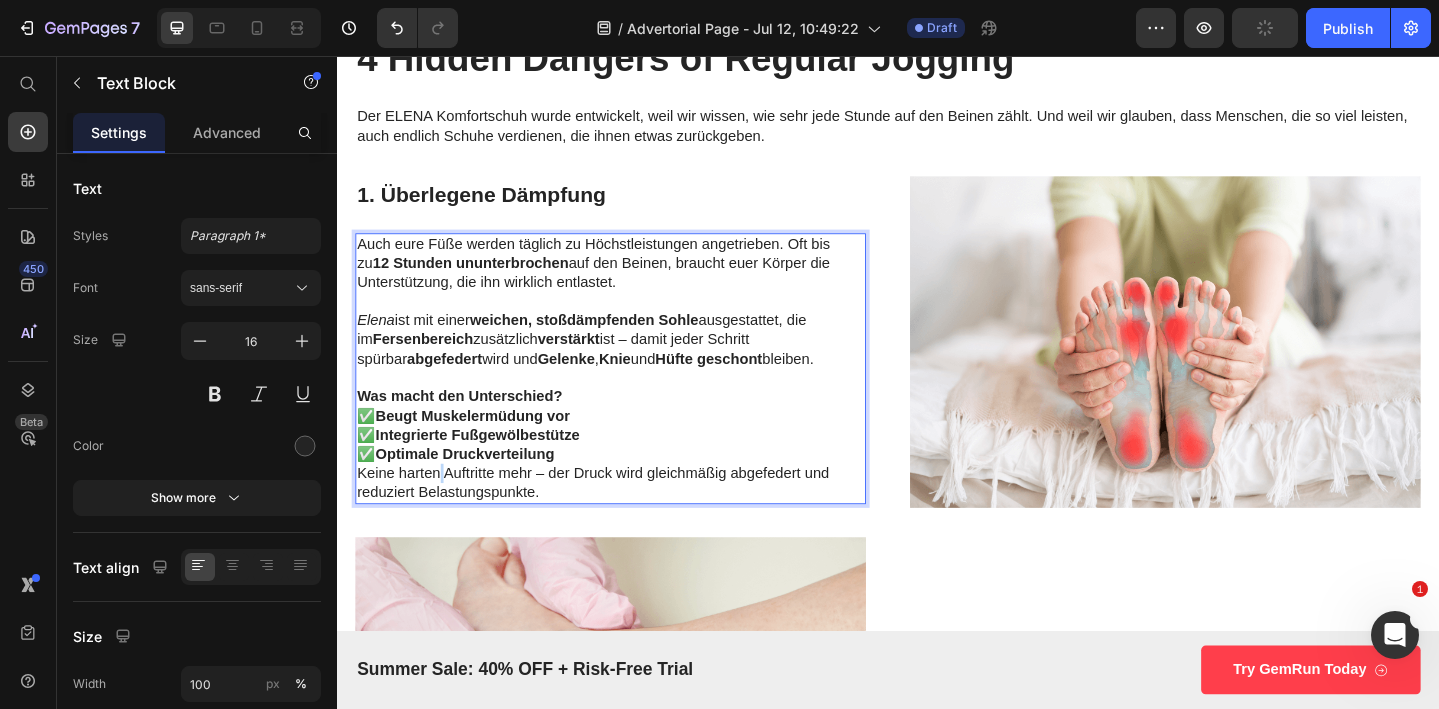 click on "✅  Optimale Druckverteilung Keine harten Auftritte mehr – der Druck wird gleichmäßig abgefedert und reduziert Belastungspunkte." at bounding box center (635, 511) 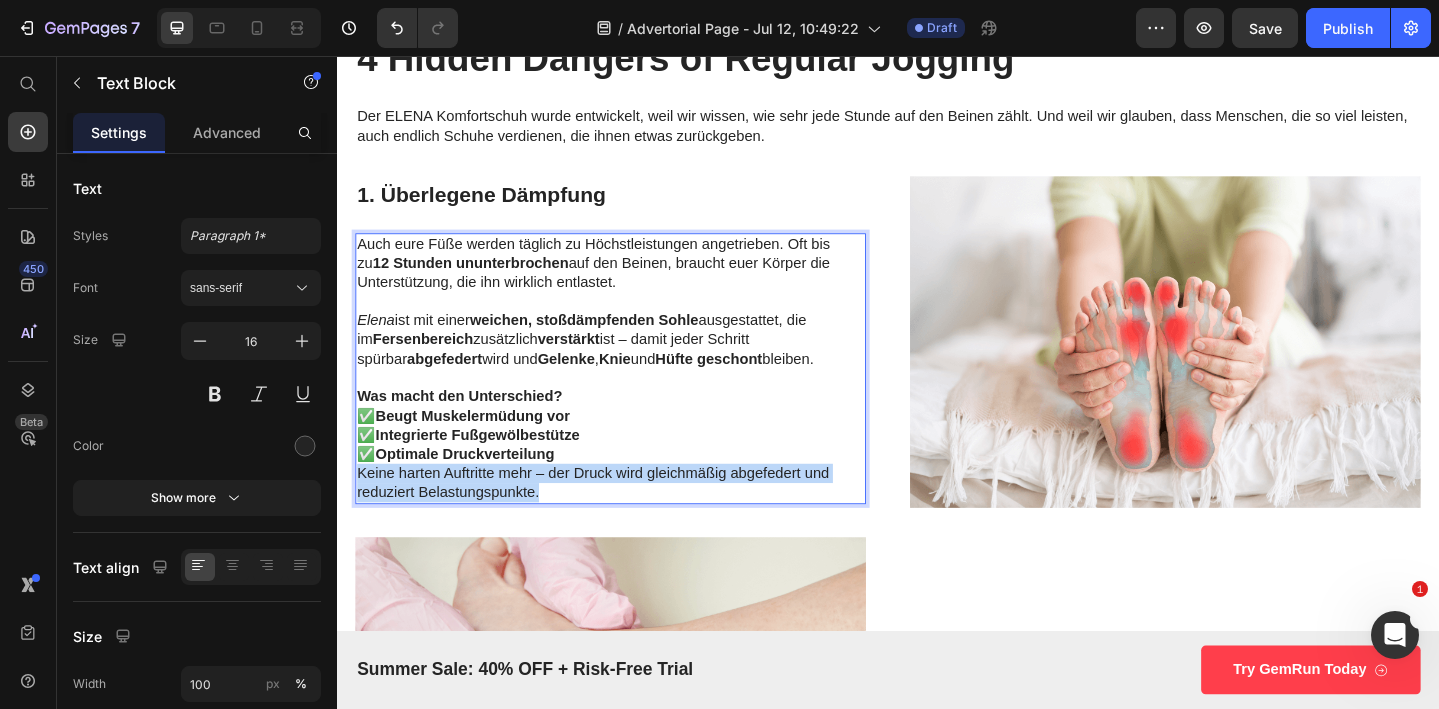 click on "✅  Optimale Druckverteilung Keine harten Auftritte mehr – der Druck wird gleichmäßig abgefedert und reduziert Belastungspunkte." at bounding box center (635, 511) 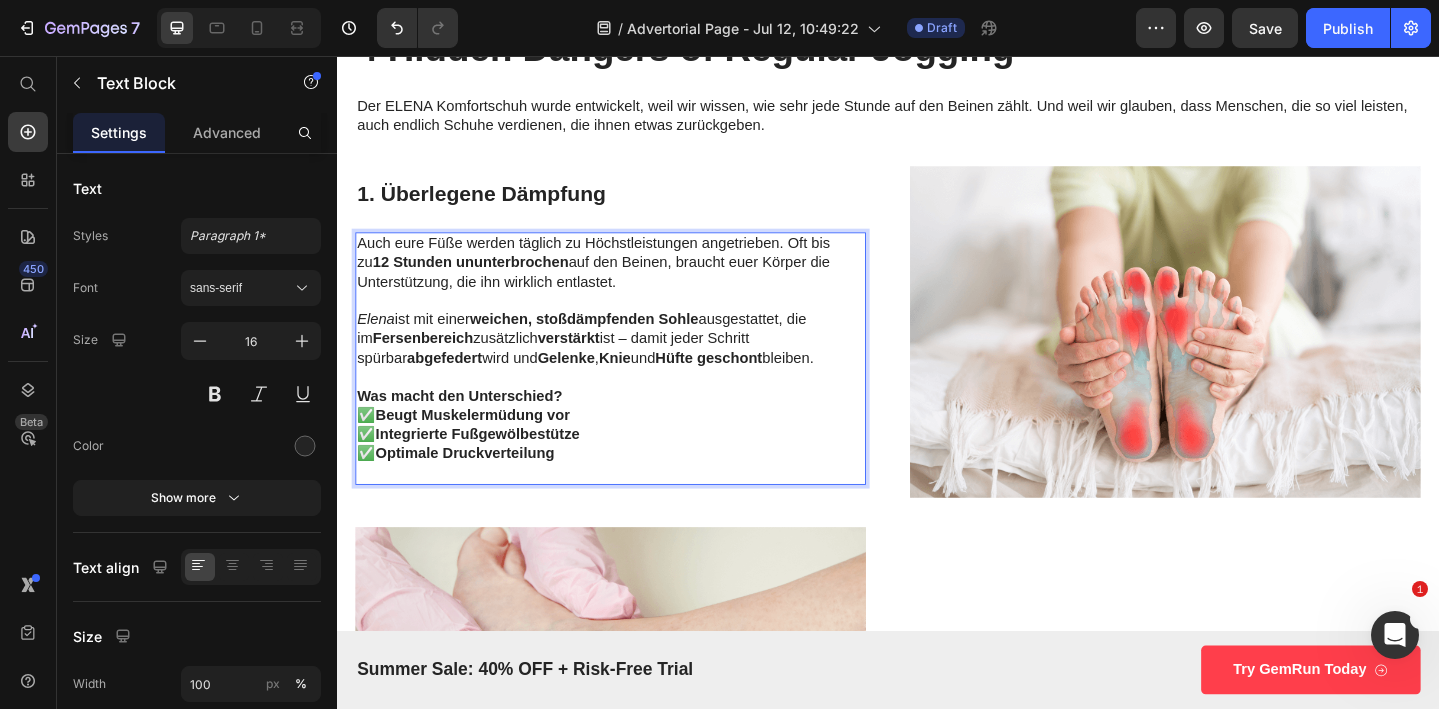 scroll, scrollTop: 1001, scrollLeft: 0, axis: vertical 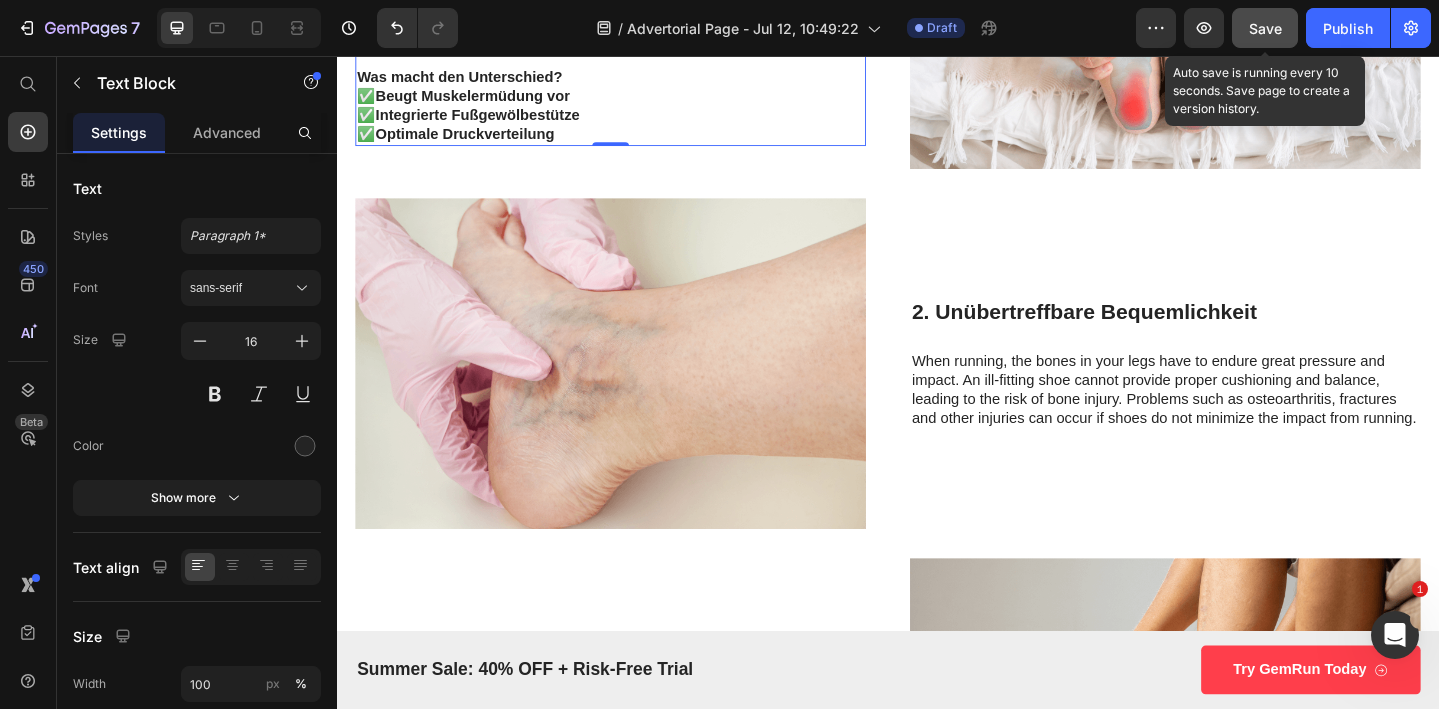 click on "Save" at bounding box center [1265, 28] 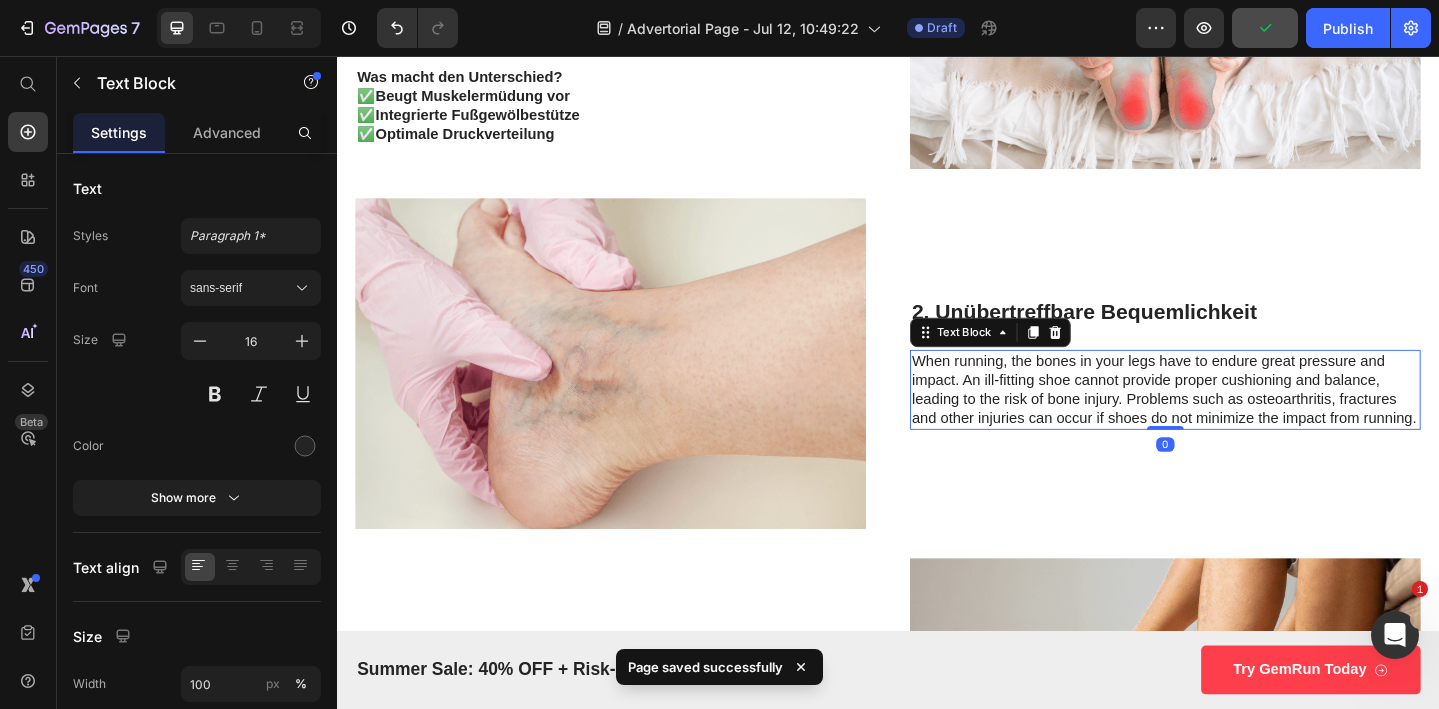 click on "When running, the bones in your legs have to endure great pressure and impact. An ill-fitting shoe cannot provide proper cushioning and balance, leading to the risk of bone injury. Problems such as osteoarthritis, fractures and other injuries can occur if shoes do not minimize the impact from running." at bounding box center [1239, 419] 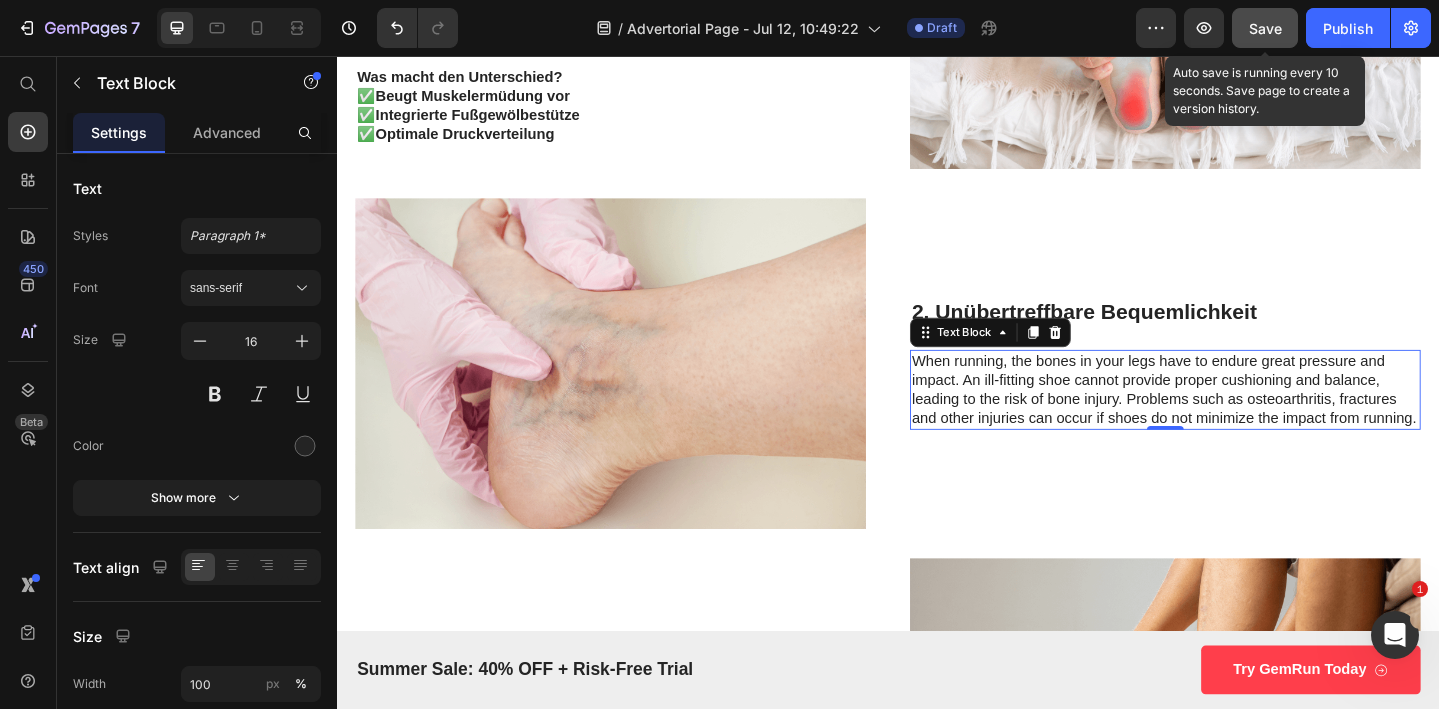 click on "Save" 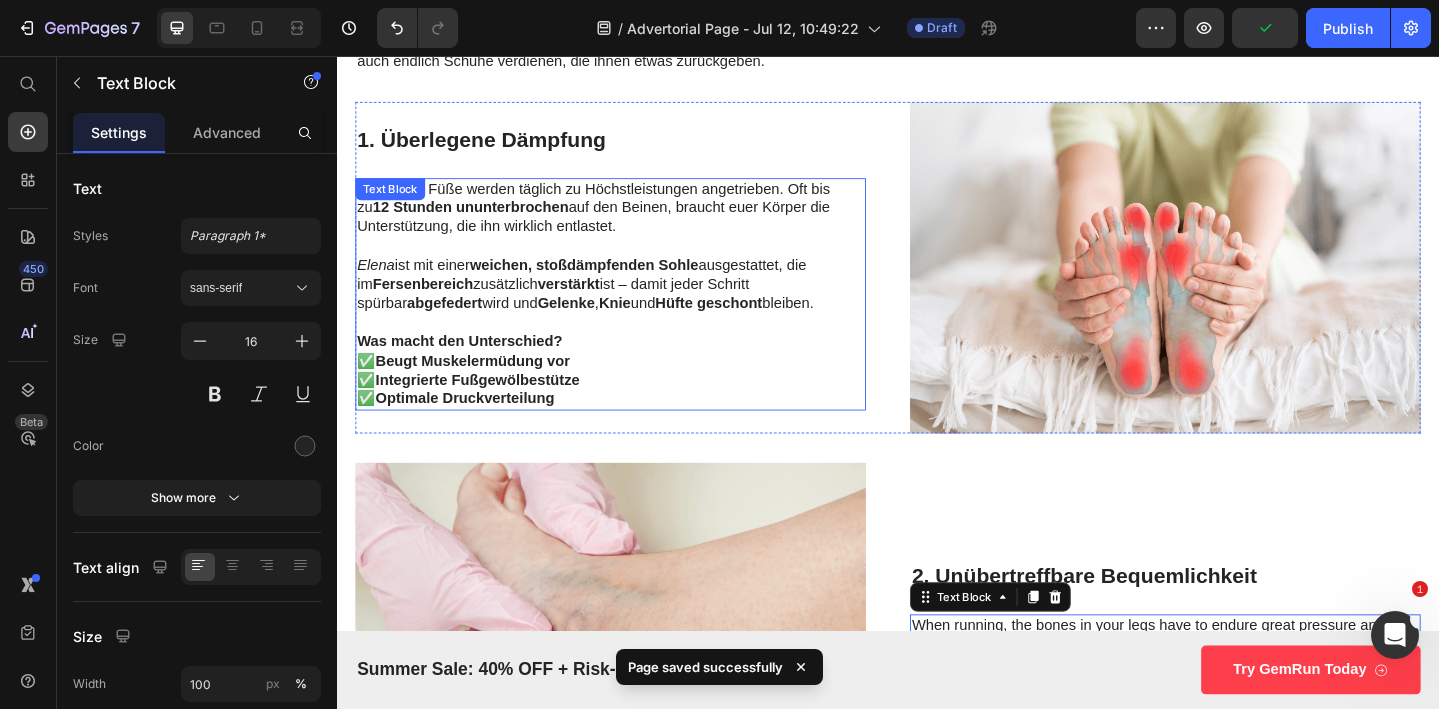 scroll, scrollTop: 1024, scrollLeft: 0, axis: vertical 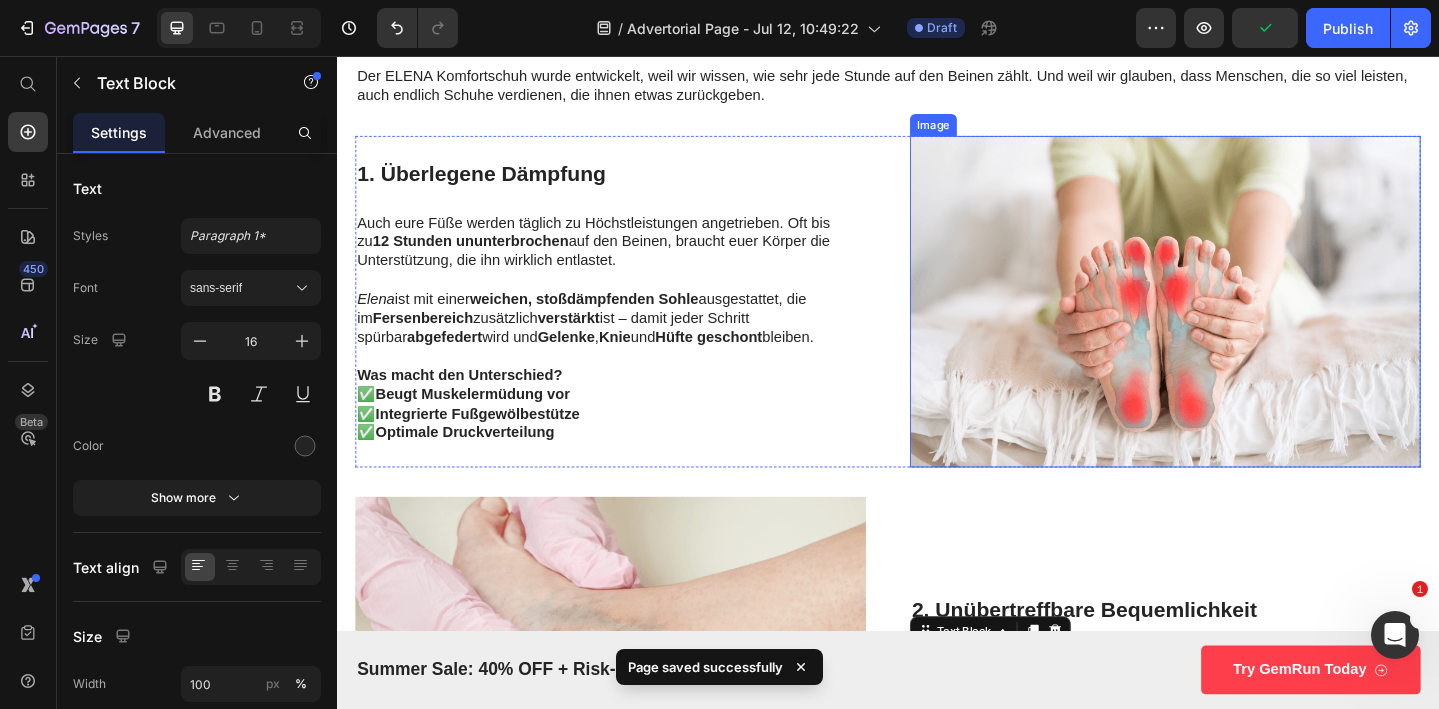 click at bounding box center [1239, 323] 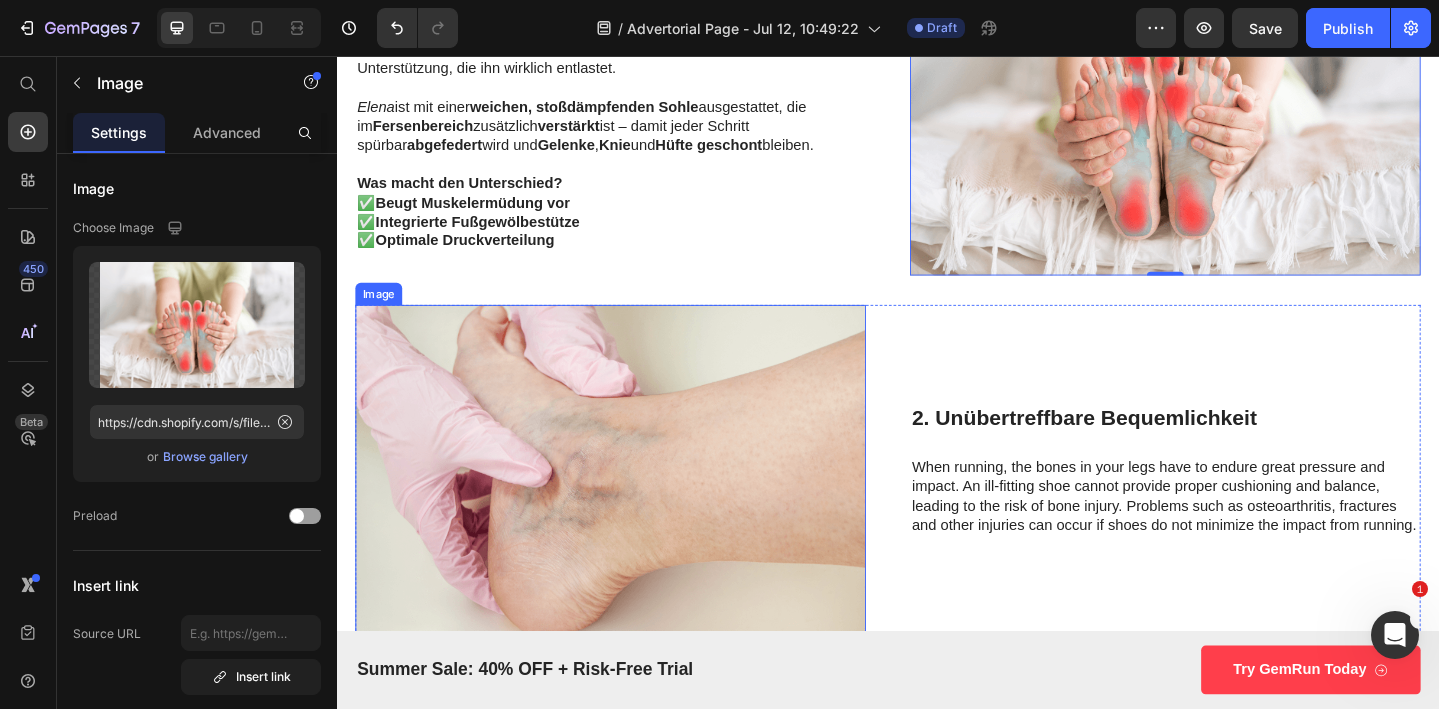 scroll, scrollTop: 1376, scrollLeft: 0, axis: vertical 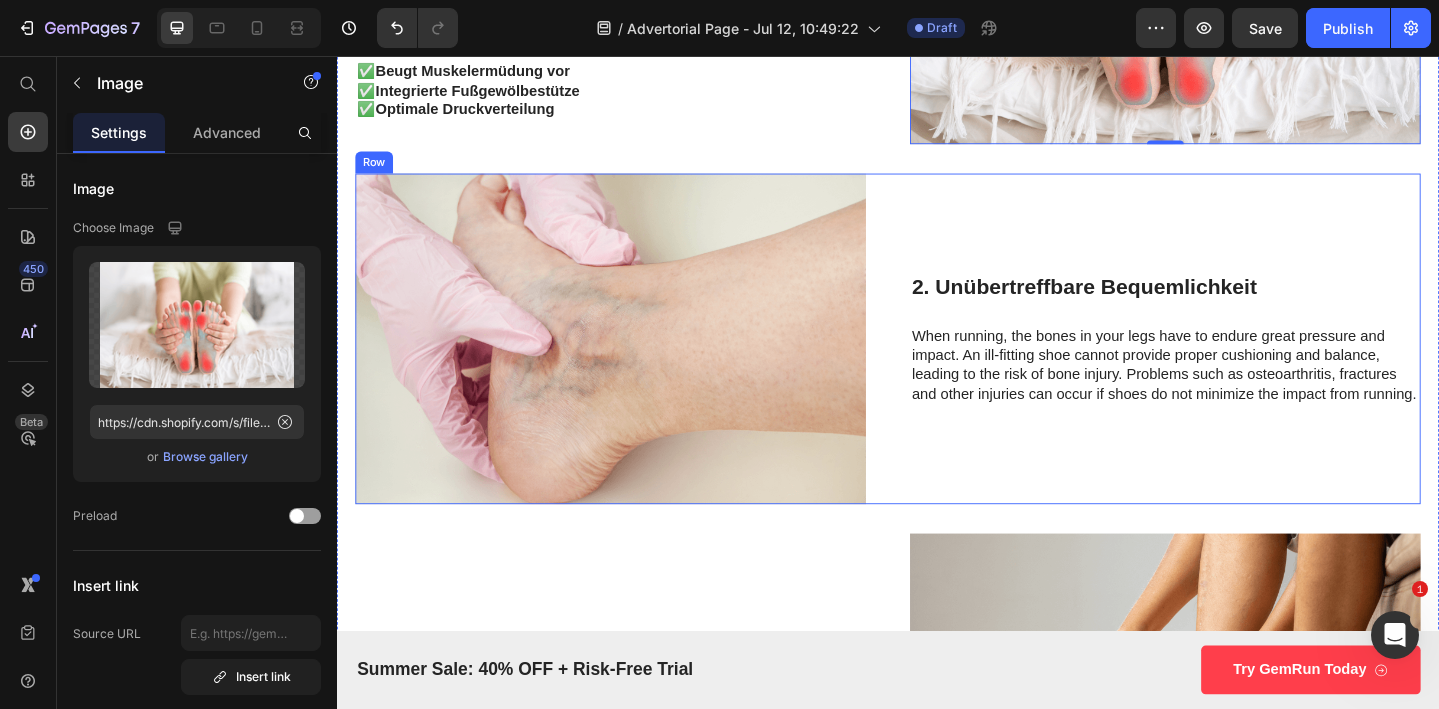 click on "2. Unübertreffbare Bequemlichkeit Heading When running, the bones in your legs have to endure great pressure and impact. An ill-fitting shoe cannot provide proper cushioning and balance, leading to the risk of bone injury. Problems such as osteoarthritis, fractures and other injuries can occur if shoes do not minimize the impact from running. Text Block" at bounding box center [1239, 364] 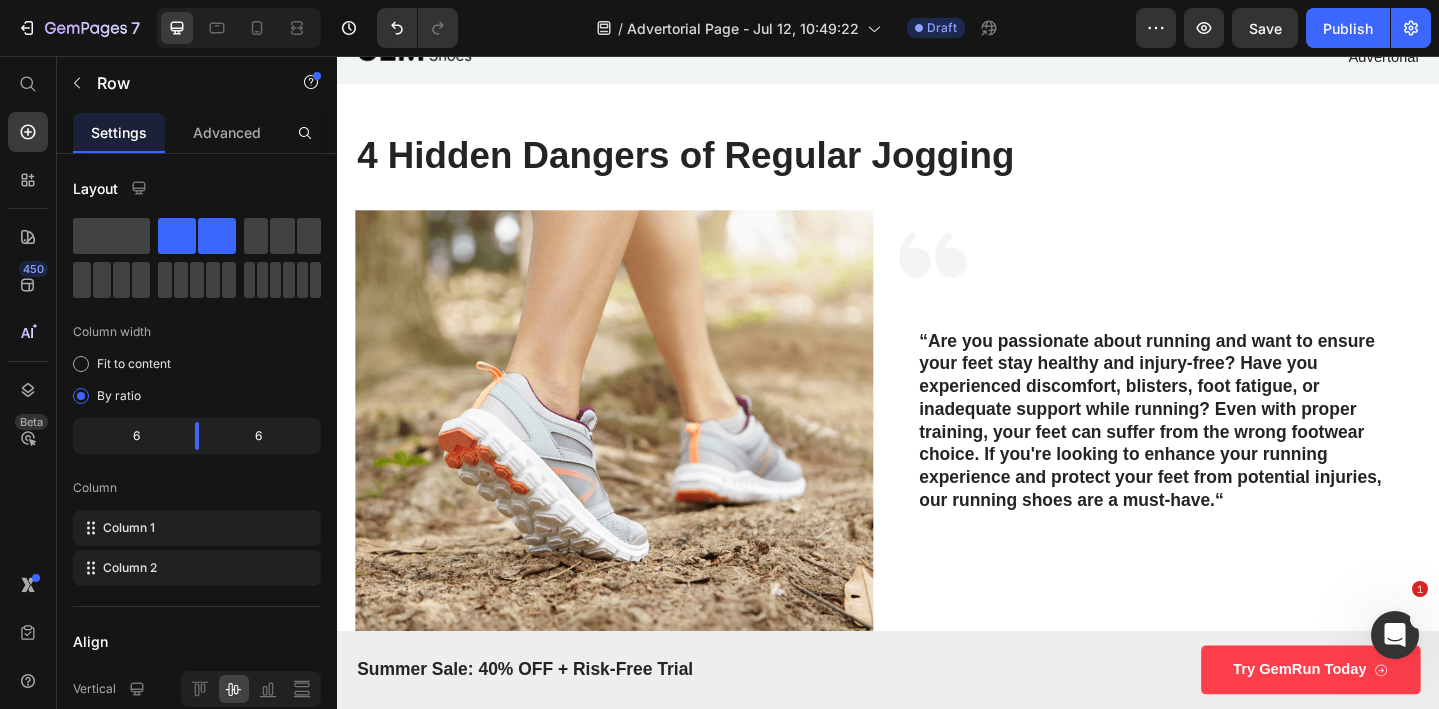 scroll, scrollTop: 9, scrollLeft: 0, axis: vertical 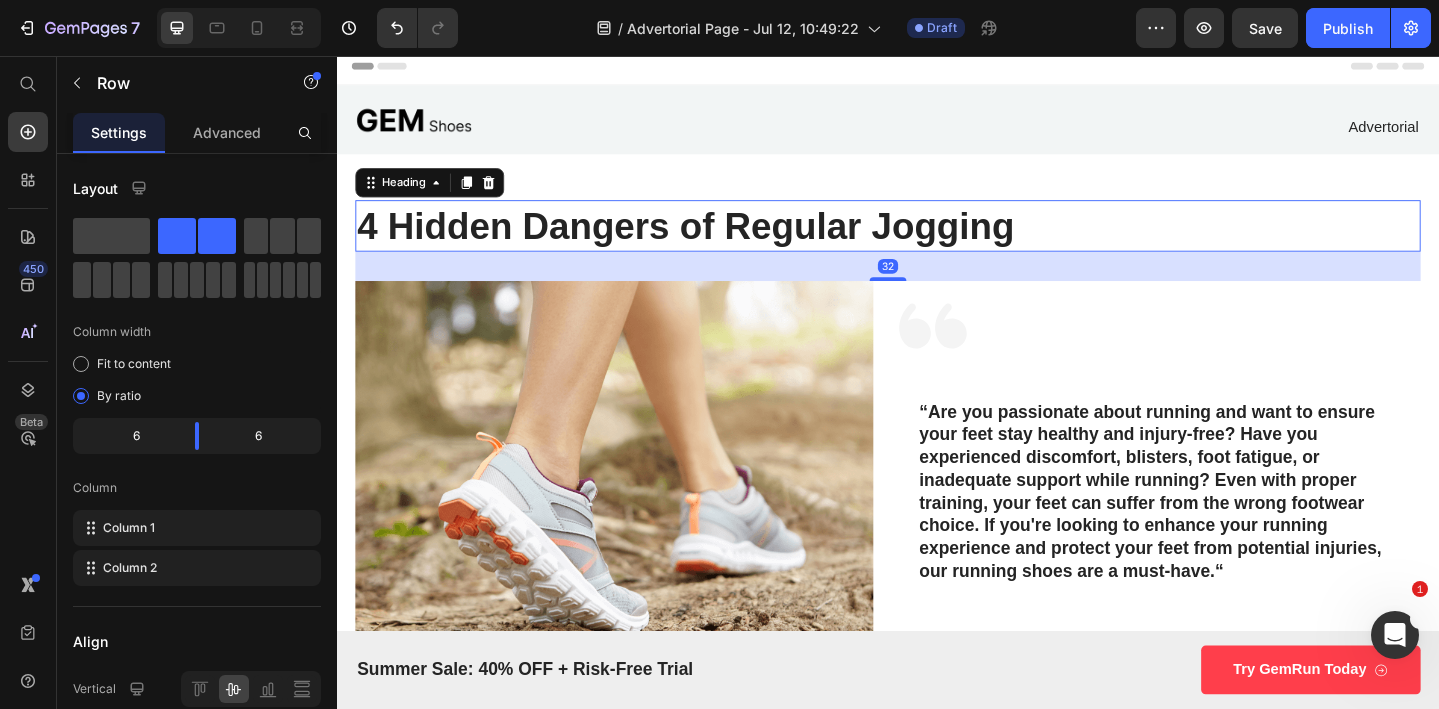 click on "4 Hidden Dangers of Regular Jogging" at bounding box center (937, 241) 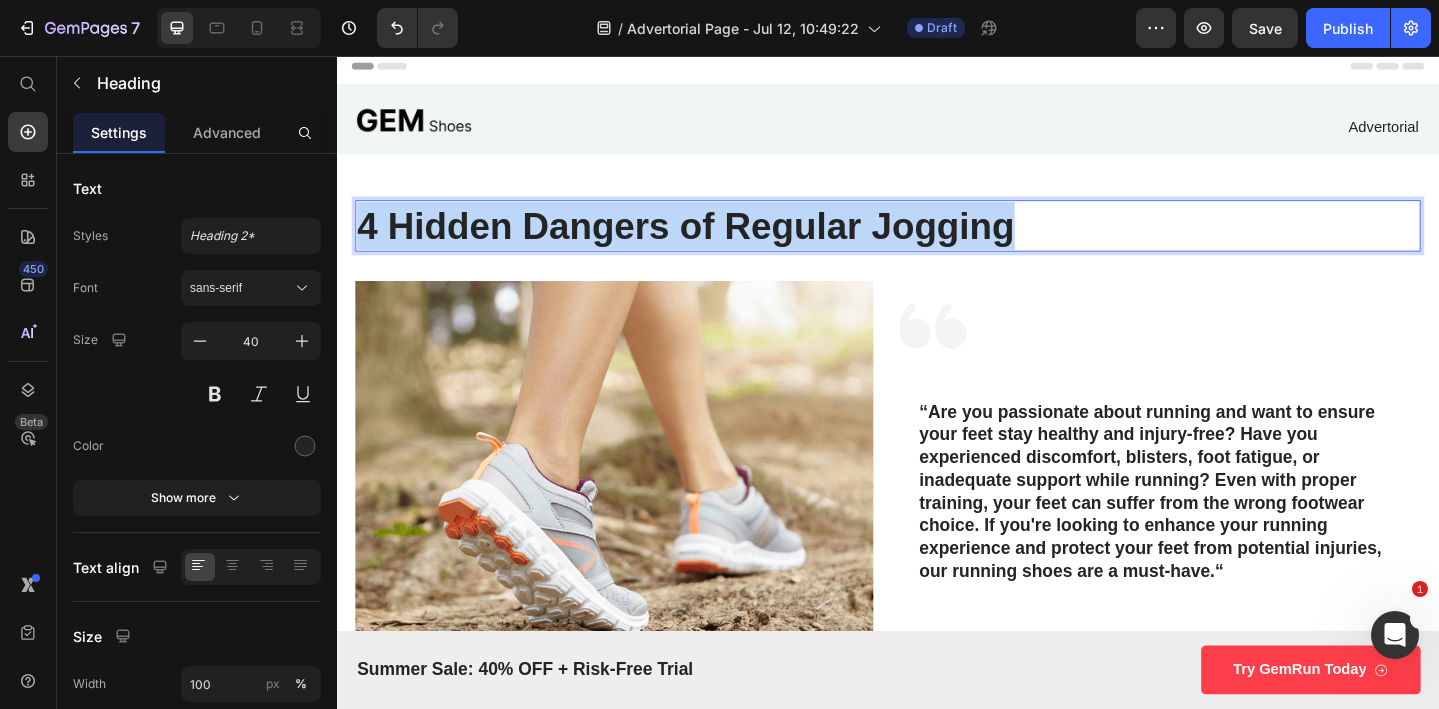 click on "4 Hidden Dangers of Regular Jogging" at bounding box center [937, 241] 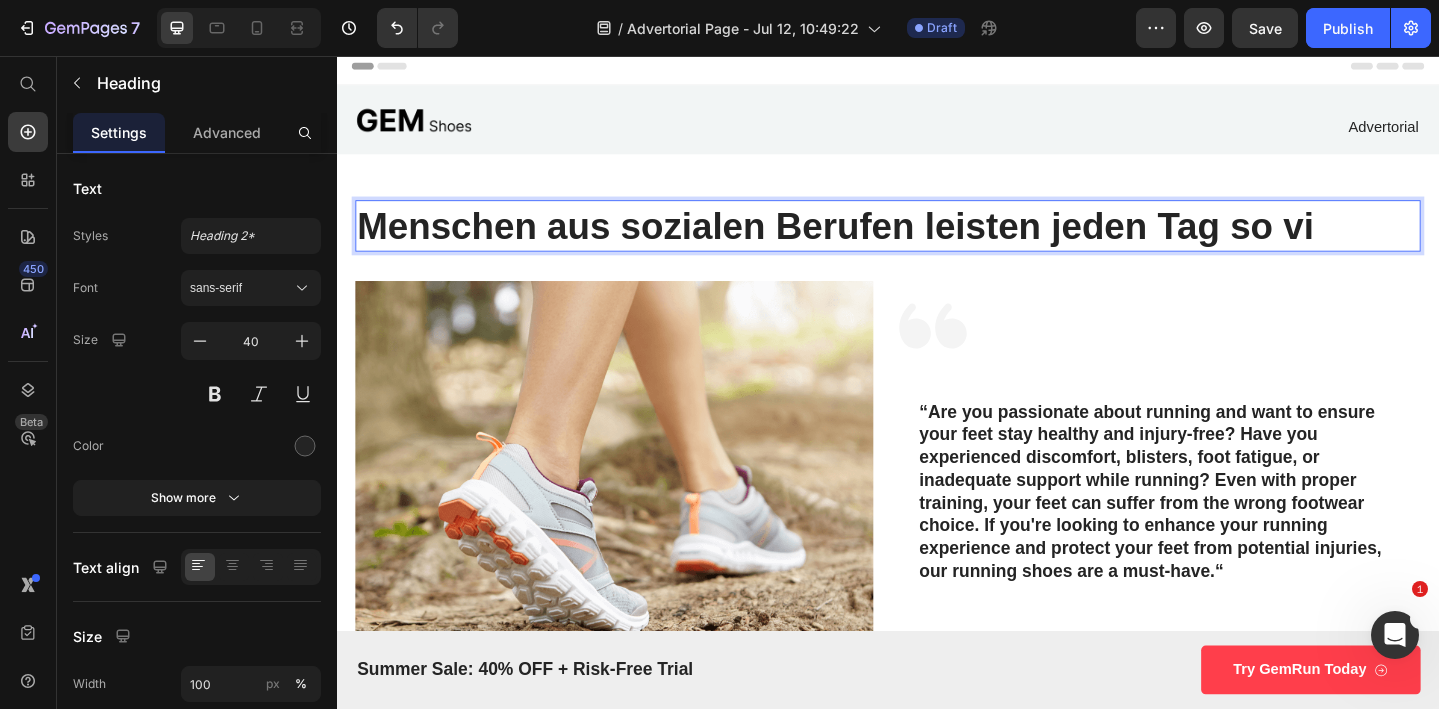 click on "Menschen aus sozialen Berufen leisten jeden Tag so vi" at bounding box center (937, 241) 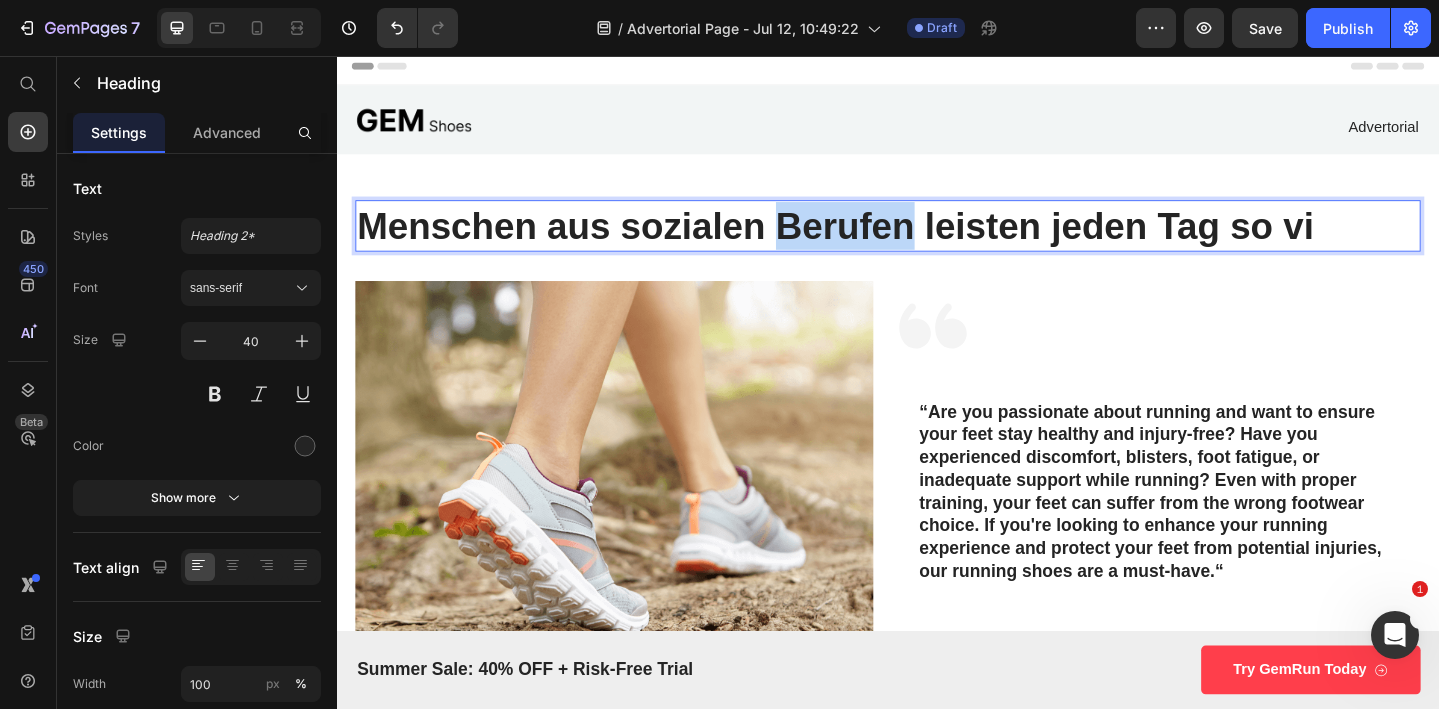 click on "Menschen aus sozialen Berufen leisten jeden Tag so vi" at bounding box center (937, 241) 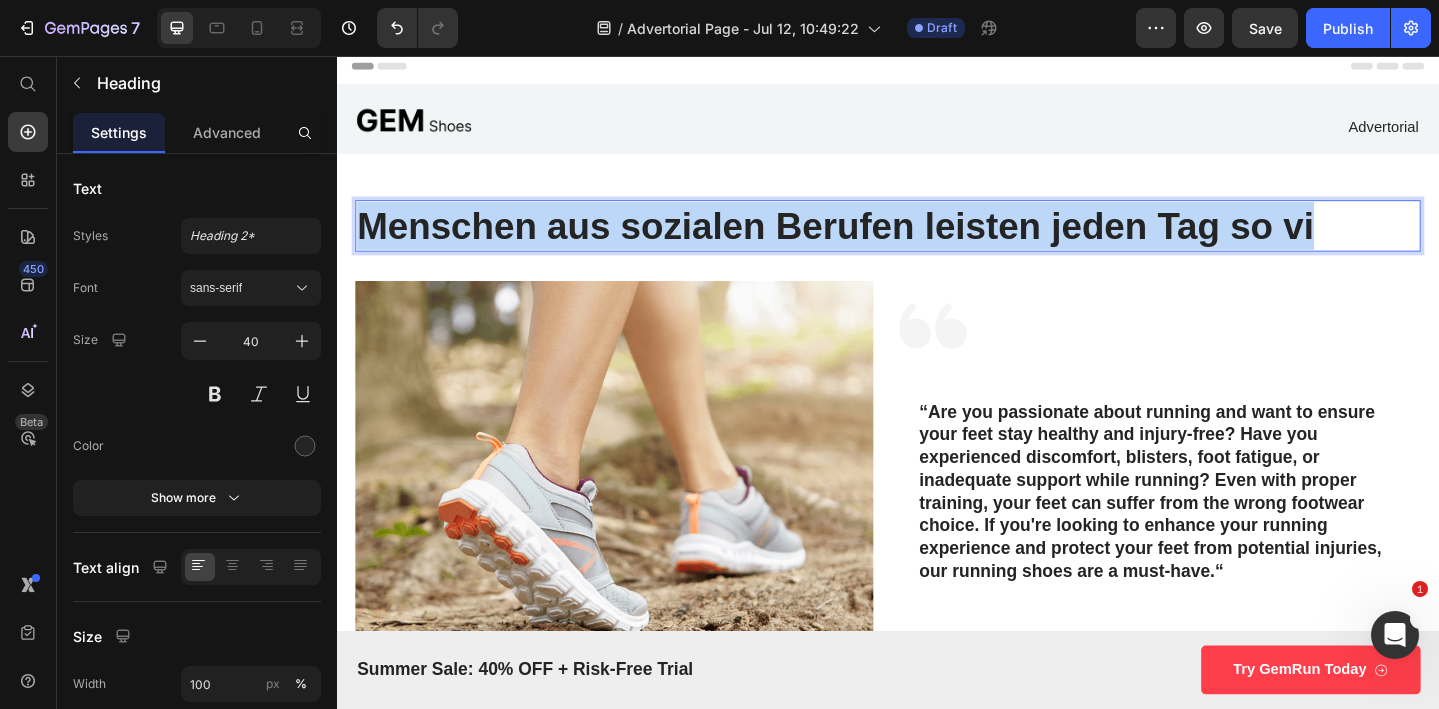 click on "Menschen aus sozialen Berufen leisten jeden Tag so vi" at bounding box center (937, 241) 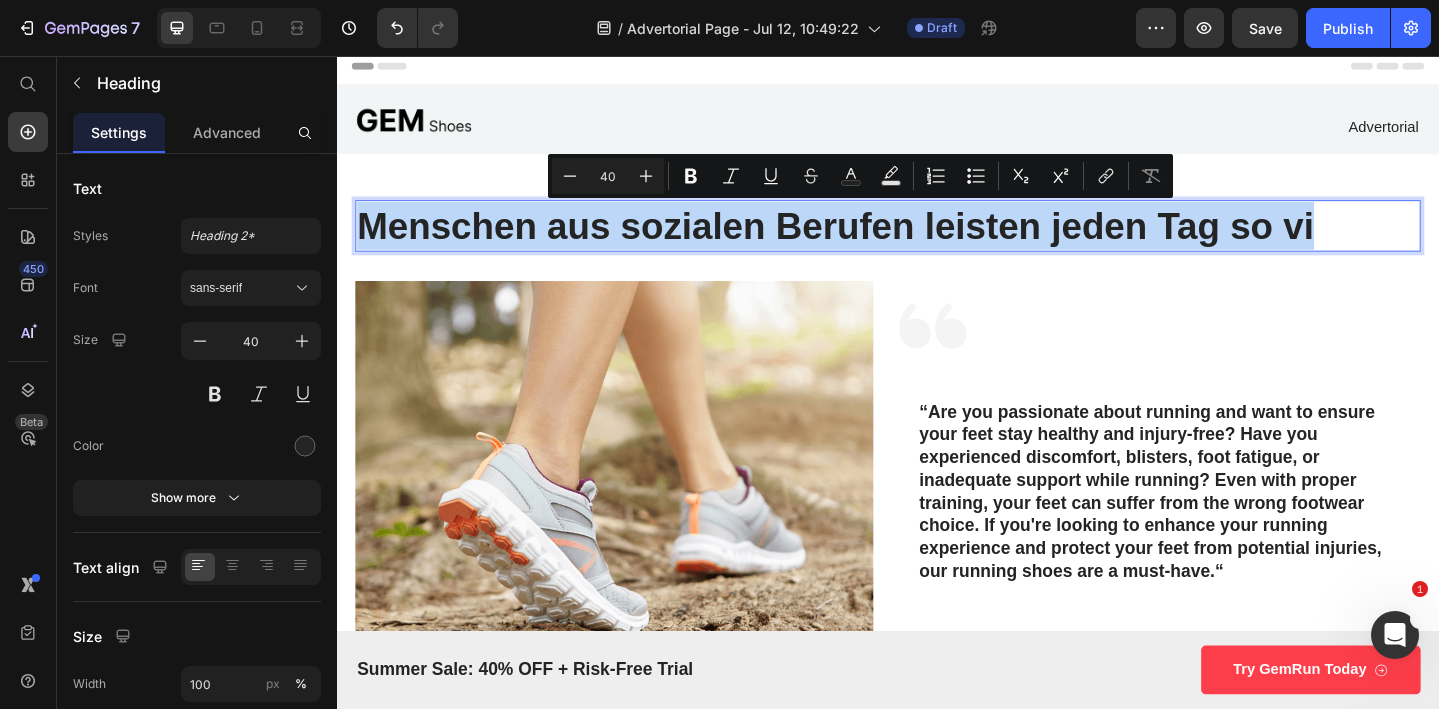 click on "Menschen aus sozialen Berufen leisten jeden Tag so vi" at bounding box center [937, 241] 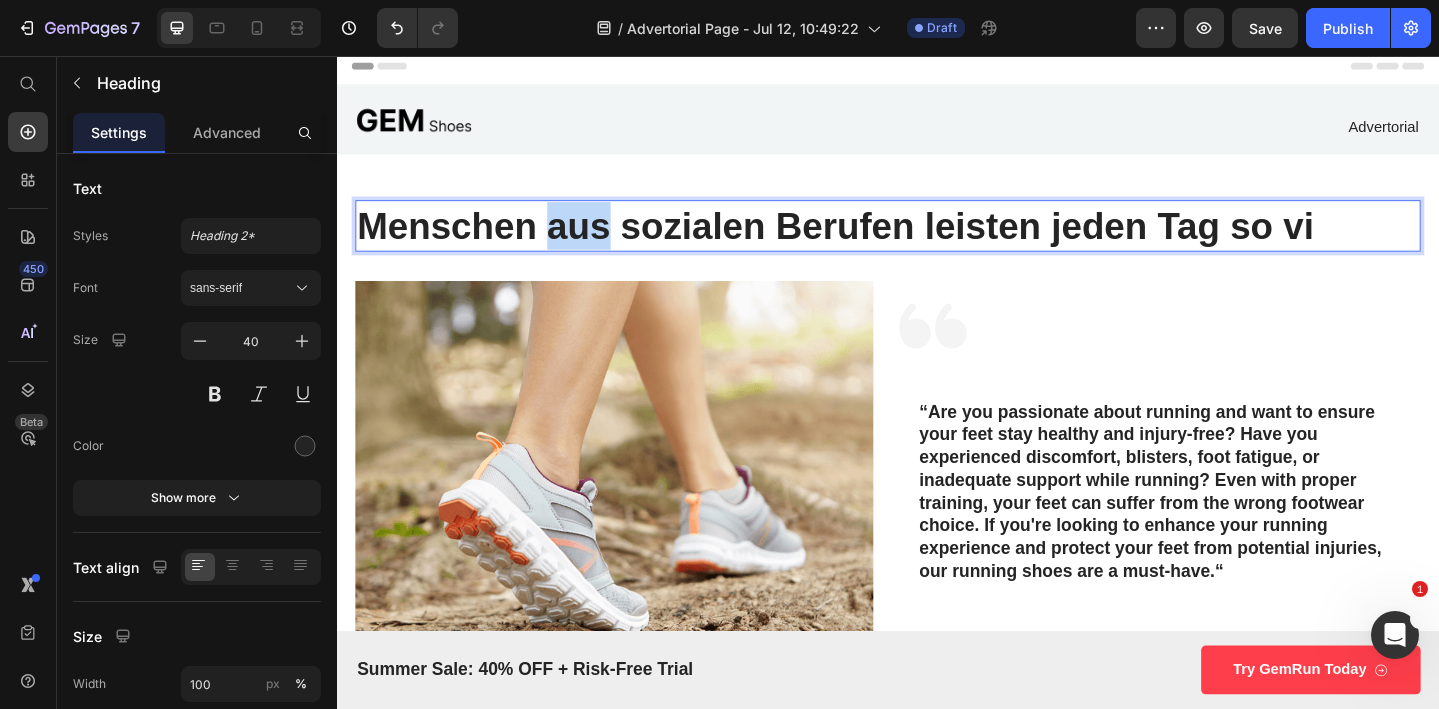 click on "Menschen aus sozialen Berufen leisten jeden Tag so vi" at bounding box center (937, 241) 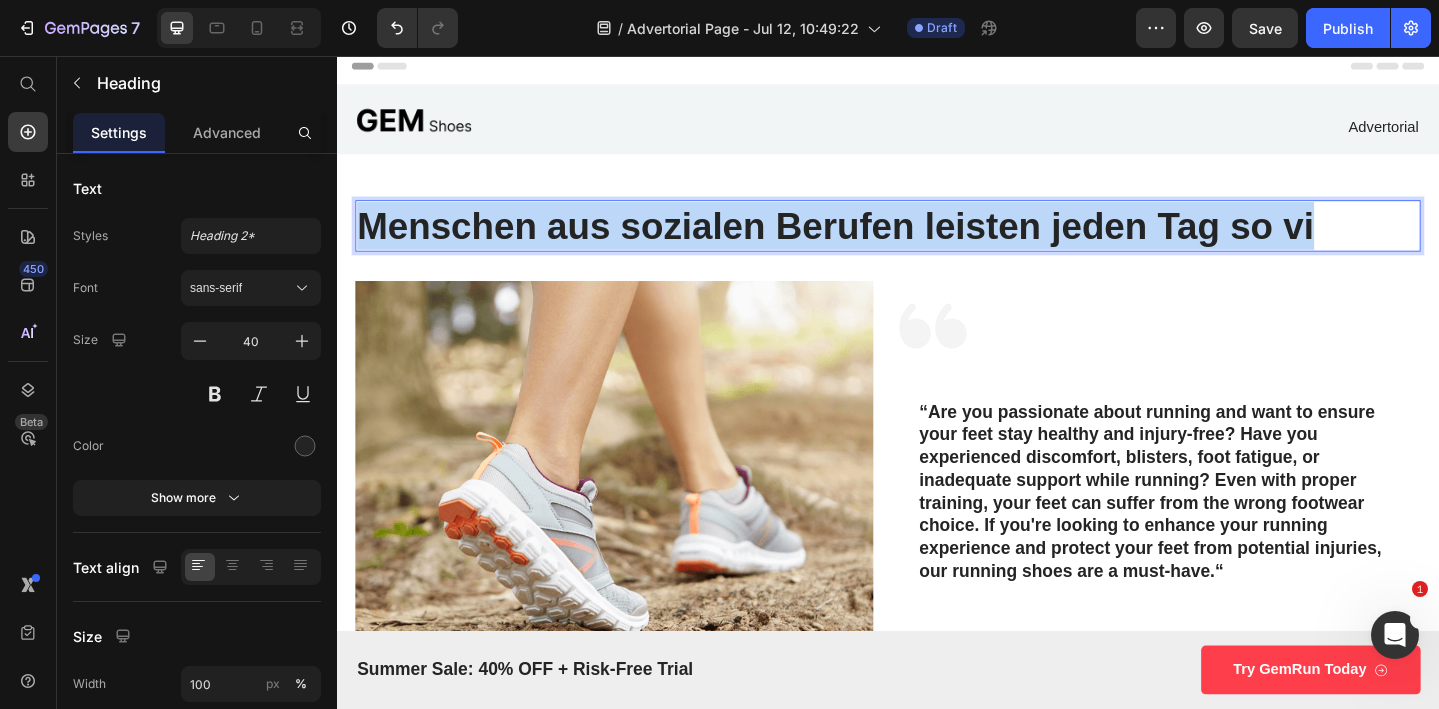 click on "Menschen aus sozialen Berufen leisten jeden Tag so vi" at bounding box center [937, 241] 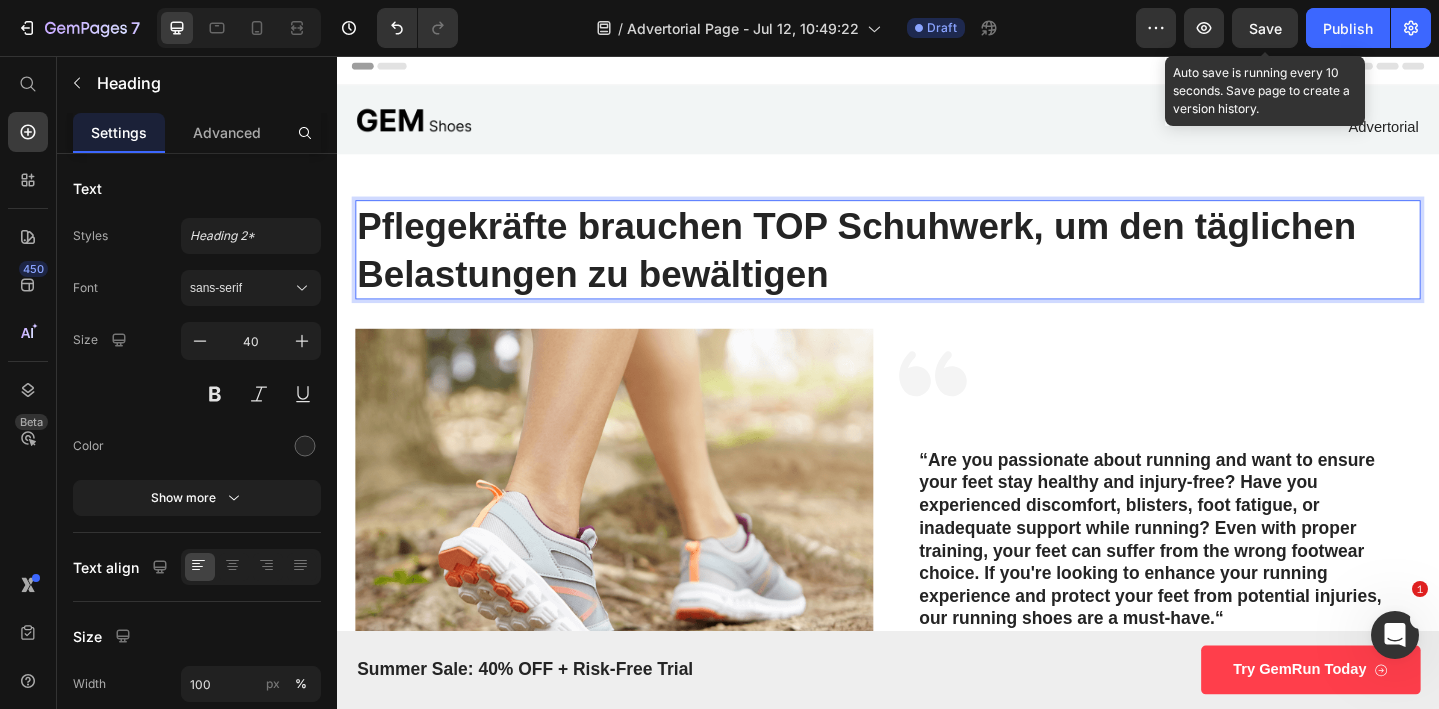 click on "Save" at bounding box center (1265, 28) 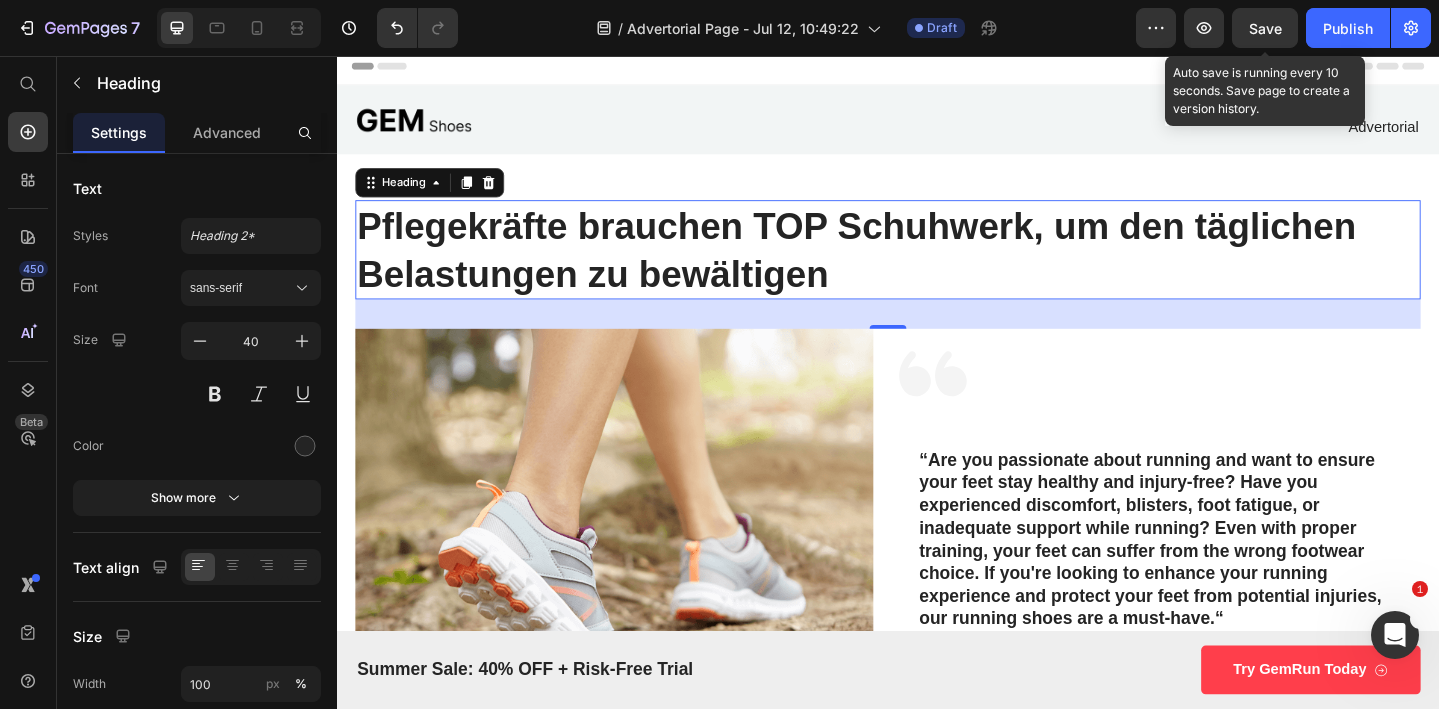 click on "Save" 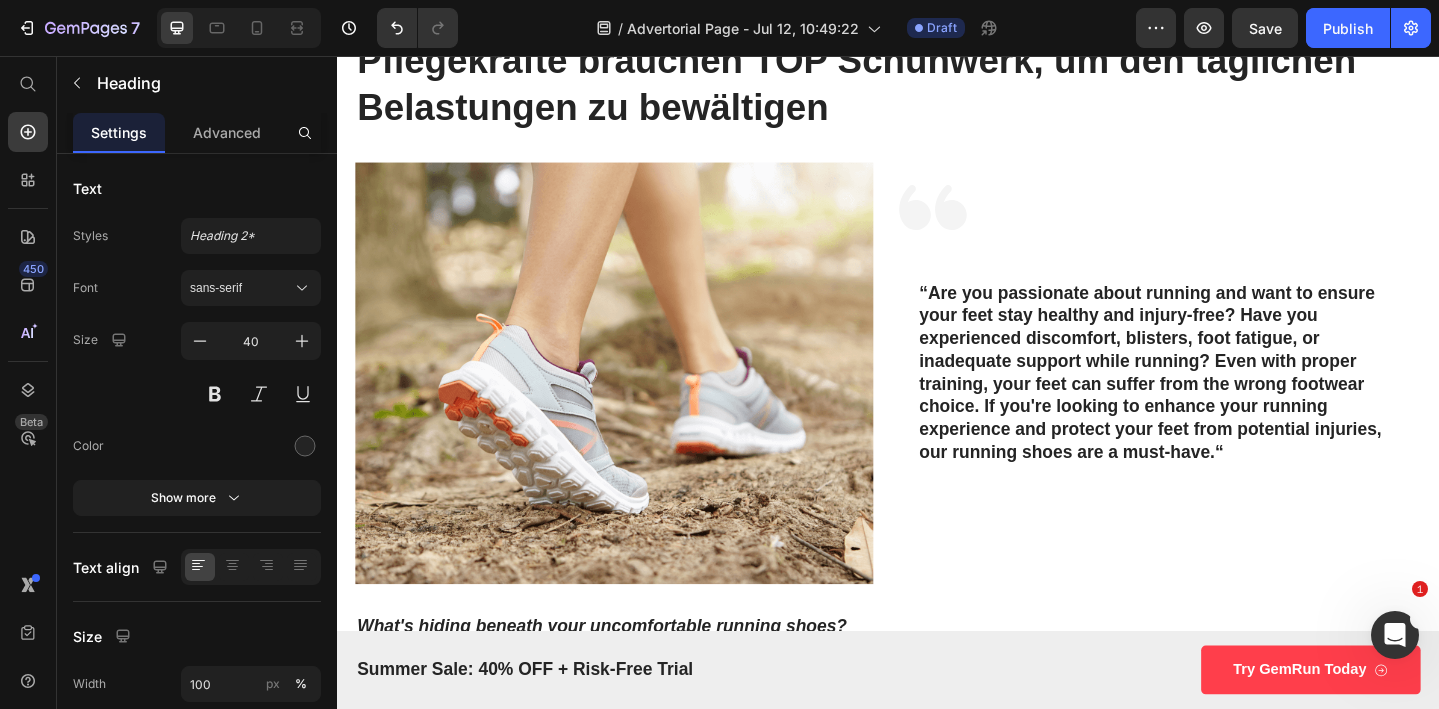 scroll, scrollTop: 0, scrollLeft: 0, axis: both 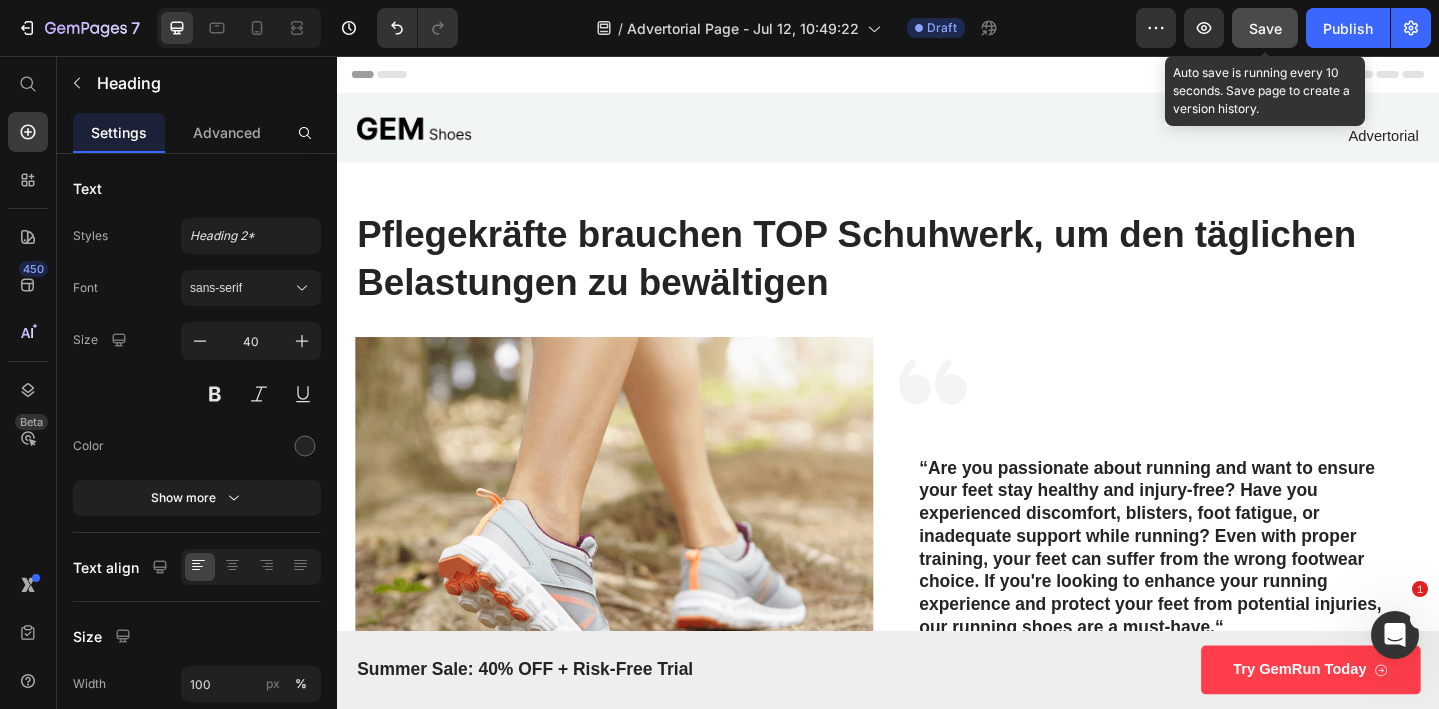 click on "Save" at bounding box center [1265, 28] 